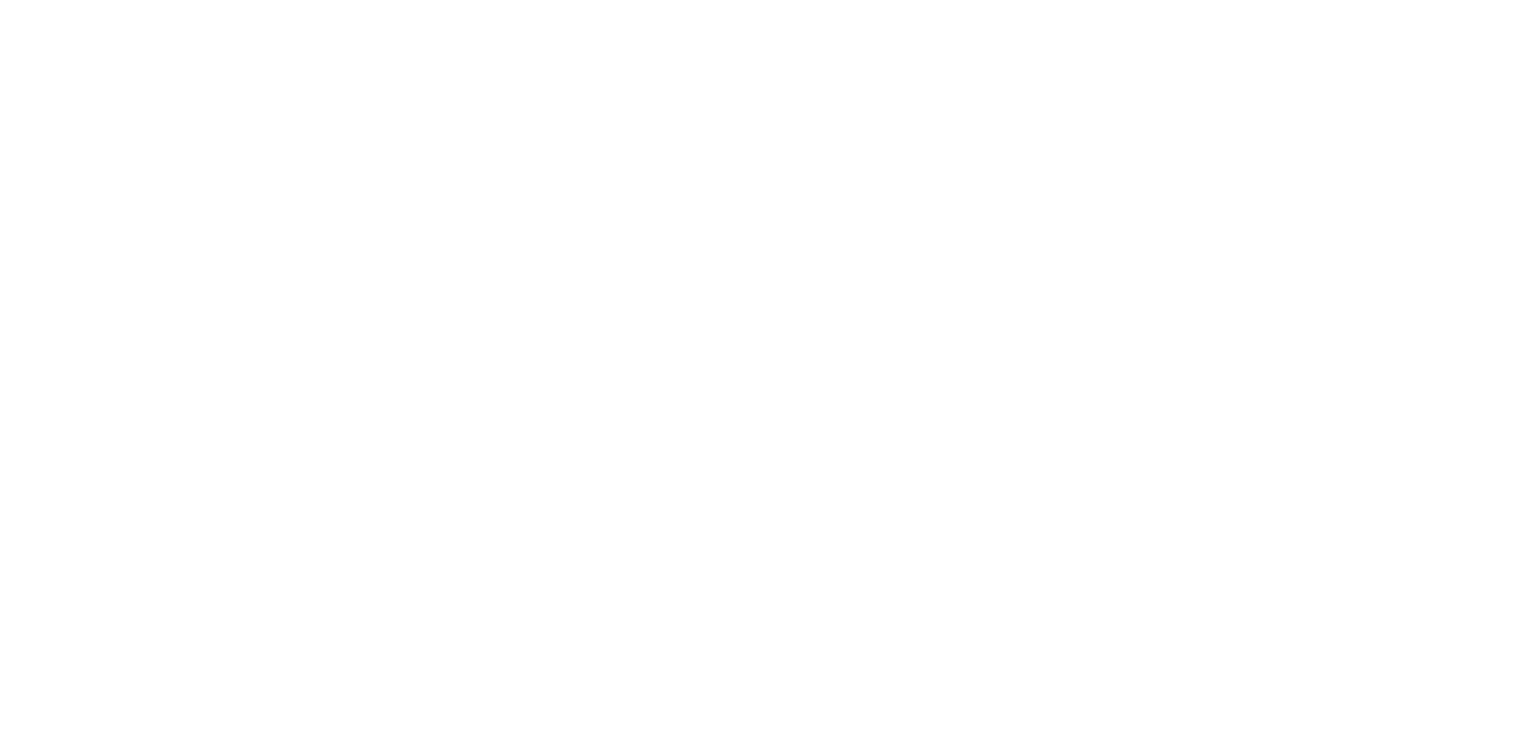 scroll, scrollTop: 0, scrollLeft: 0, axis: both 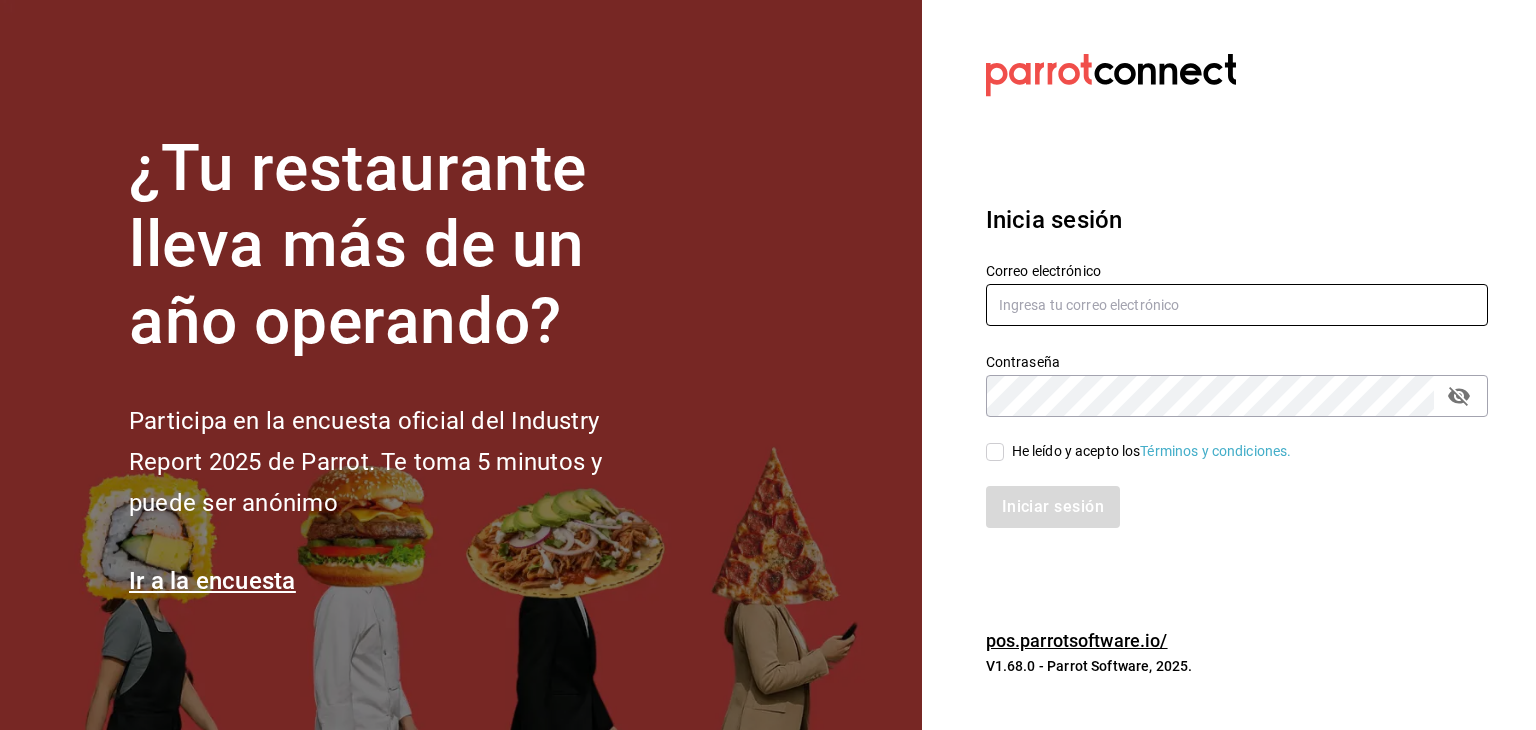 type on "chef75jules@gmail.com" 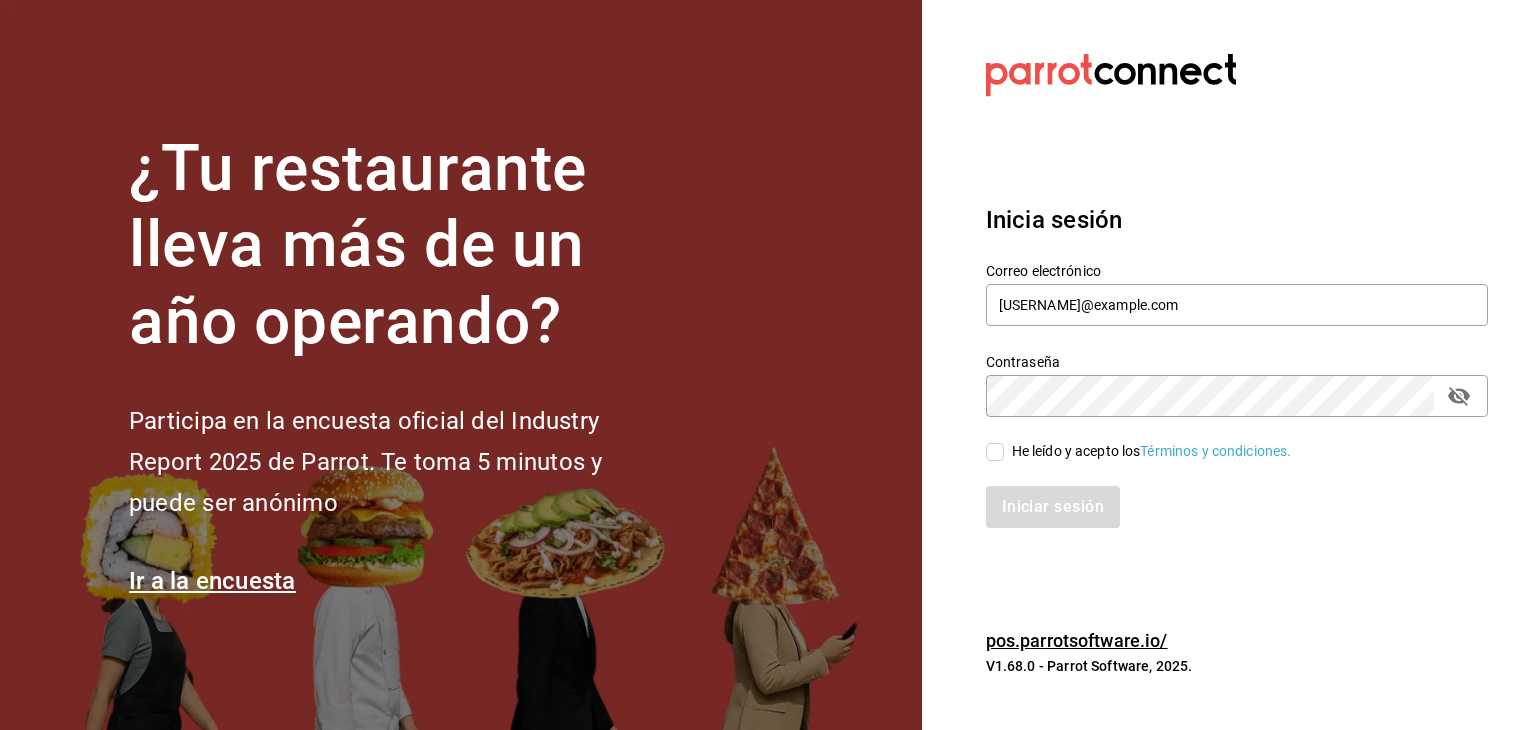 click on "He leído y acepto los  Términos y condiciones." at bounding box center (995, 452) 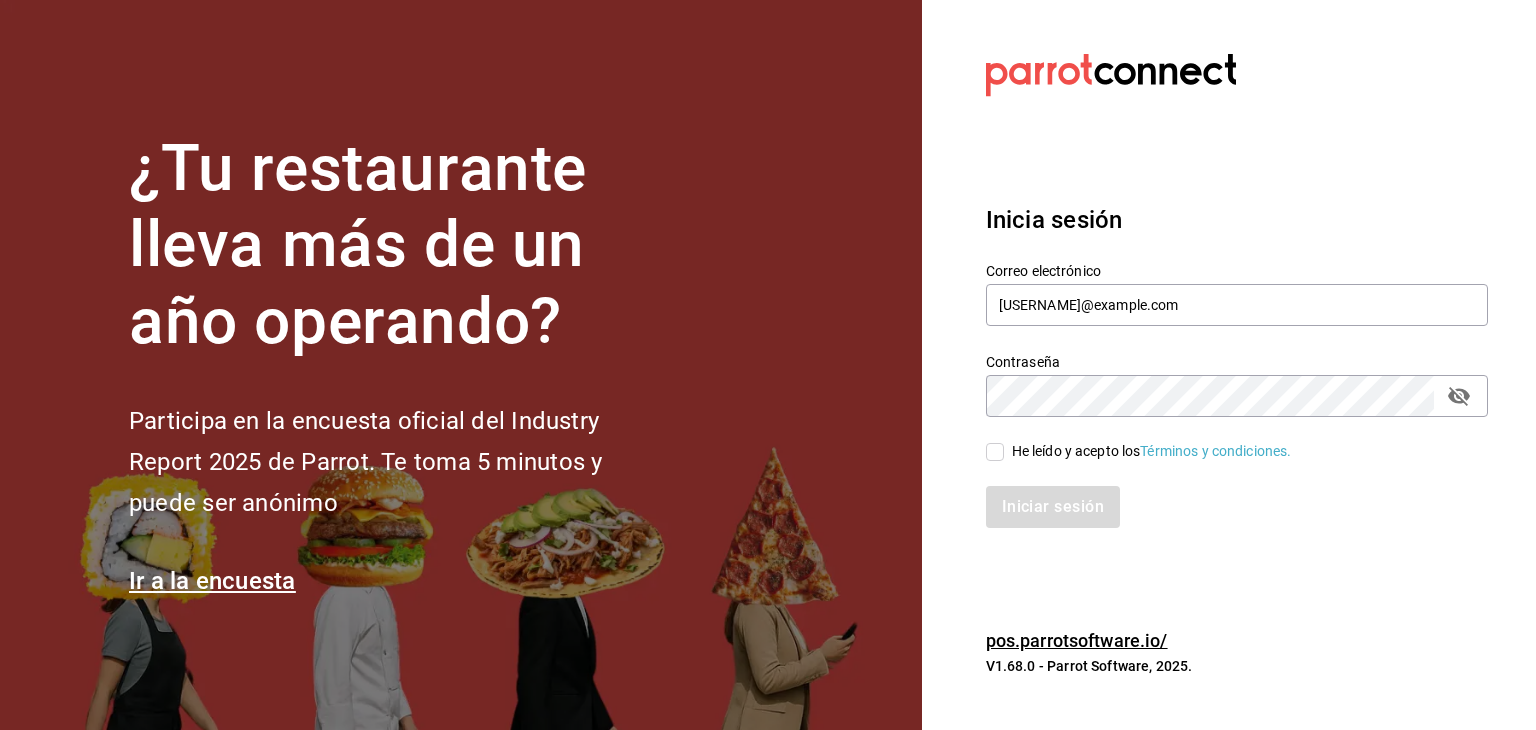 checkbox on "true" 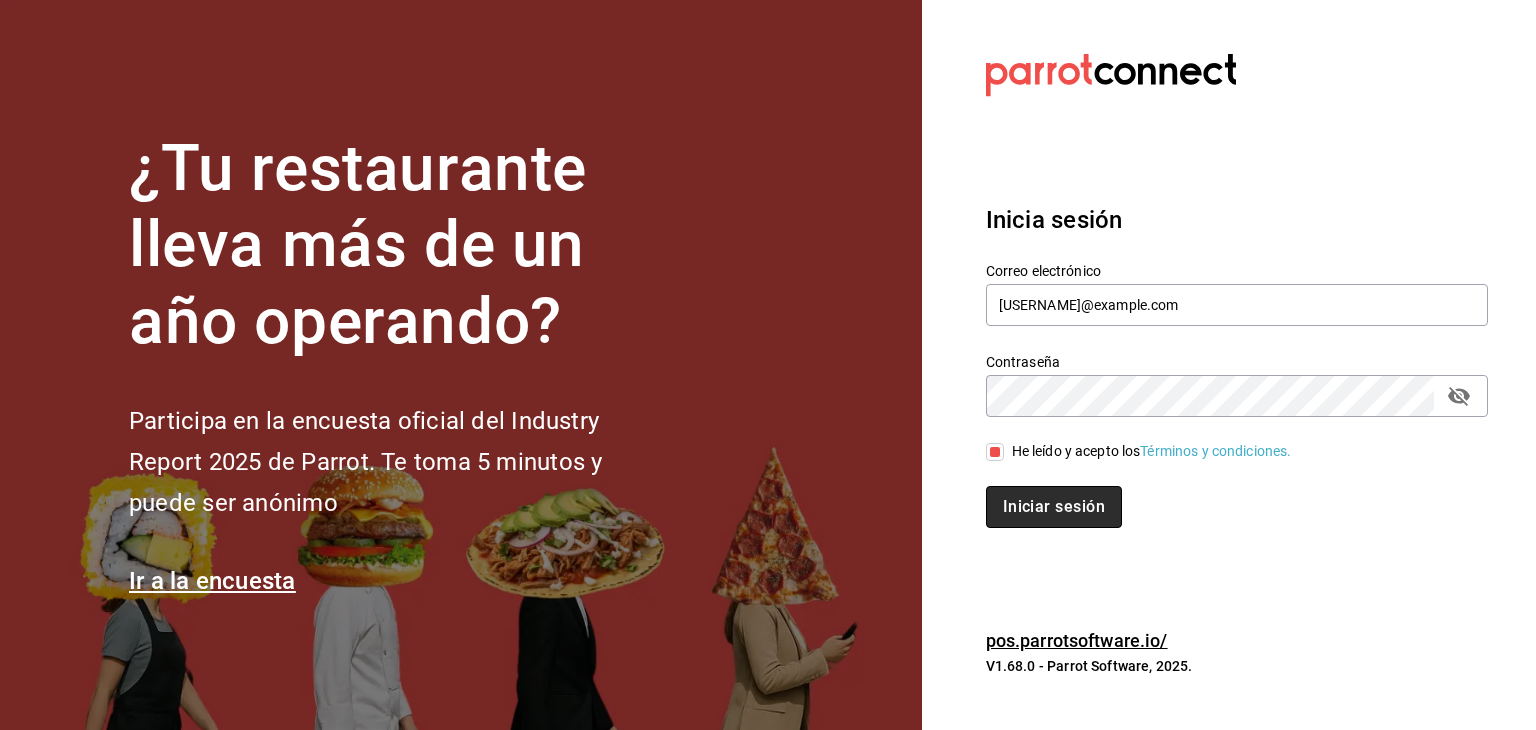 click on "Iniciar sesión" at bounding box center (1054, 507) 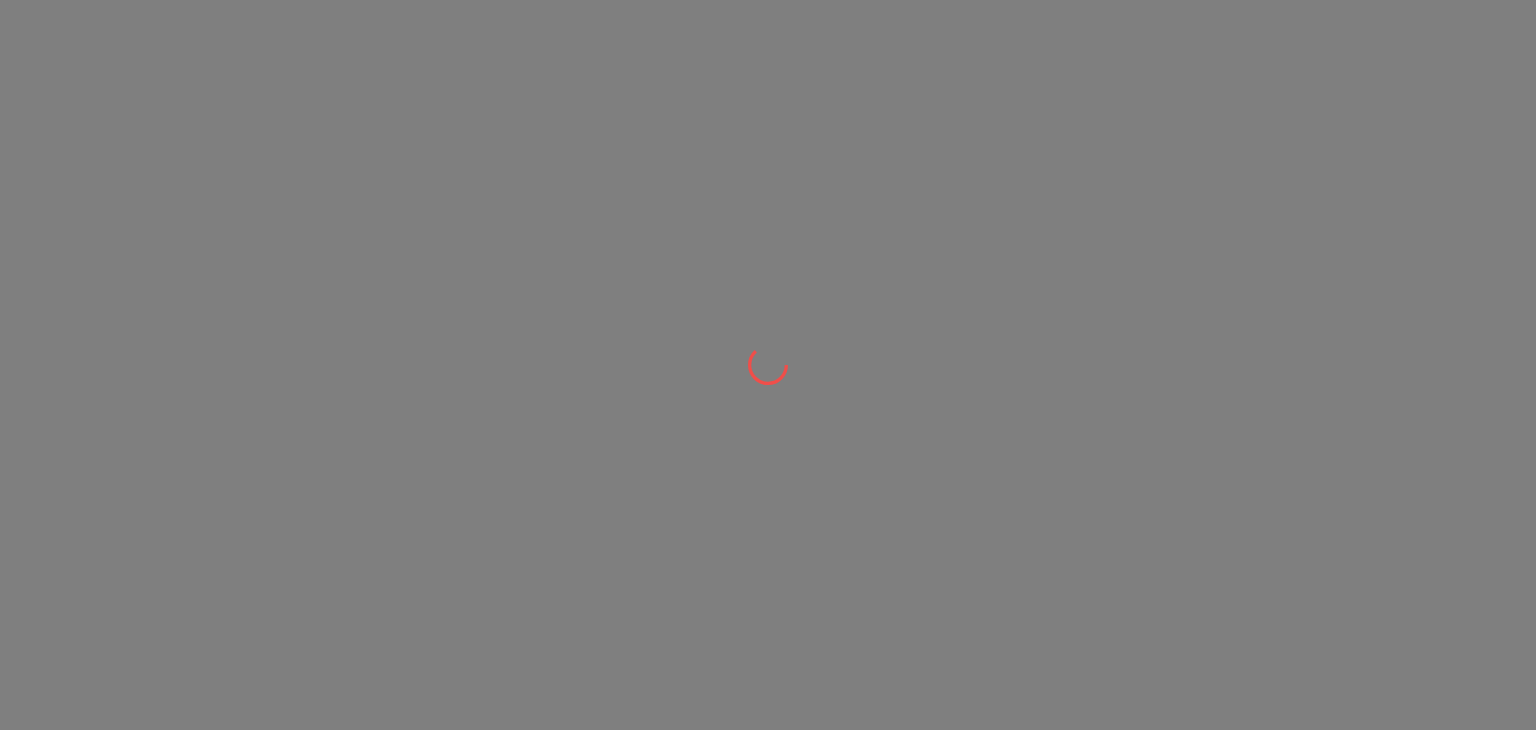 scroll, scrollTop: 0, scrollLeft: 0, axis: both 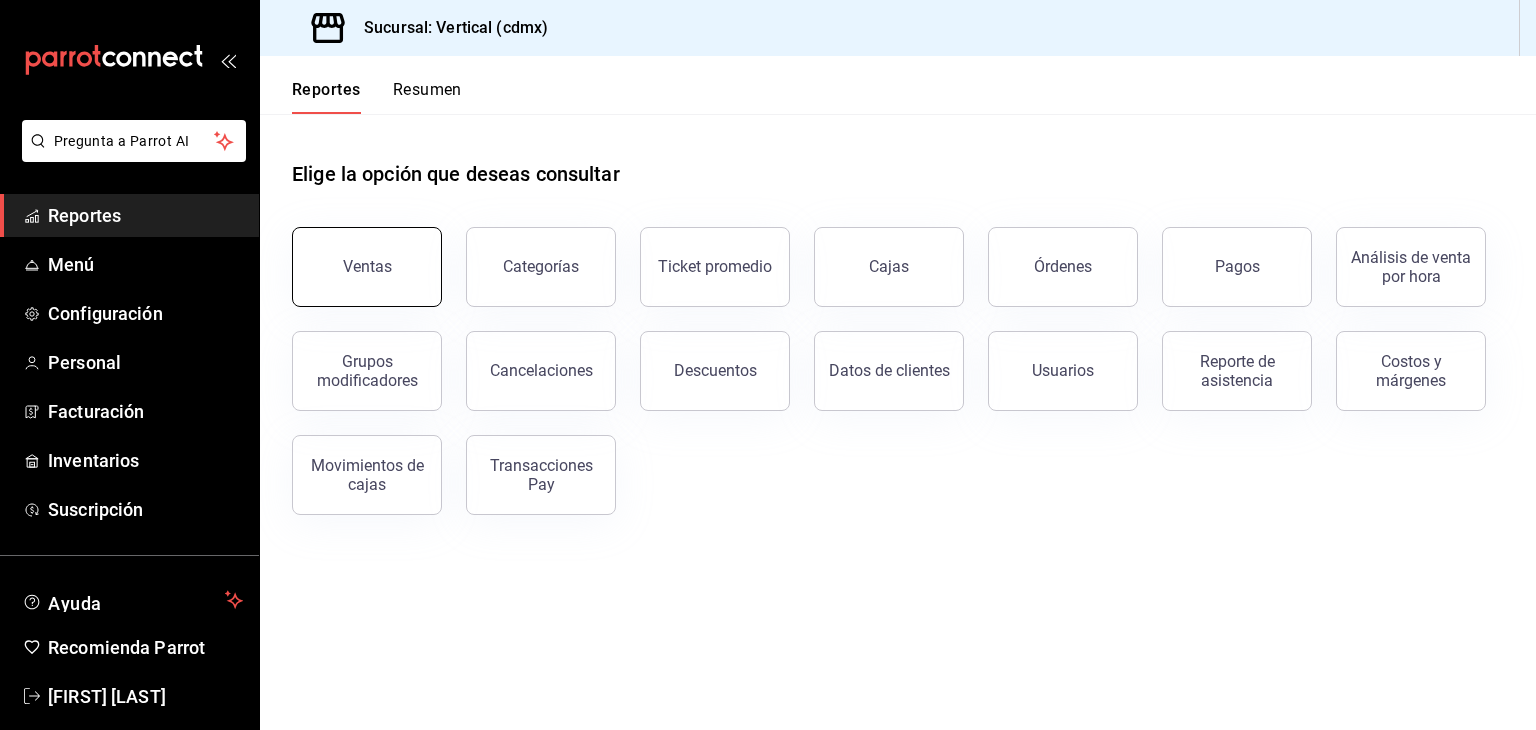 click on "Ventas" at bounding box center [367, 267] 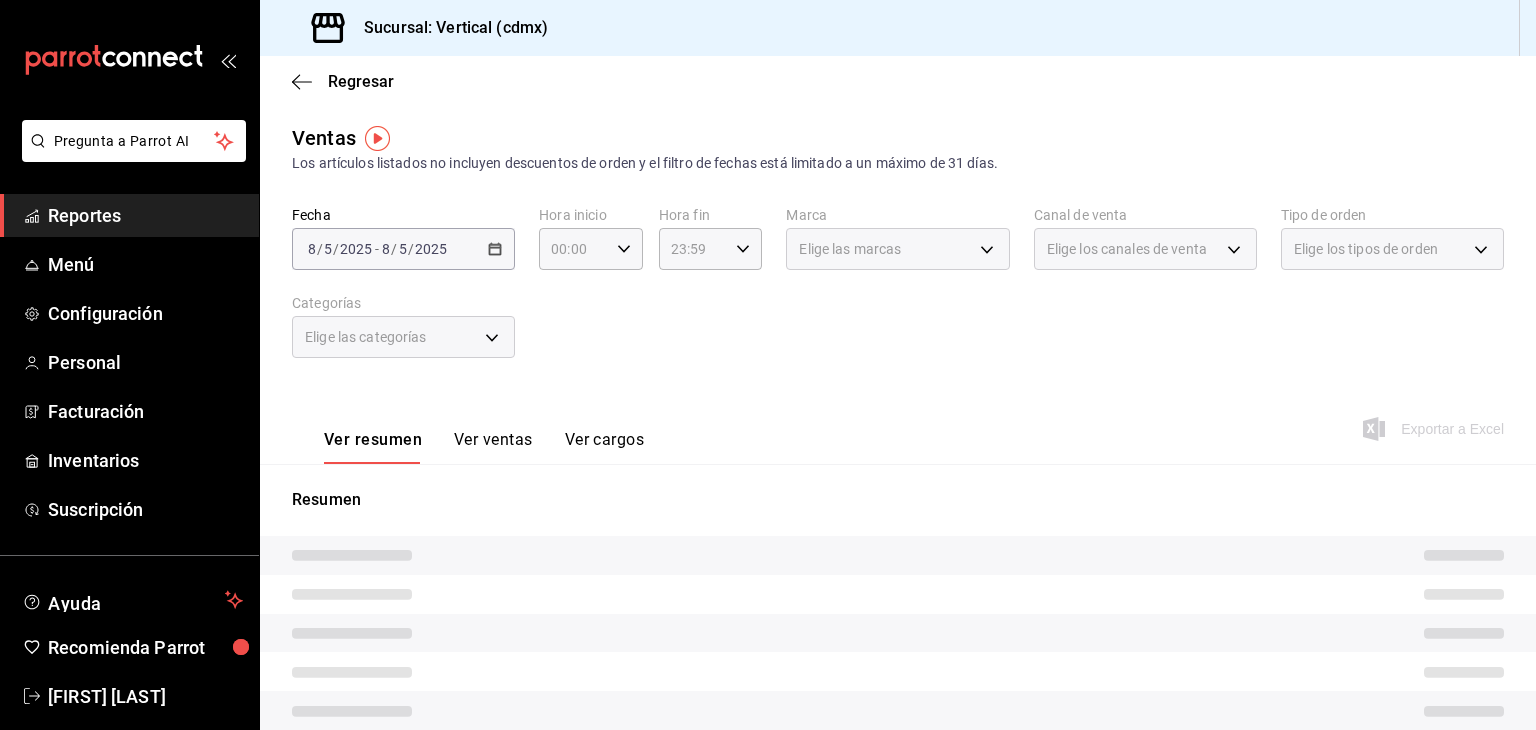 click on "2025-08-05 8 / 5 / 2025 - 2025-08-05 8 / 5 / 2025" at bounding box center (403, 249) 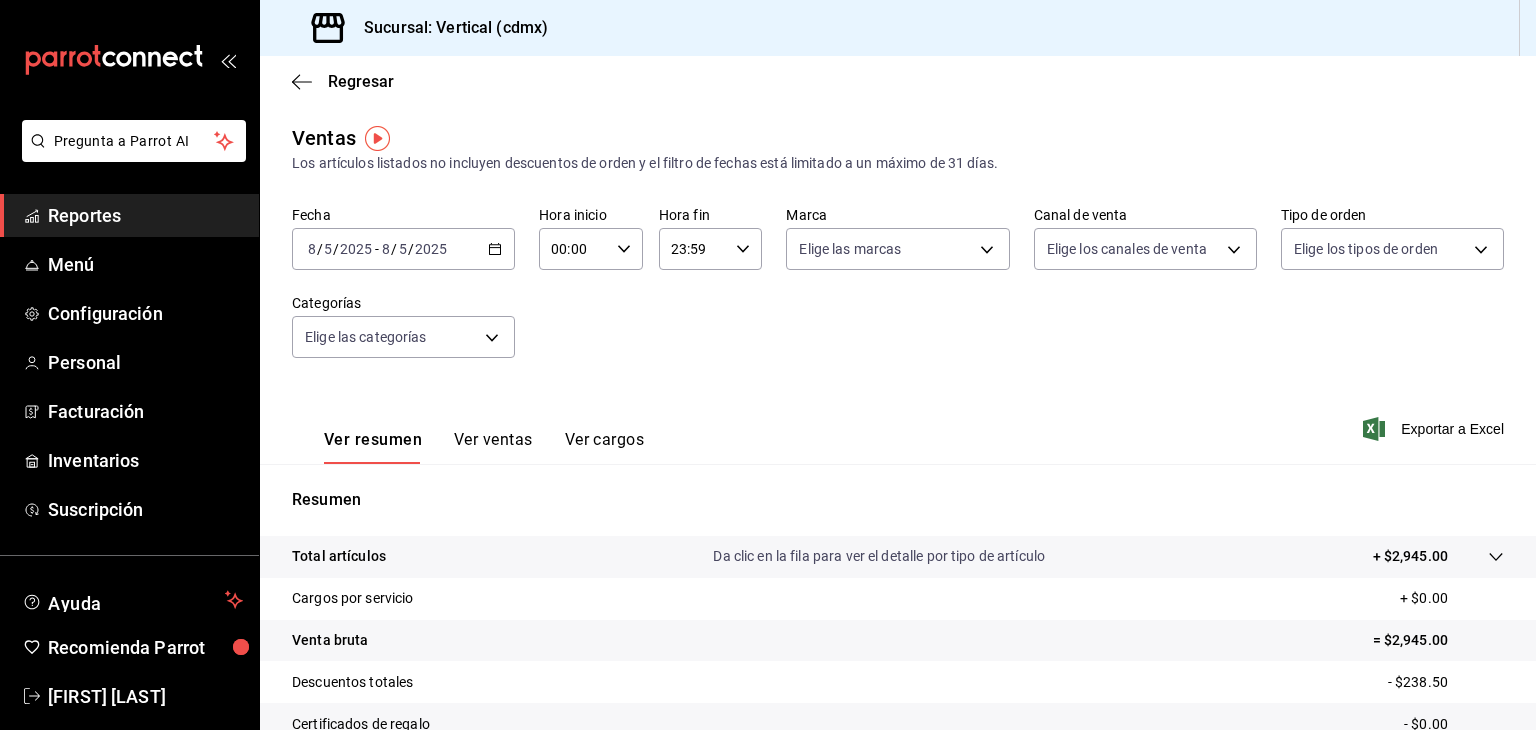 click 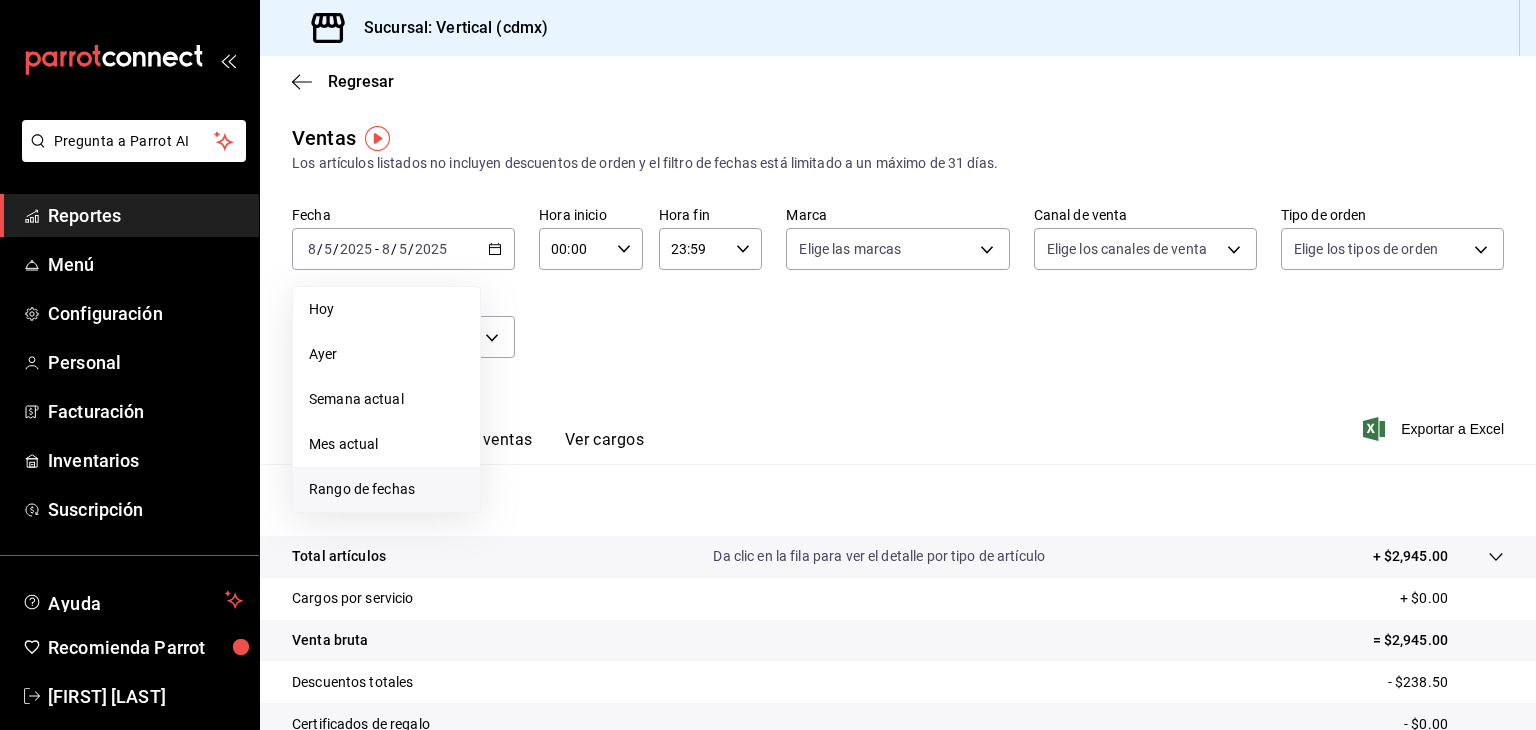 click on "Rango de fechas" at bounding box center [386, 489] 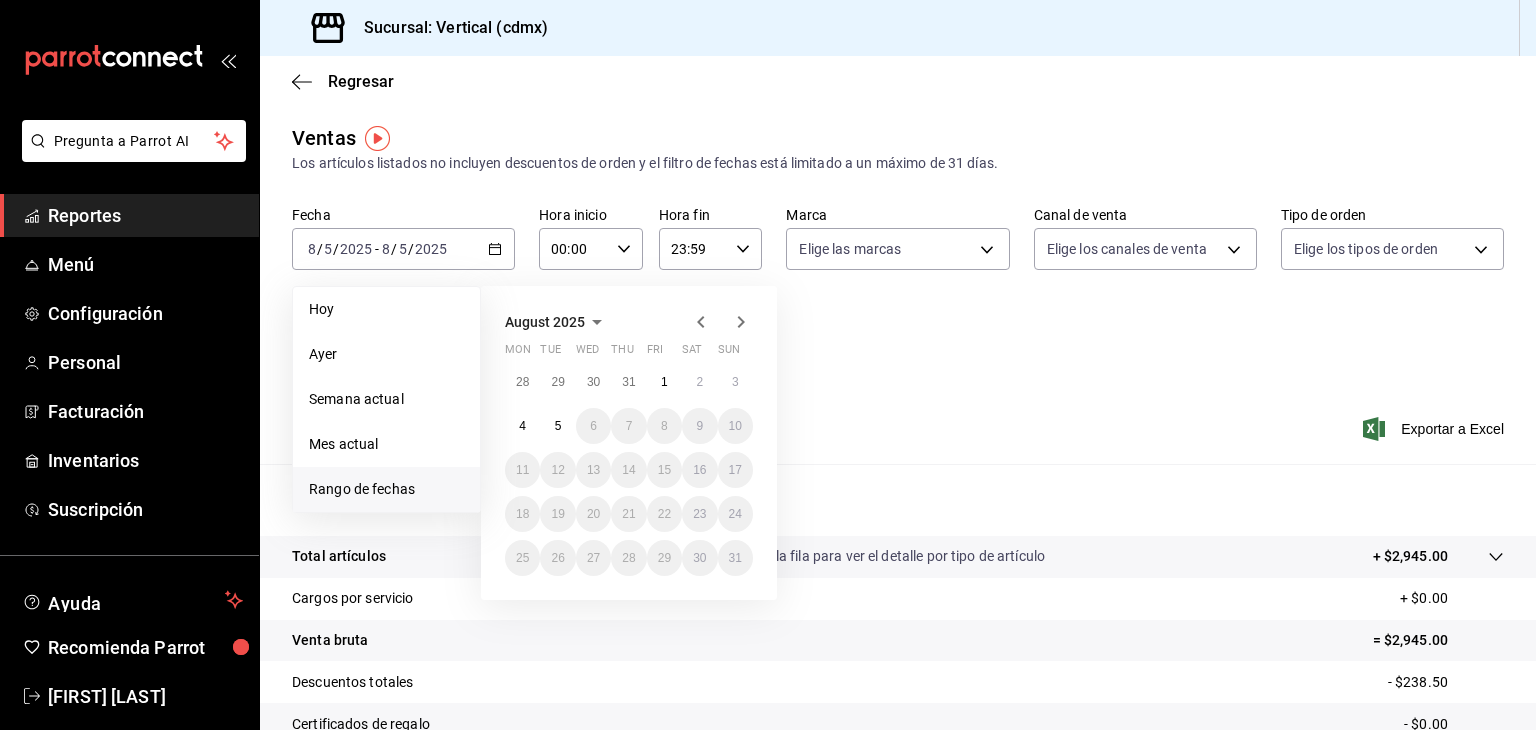 click 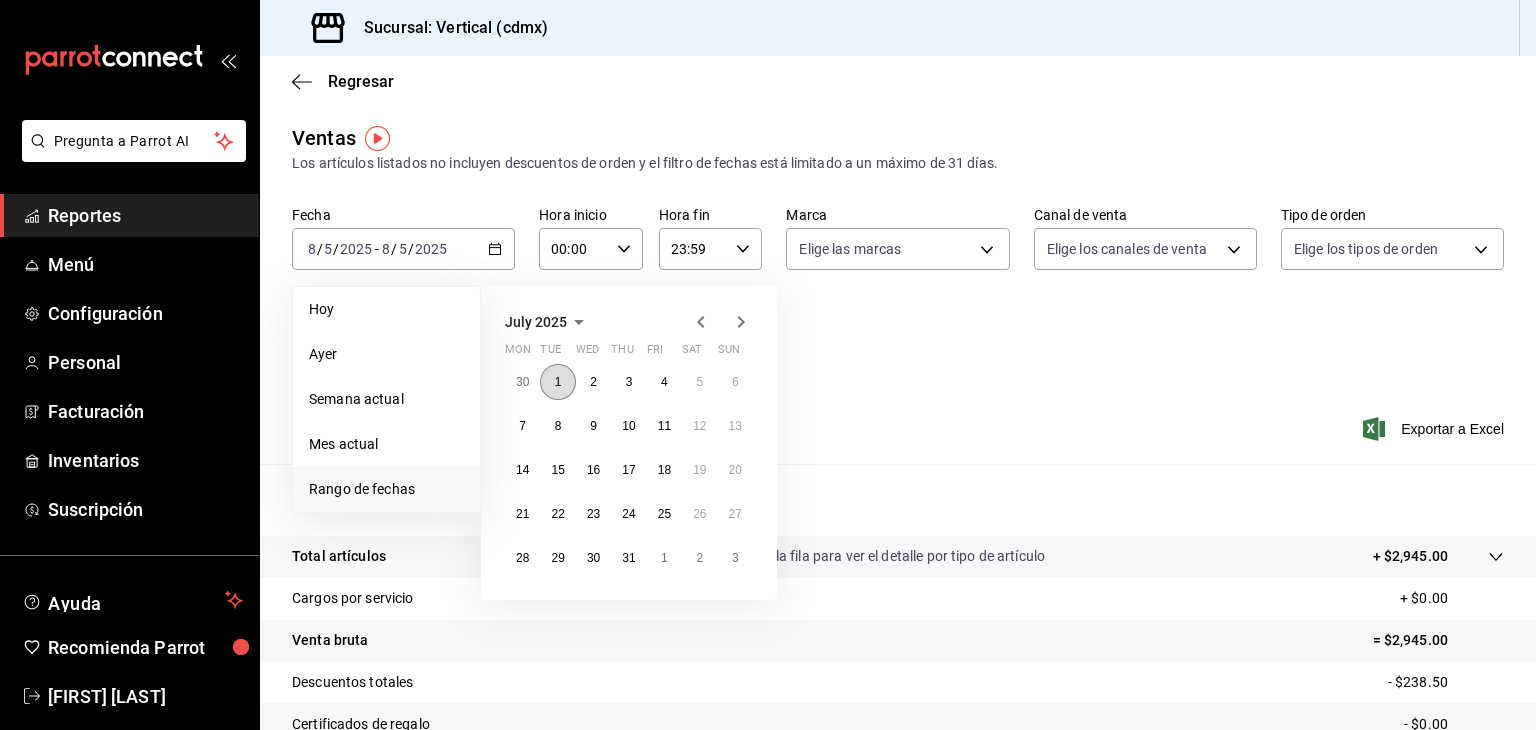 click on "1" at bounding box center (558, 382) 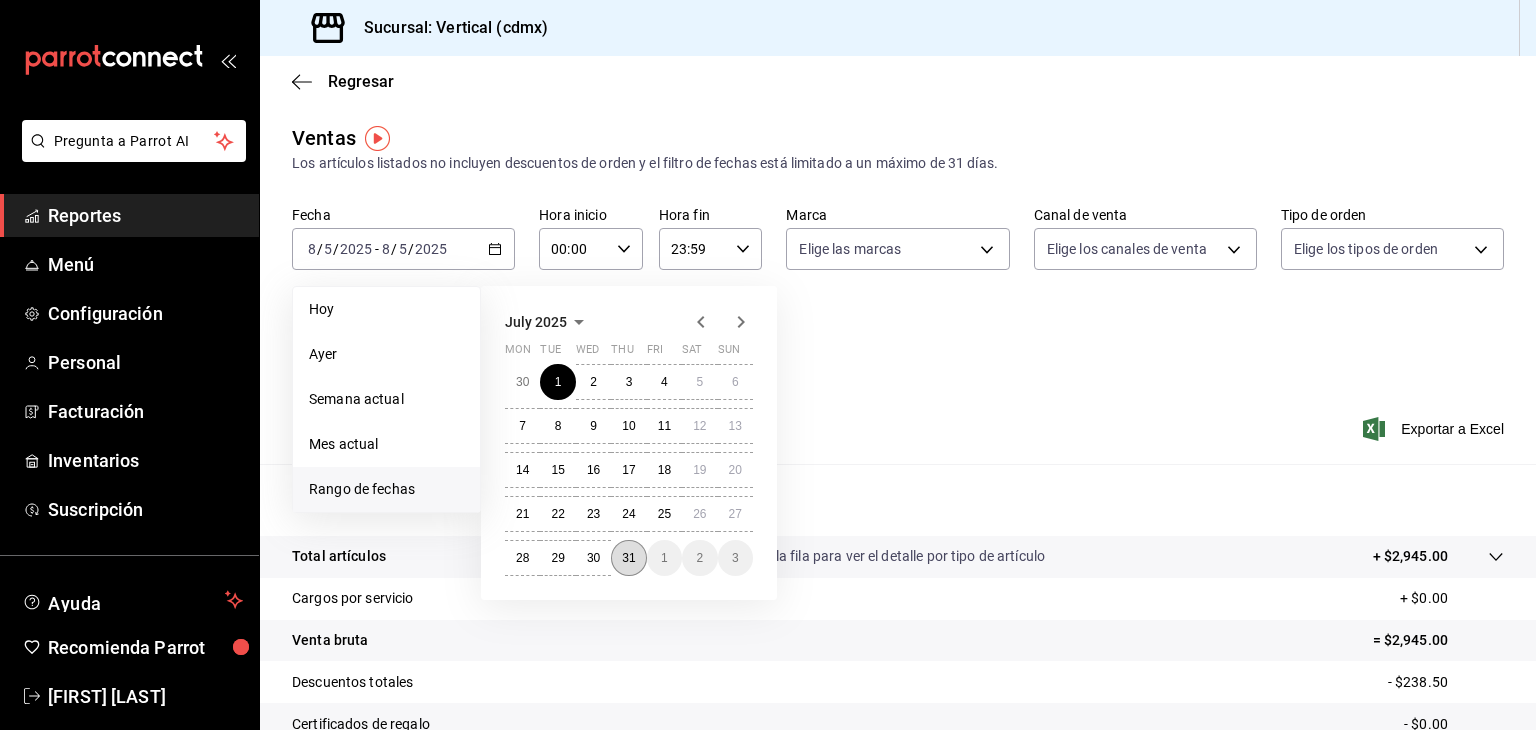 click on "31" at bounding box center (628, 558) 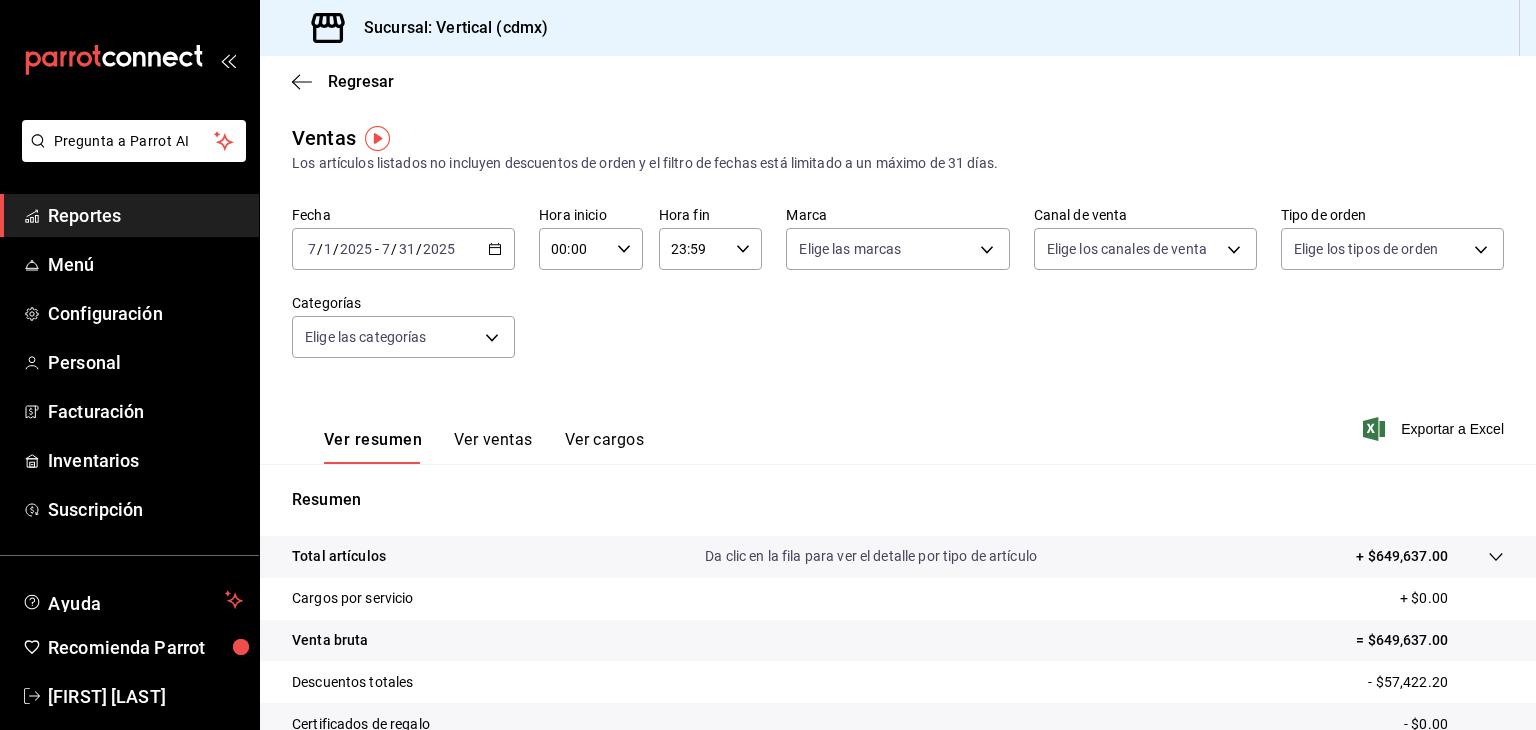 click on "Ver resumen Ver ventas Ver cargos" at bounding box center (484, 447) 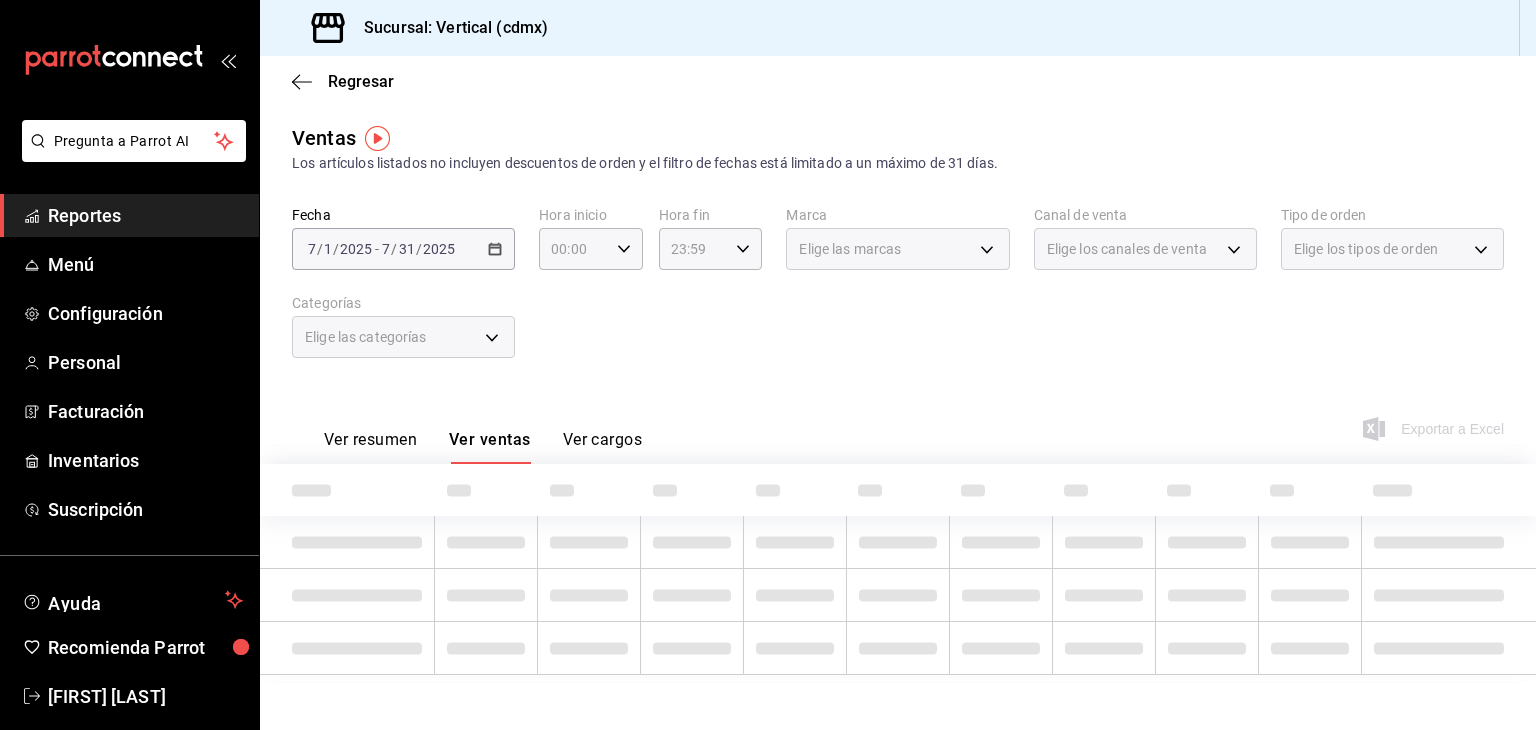 click on "Elige las categorías" at bounding box center (403, 337) 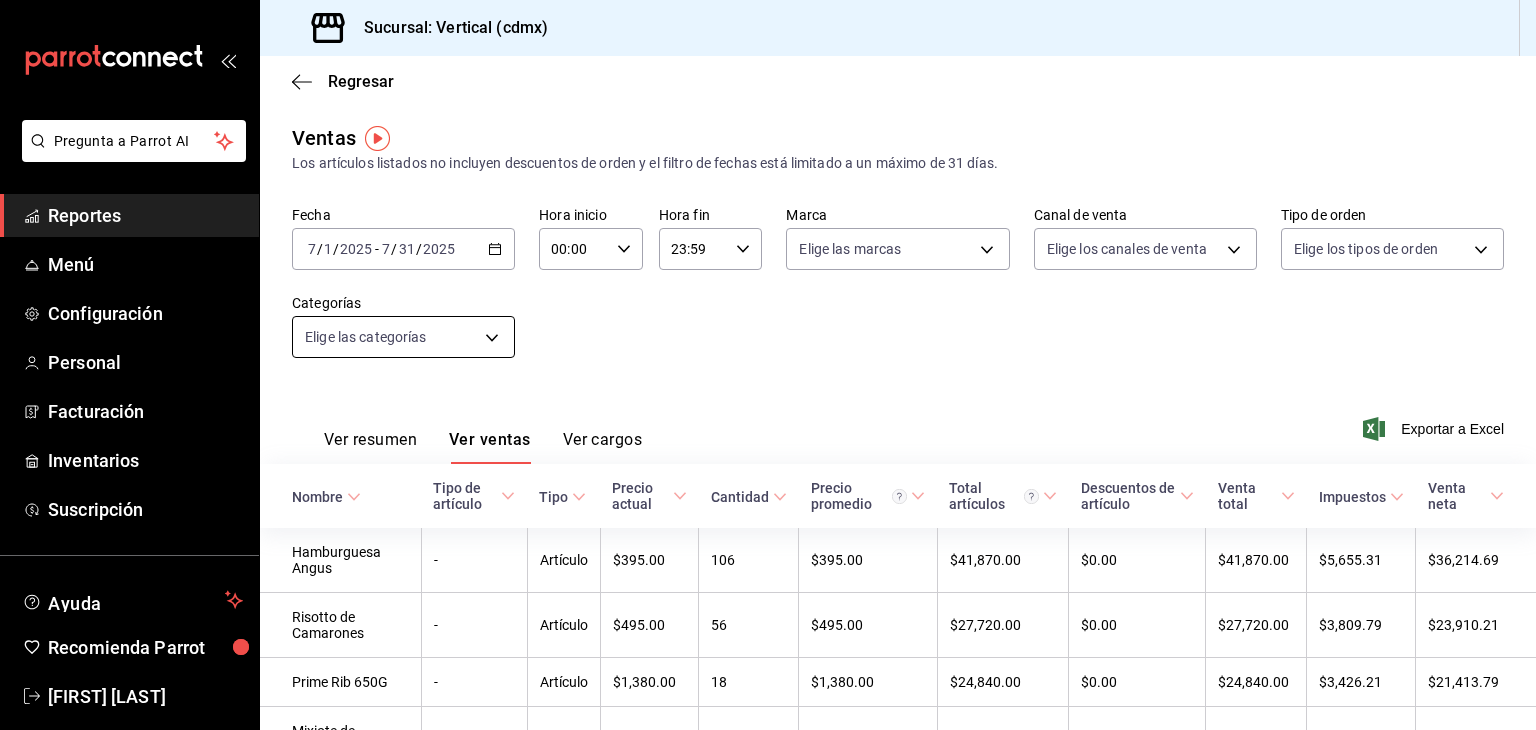 click on "Pregunta a Parrot AI Reportes   Menú   Configuración   Personal   Facturación   Inventarios   Suscripción   Ayuda Recomienda Parrot   JULIETA SILVA   Sugerir nueva función   Sucursal: Vertical (cdmx) Regresar Ventas Los artículos listados no incluyen descuentos de orden y el filtro de fechas está limitado a un máximo de 31 días. Fecha 2025-07-01 7 / 1 / 2025 - 2025-07-31 7 / 31 / 2025 Hora inicio 00:00 Hora inicio Hora fin 23:59 Hora fin Marca Elige las marcas Canal de venta Elige los canales de venta Tipo de orden Elige los tipos de orden Categorías Elige las categorías Ver resumen Ver ventas Ver cargos Exportar a Excel Nombre Tipo de artículo Tipo Precio actual Cantidad Precio promedio   Total artículos   Descuentos de artículo Venta total Impuestos Venta neta Hamburguesa Angus - Artículo $395.00 106 $395.00 $41,870.00 $0.00 $41,870.00 $5,655.31 $36,214.69 Risotto de Camarones - Artículo $495.00 56 $495.00 $27,720.00 $0.00 $27,720.00 $3,809.79 $23,910.21 Prime Rib 650G - Artículo $1,380.00" at bounding box center [768, 365] 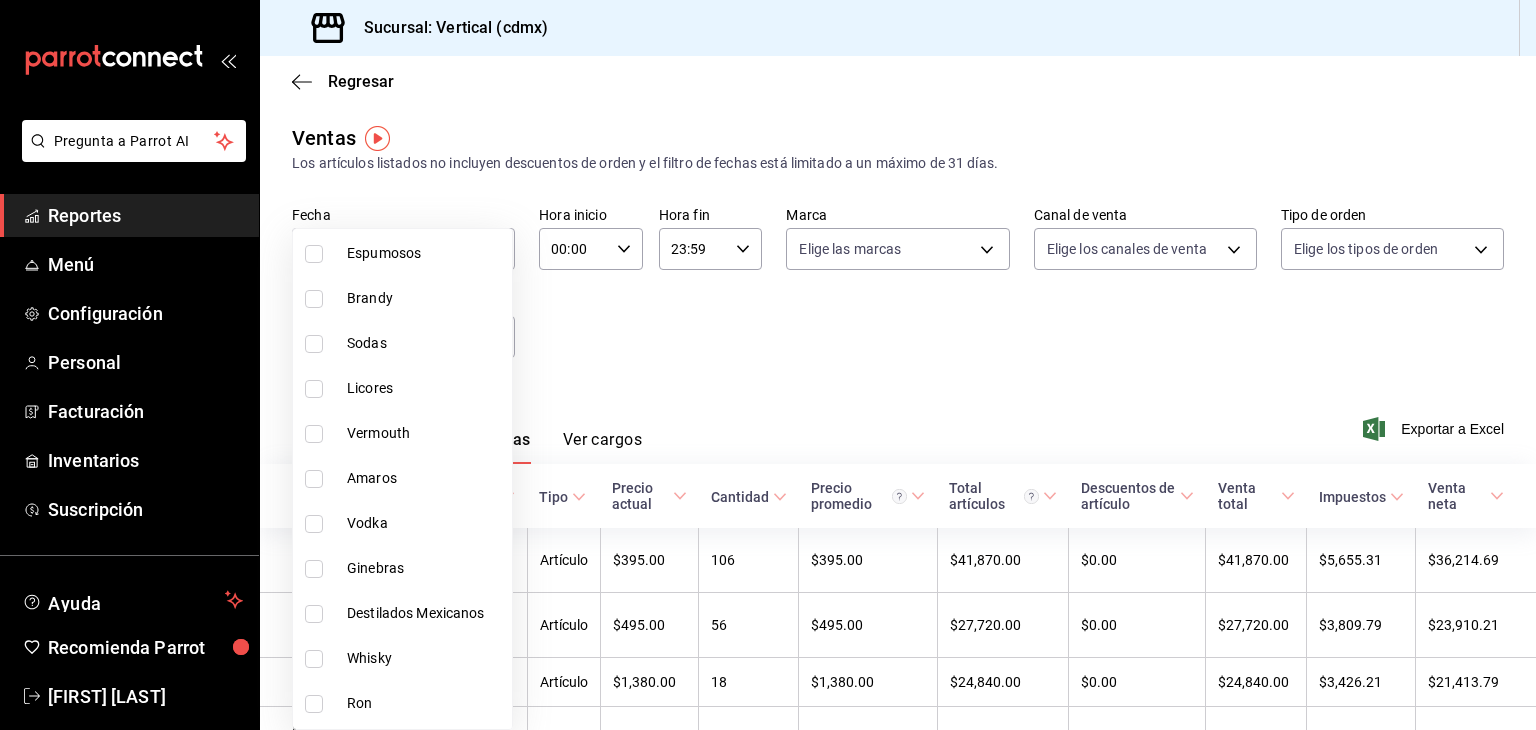 scroll, scrollTop: 788, scrollLeft: 0, axis: vertical 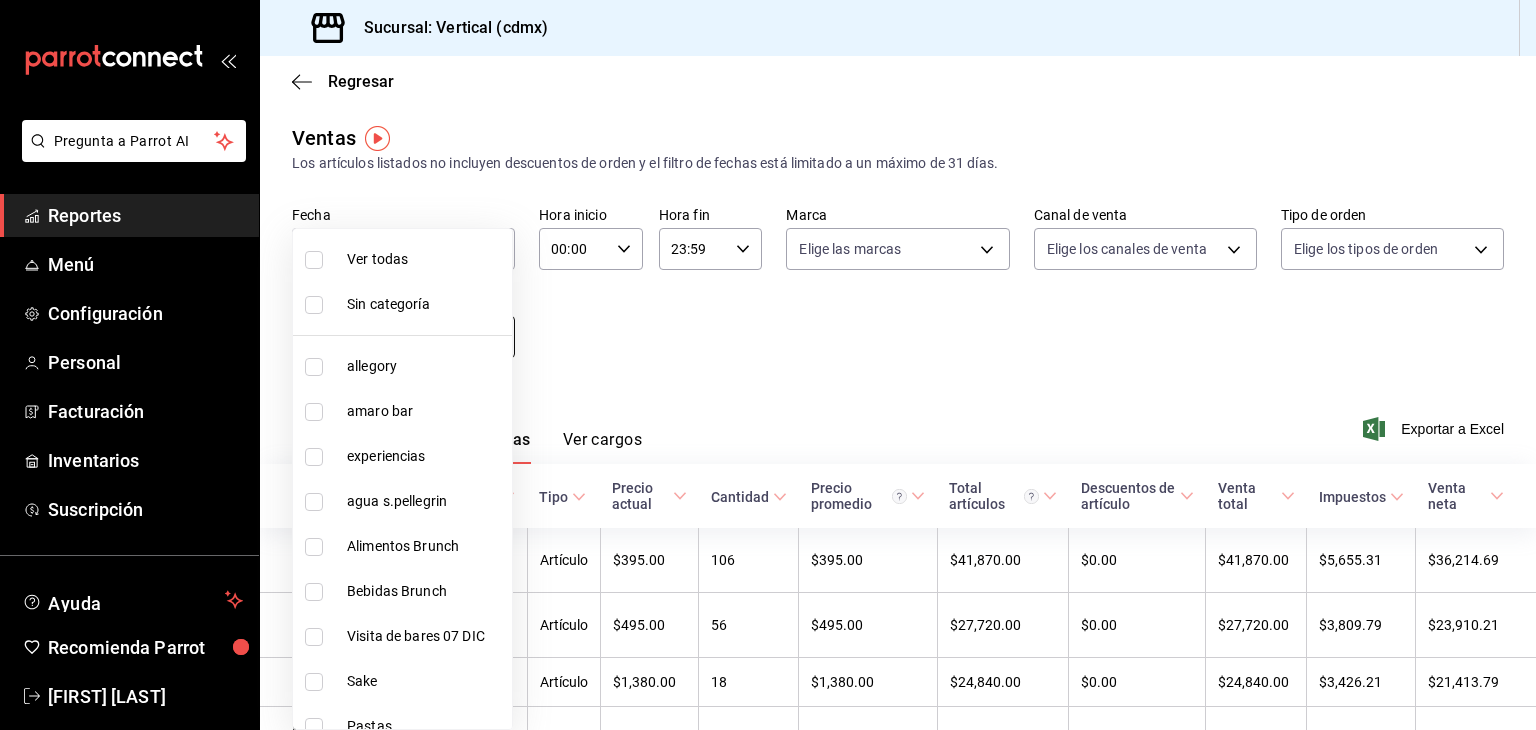 click on "Pregunta a Parrot AI Reportes   Menú   Configuración   Personal   Facturación   Inventarios   Suscripción   Ayuda Recomienda Parrot   JULIETA SILVA   Sugerir nueva función   Sucursal: Vertical (cdmx) Regresar Ventas Los artículos listados no incluyen descuentos de orden y el filtro de fechas está limitado a un máximo de 31 días. Fecha 2025-07-01 7 / 1 / 2025 - 2025-07-31 7 / 31 / 2025 Hora inicio 00:00 Hora inicio Hora fin 23:59 Hora fin Marca Elige las marcas Canal de venta Elige los canales de venta Tipo de orden Elige los tipos de orden Categorías Elige las categorías Ver resumen Ver ventas Ver cargos Exportar a Excel Nombre Tipo de artículo Tipo Precio actual Cantidad Precio promedio   Total artículos   Descuentos de artículo Venta total Impuestos Venta neta Hamburguesa Angus - Artículo $395.00 106 $395.00 $41,870.00 $0.00 $41,870.00 $5,655.31 $36,214.69 Risotto de Camarones - Artículo $495.00 56 $495.00 $27,720.00 $0.00 $27,720.00 $3,809.79 $23,910.21 Prime Rib 650G - Artículo $1,380.00" at bounding box center [768, 365] 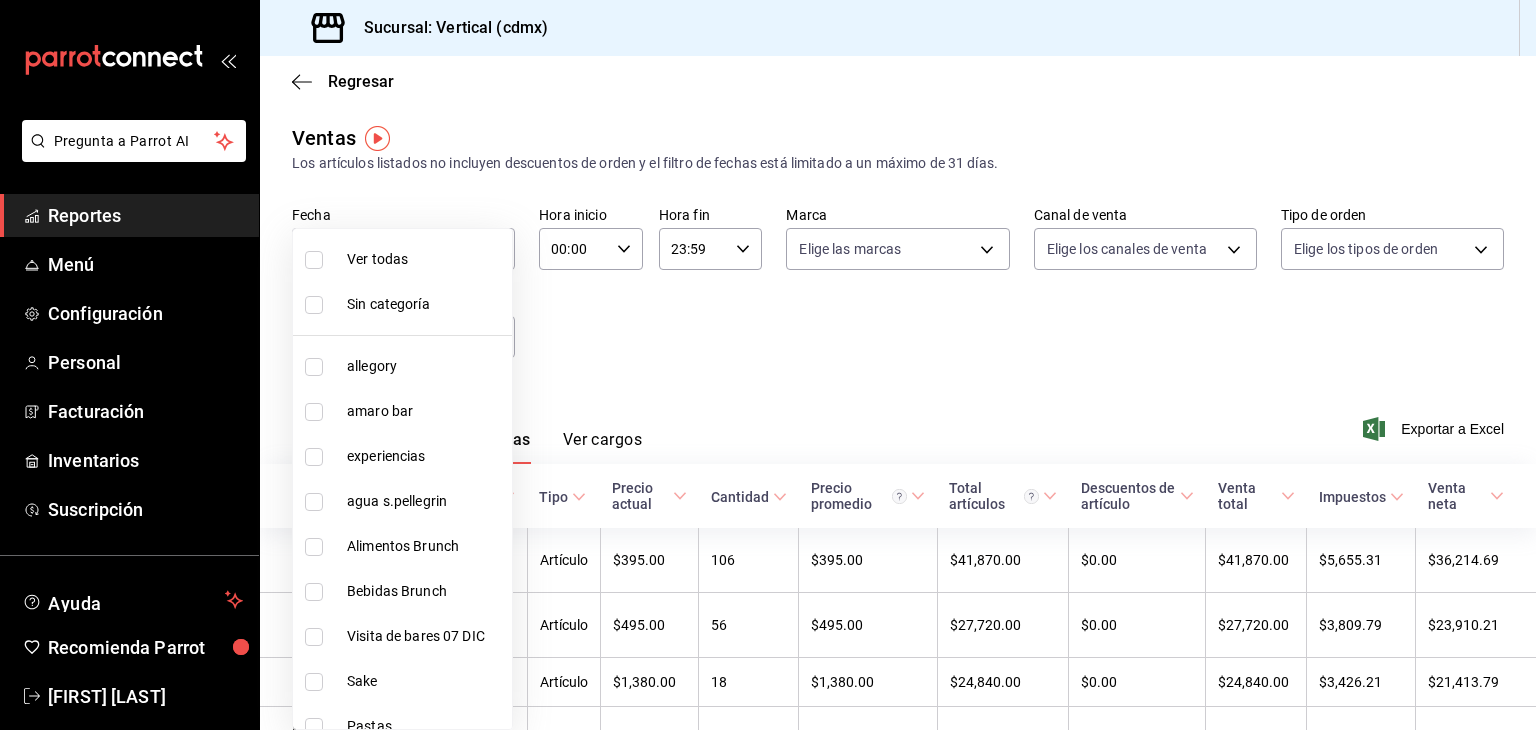 click at bounding box center [768, 365] 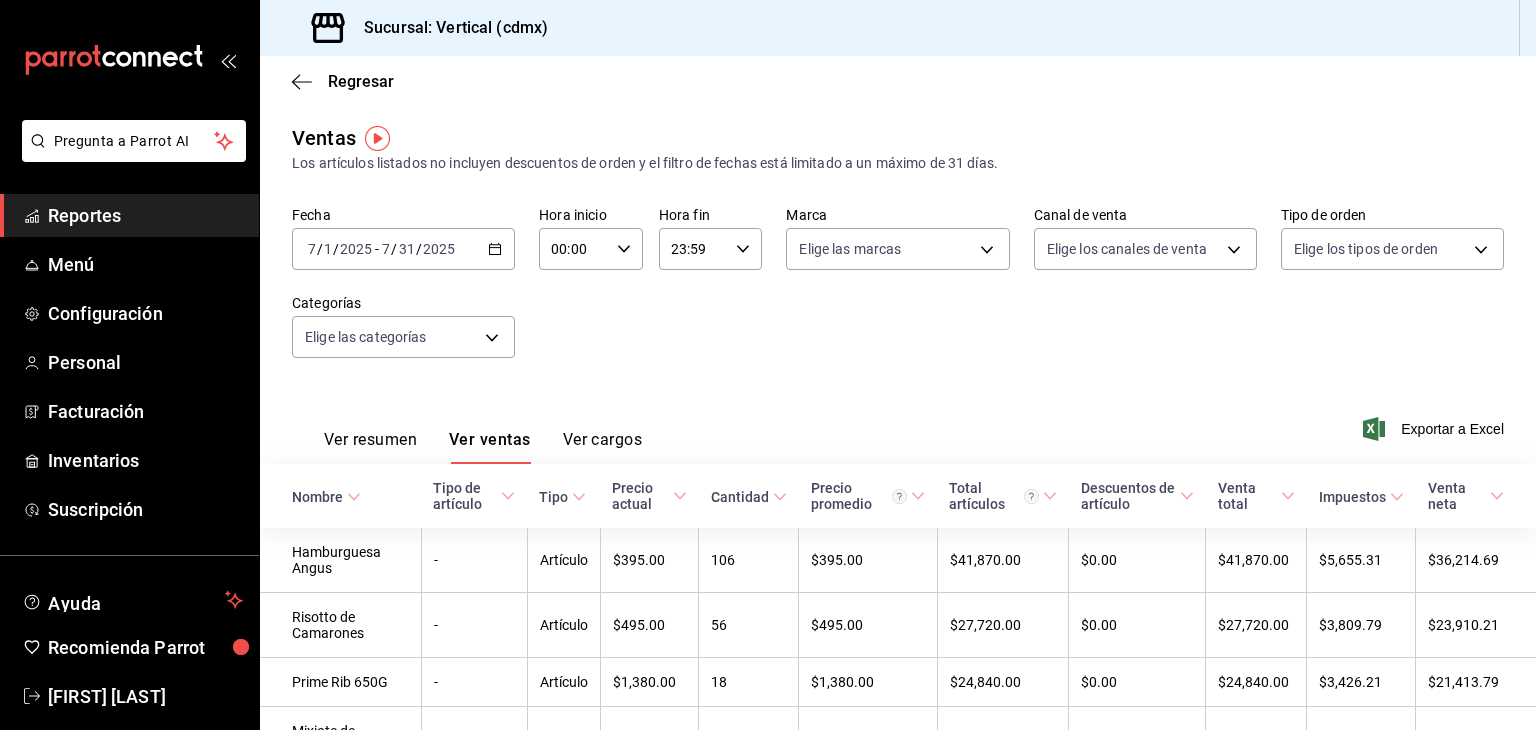 click 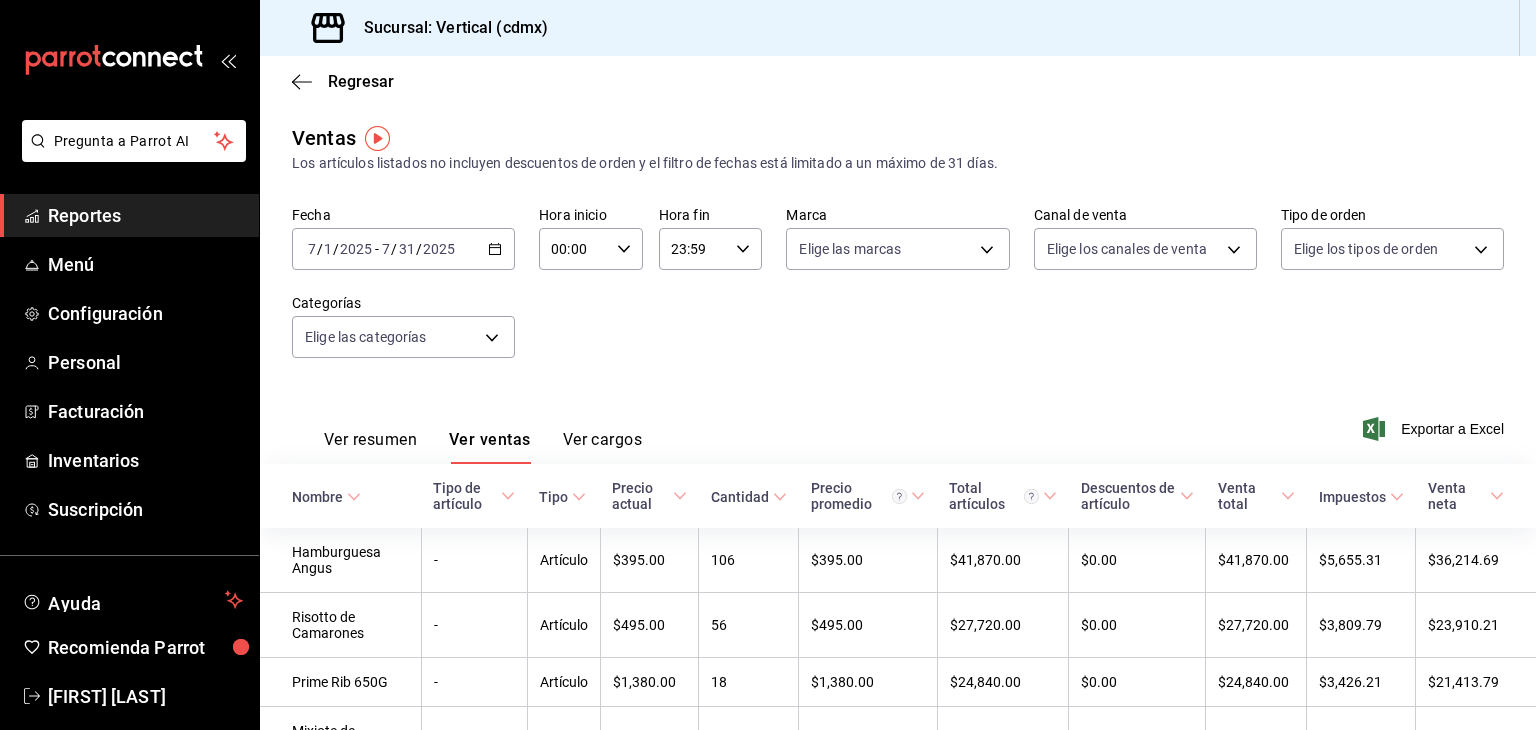 click on "Fecha 2025-07-01 7 / 1 / 2025 - 2025-07-31 7 / 31 / 2025 Hora inicio 00:00 Hora inicio Hora fin 23:59 Hora fin Marca Elige las marcas Canal de venta Elige los canales de venta Tipo de orden Elige los tipos de orden Categorías Elige las categorías" at bounding box center [898, 294] 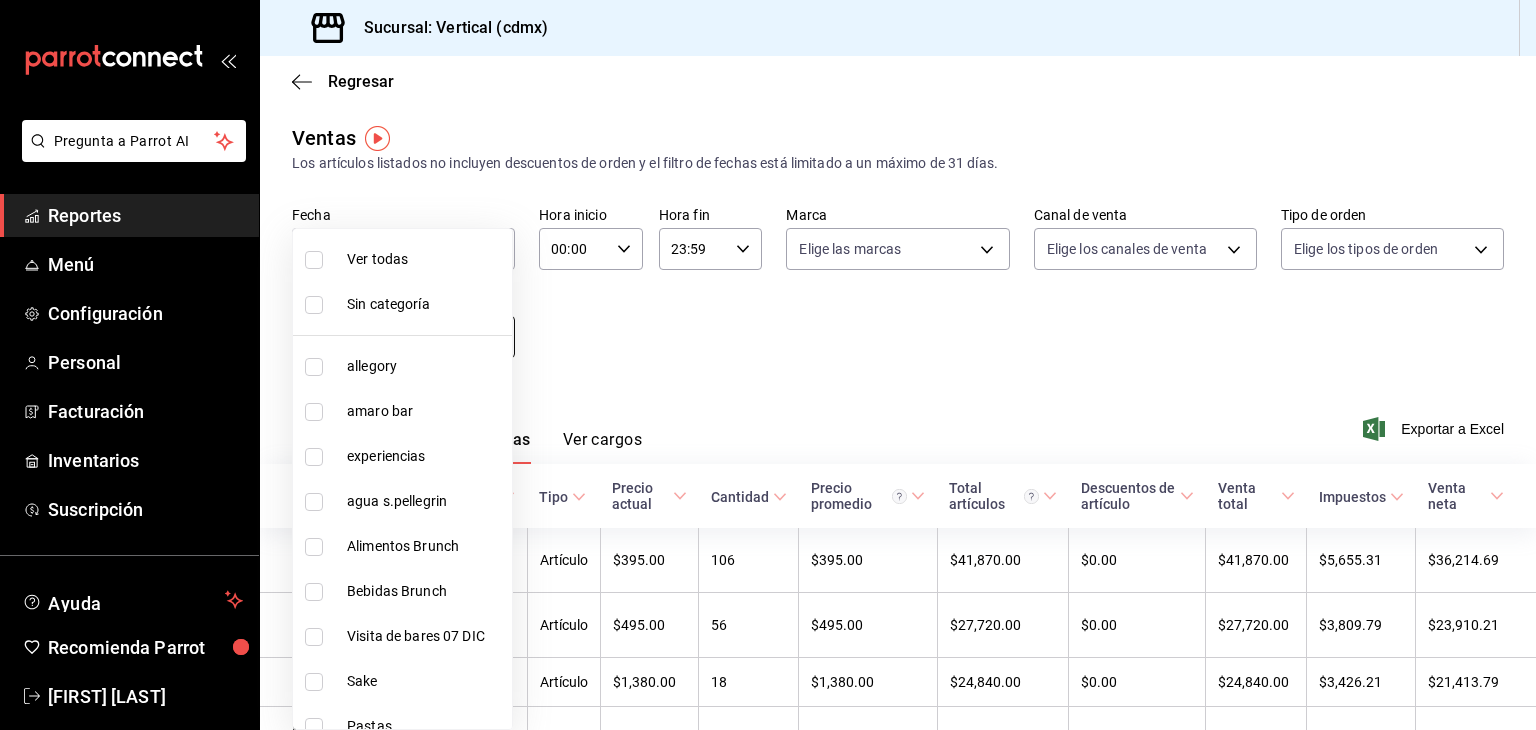 click on "Pregunta a Parrot AI Reportes   Menú   Configuración   Personal   Facturación   Inventarios   Suscripción   Ayuda Recomienda Parrot   JULIETA SILVA   Sugerir nueva función   Sucursal: Vertical (cdmx) Regresar Ventas Los artículos listados no incluyen descuentos de orden y el filtro de fechas está limitado a un máximo de 31 días. Fecha 2025-07-01 7 / 1 / 2025 - 2025-07-31 7 / 31 / 2025 Hora inicio 00:00 Hora inicio Hora fin 23:59 Hora fin Marca Elige las marcas Canal de venta Elige los canales de venta Tipo de orden Elige los tipos de orden Categorías Elige las categorías Ver resumen Ver ventas Ver cargos Exportar a Excel Nombre Tipo de artículo Tipo Precio actual Cantidad Precio promedio   Total artículos   Descuentos de artículo Venta total Impuestos Venta neta Hamburguesa Angus - Artículo $395.00 106 $395.00 $41,870.00 $0.00 $41,870.00 $5,655.31 $36,214.69 Risotto de Camarones - Artículo $495.00 56 $495.00 $27,720.00 $0.00 $27,720.00 $3,809.79 $23,910.21 Prime Rib 650G - Artículo $1,380.00" at bounding box center (768, 365) 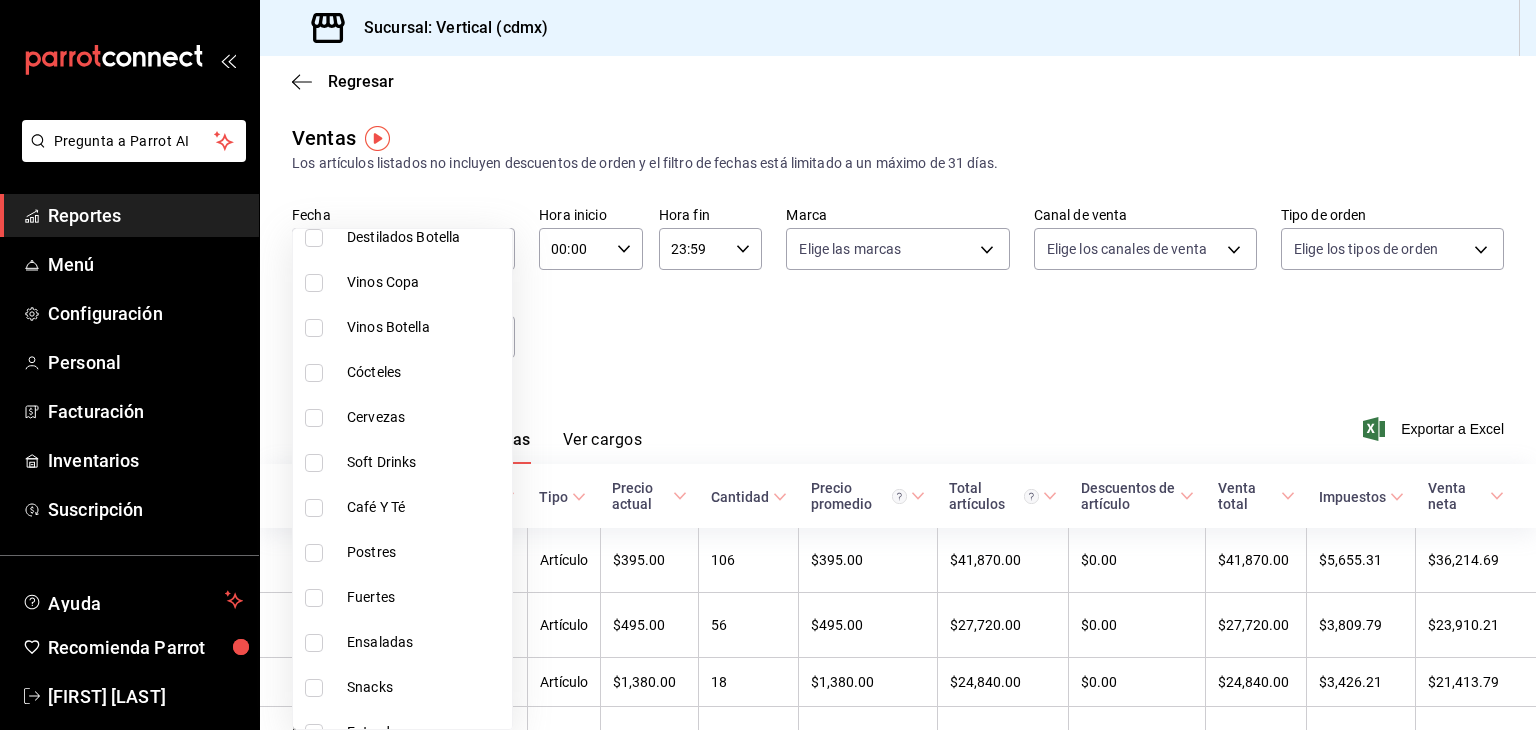 scroll, scrollTop: 1640, scrollLeft: 0, axis: vertical 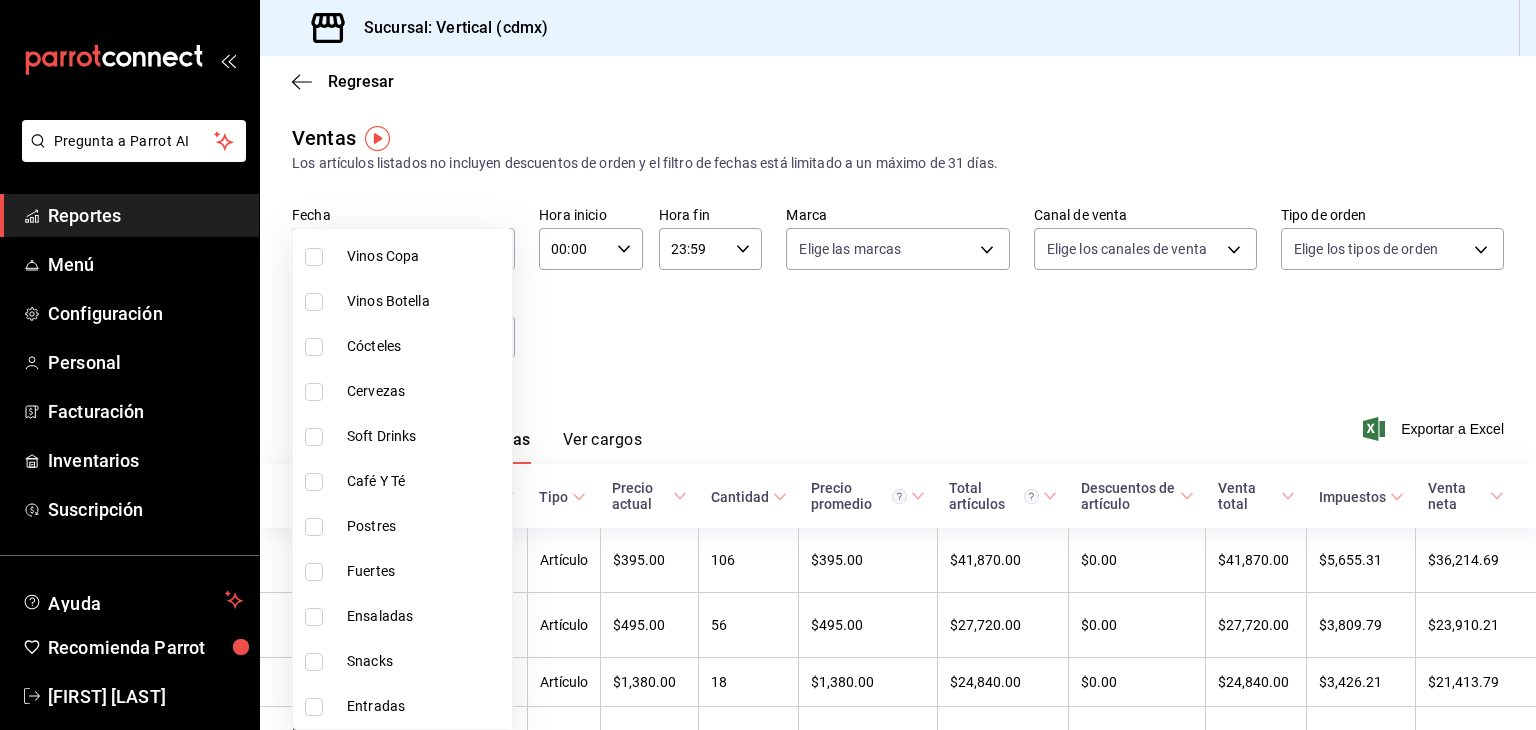 click at bounding box center (318, 662) 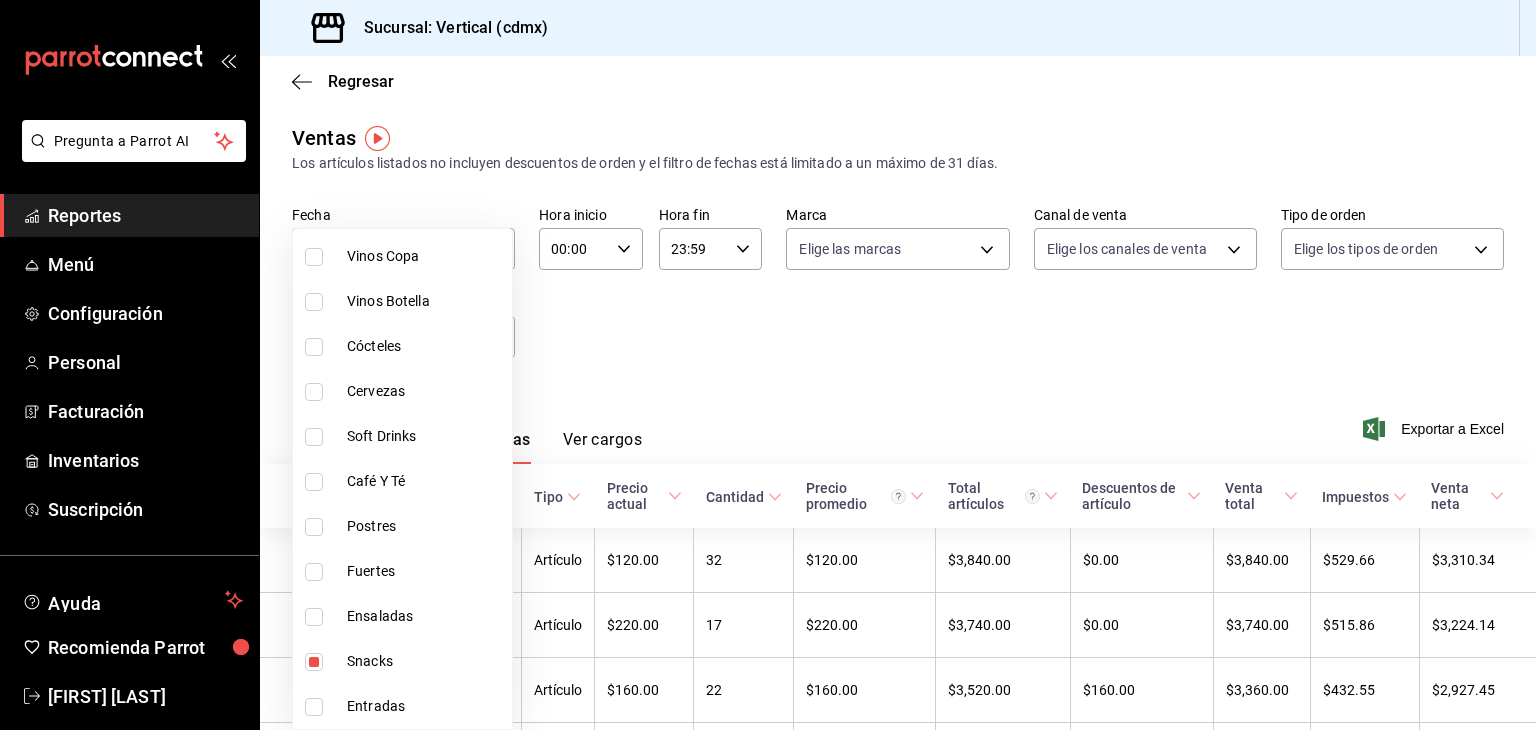click at bounding box center (768, 365) 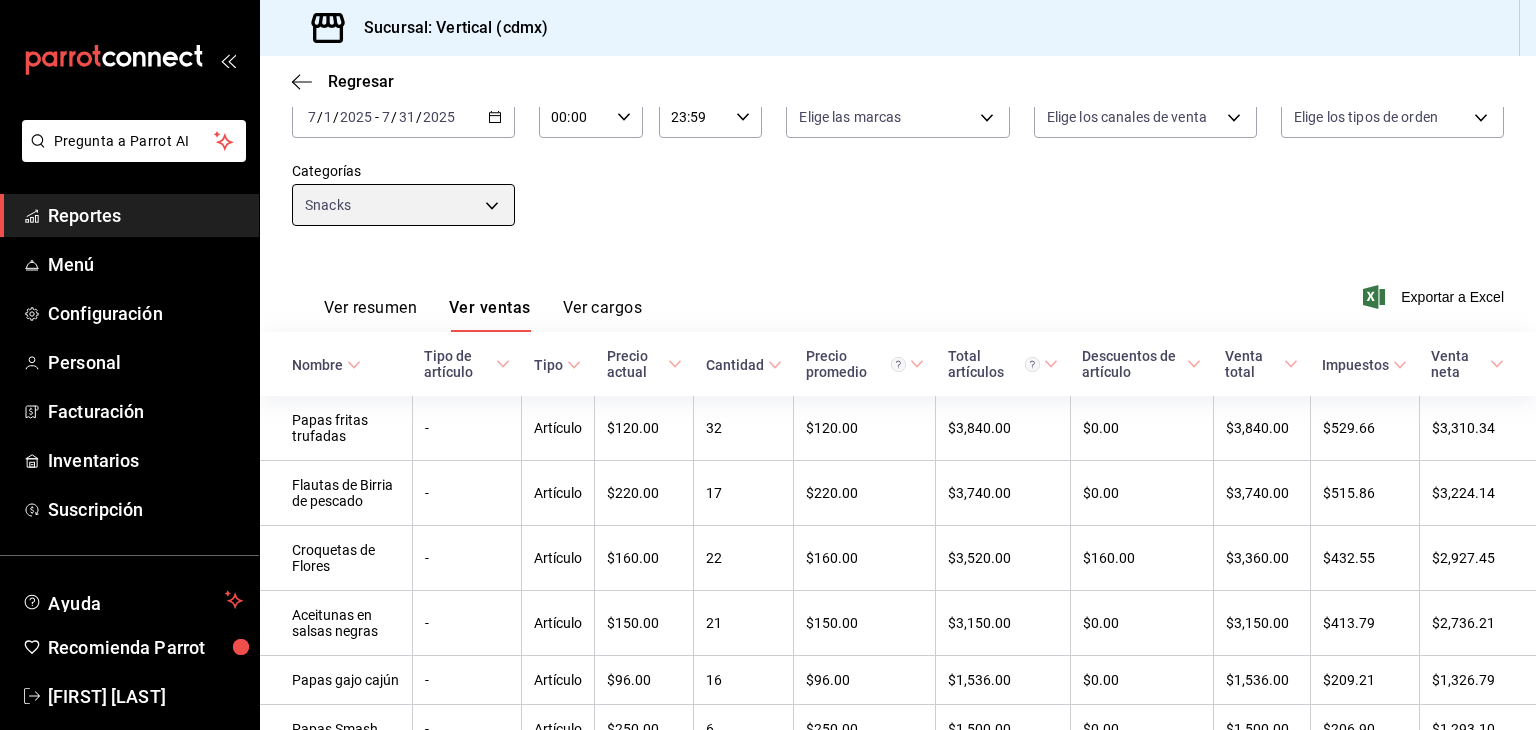 scroll, scrollTop: 134, scrollLeft: 0, axis: vertical 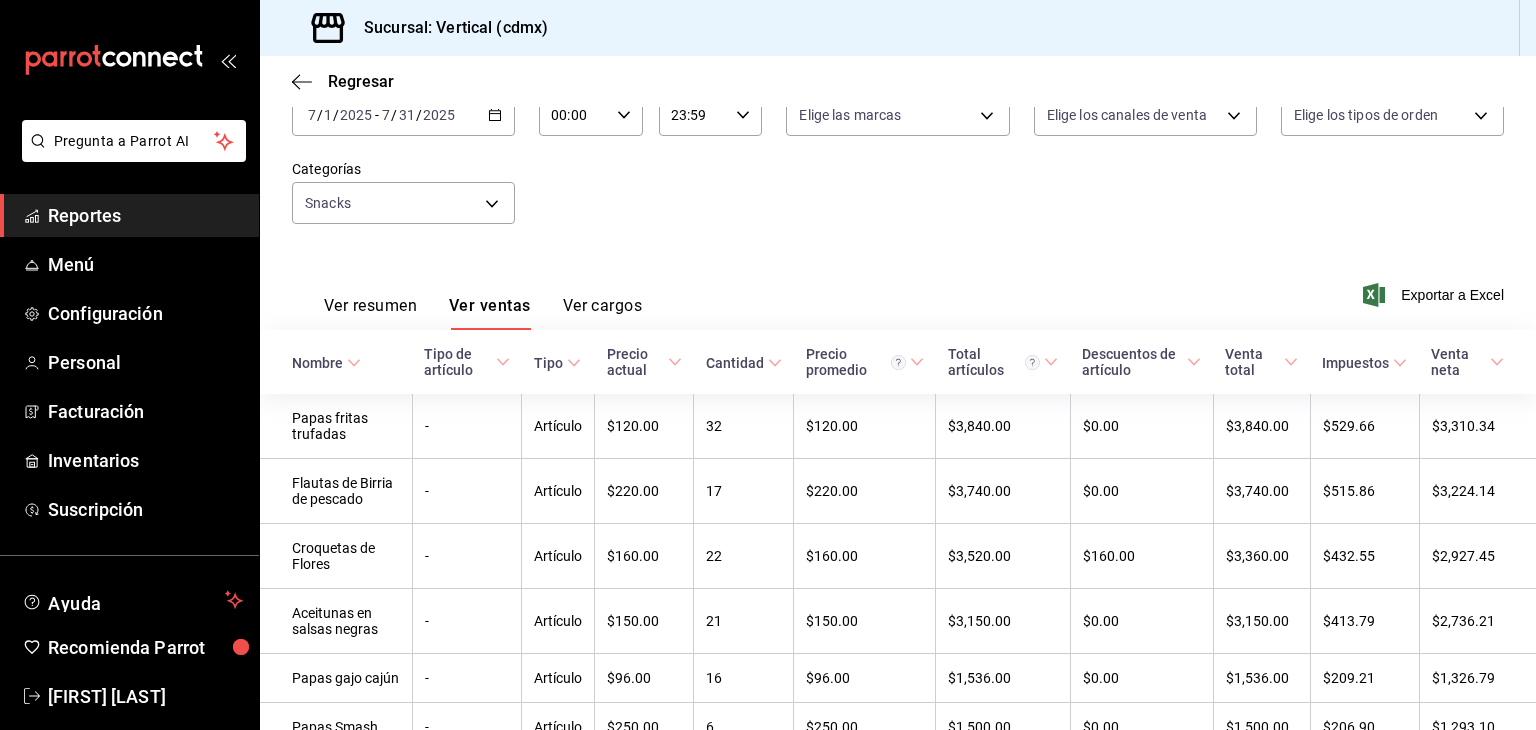 click 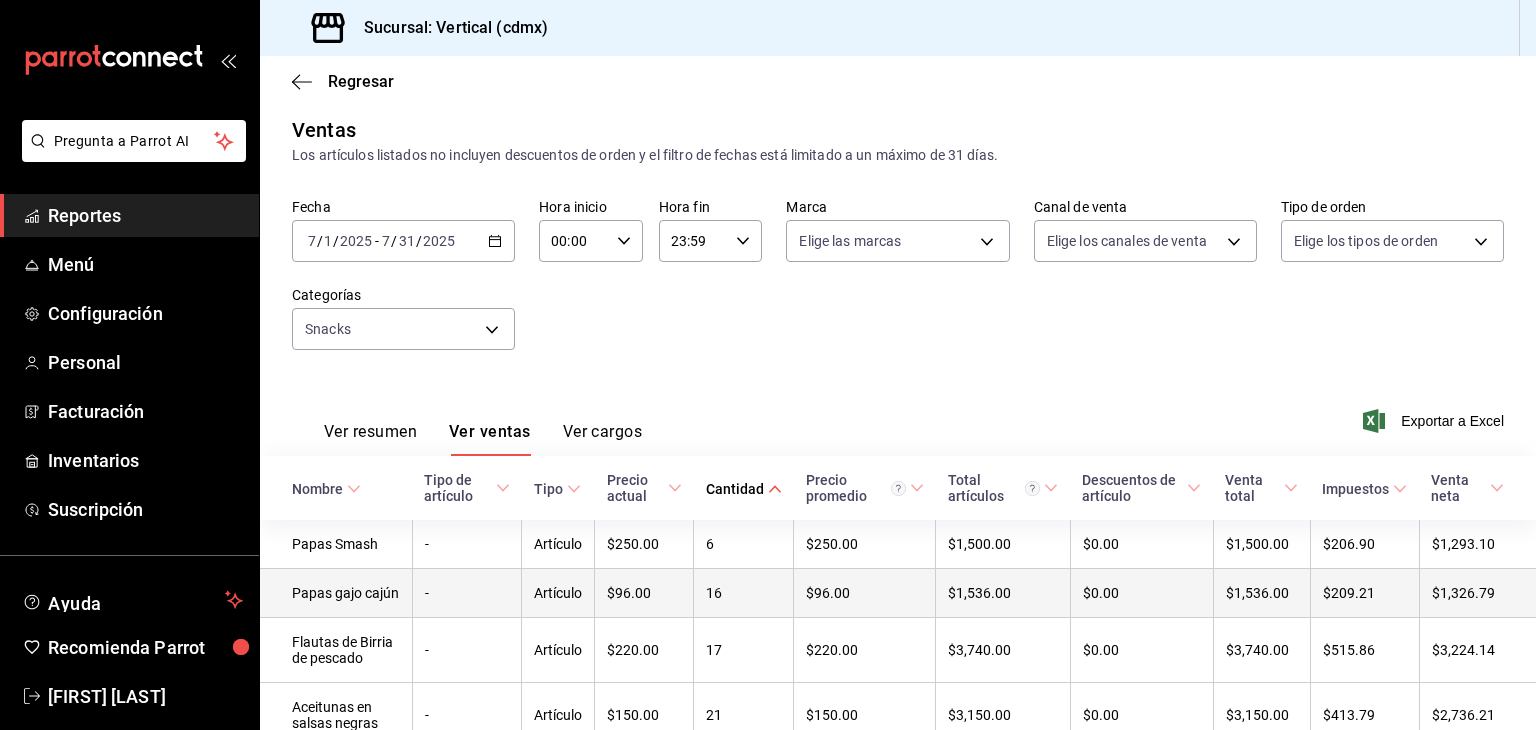 scroll, scrollTop: 134, scrollLeft: 0, axis: vertical 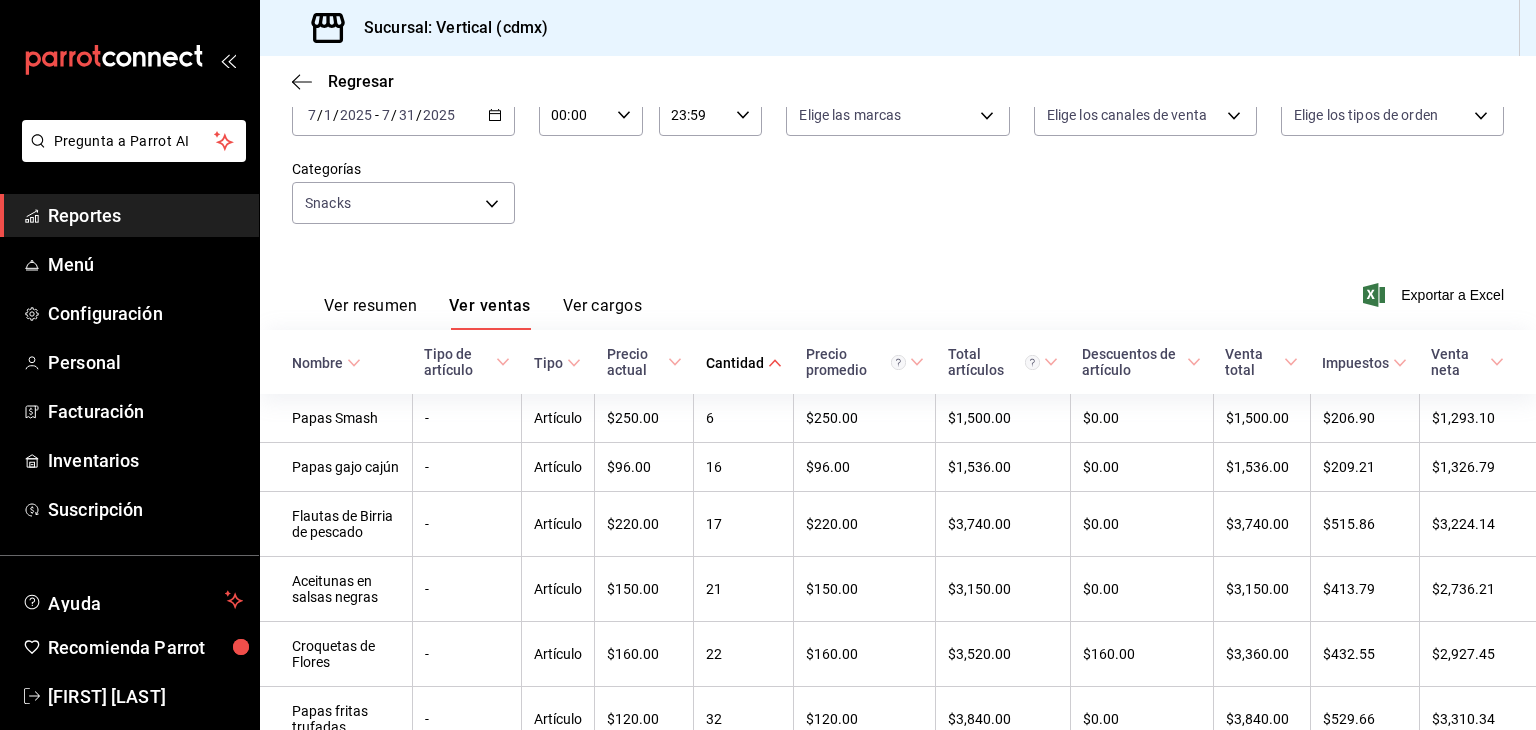 click on "Cantidad" at bounding box center (735, 363) 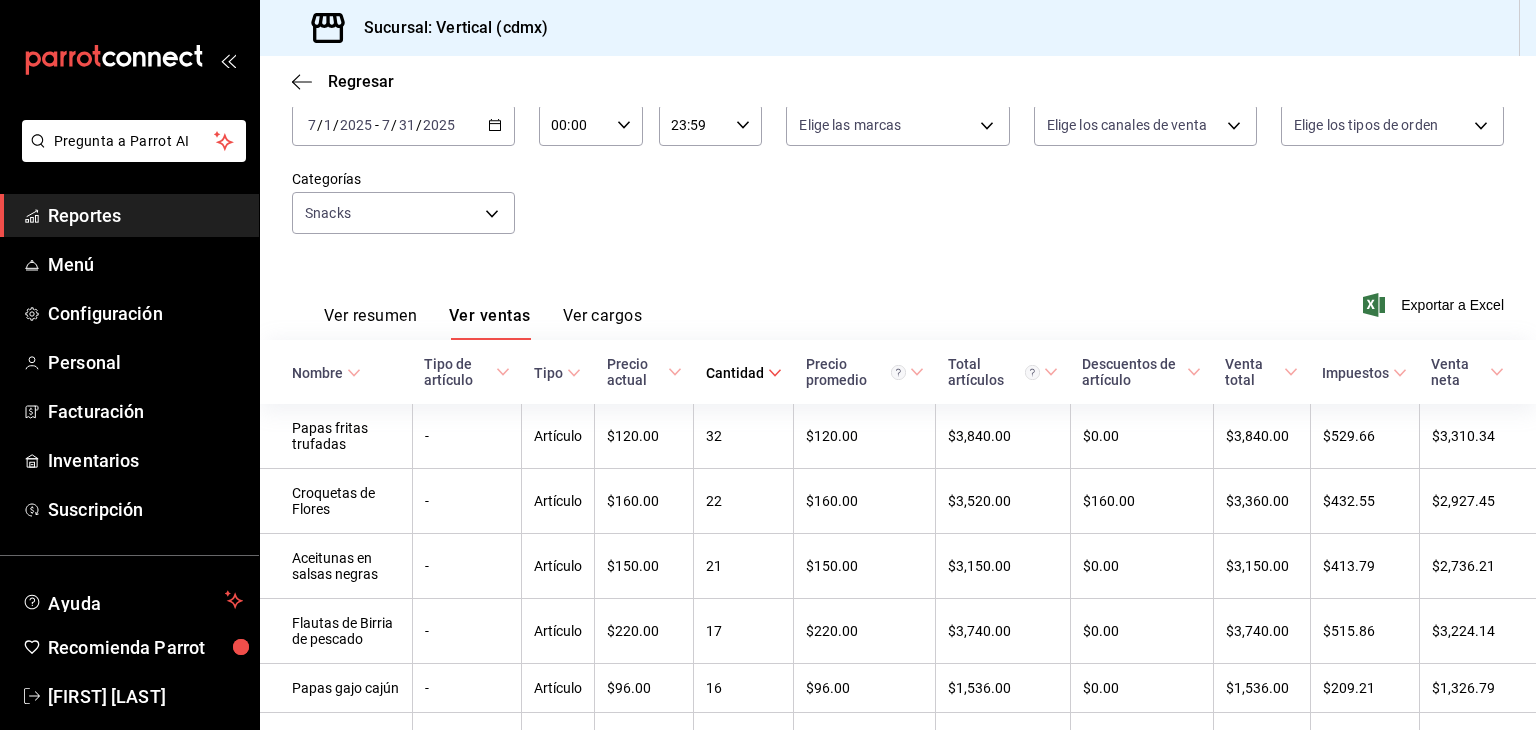 scroll, scrollTop: 120, scrollLeft: 0, axis: vertical 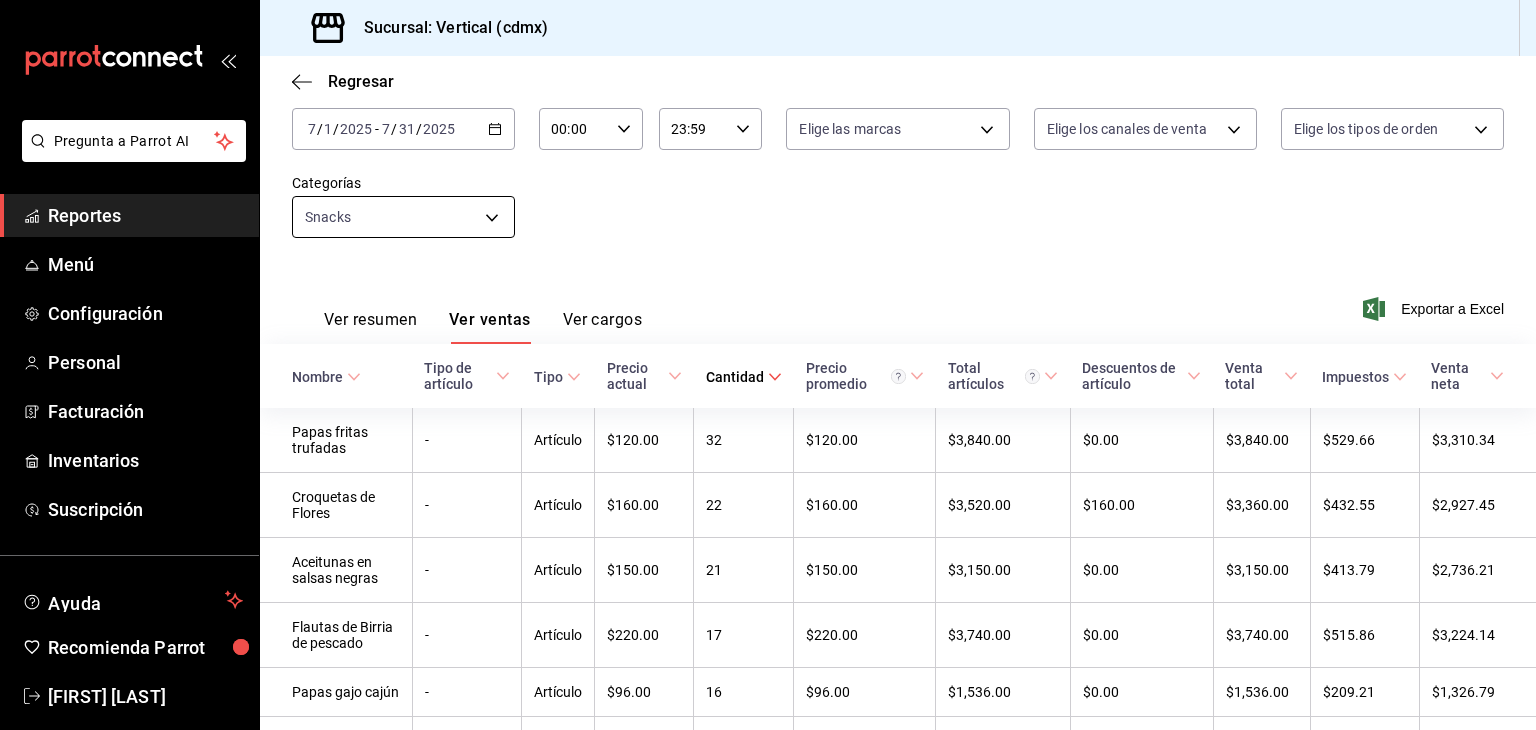 click on "Pregunta a Parrot AI Reportes   Menú   Configuración   Personal   Facturación   Inventarios   Suscripción   Ayuda Recomienda Parrot   JULIETA SILVA   Sugerir nueva función   Sucursal: Vertical (cdmx) Regresar Ventas Los artículos listados no incluyen descuentos de orden y el filtro de fechas está limitado a un máximo de 31 días. Fecha 2025-07-01 7 / 1 / 2025 - 2025-07-31 7 / 31 / 2025 Hora inicio 00:00 Hora inicio Hora fin 23:59 Hora fin Marca Elige las marcas Canal de venta Elige los canales de venta Tipo de orden Elige los tipos de orden Categorías Snacks acf83186-c1e8-4adb-9057-1d0c6e730724 Ver resumen Ver ventas Ver cargos Exportar a Excel Nombre Tipo de artículo Tipo Precio actual Cantidad Precio promedio   Total artículos   Descuentos de artículo Venta total Impuestos Venta neta Papas fritas trufadas - Artículo $120.00 32 $120.00 $3,840.00 $0.00 $3,840.00 $529.66 $3,310.34 Croquetas de Flores - Artículo $160.00 22 $160.00 $3,520.00 $160.00 $3,360.00 $432.55 $2,927.45 - Artículo $150.00 -" at bounding box center (768, 365) 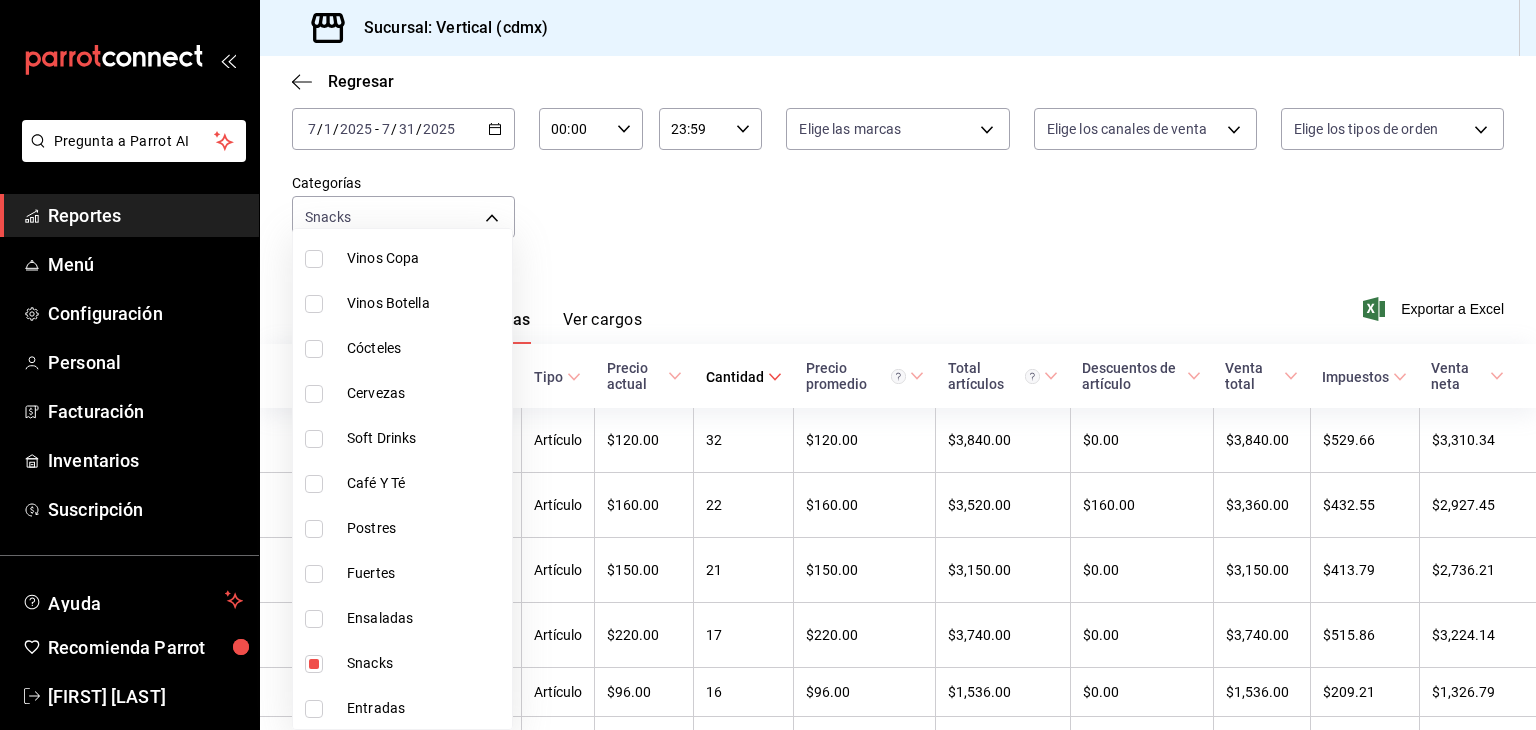 scroll, scrollTop: 1640, scrollLeft: 0, axis: vertical 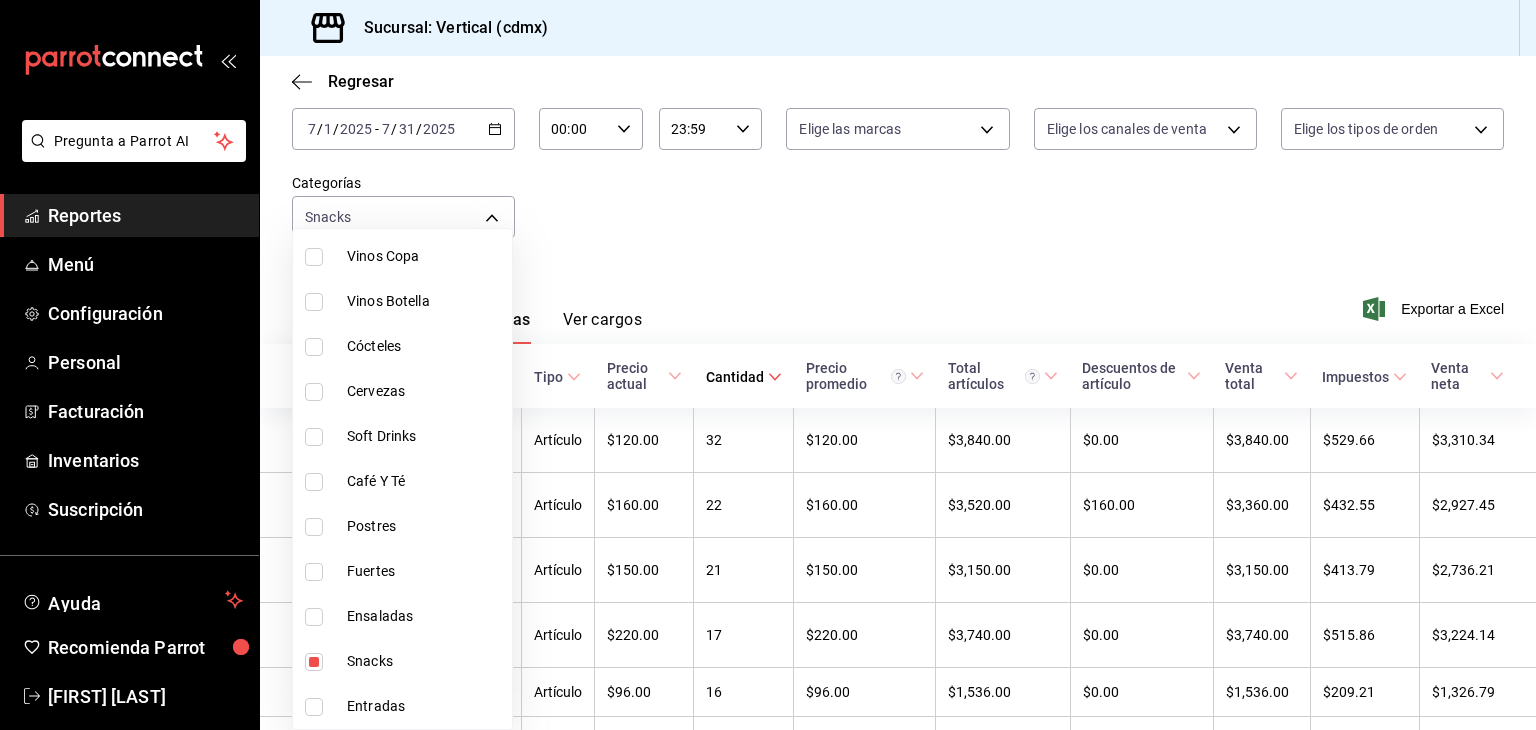 click on "Entradas" at bounding box center (425, 706) 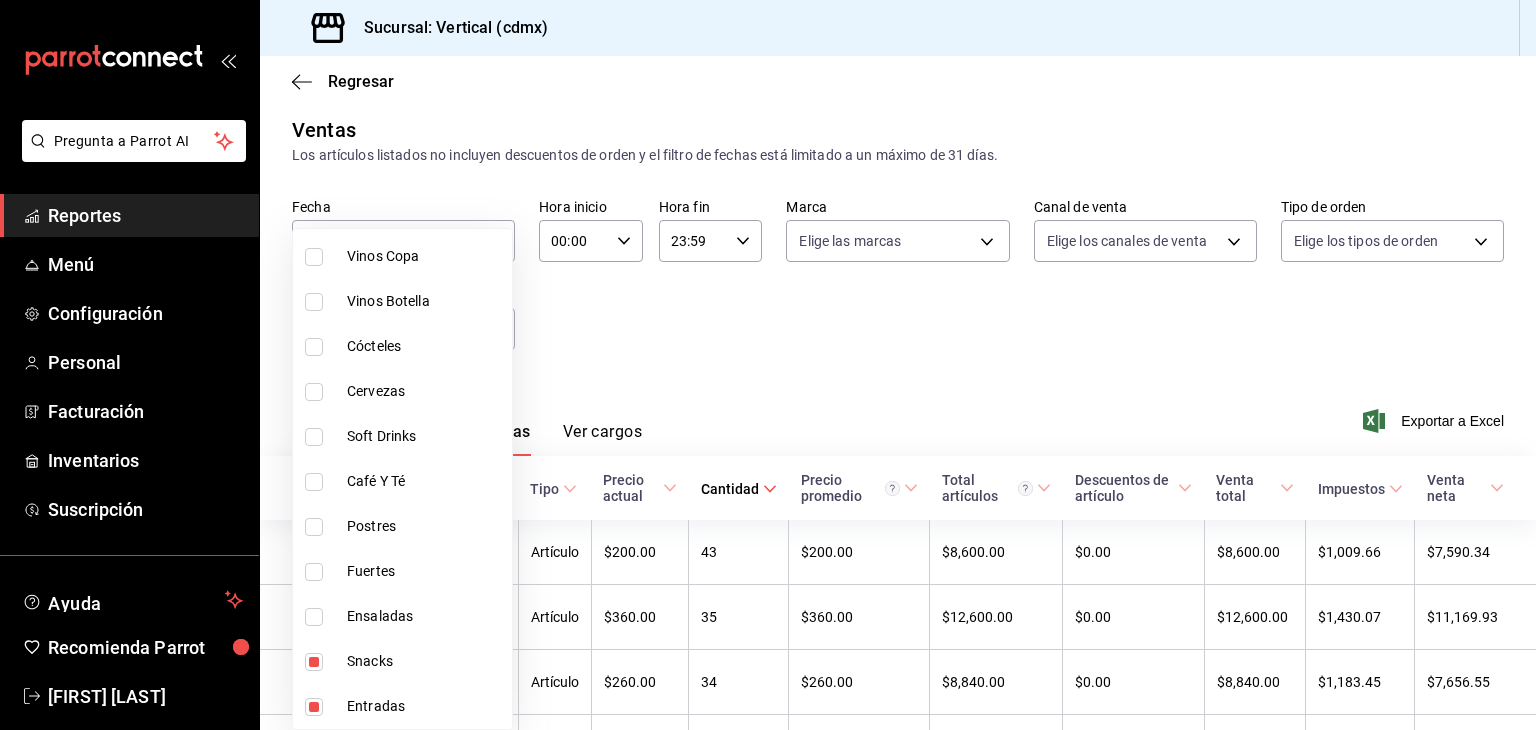 scroll, scrollTop: 120, scrollLeft: 0, axis: vertical 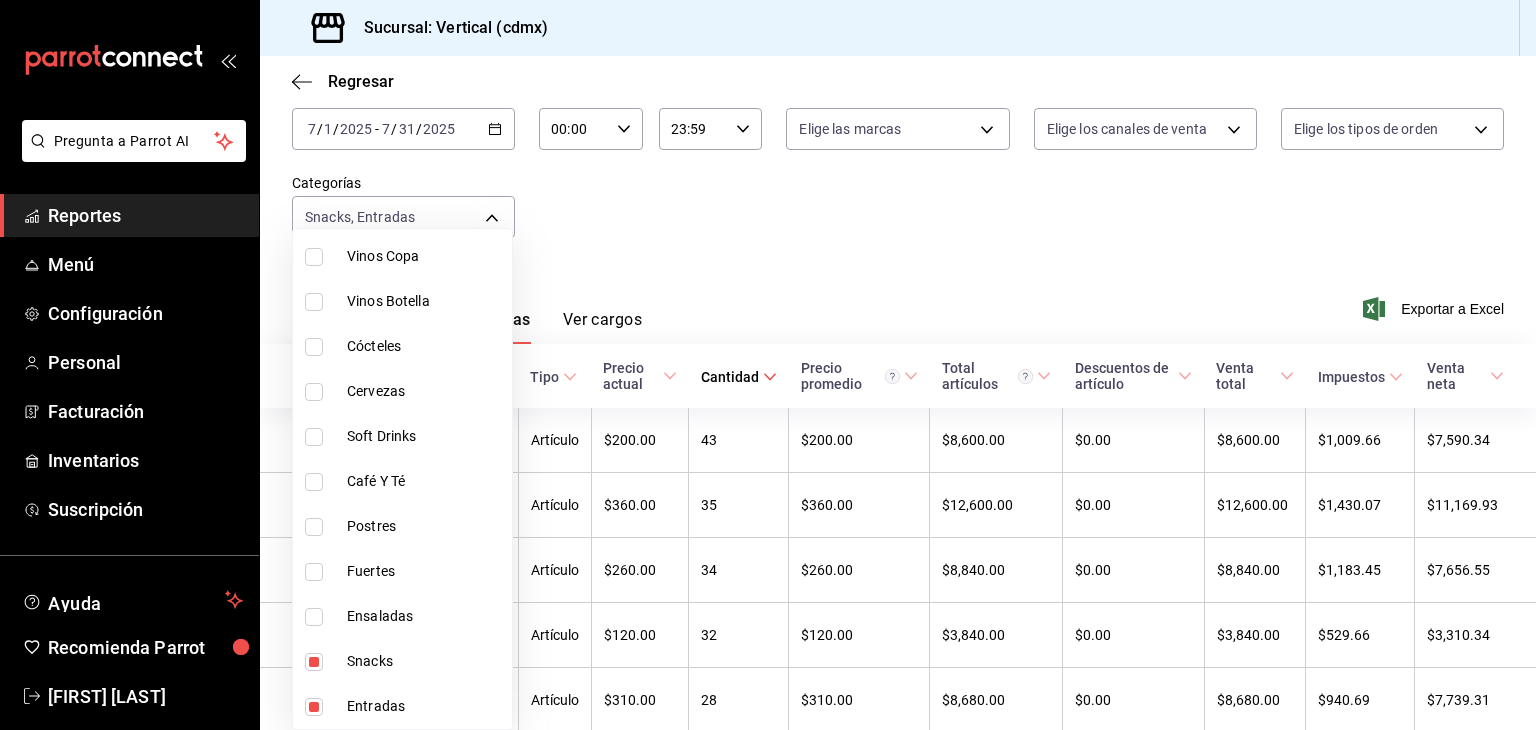 click at bounding box center (314, 662) 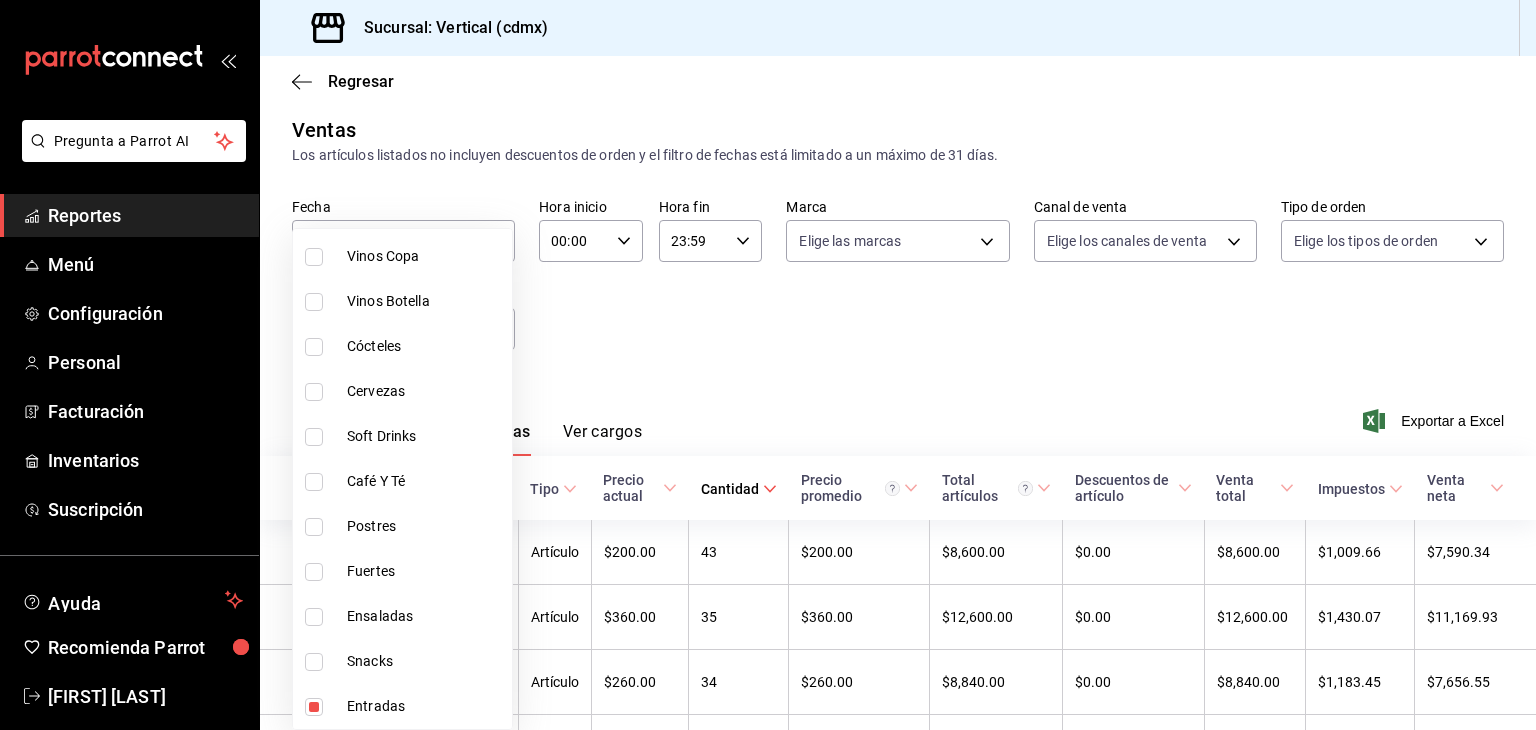 scroll, scrollTop: 120, scrollLeft: 0, axis: vertical 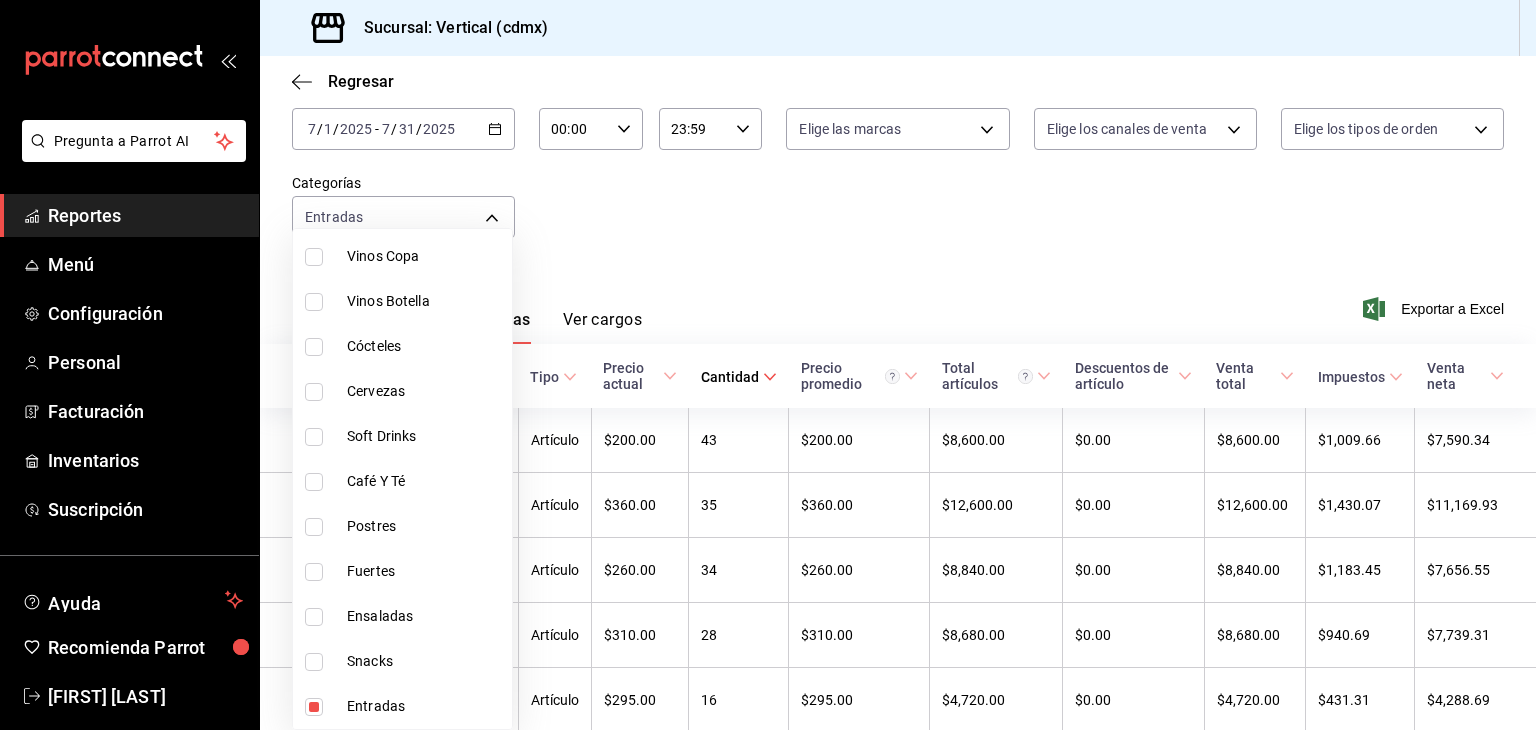 click at bounding box center (768, 365) 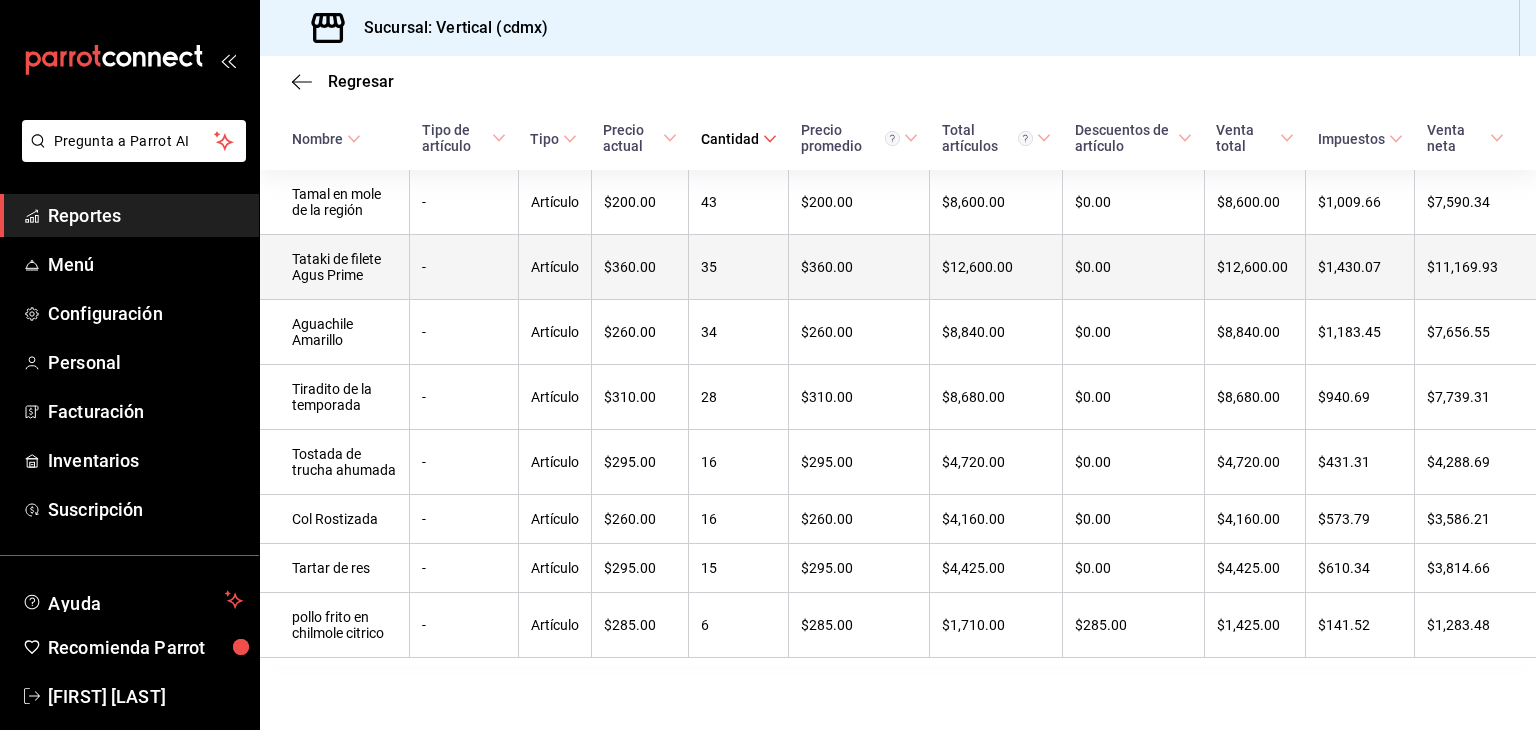 scroll, scrollTop: 358, scrollLeft: 0, axis: vertical 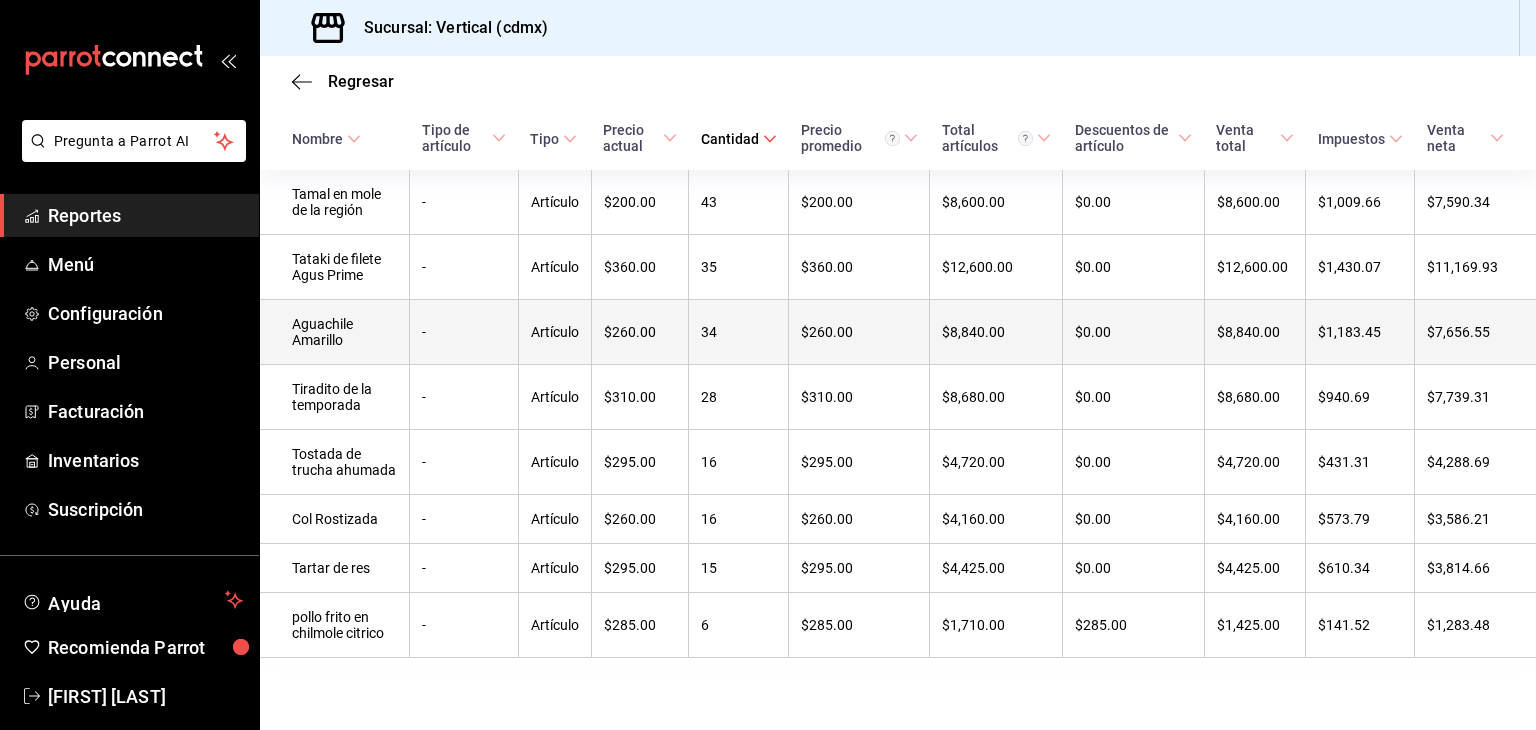 click on "$8,840.00" at bounding box center [996, 332] 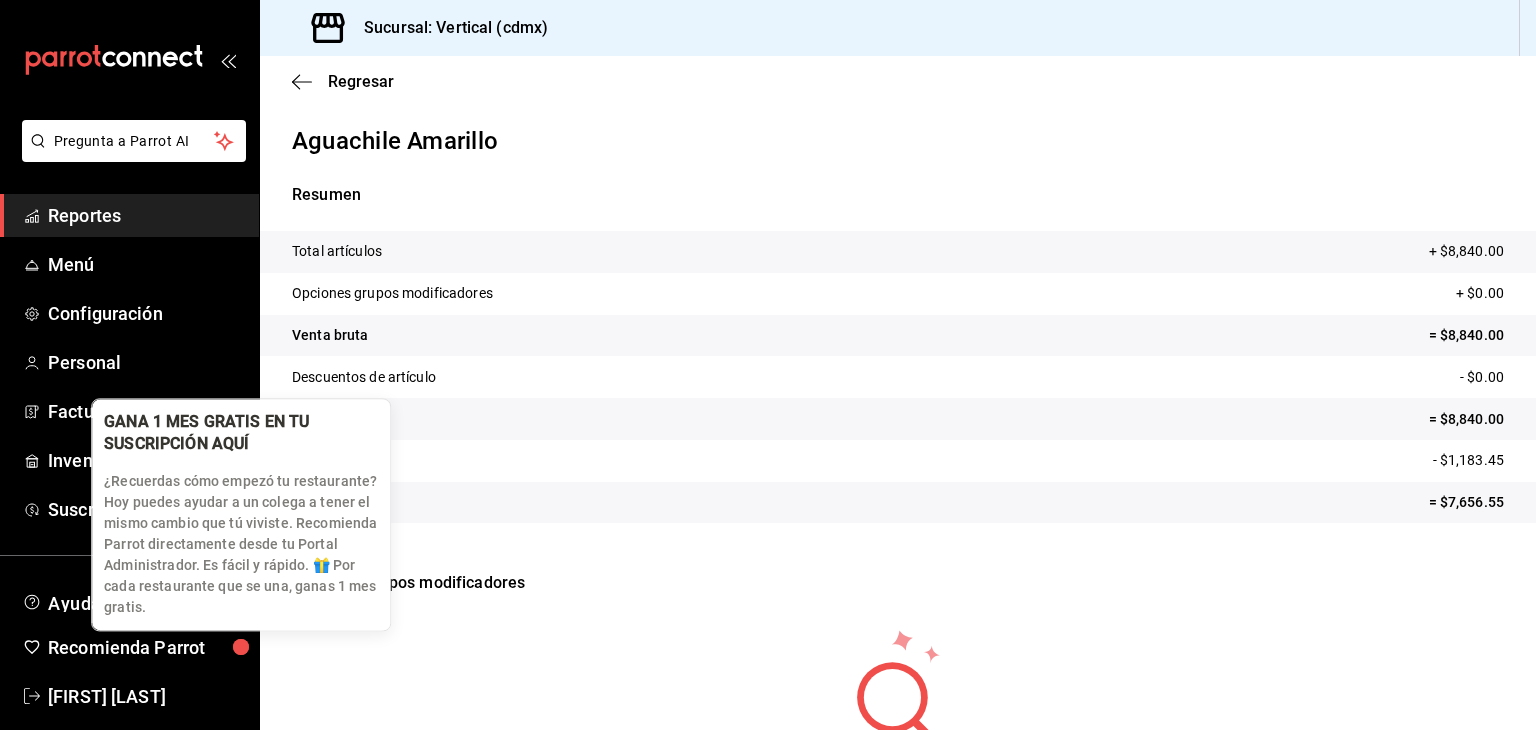 click at bounding box center (241, 647) 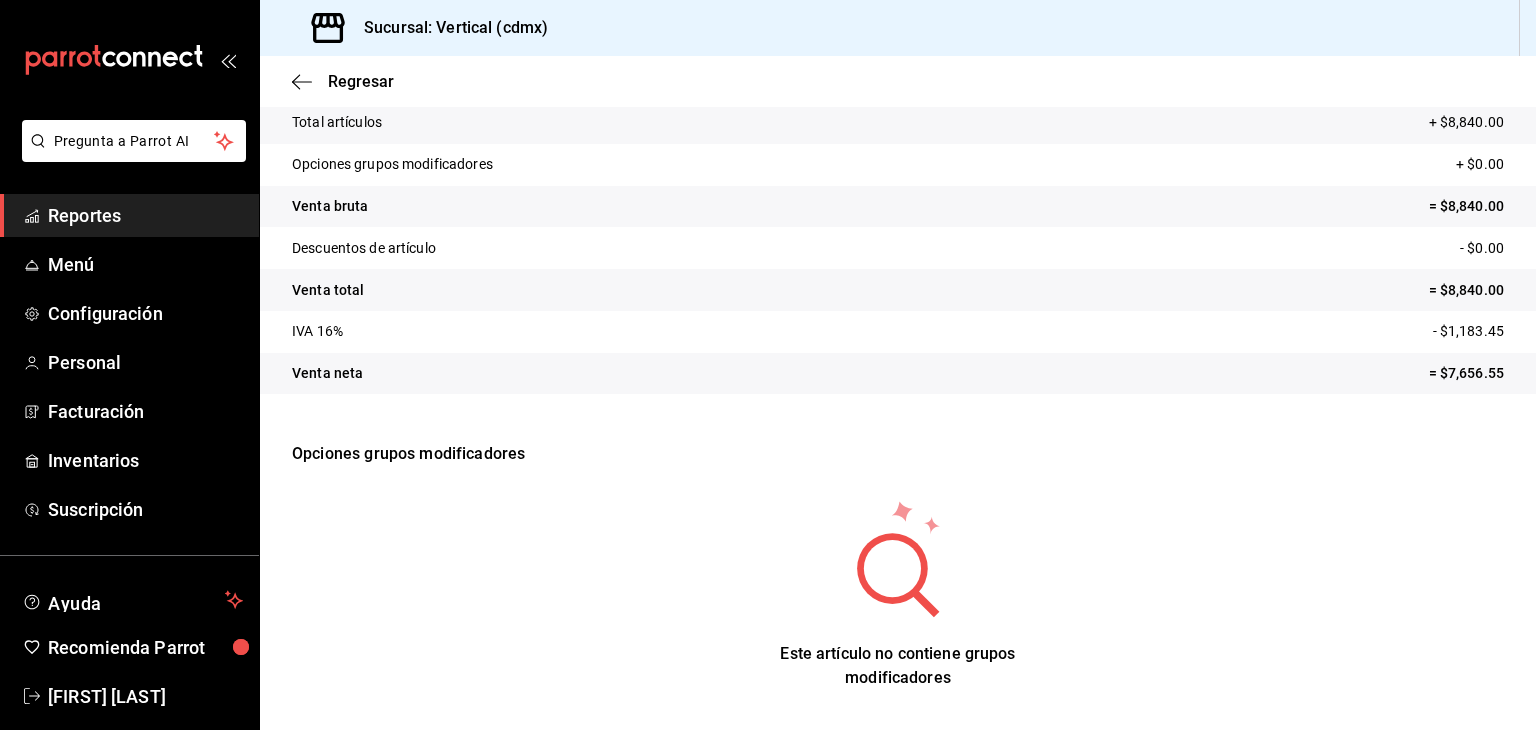 scroll, scrollTop: 0, scrollLeft: 0, axis: both 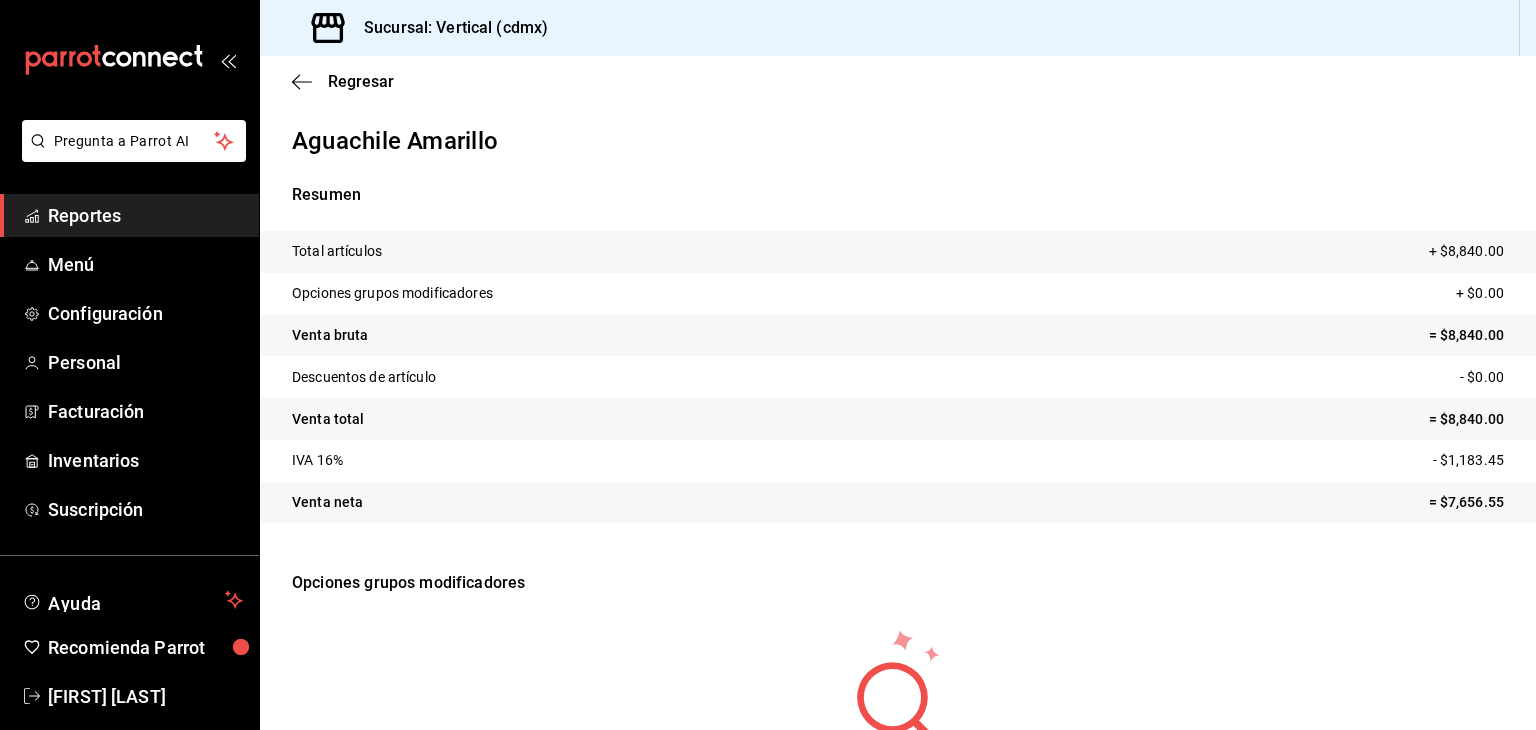 click on "Regresar" at bounding box center (898, 81) 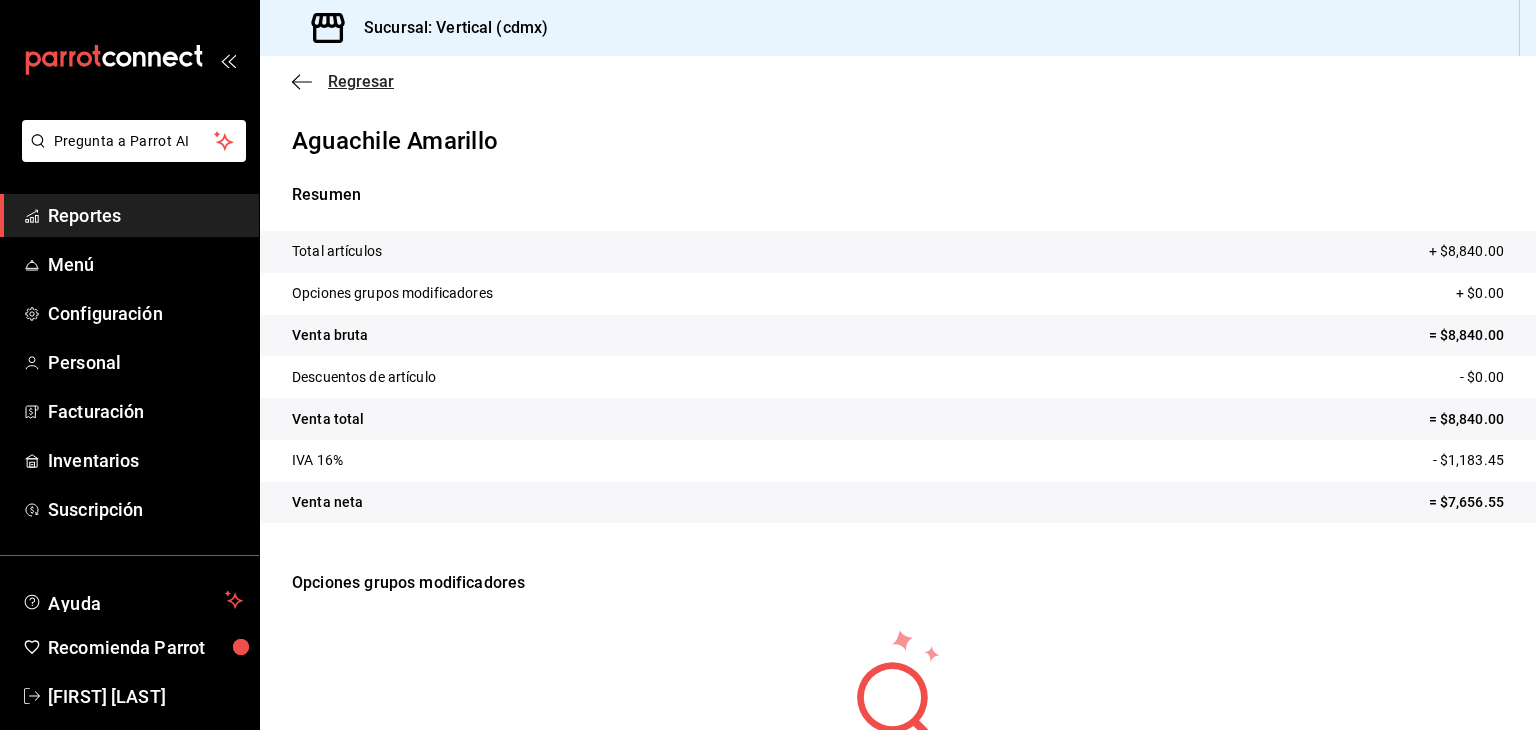 click 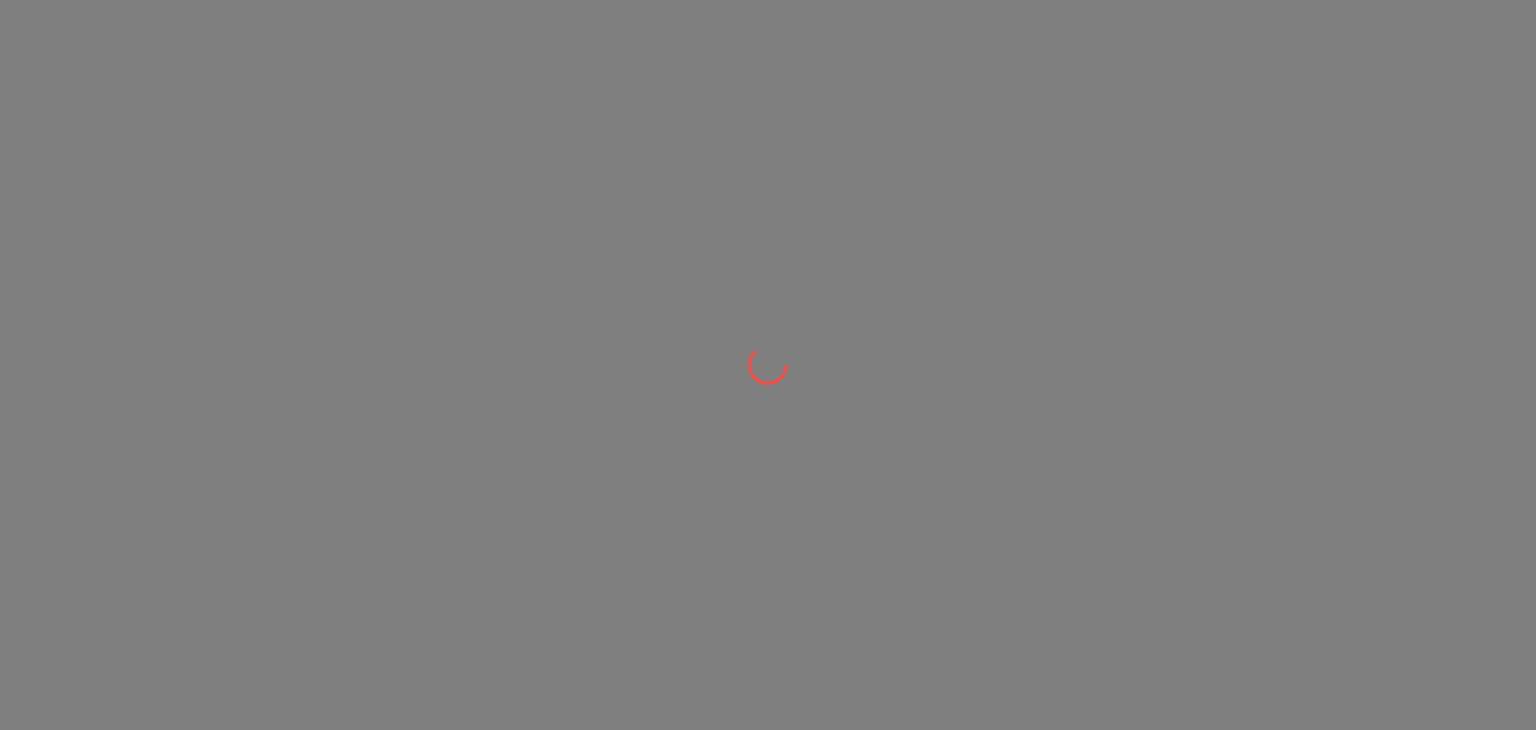 scroll, scrollTop: 0, scrollLeft: 0, axis: both 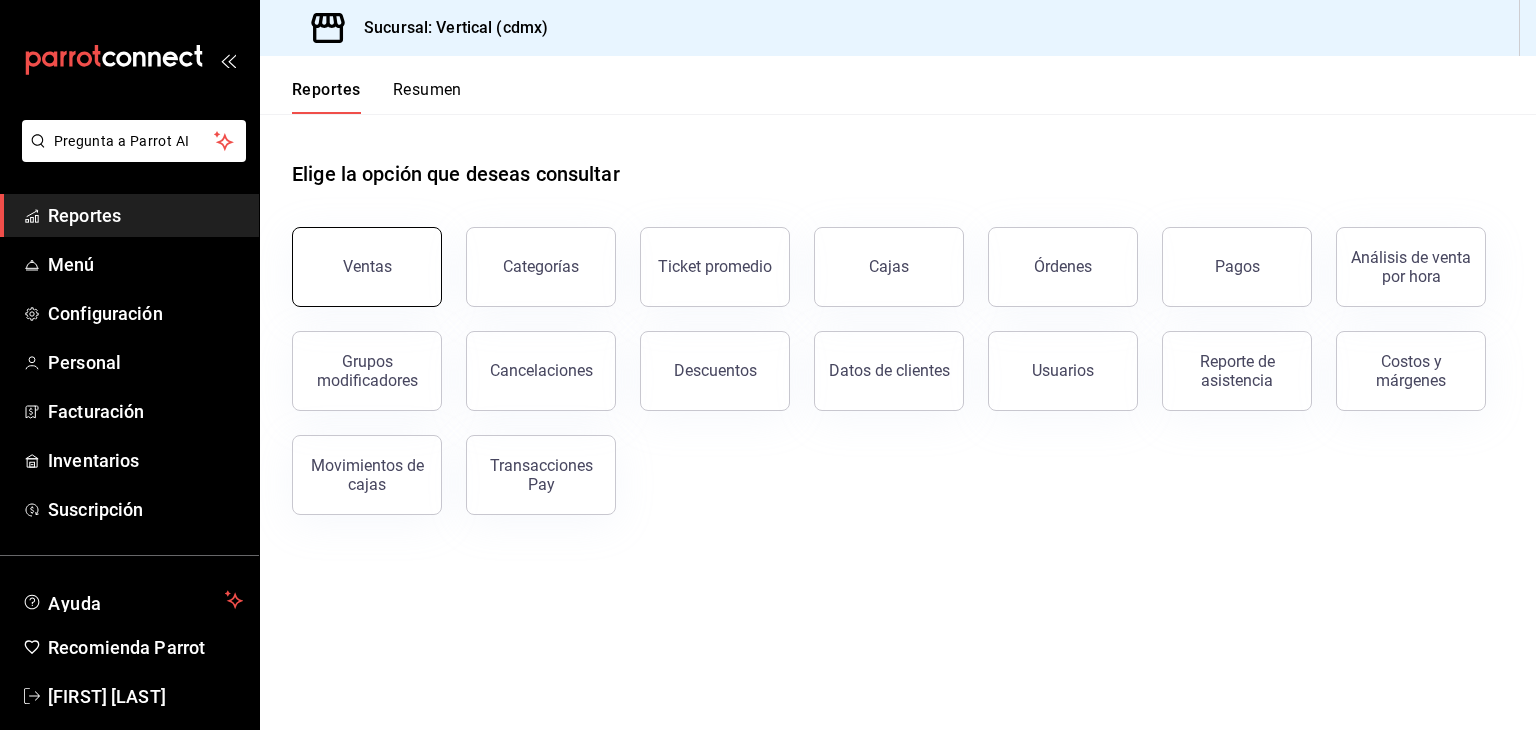 click on "Ventas" at bounding box center [367, 267] 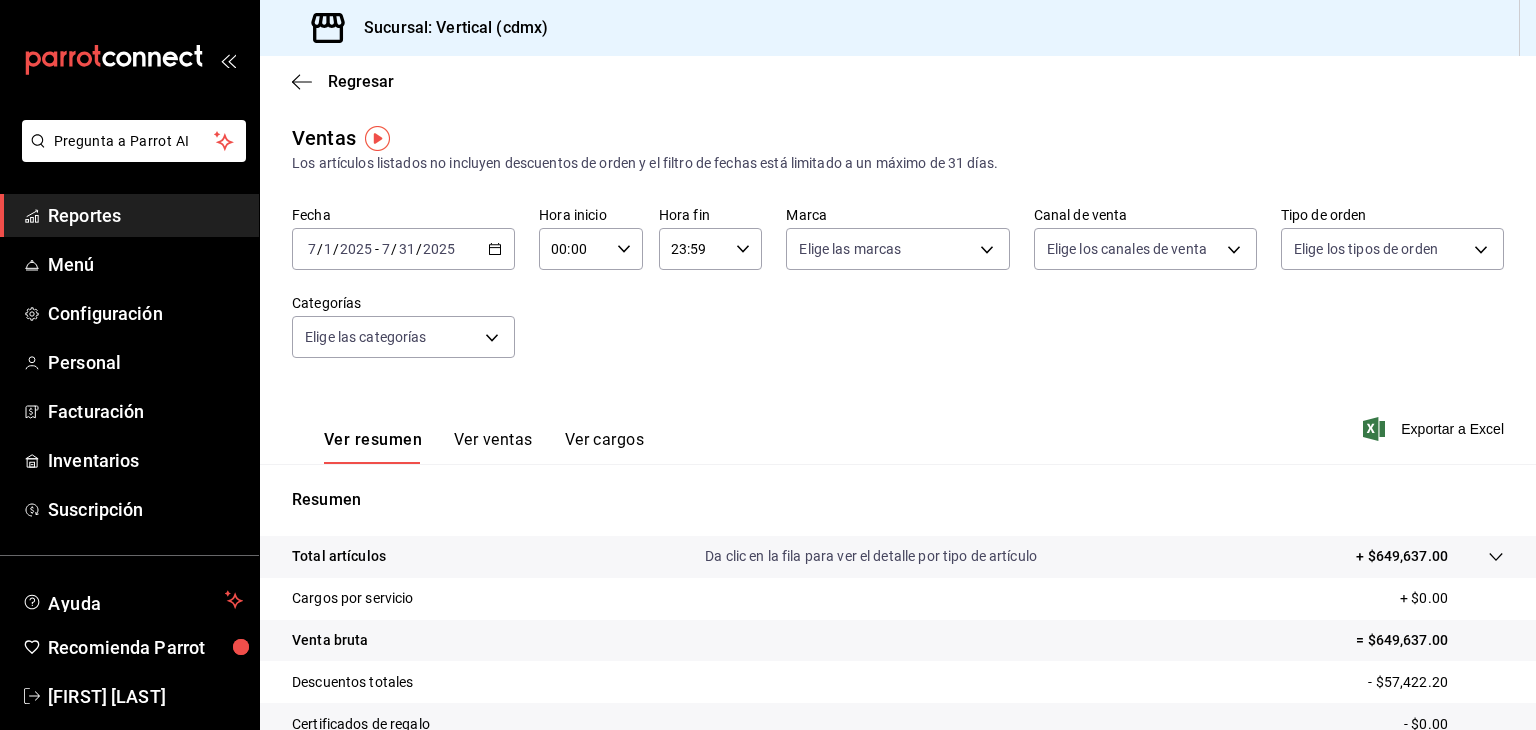 click on "2025-07-01 7 / 1 / 2025 - 2025-07-31 7 / 31 / 2025" at bounding box center (403, 249) 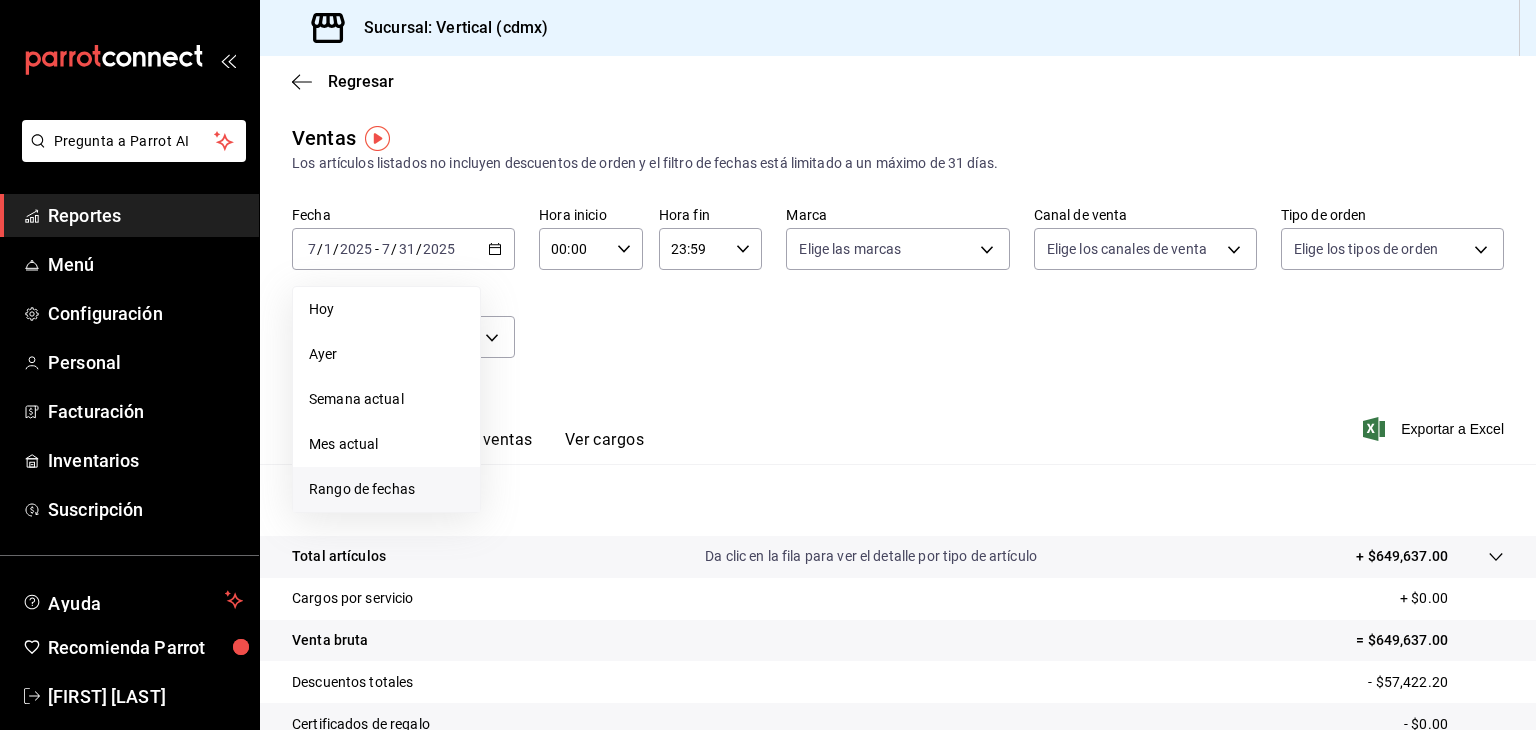 click on "Rango de fechas" at bounding box center (386, 489) 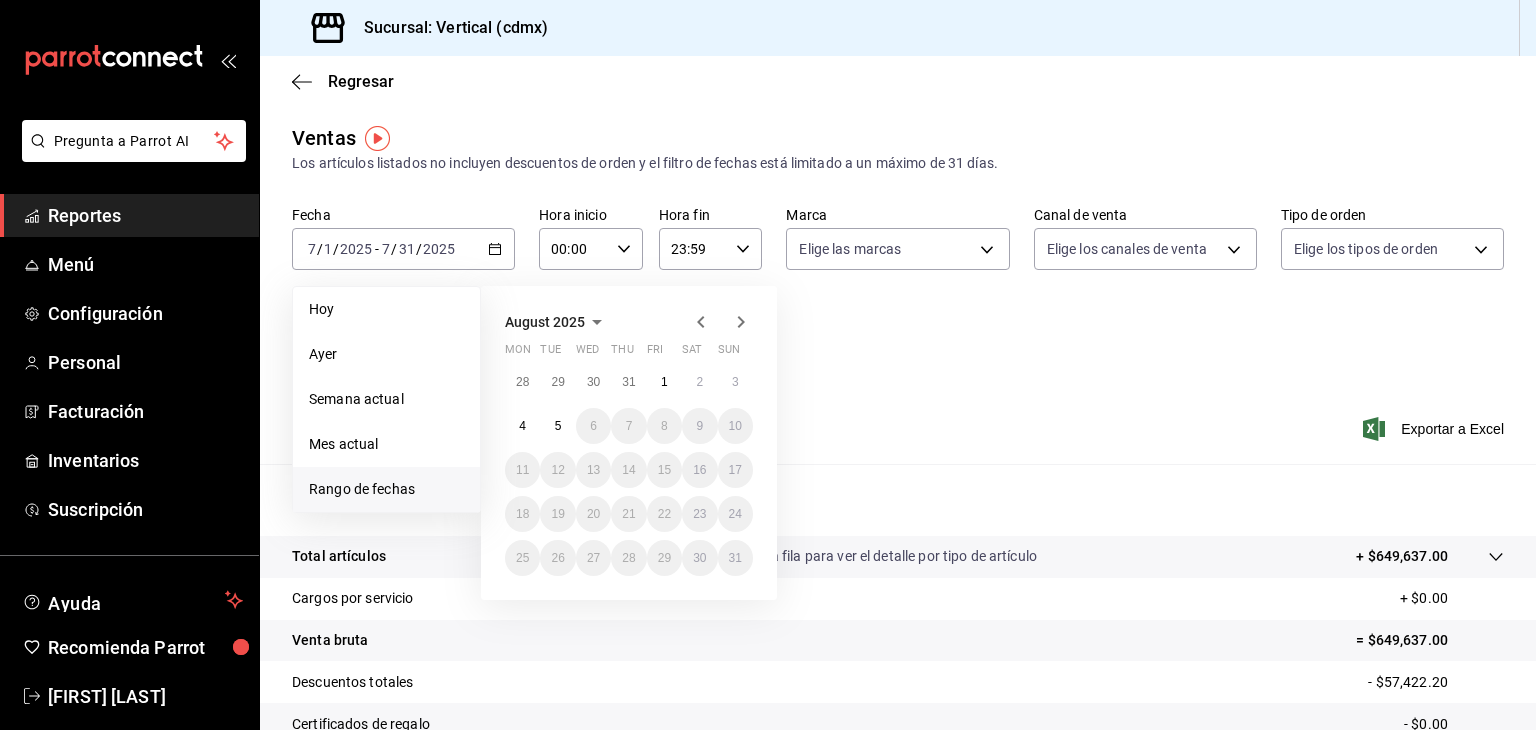 click 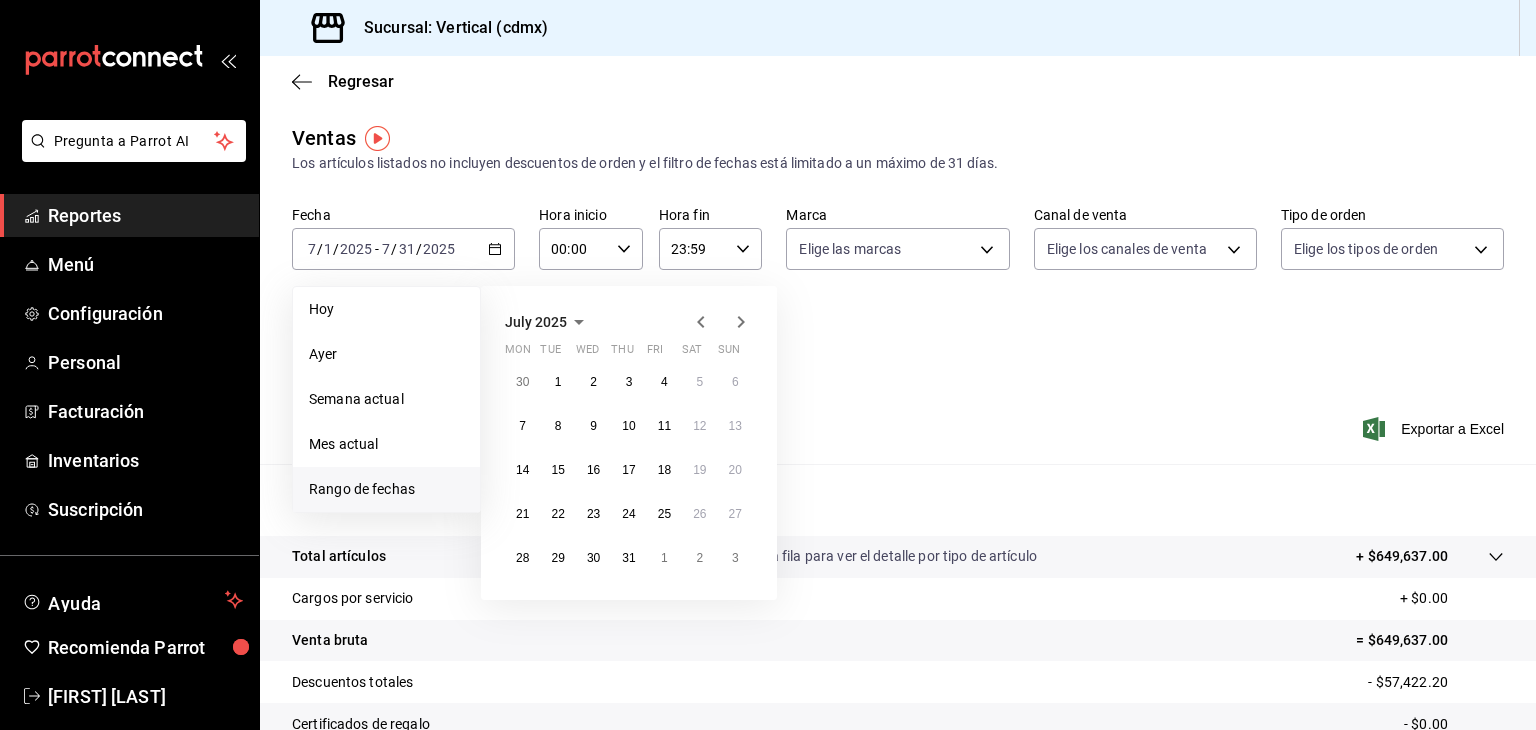 click on "30 1 2 3 4 5 6 7 8 9 10 11 12 13 14 15 16 17 18 19 20 21 22 23 24 25 26 27 28 29 30 31 1 2 3" at bounding box center (629, 470) 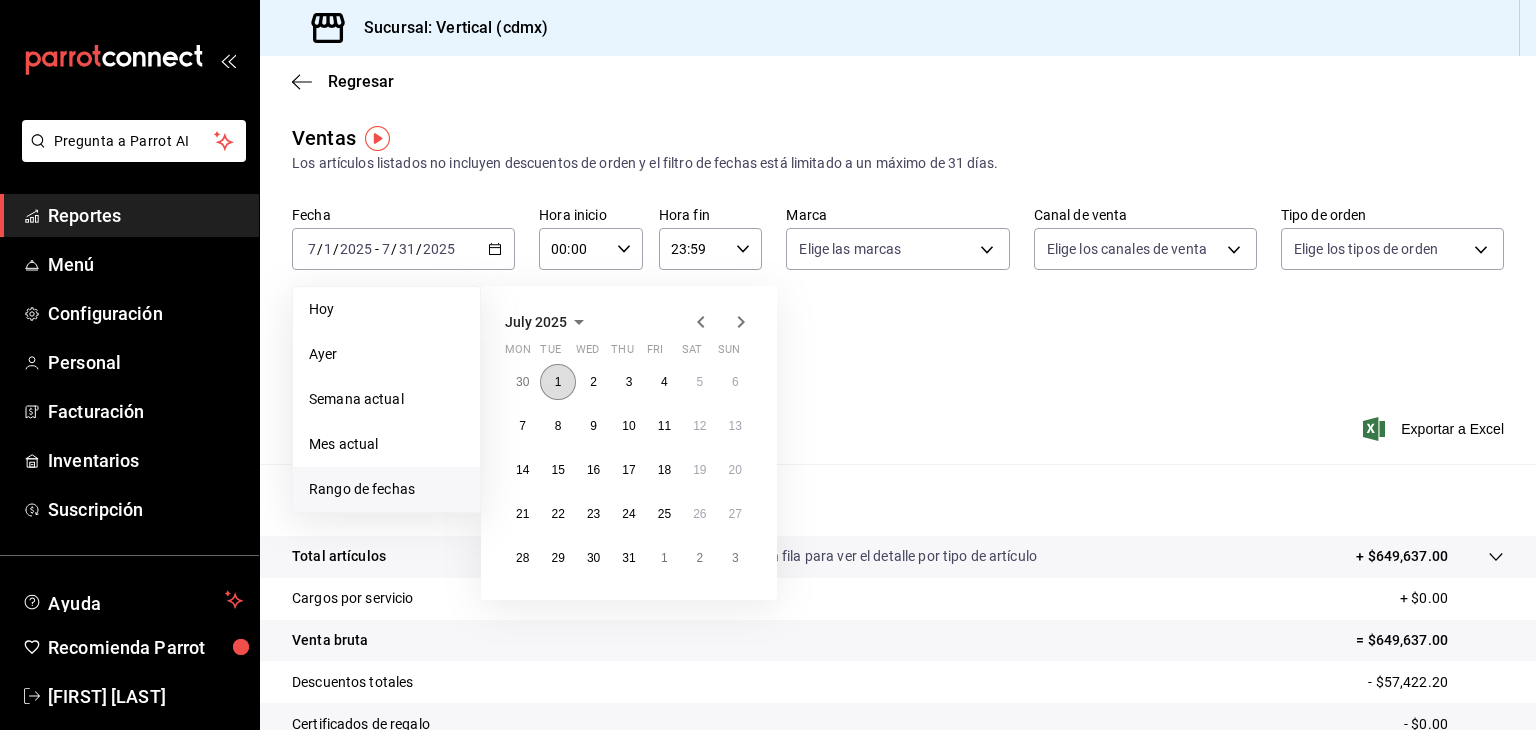 click on "1" at bounding box center [557, 382] 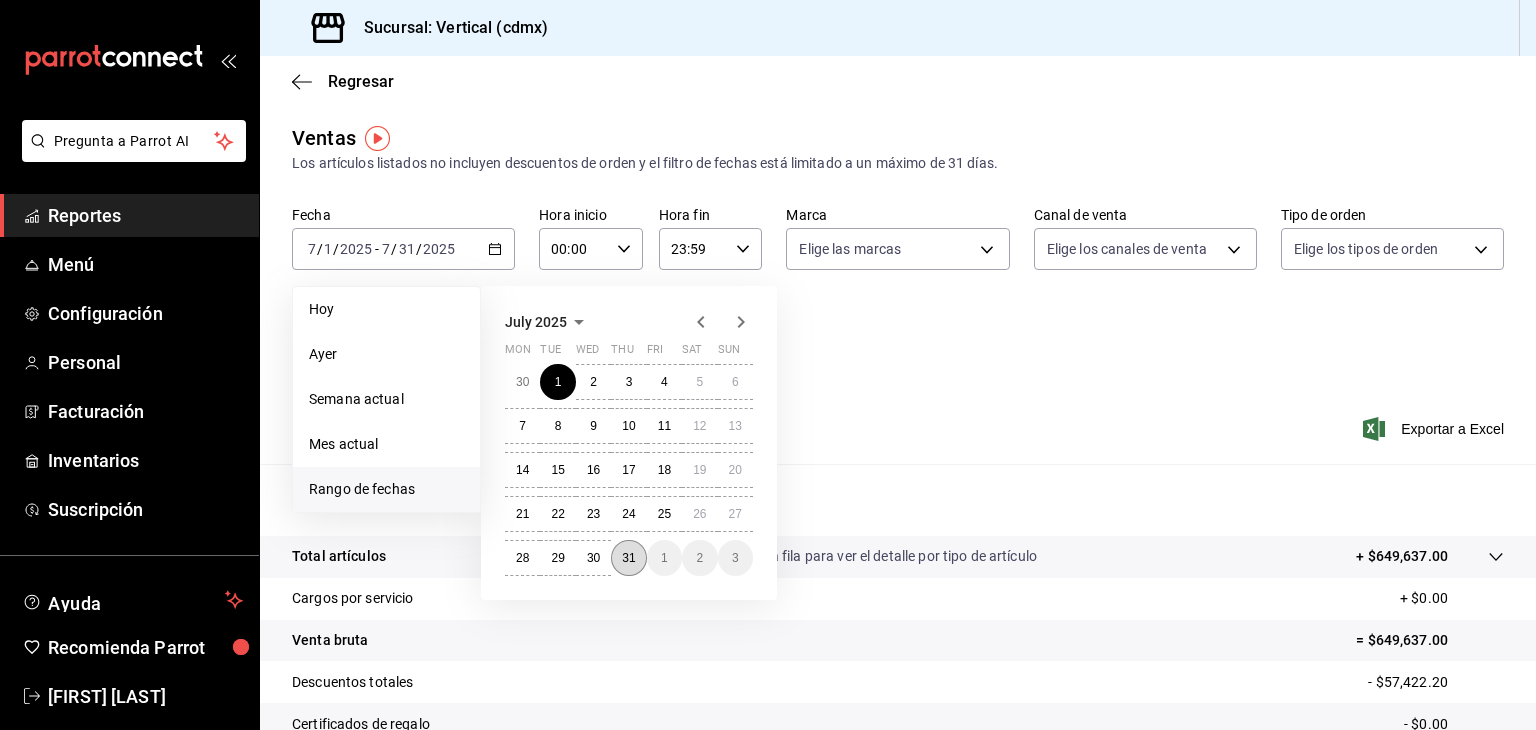 click on "31" at bounding box center [628, 558] 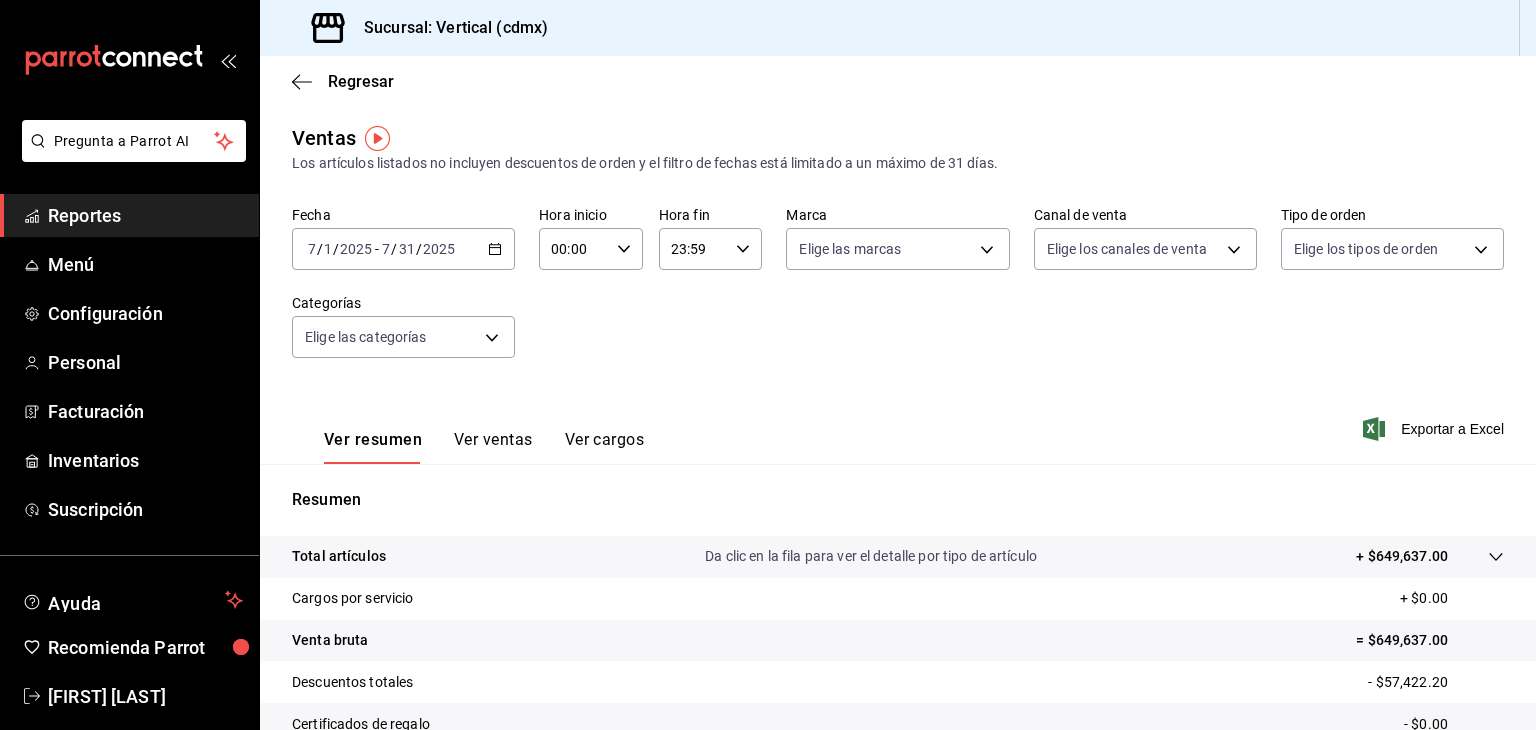 scroll, scrollTop: 228, scrollLeft: 0, axis: vertical 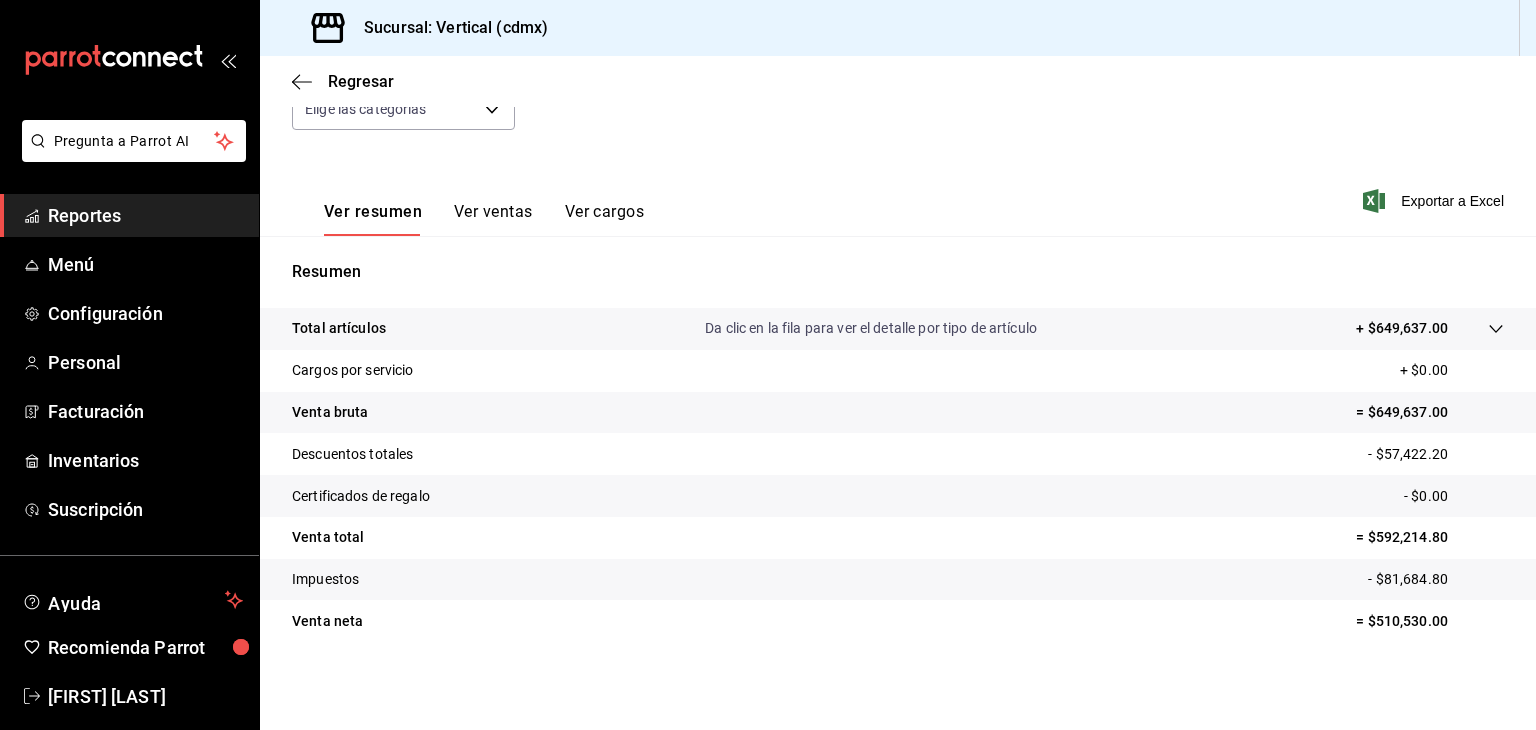 click on "Ver ventas" at bounding box center [493, 219] 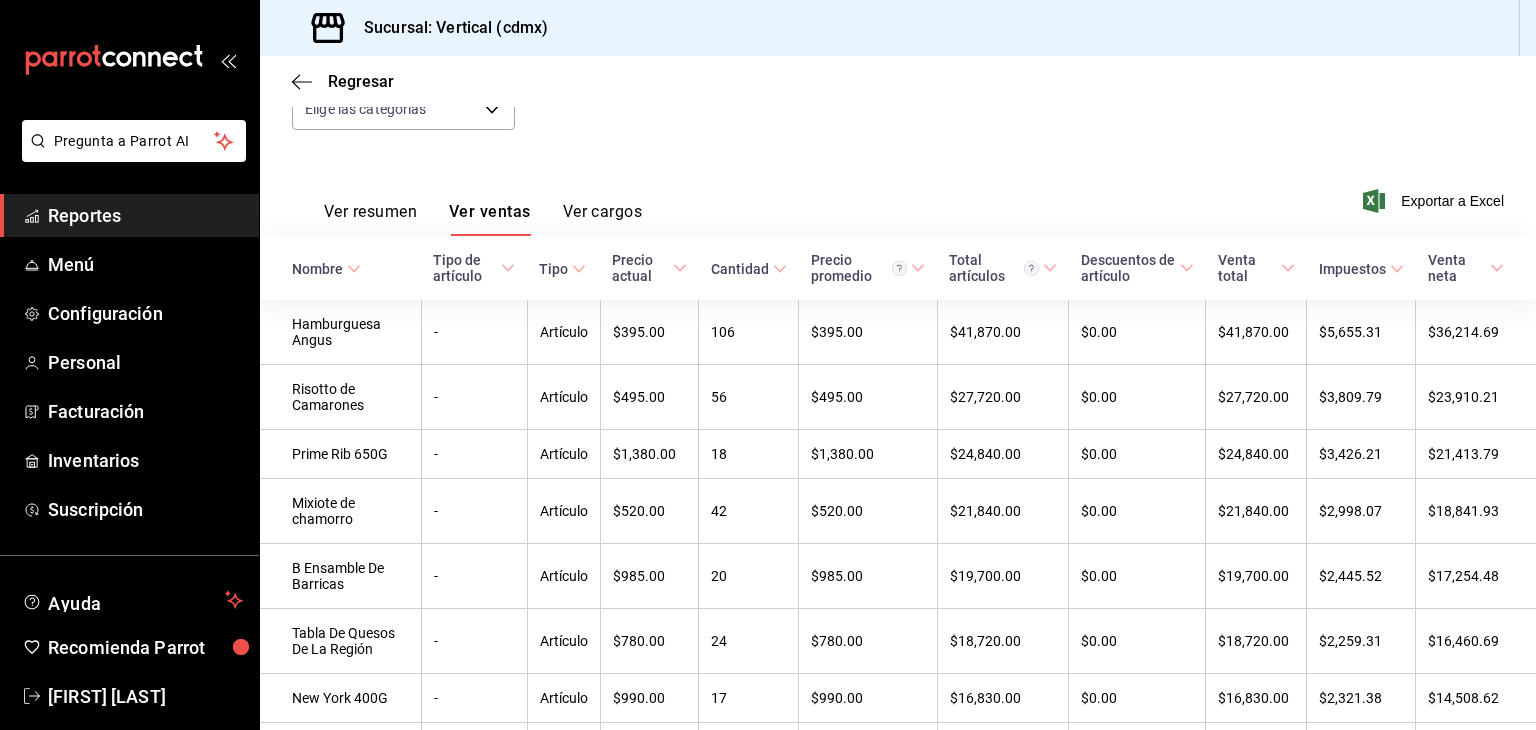 scroll, scrollTop: 163, scrollLeft: 0, axis: vertical 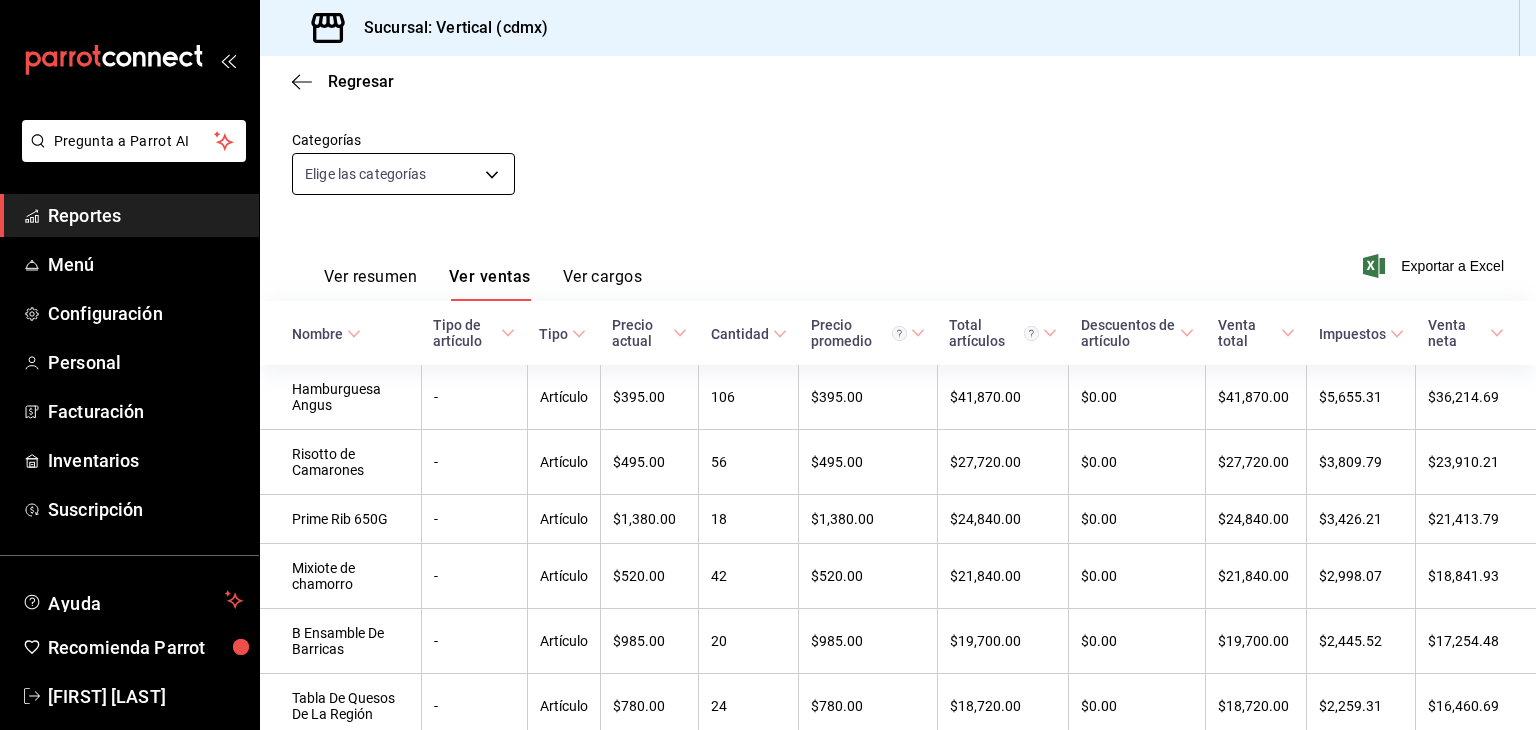 click on "Pregunta a Parrot AI Reportes   Menú   Configuración   Personal   Facturación   Inventarios   Suscripción   Ayuda Recomienda Parrot   [FIRST] [LAST]   Sugerir nueva función   Sucursal: Vertical ([CITY]) Regresar Ventas Los artículos listados no incluyen descuentos de orden y el filtro de fechas está limitado a un máximo de 31 días. Fecha [DATE] [DATE] - [DATE] [DATE] Hora inicio 00:00 Hora inicio Hora fin 23:59 Hora fin Marca Elige las marcas Canal de venta Elige los canales de venta Tipo de orden Elige los tipos de orden Categorías Elige las categorías Ver resumen Ver ventas Ver cargos Exportar a Excel Nombre Tipo de artículo Tipo Precio actual Cantidad Precio promedio   Total artículos   Descuentos de artículo Venta total Impuestos Venta neta Hamburguesa Angus - Artículo $[PRICE] [NUMBER] $[PRICE] $[PRICE] $0.00 $[PRICE] $[PRICE] $[PRICE] Risotto de Camarones - Artículo $[PRICE] [NUMBER] $[PRICE] $[PRICE] $0.00 $[PRICE] $[PRICE] $[PRICE] Prime Rib 650G - Artículo $[PRICE]" at bounding box center (768, 365) 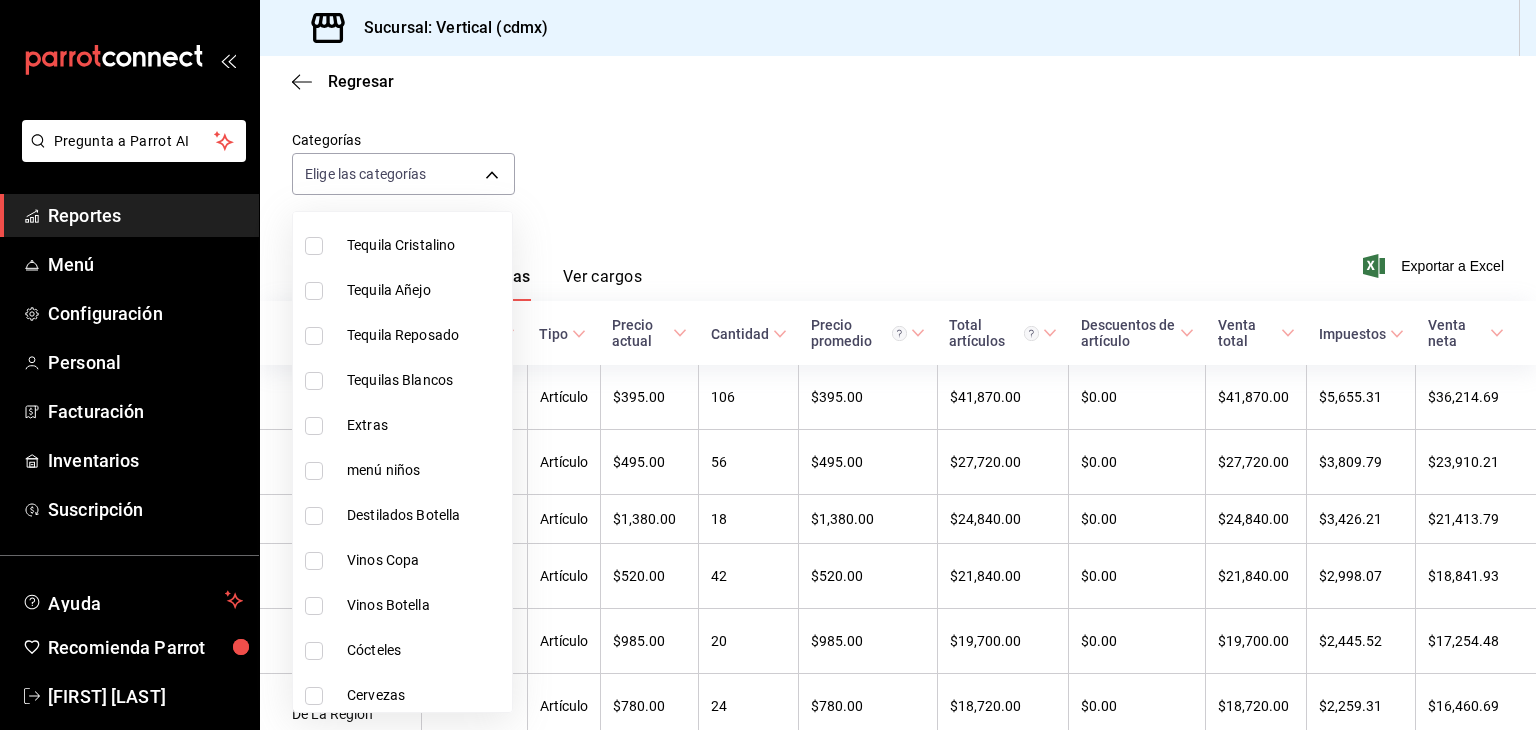 scroll, scrollTop: 1640, scrollLeft: 0, axis: vertical 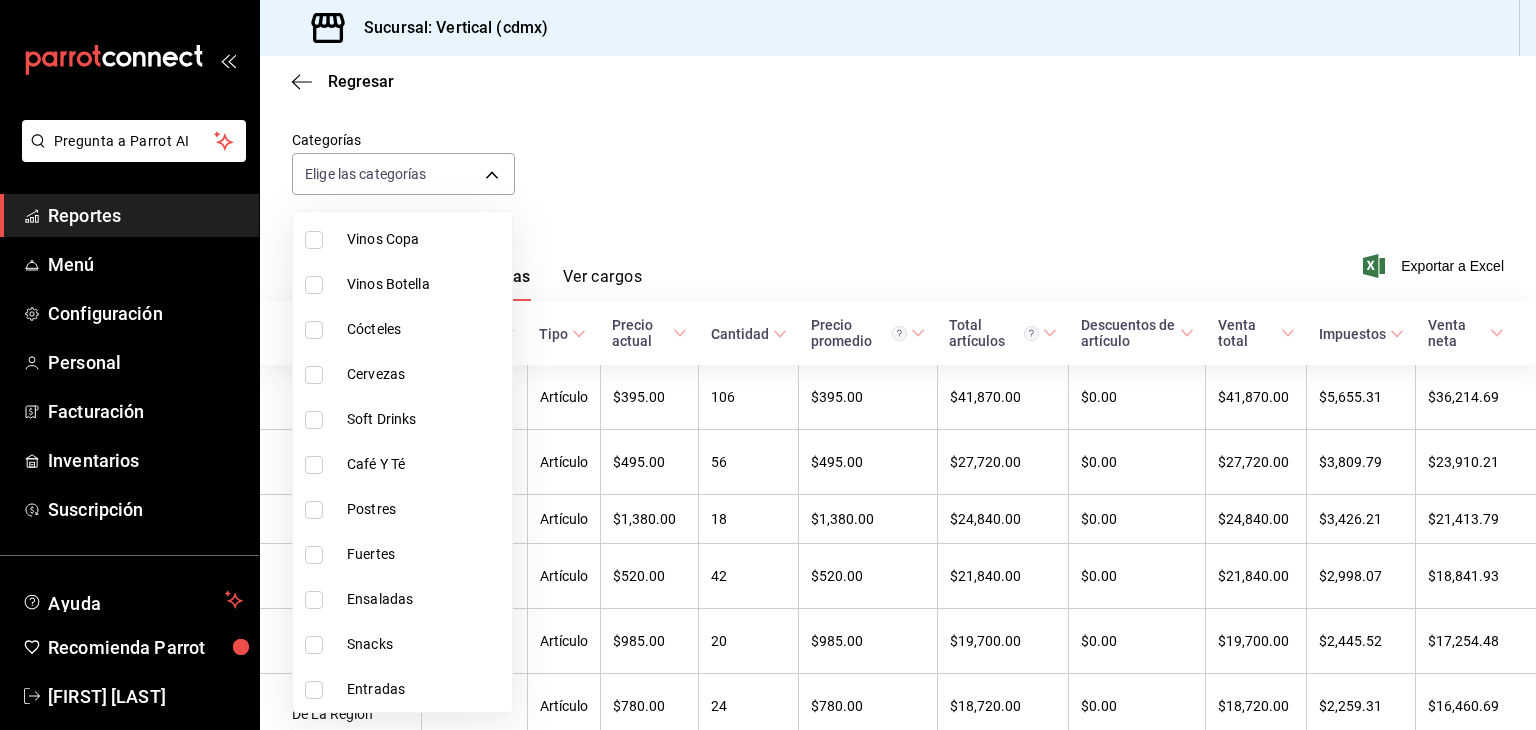 click at bounding box center (314, 690) 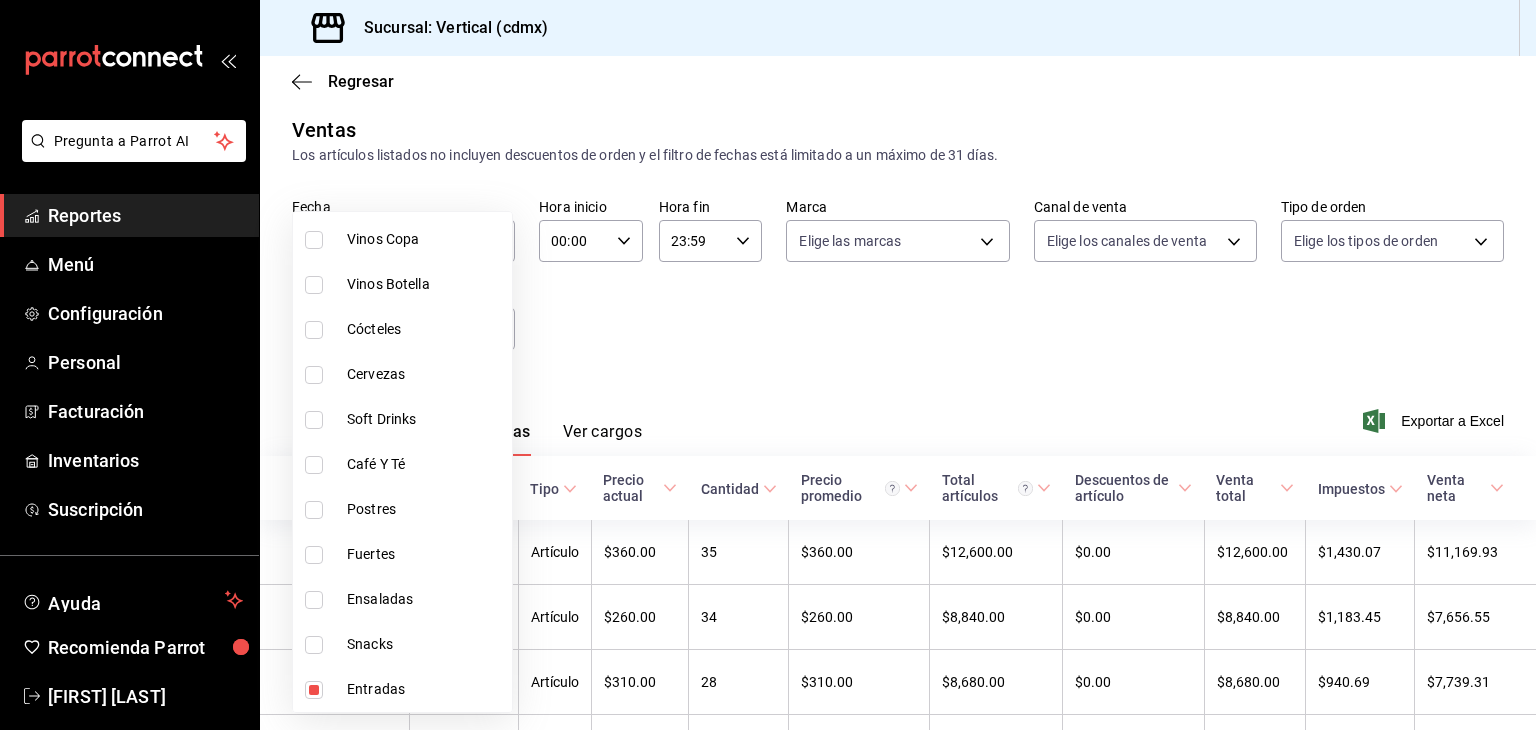 scroll, scrollTop: 163, scrollLeft: 0, axis: vertical 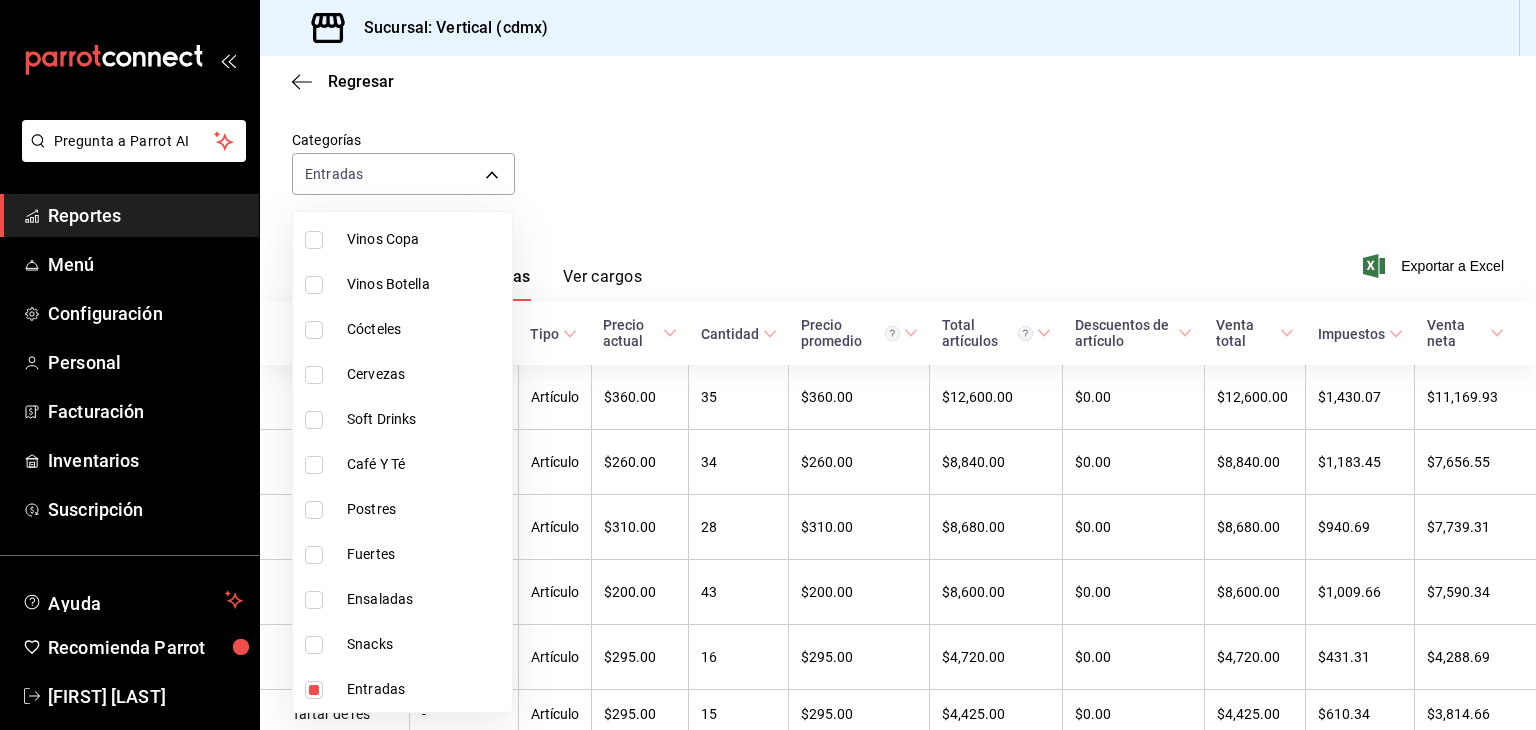 drag, startPoint x: 308, startPoint y: 693, endPoint x: 754, endPoint y: 206, distance: 660.3673 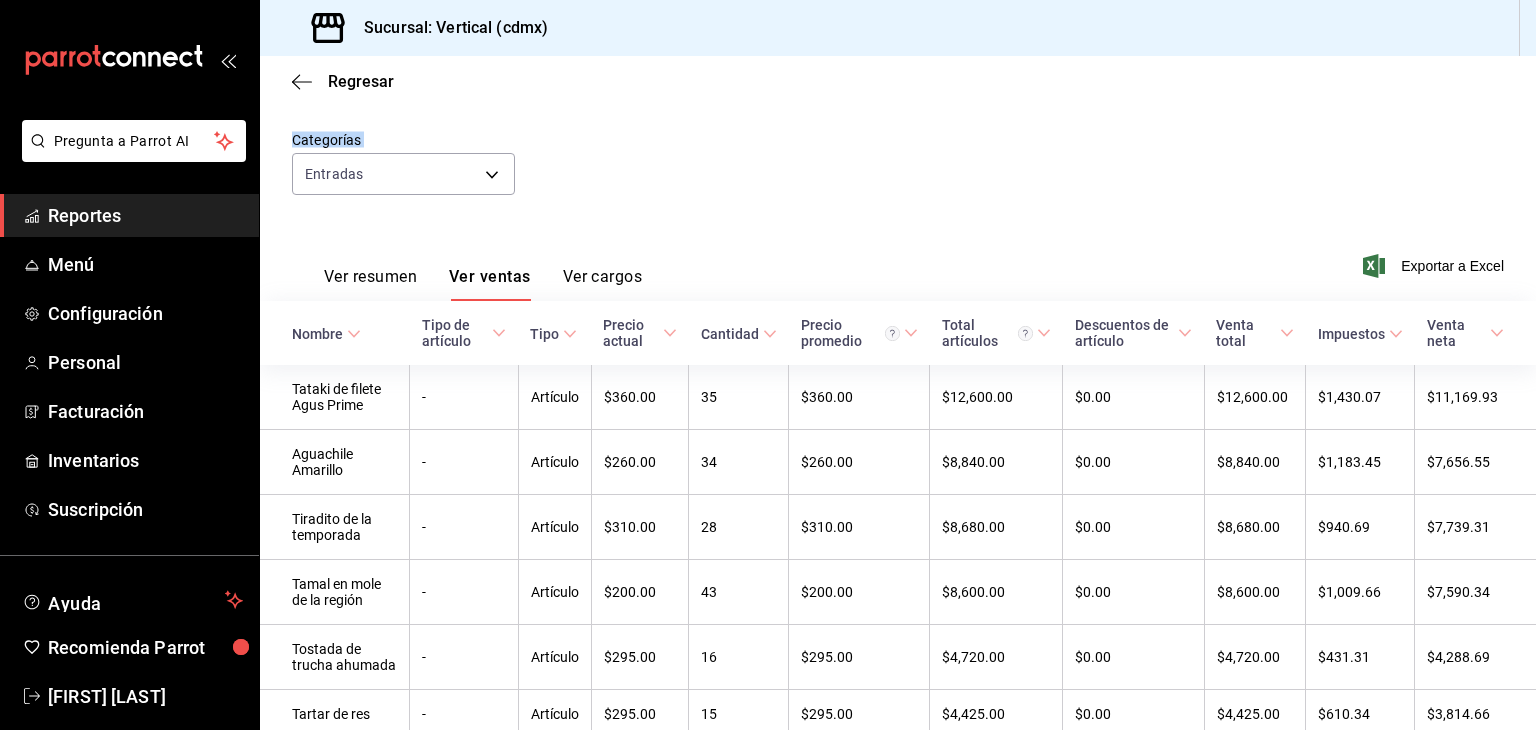 drag, startPoint x: 873, startPoint y: 226, endPoint x: 958, endPoint y: 229, distance: 85.052925 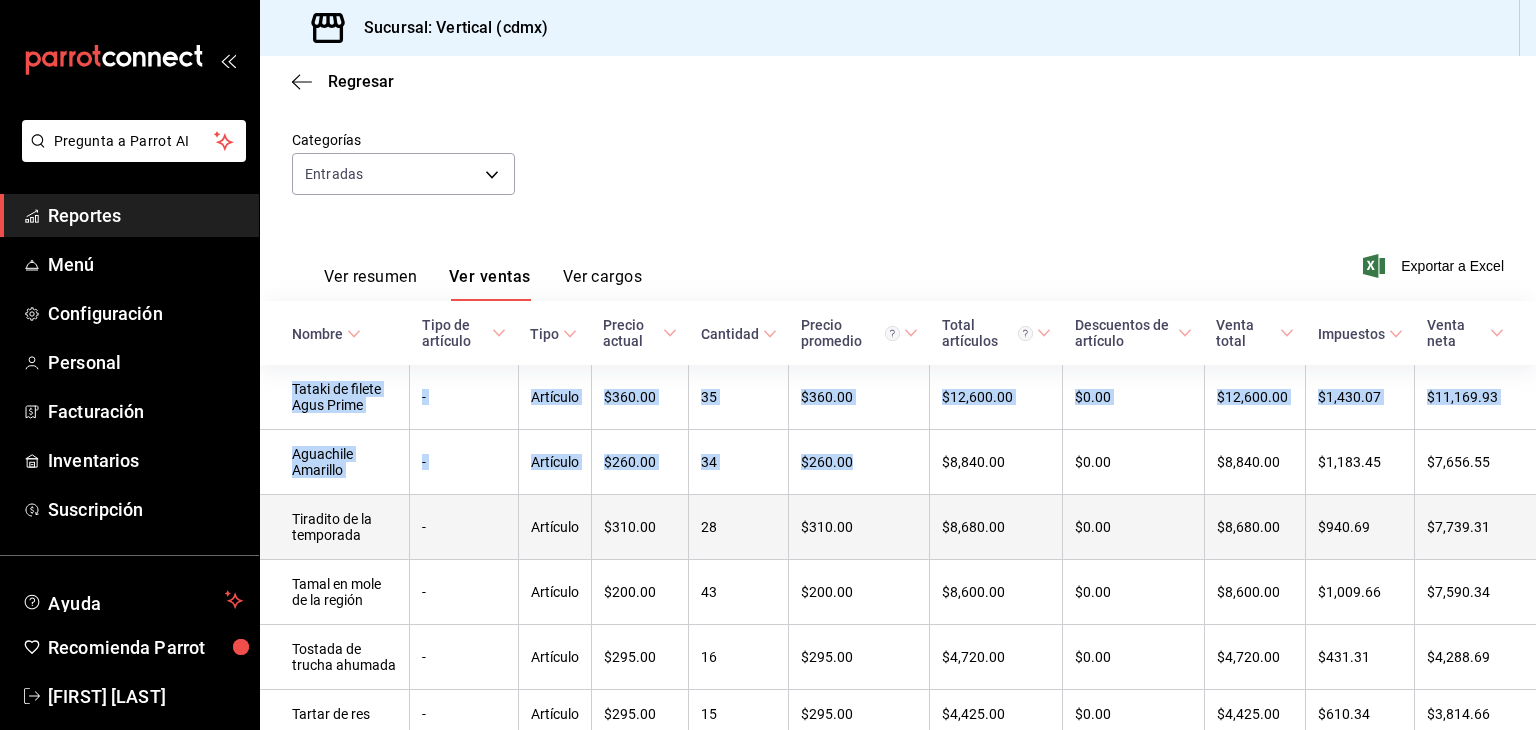 drag, startPoint x: 958, startPoint y: 229, endPoint x: 916, endPoint y: 545, distance: 318.77893 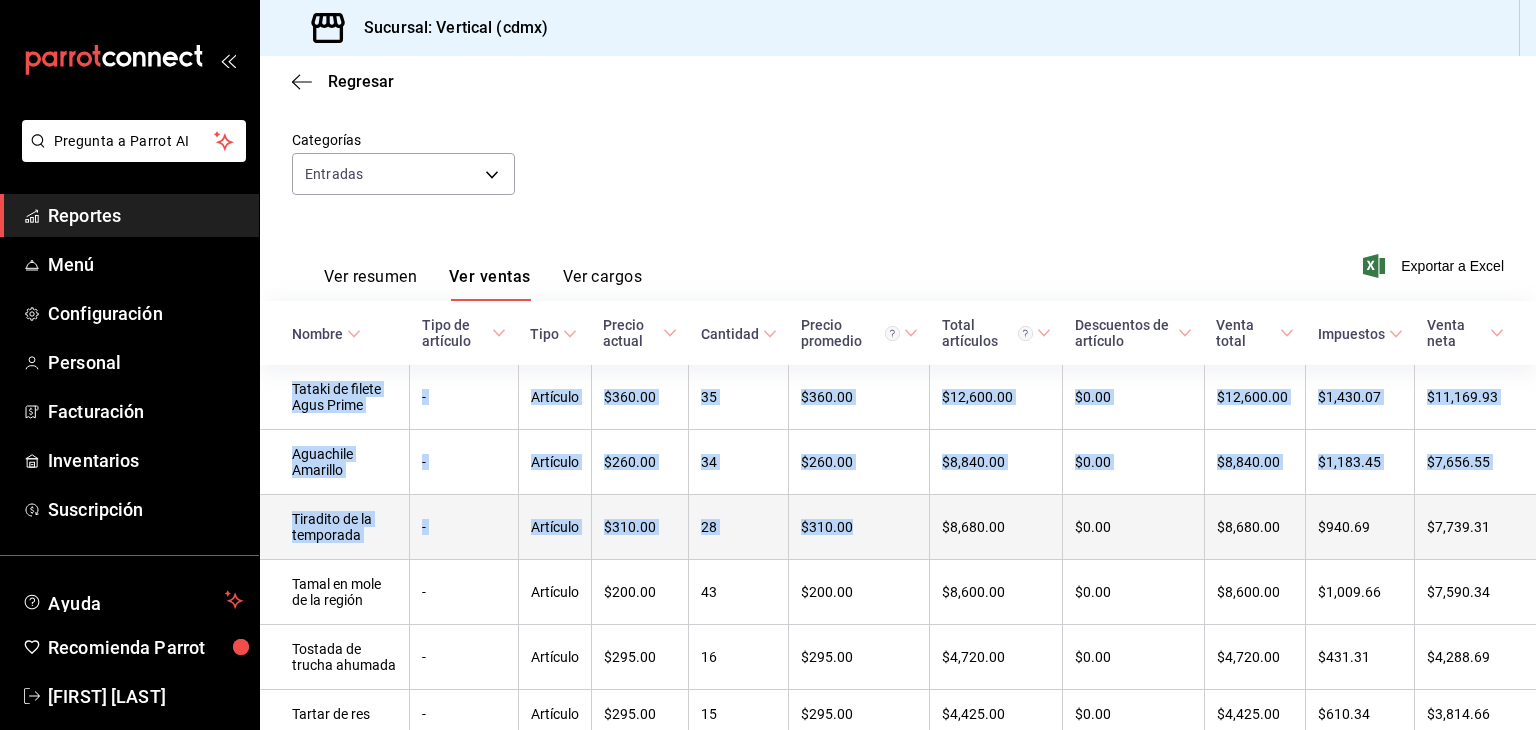 scroll, scrollTop: 369, scrollLeft: 0, axis: vertical 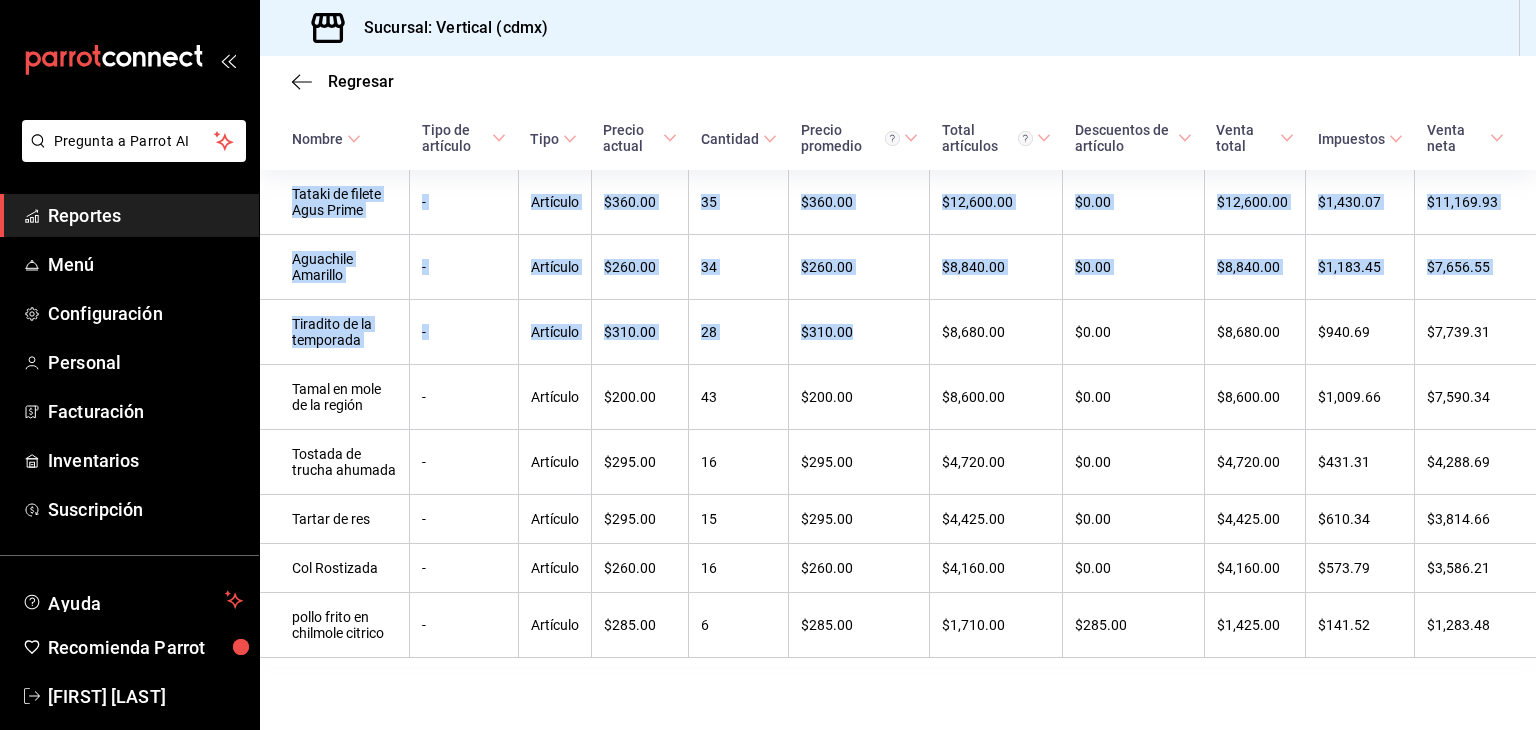 click on "Regresar Ventas Los artículos listados no incluyen descuentos de orden y el filtro de fechas está limitado a un máximo de 31 días. Fecha 2025-07-01 7 / 1 / 2025 - 2025-07-31 7 / 31 / 2025 Hora inicio 00:00 Hora inicio Hora fin 23:59 Hora fin Marca Elige las marcas Canal de venta Elige los canales de venta Tipo de orden Elige los tipos de orden Categorías Entradas 5f60b150-d87a-46ec-b068-266f1e11511b Ver resumen Ver ventas Ver cargos Exportar a Excel Nombre Tipo de artículo Tipo Precio actual Cantidad Precio promedio   Total artículos   Descuentos de artículo Venta total Impuestos Venta neta Tataki de filete Agus Prime - Artículo $360.00 35 $360.00 $12,600.00 $0.00 $12,600.00 $1,430.07 $11,169.93 Aguachile Amarillo - Artículo $260.00 34 $260.00 $8,840.00 $0.00 $8,840.00 $1,183.45 $7,656.55 Tiradito de la temporada - Artículo $310.00 28 $310.00 $8,680.00 $0.00 $8,680.00 $940.69 $7,739.31 Tamal en mole de la región - Artículo $200.00 43 $200.00 $8,600.00 $0.00 $8,600.00 $1,009.66 $7,590.34 - $295.00" at bounding box center [898, 214] 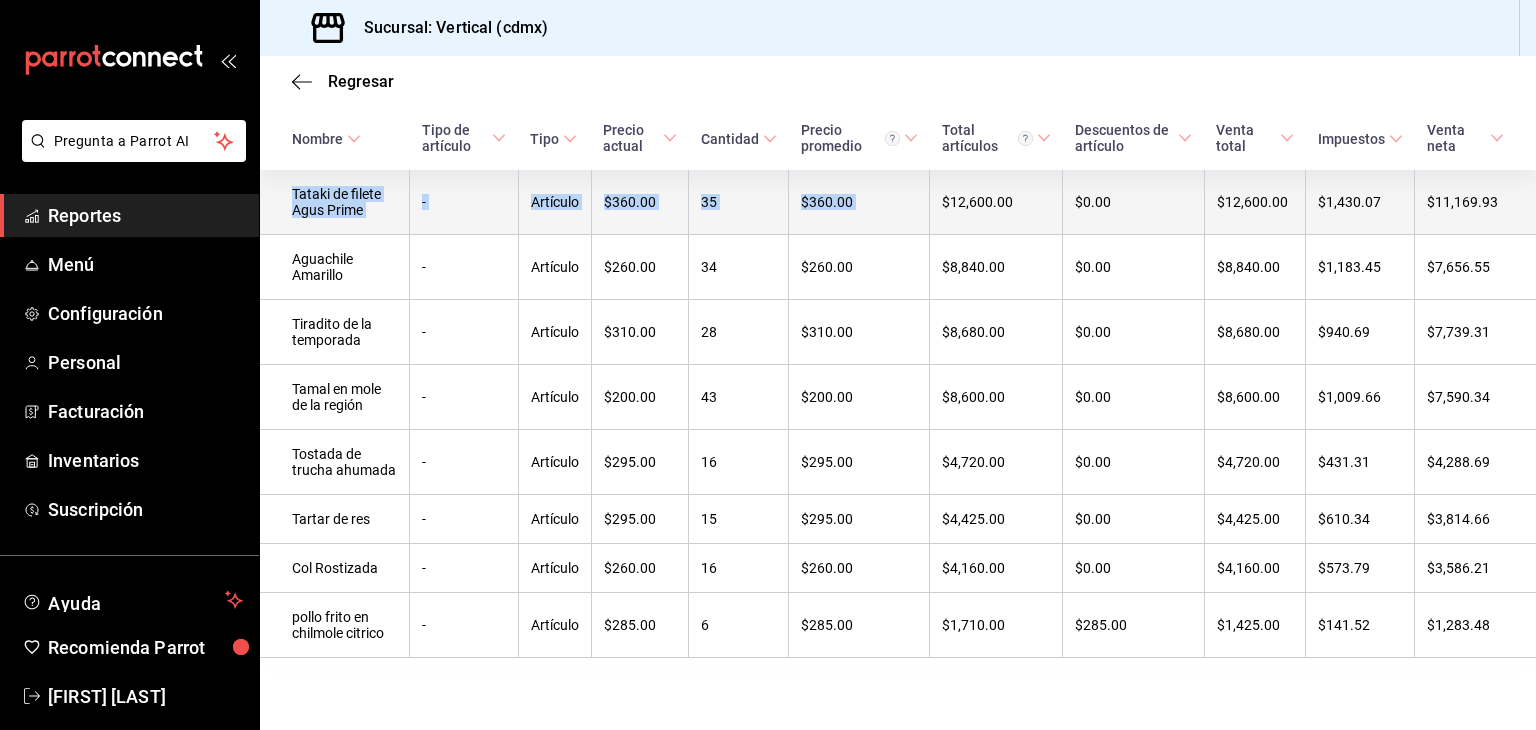 drag, startPoint x: 792, startPoint y: 700, endPoint x: 950, endPoint y: 169, distance: 554.0081 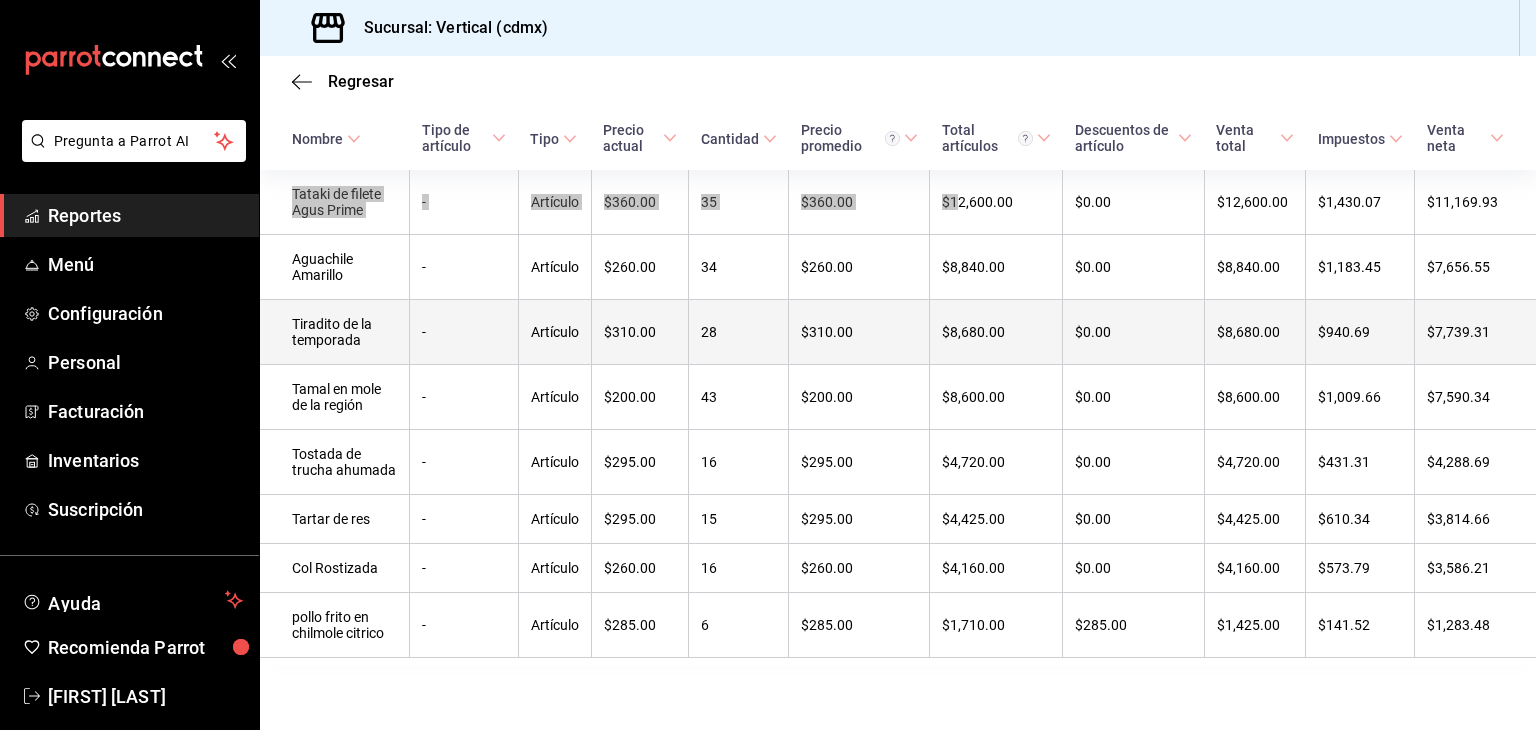drag, startPoint x: 950, startPoint y: 169, endPoint x: 1106, endPoint y: 315, distance: 213.66328 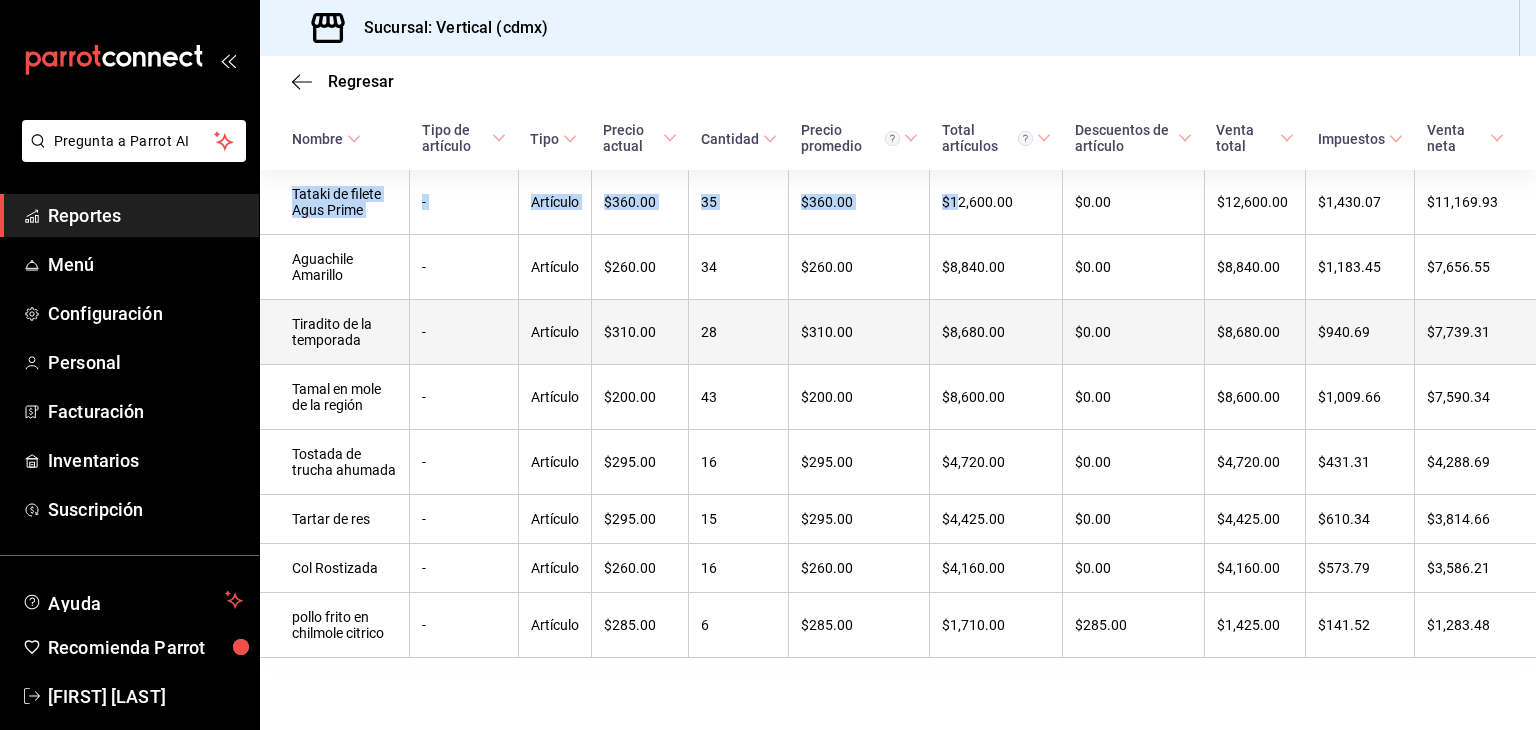 scroll, scrollTop: 0, scrollLeft: 0, axis: both 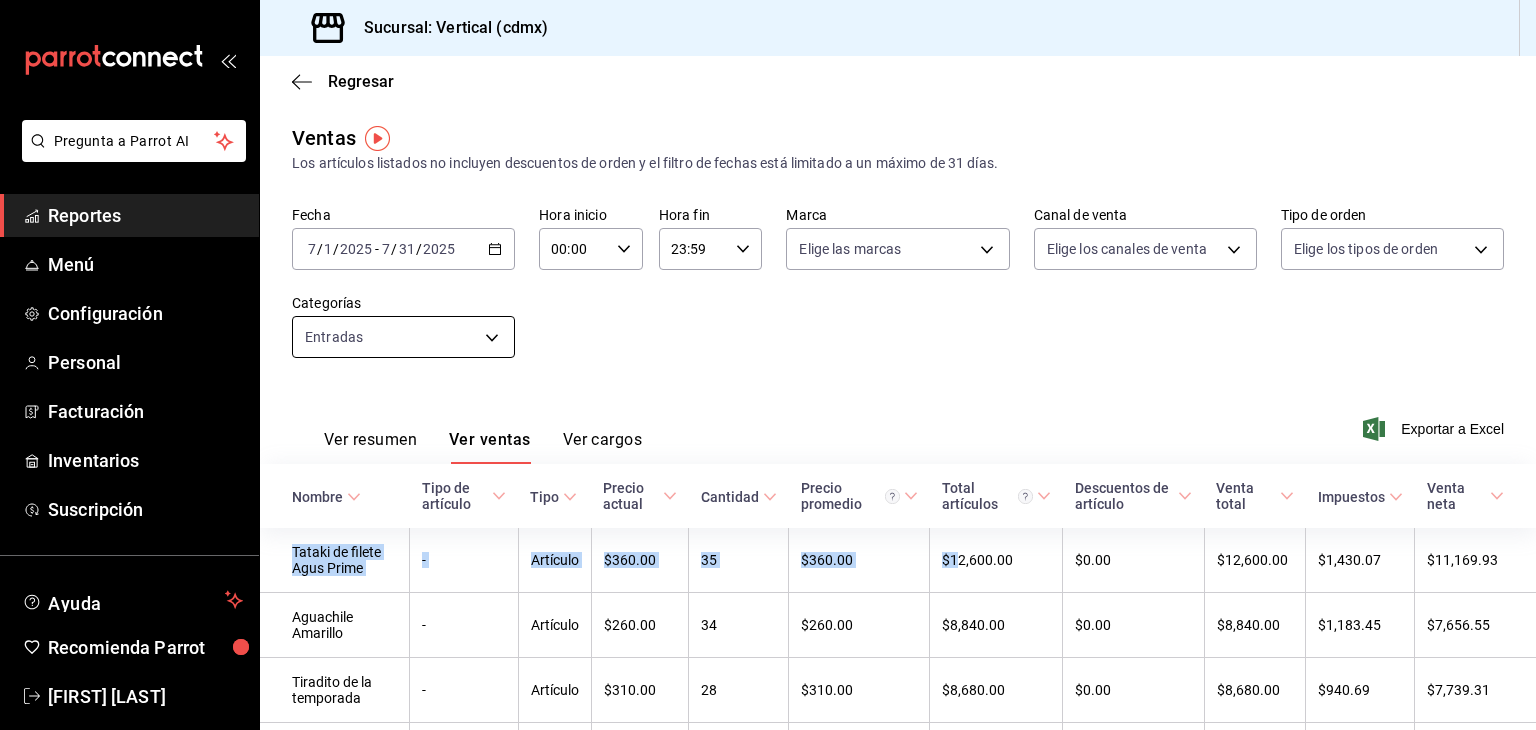 click on "Pregunta a Parrot AI Reportes   Menú   Configuración   Personal   Facturación   Inventarios   Suscripción   Ayuda Recomienda Parrot   JULIETA SILVA   Sugerir nueva función   Sucursal: Vertical (cdmx) Regresar Ventas Los artículos listados no incluyen descuentos de orden y el filtro de fechas está limitado a un máximo de 31 días. Fecha 2025-07-01 7 / 1 / 2025 - 2025-07-31 7 / 31 / 2025 Hora inicio 00:00 Hora inicio Hora fin 23:59 Hora fin Marca Elige las marcas Canal de venta Elige los canales de venta Tipo de orden Elige los tipos de orden Categorías Entradas 5f60b150-d87a-46ec-b068-266f1e11511b Ver resumen Ver ventas Ver cargos Exportar a Excel Nombre Tipo de artículo Tipo Precio actual Cantidad Precio promedio   Total artículos   Descuentos de artículo Venta total Impuestos Venta neta Tataki de filete Agus Prime - Artículo $360.00 35 $360.00 $12,600.00 $0.00 $12,600.00 $1,430.07 $11,169.93 Aguachile Amarillo - Artículo $260.00 34 $260.00 $8,840.00 $0.00 $8,840.00 $1,183.45 $7,656.55 - $310.00" at bounding box center [768, 365] 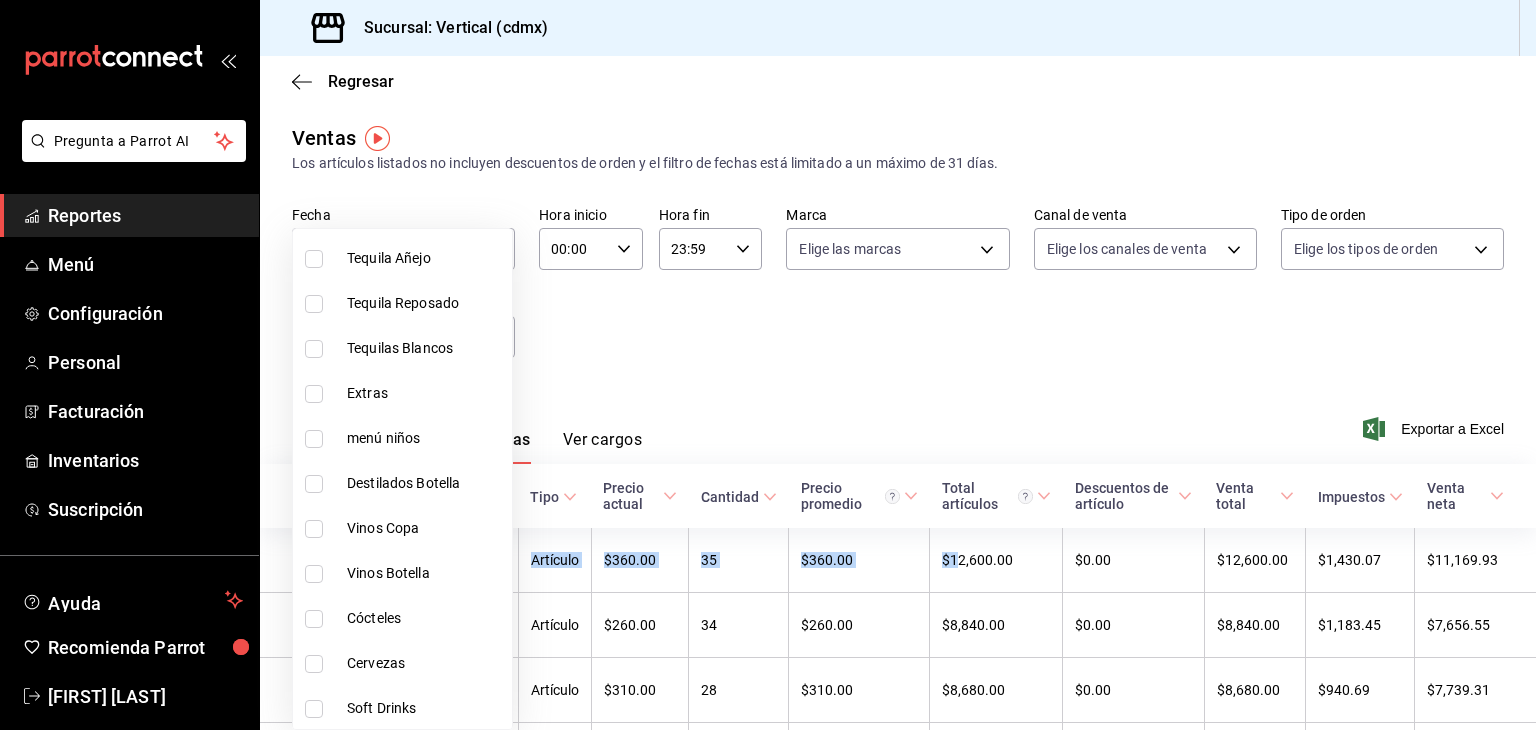 scroll, scrollTop: 1640, scrollLeft: 0, axis: vertical 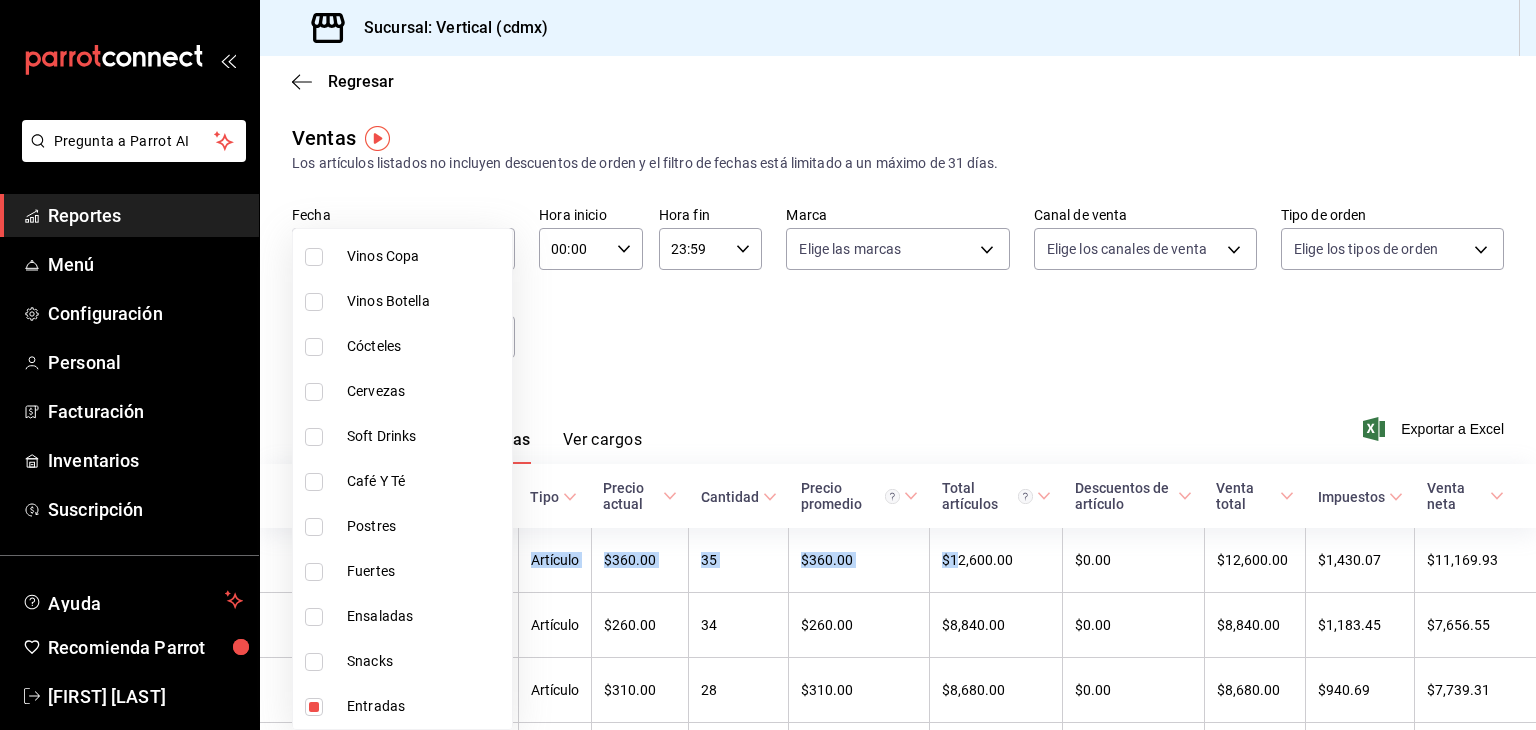 click at bounding box center (314, 707) 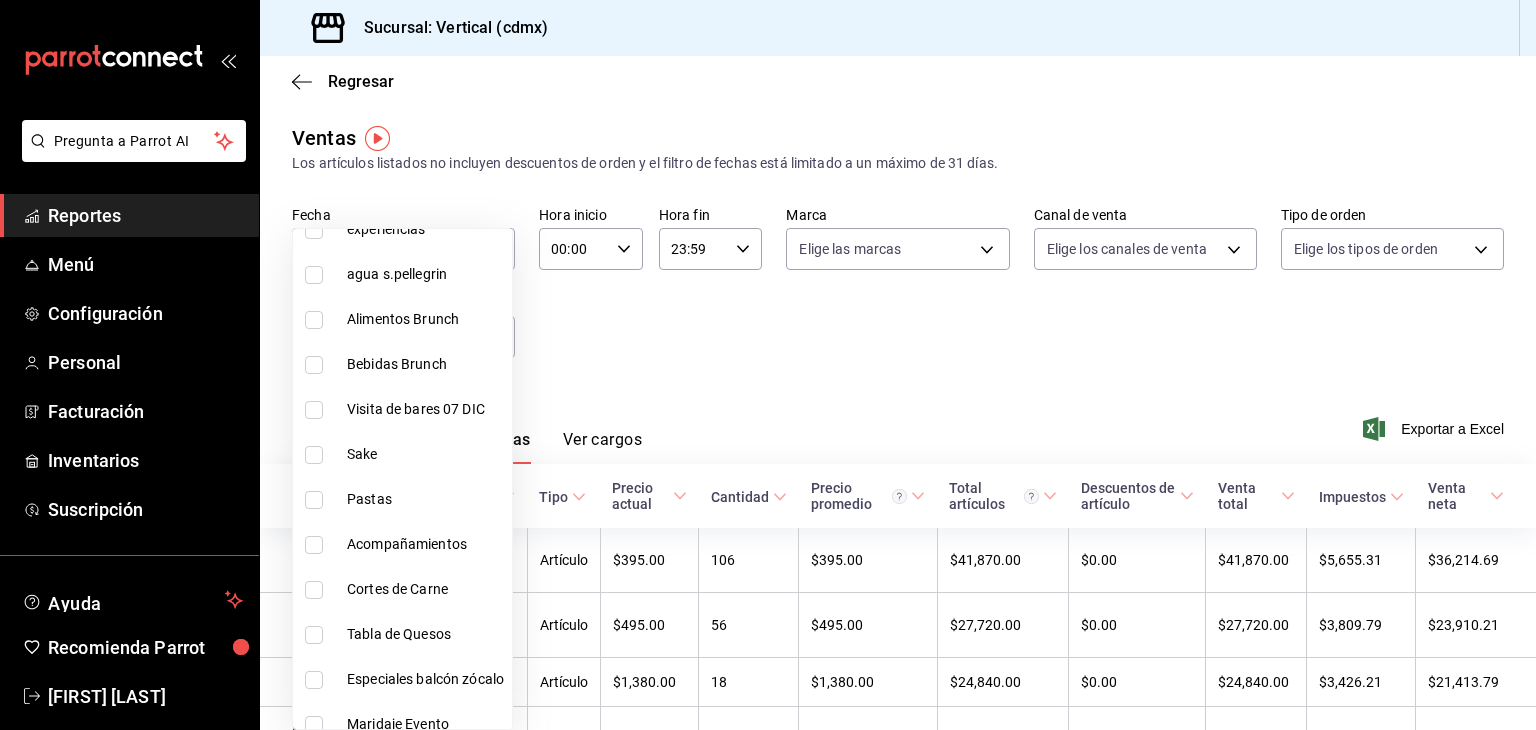 scroll, scrollTop: 204, scrollLeft: 0, axis: vertical 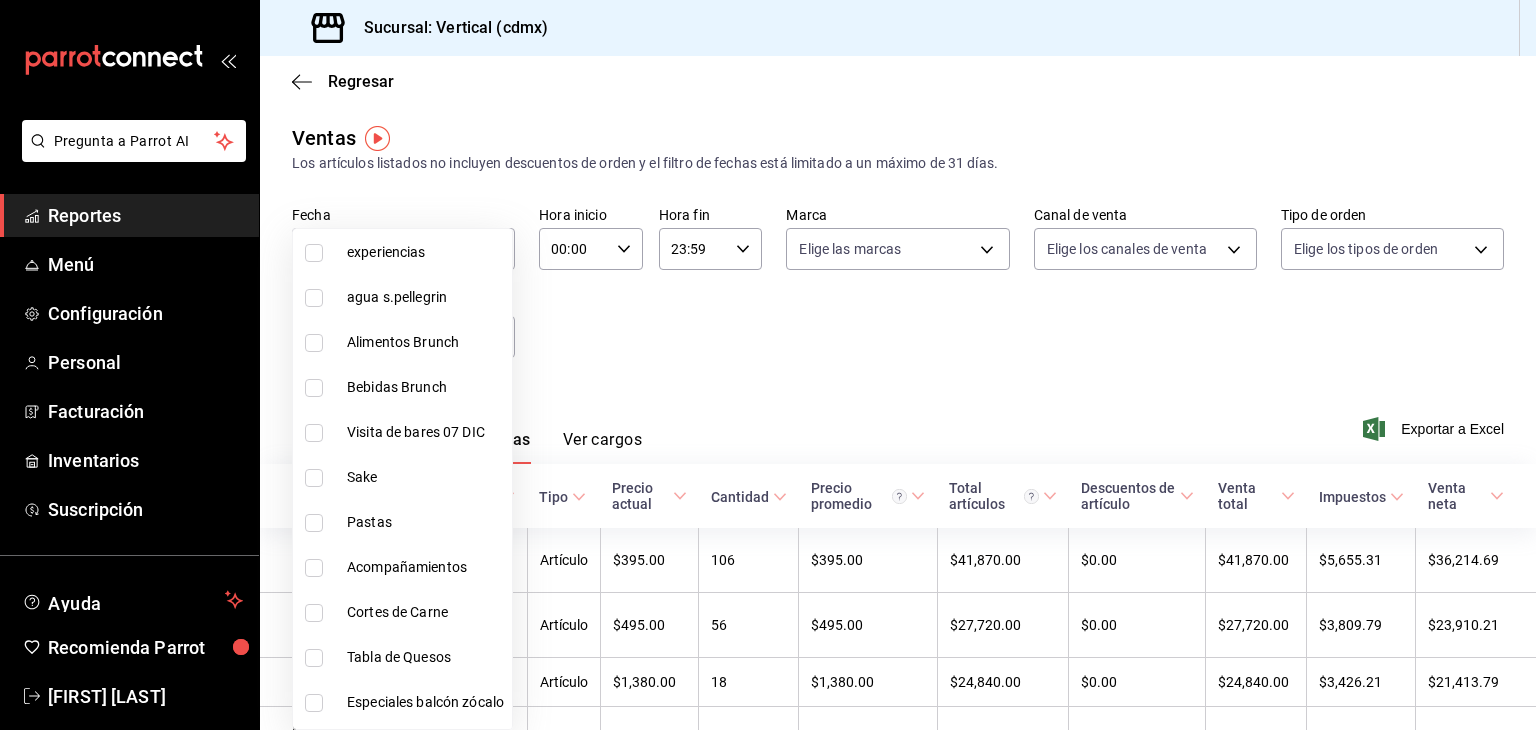 click on "Pastas" at bounding box center [402, 522] 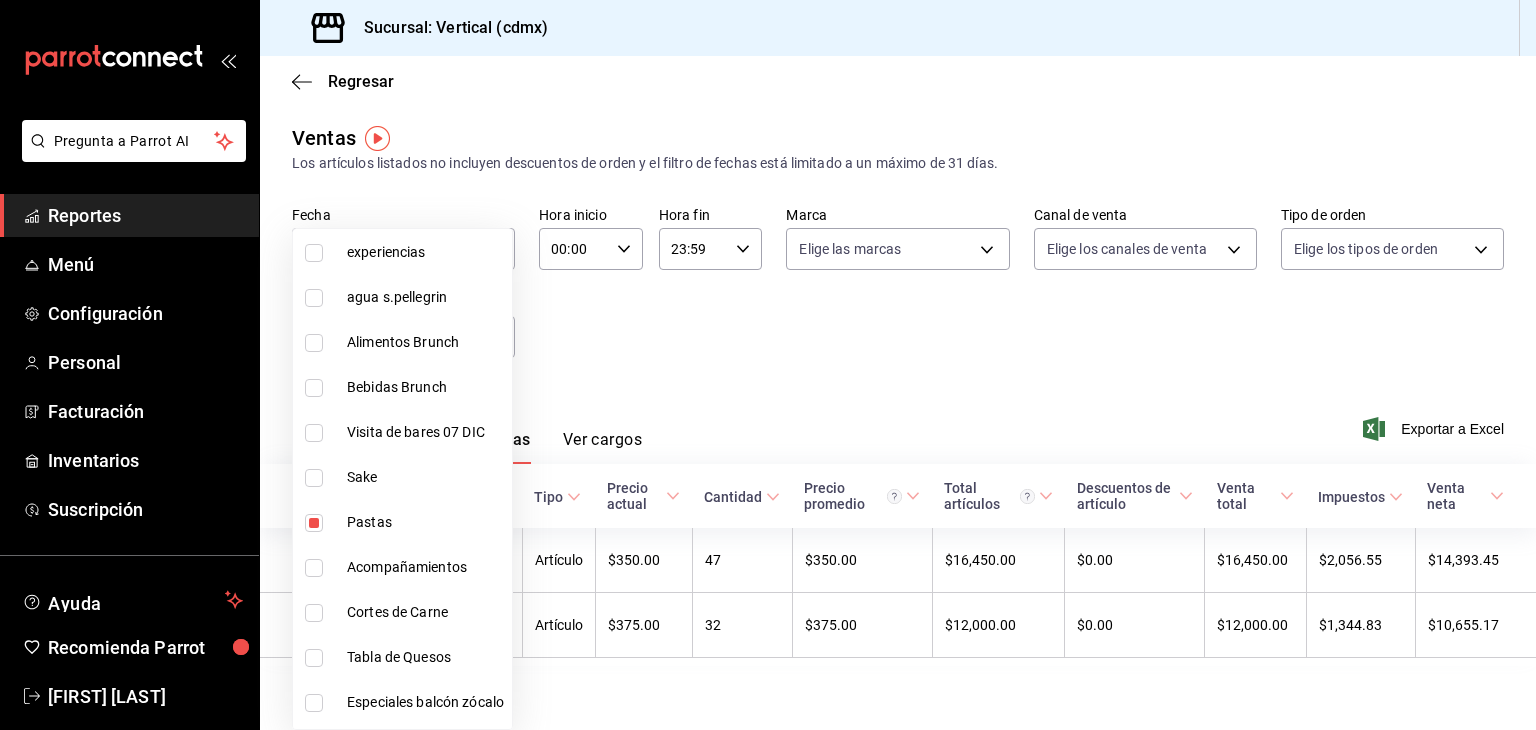 click at bounding box center (768, 365) 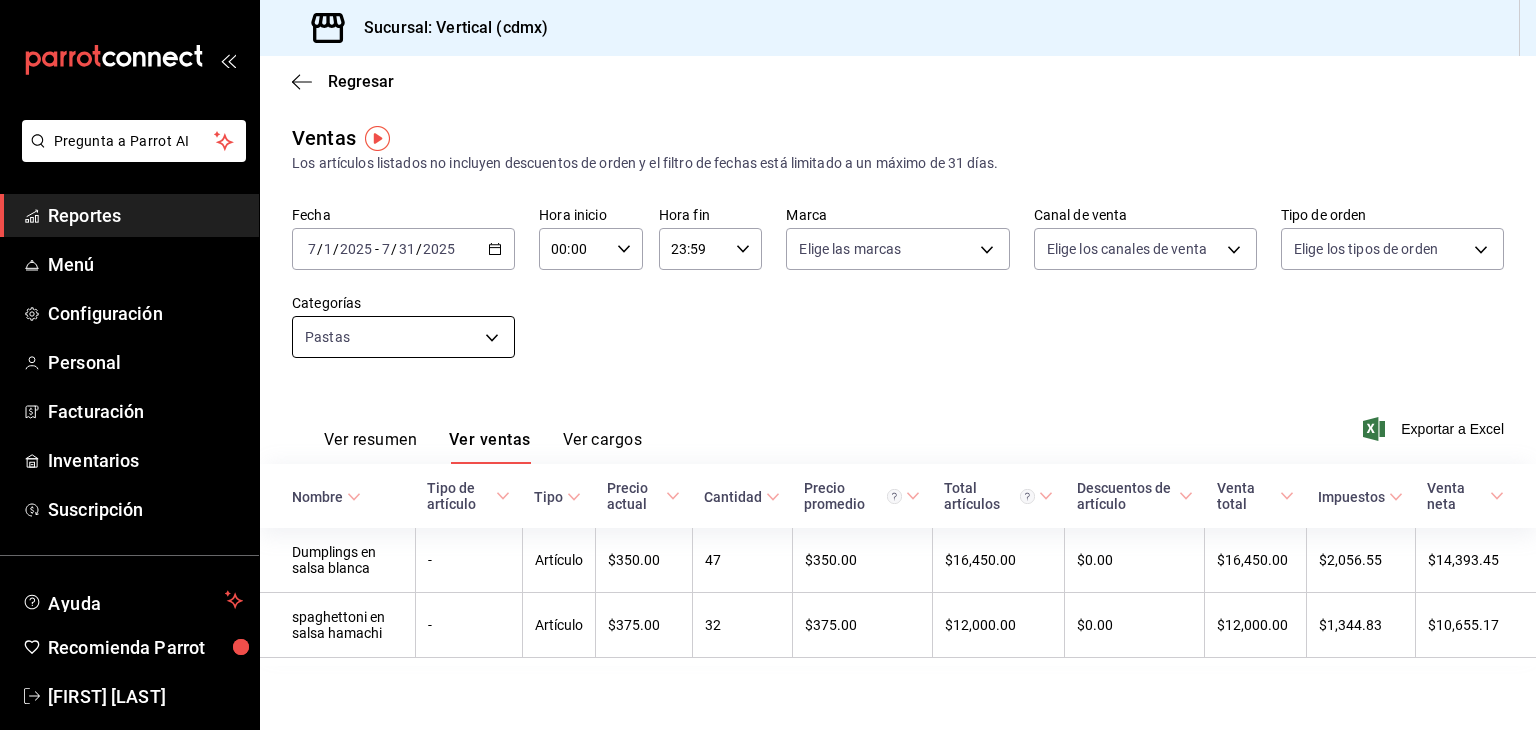 click on "Pregunta a Parrot AI Reportes   Menú   Configuración   Personal   Facturación   Inventarios   Suscripción   Ayuda Recomienda Parrot   JULIETA SILVA   Sugerir nueva función   Sucursal: Vertical (cdmx) Regresar Ventas Los artículos listados no incluyen descuentos de orden y el filtro de fechas está limitado a un máximo de 31 días. Fecha 2025-07-01 7 / 1 / 2025 - 2025-07-31 7 / 31 / 2025 Hora inicio 00:00 Hora inicio Hora fin 23:59 Hora fin Marca Elige las marcas Canal de venta Elige los canales de venta Tipo de orden Elige los tipos de orden Categorías Pastas 4011b41a-f64c-4483-8abe-848b2e7b96ae Ver resumen Ver ventas Ver cargos Exportar a Excel Nombre Tipo de artículo Tipo Precio actual Cantidad Precio promedio   Total artículos   Descuentos de artículo Venta total Impuestos Venta neta Dumplings en salsa blanca - Artículo $350.00 47 $350.00 $16,450.00 $0.00 $16,450.00 $2,056.55 $14,393.45 spaghettoni en salsa hamachi - Artículo $375.00 32 $375.00 $12,000.00 $0.00 $12,000.00 $1,344.83 $10,655.17" at bounding box center [768, 365] 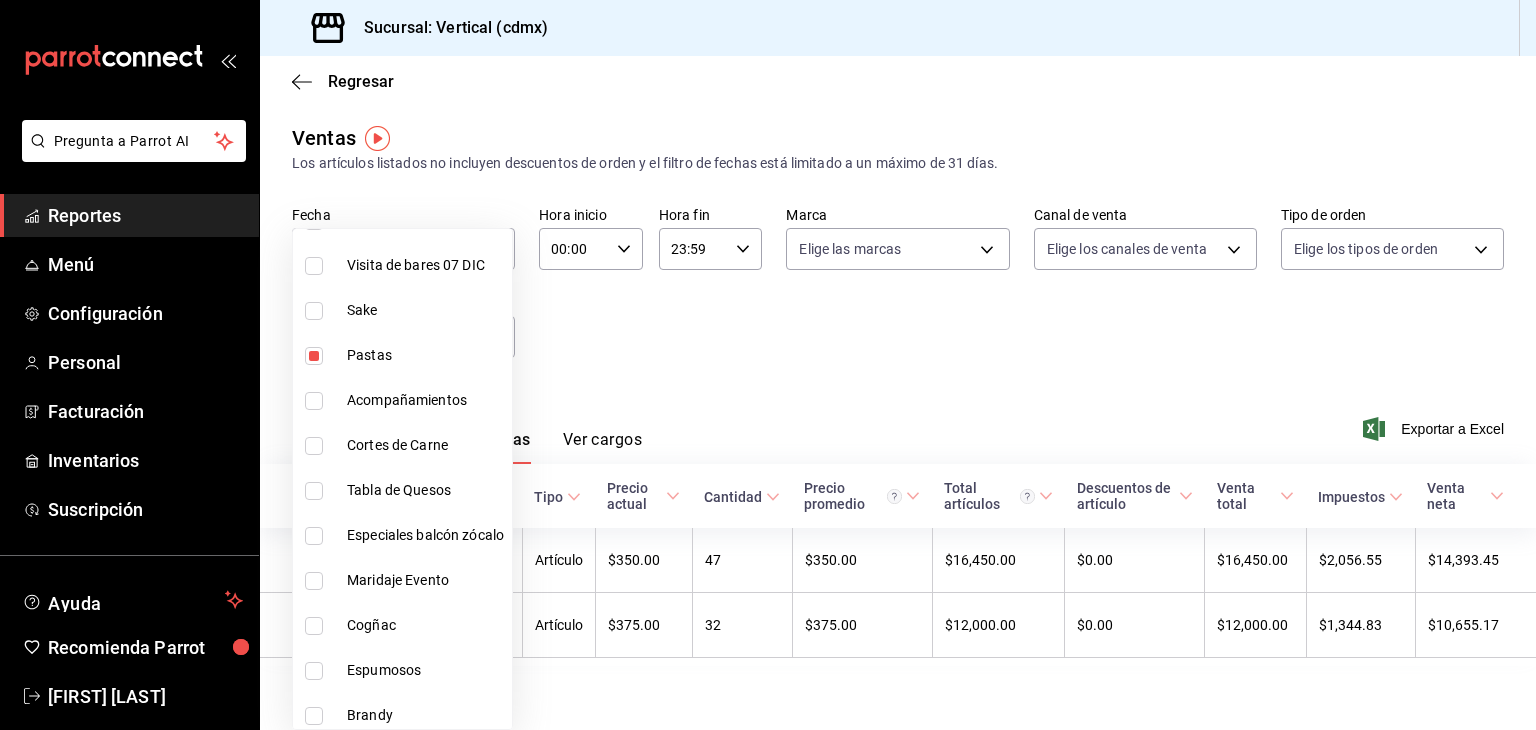 scroll, scrollTop: 354, scrollLeft: 0, axis: vertical 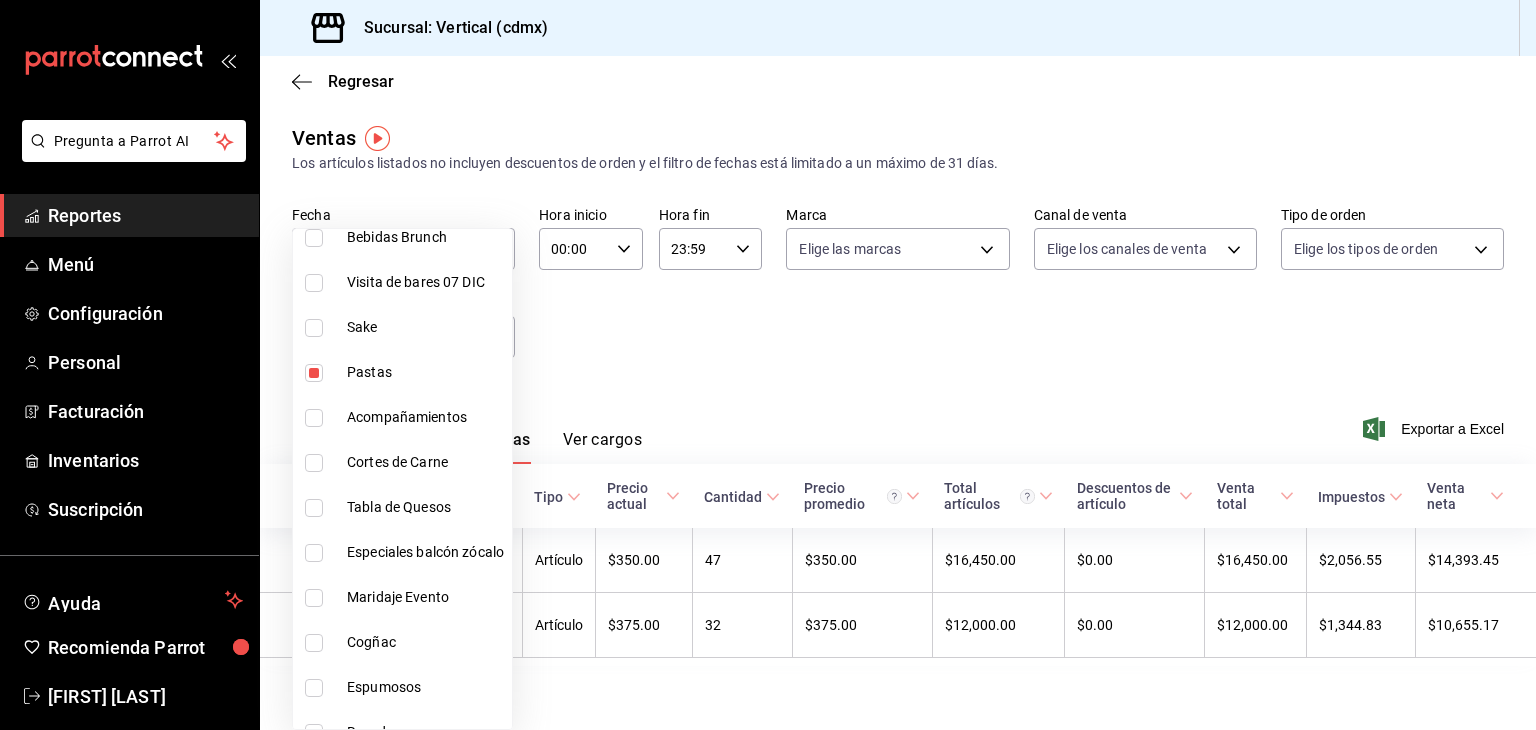 click at bounding box center [314, 373] 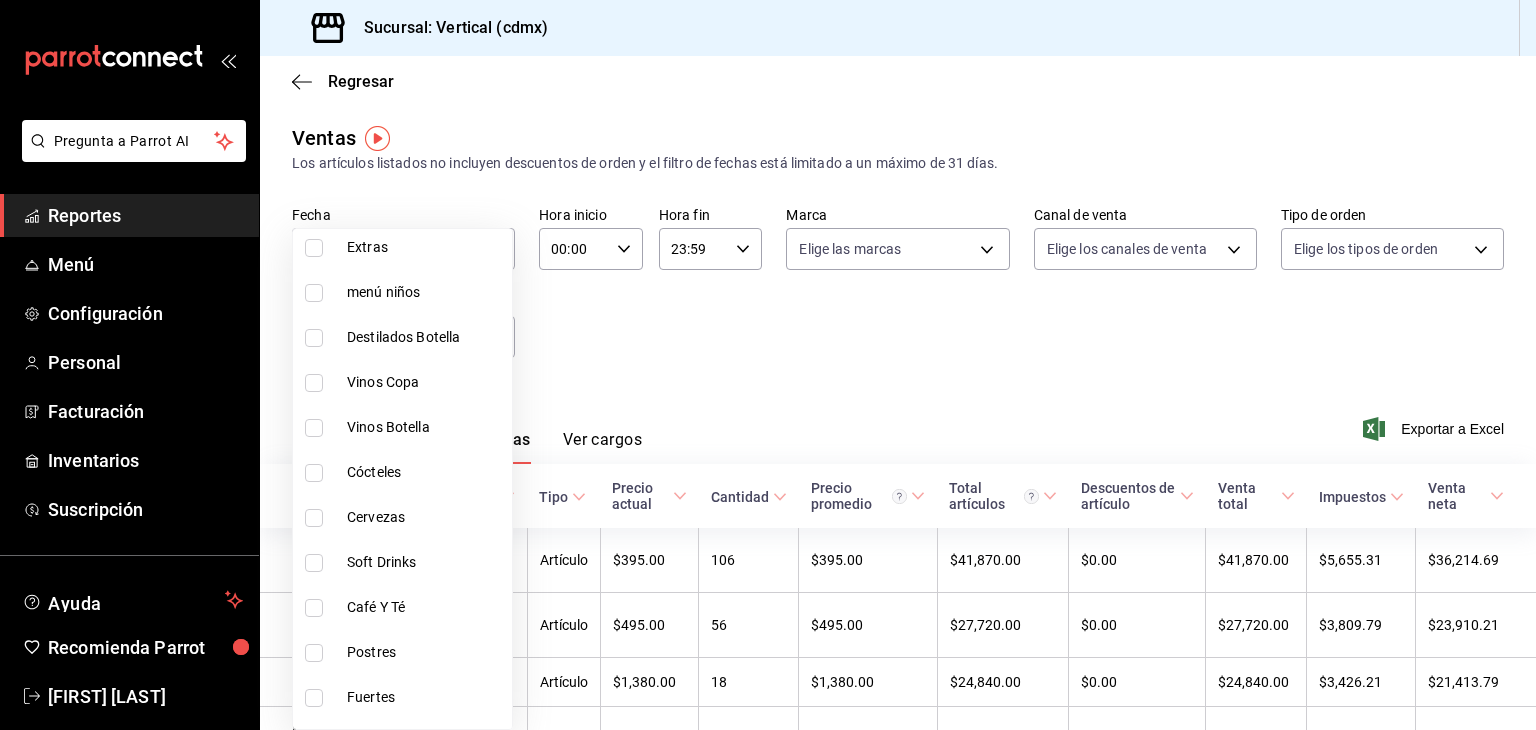 scroll, scrollTop: 1640, scrollLeft: 0, axis: vertical 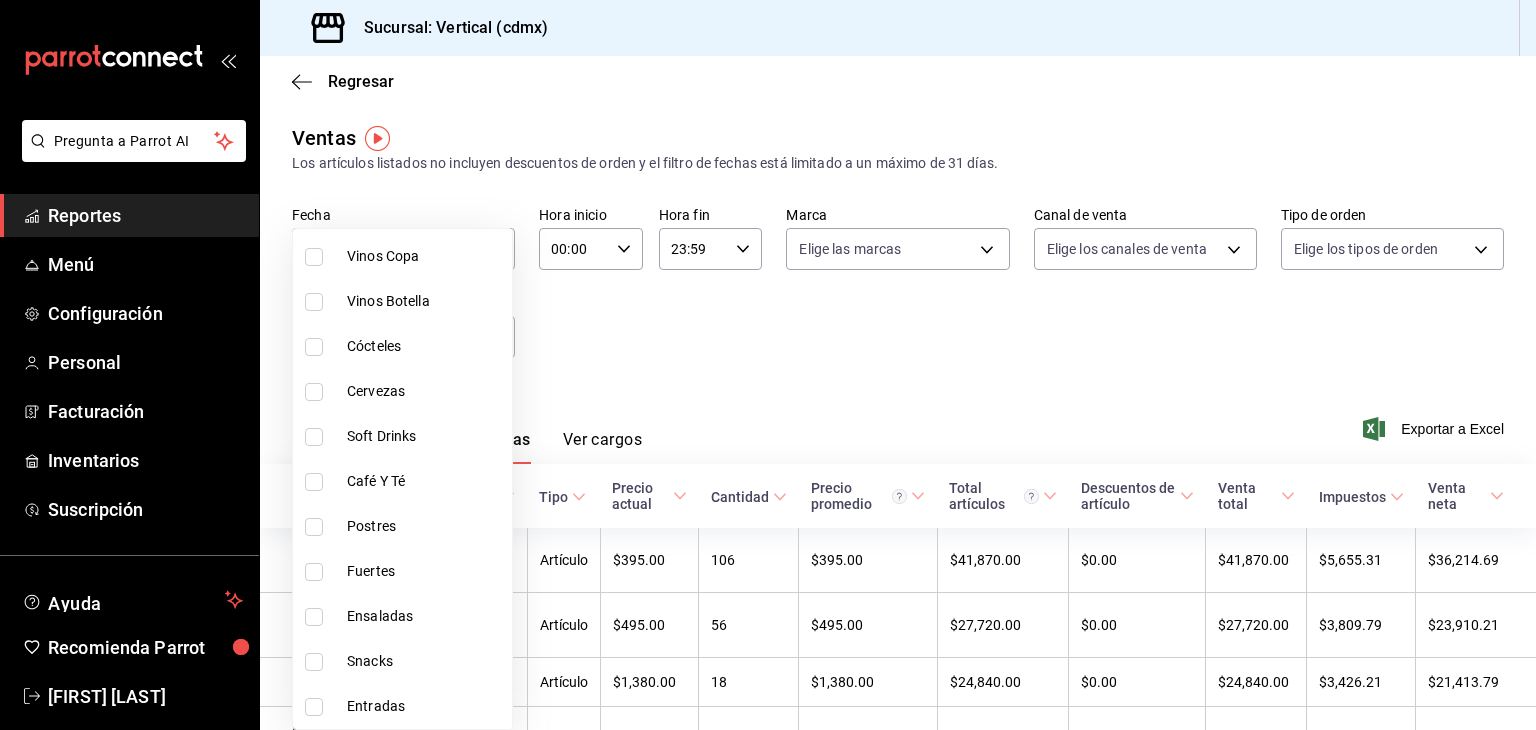 click on "Ensaladas" at bounding box center (402, 616) 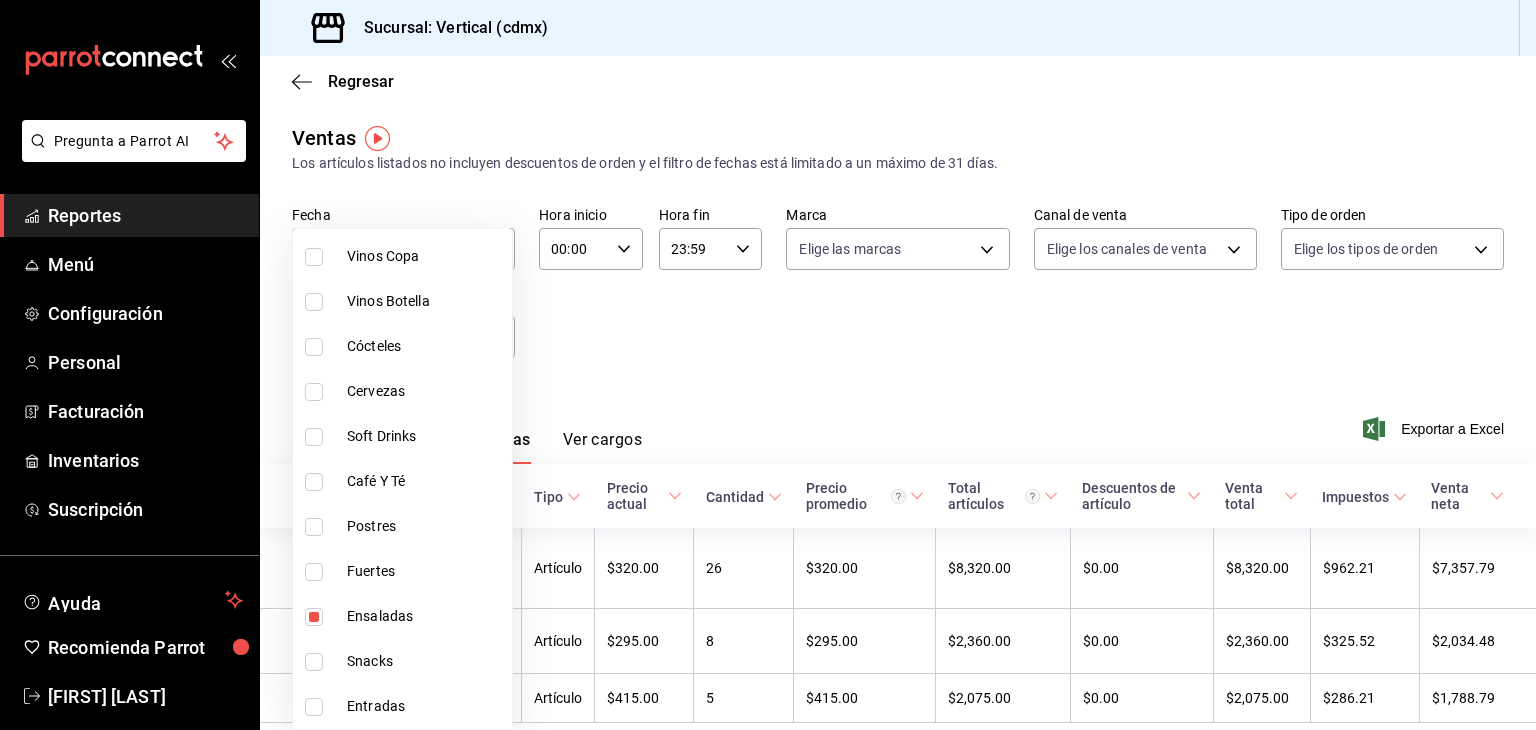 click at bounding box center (768, 365) 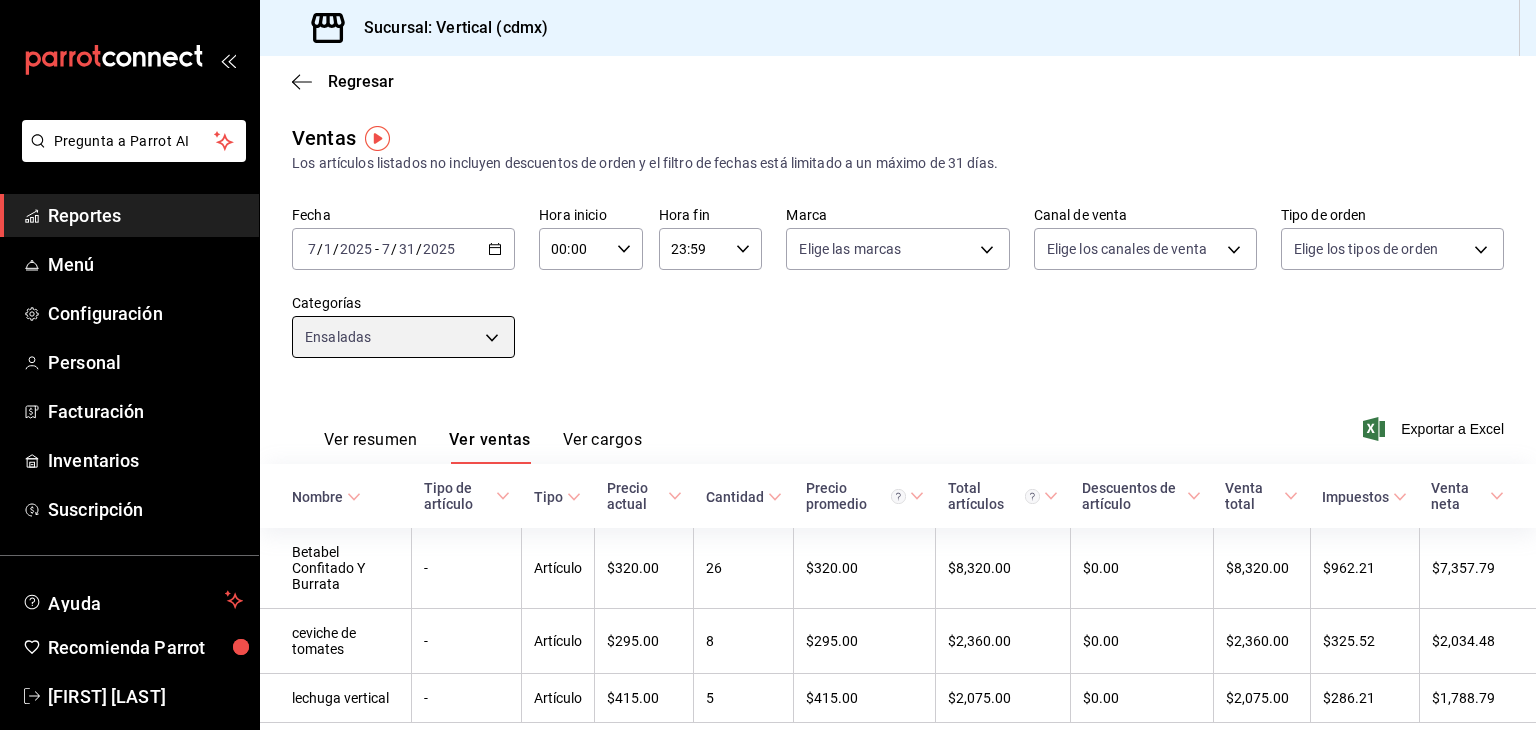 scroll, scrollTop: 71, scrollLeft: 0, axis: vertical 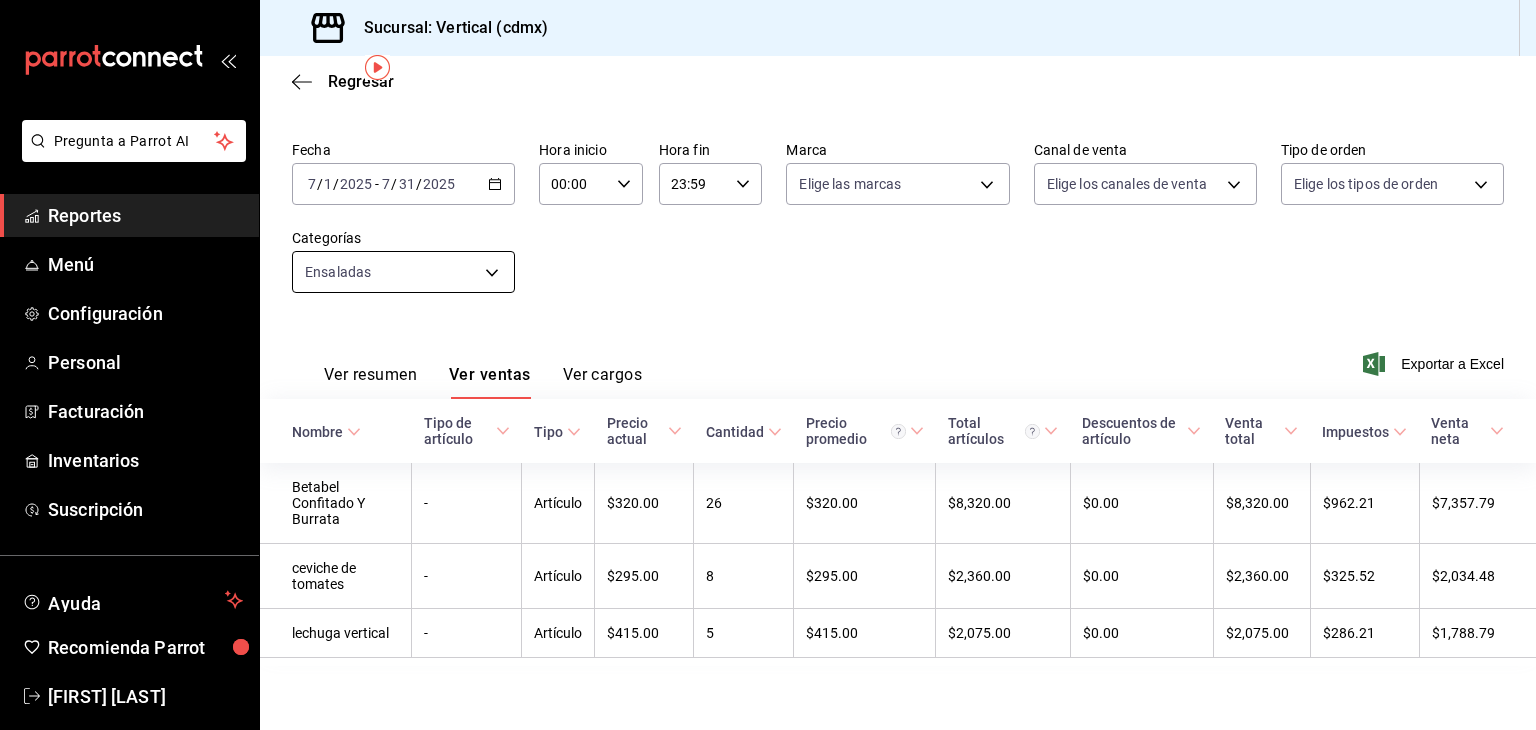 click on "Pregunta a Parrot AI Reportes   Menú   Configuración   Personal   Facturación   Inventarios   Suscripción   Ayuda Recomienda Parrot   JULIETA SILVA   Sugerir nueva función   Sucursal: Vertical (cdmx) Regresar Ventas Los artículos listados no incluyen descuentos de orden y el filtro de fechas está limitado a un máximo de 31 días. Fecha 2025-07-01 7 / 1 / 2025 - 2025-07-31 7 / 31 / 2025 Hora inicio 00:00 Hora inicio Hora fin 23:59 Hora fin Marca Elige las marcas Canal de venta Elige los canales de venta Tipo de orden Elige los tipos de orden Categorías Ensaladas 1b118b2a-69ae-4c93-8969-7a8efdc0d32c Ver resumen Ver ventas Ver cargos Exportar a Excel Nombre Tipo de artículo Tipo Precio actual Cantidad Precio promedio   Total artículos   Descuentos de artículo Venta total Impuestos Venta neta Betabel Confitado Y Burrata - Artículo $320.00 26 $320.00 $8,320.00 $0.00 $8,320.00 $962.21 $7,357.79 ceviche de tomates - Artículo $295.00 8 $295.00 $2,360.00 $0.00 $2,360.00 $325.52 $2,034.48 lechuga vertical" at bounding box center [768, 365] 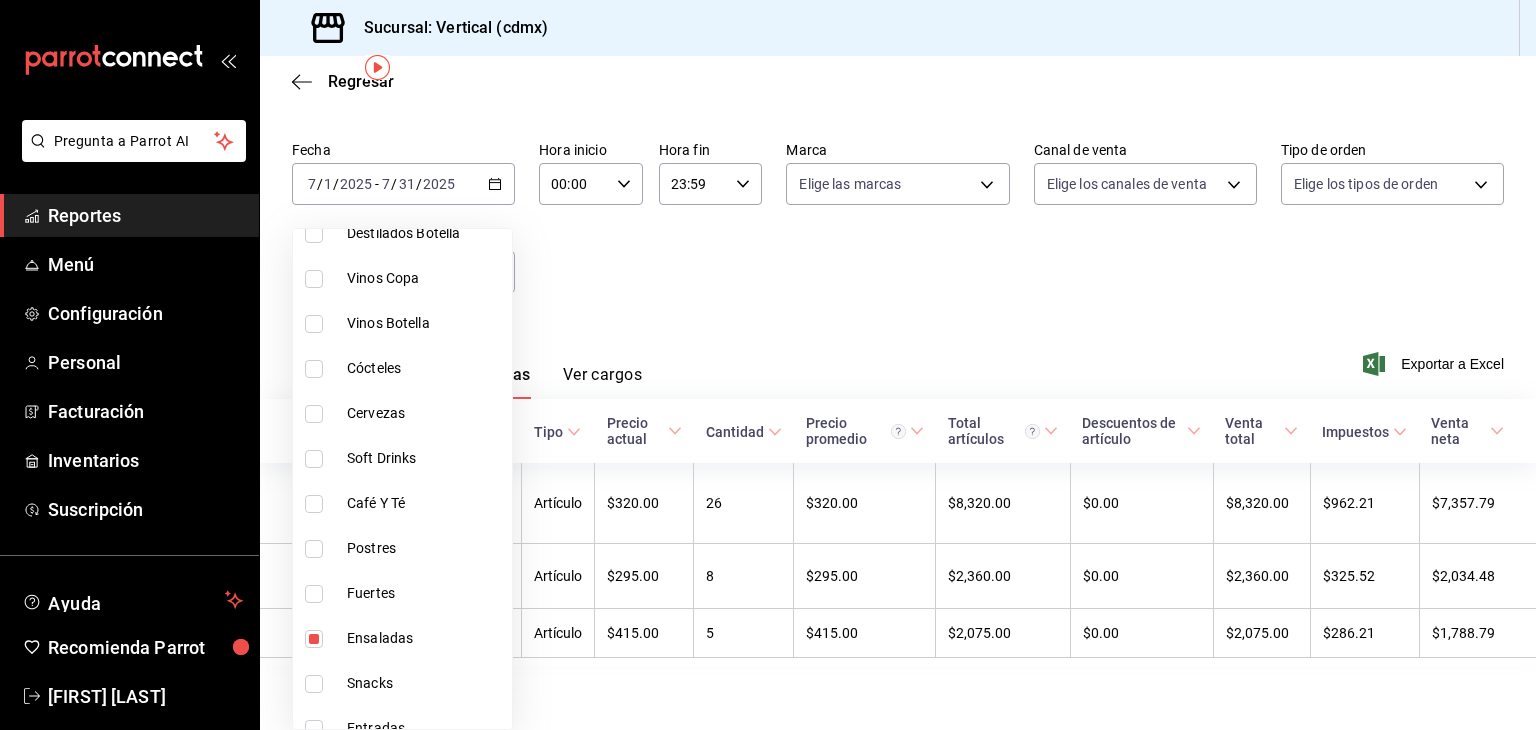 scroll, scrollTop: 1640, scrollLeft: 0, axis: vertical 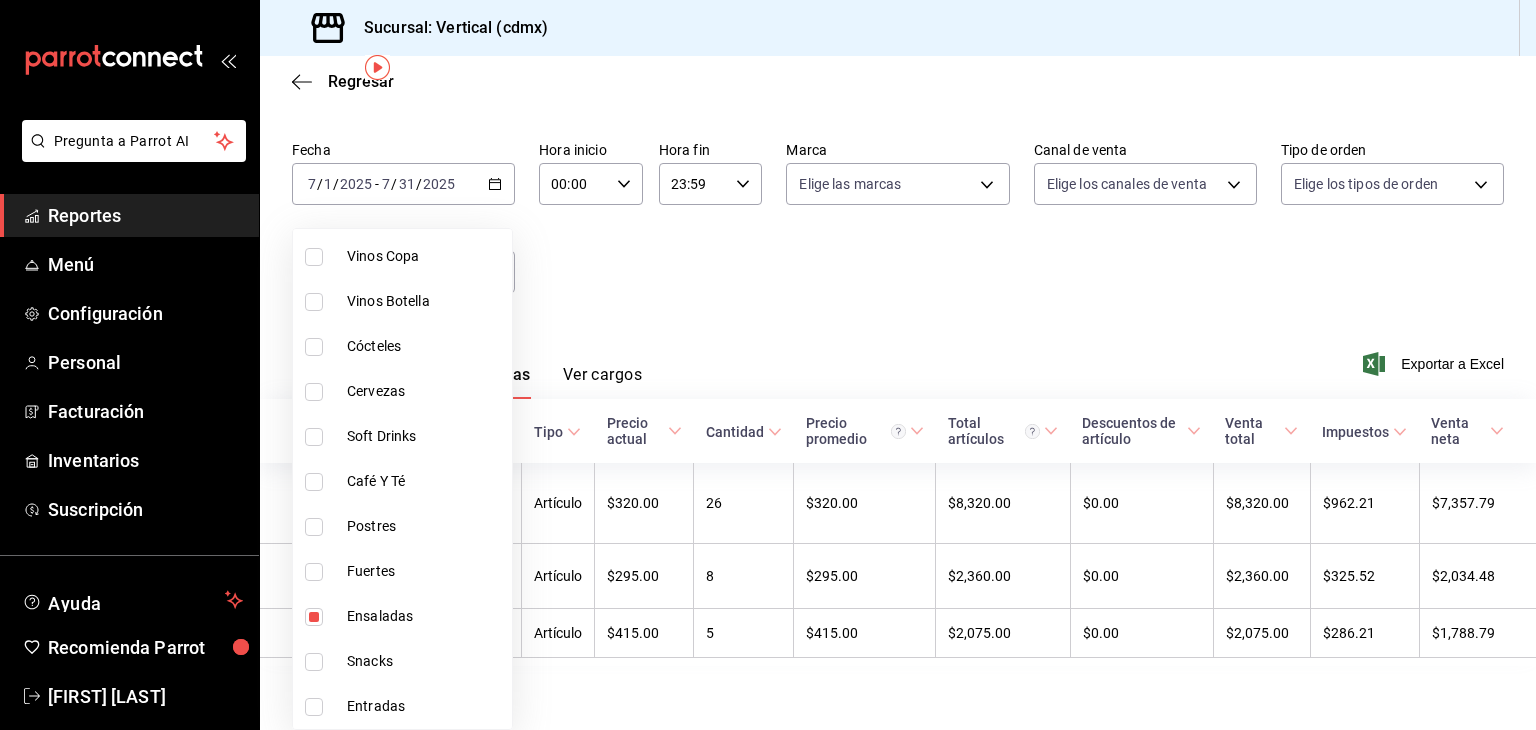 click at bounding box center [314, 617] 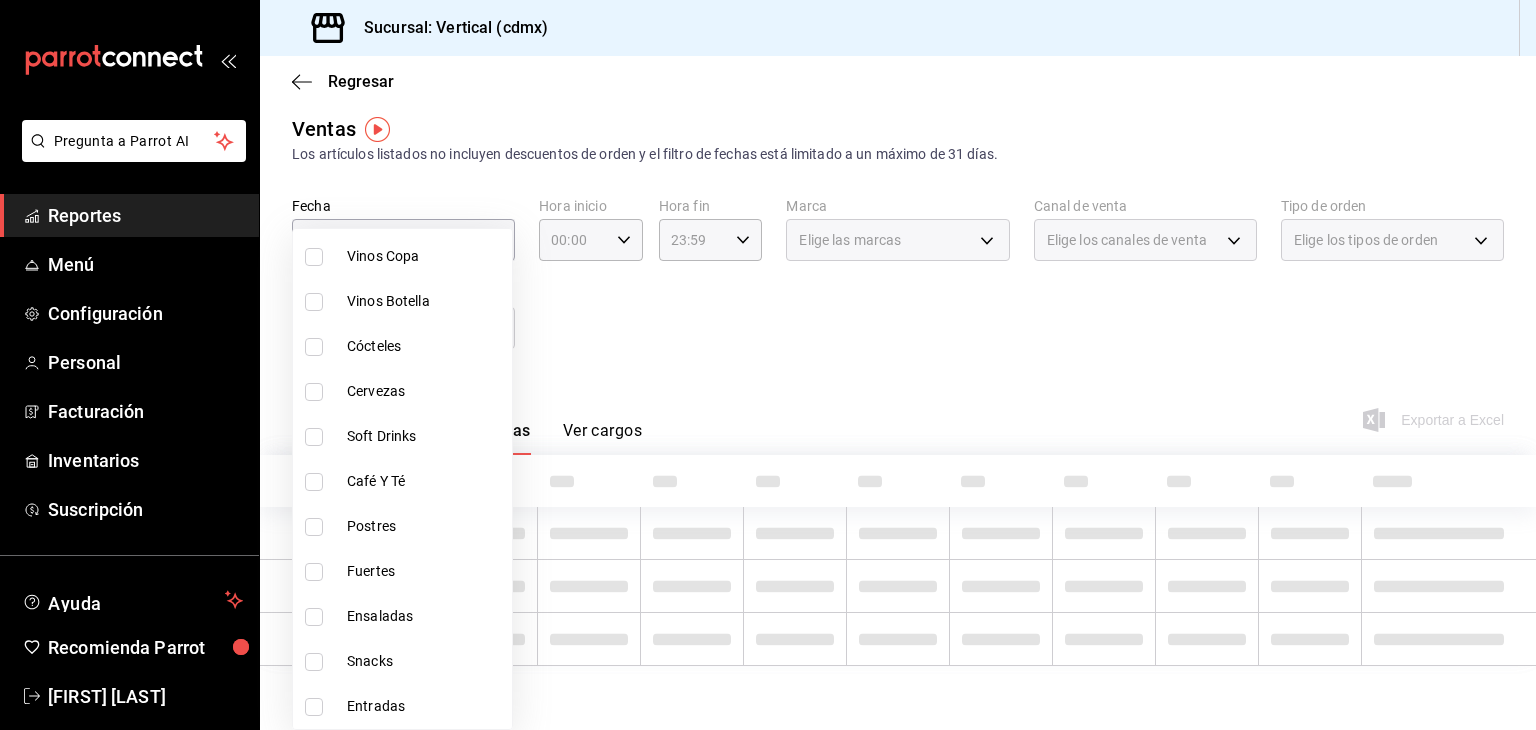 scroll, scrollTop: 8, scrollLeft: 0, axis: vertical 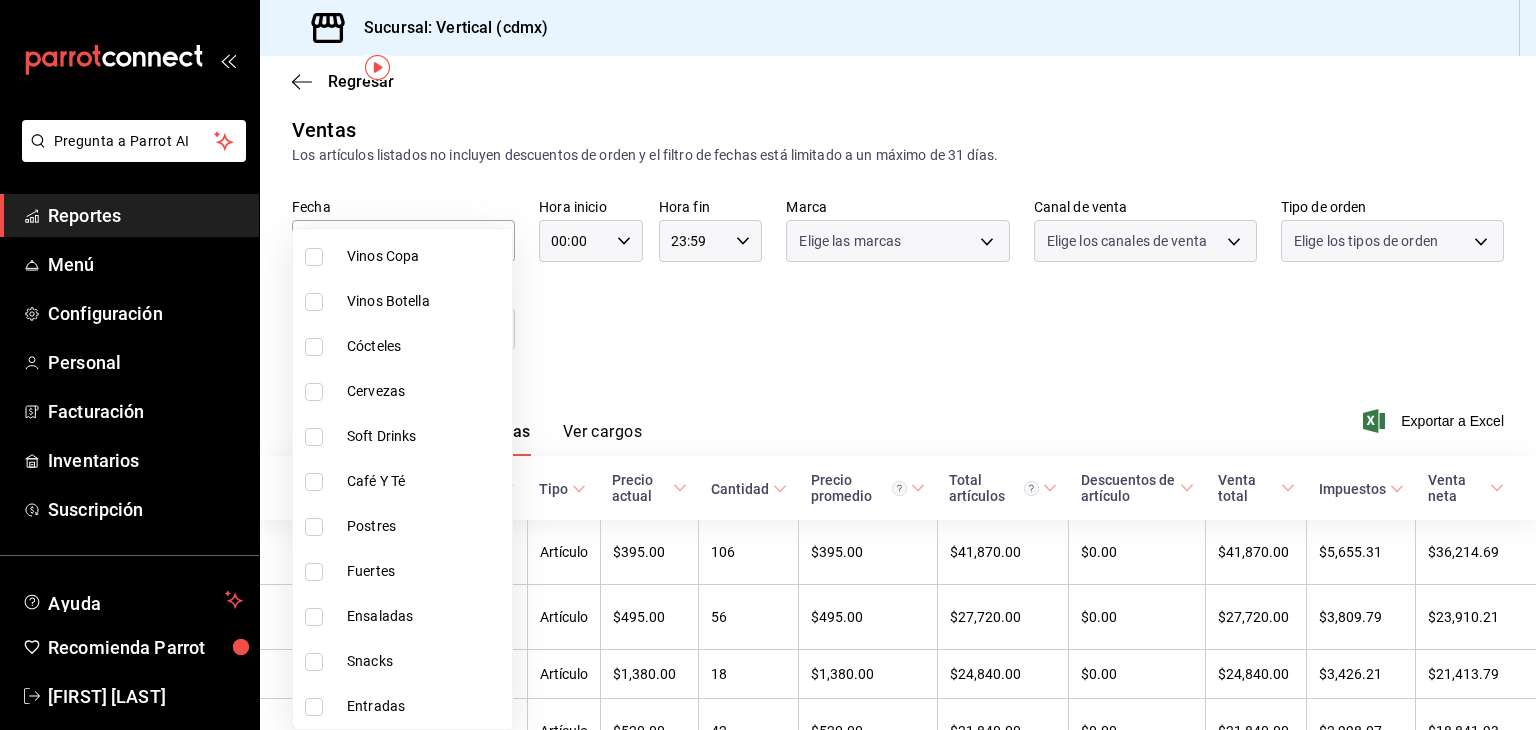 click at bounding box center (314, 572) 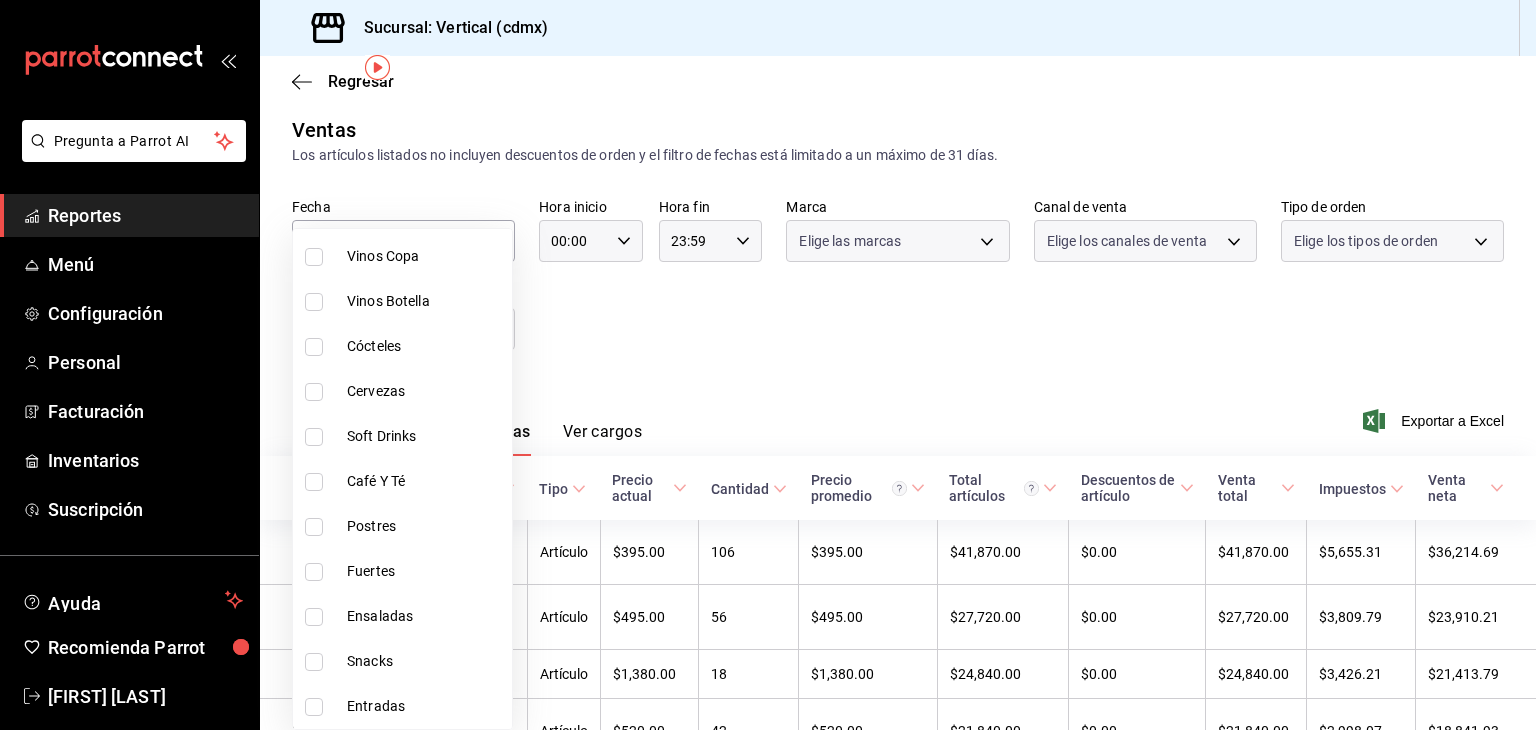 checkbox on "true" 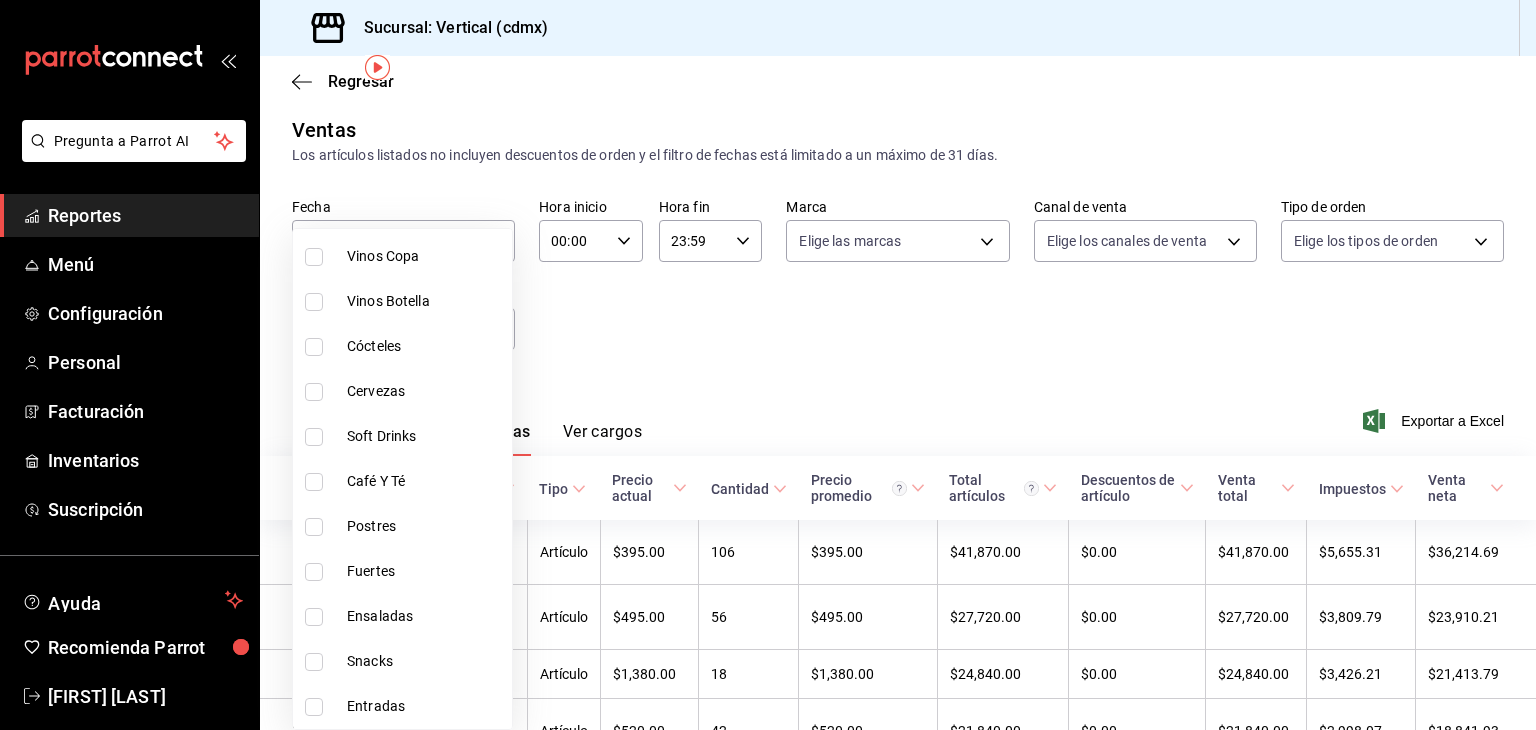 type on "f768a3b1-91a6-48eb-b158-32153cbf8790" 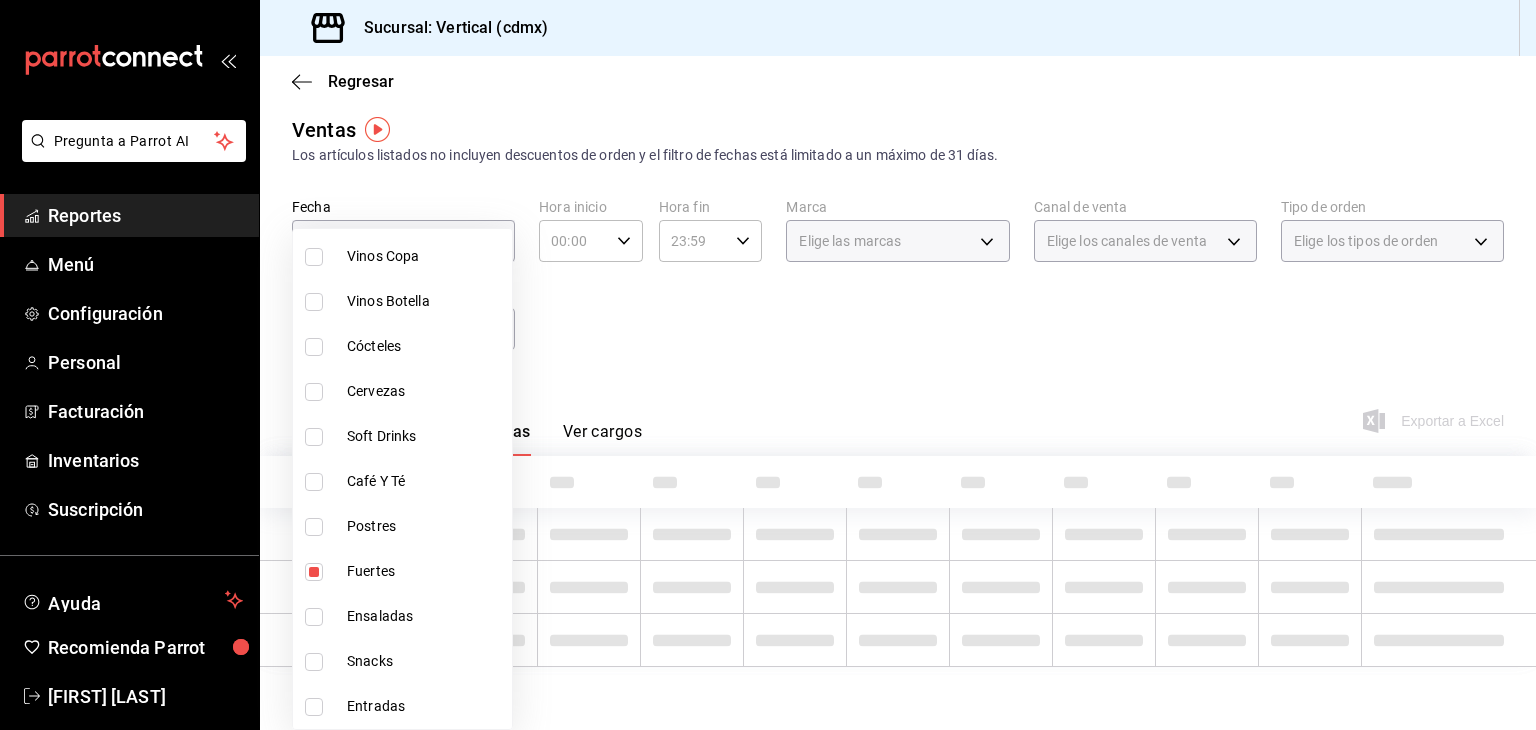 scroll, scrollTop: 71, scrollLeft: 0, axis: vertical 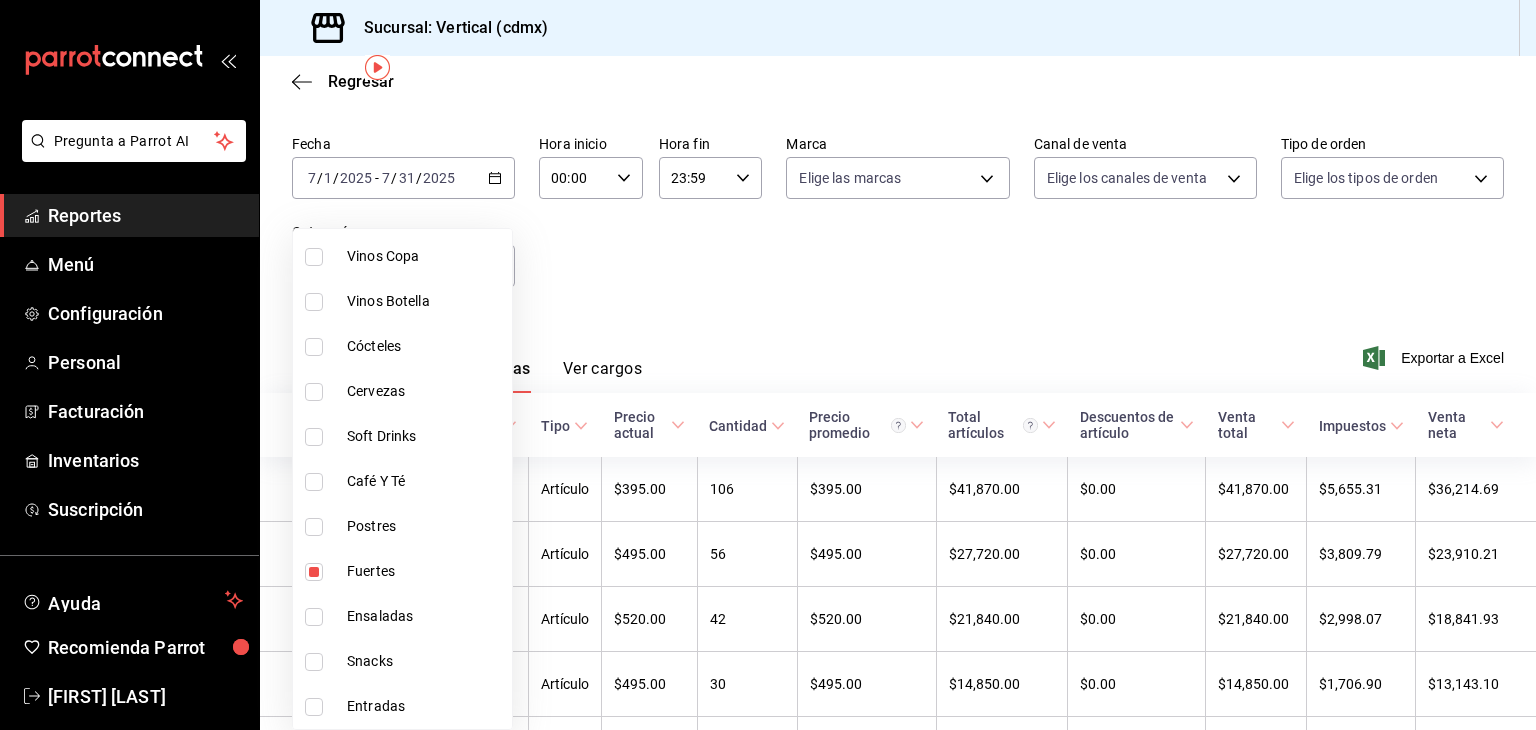 click at bounding box center [768, 365] 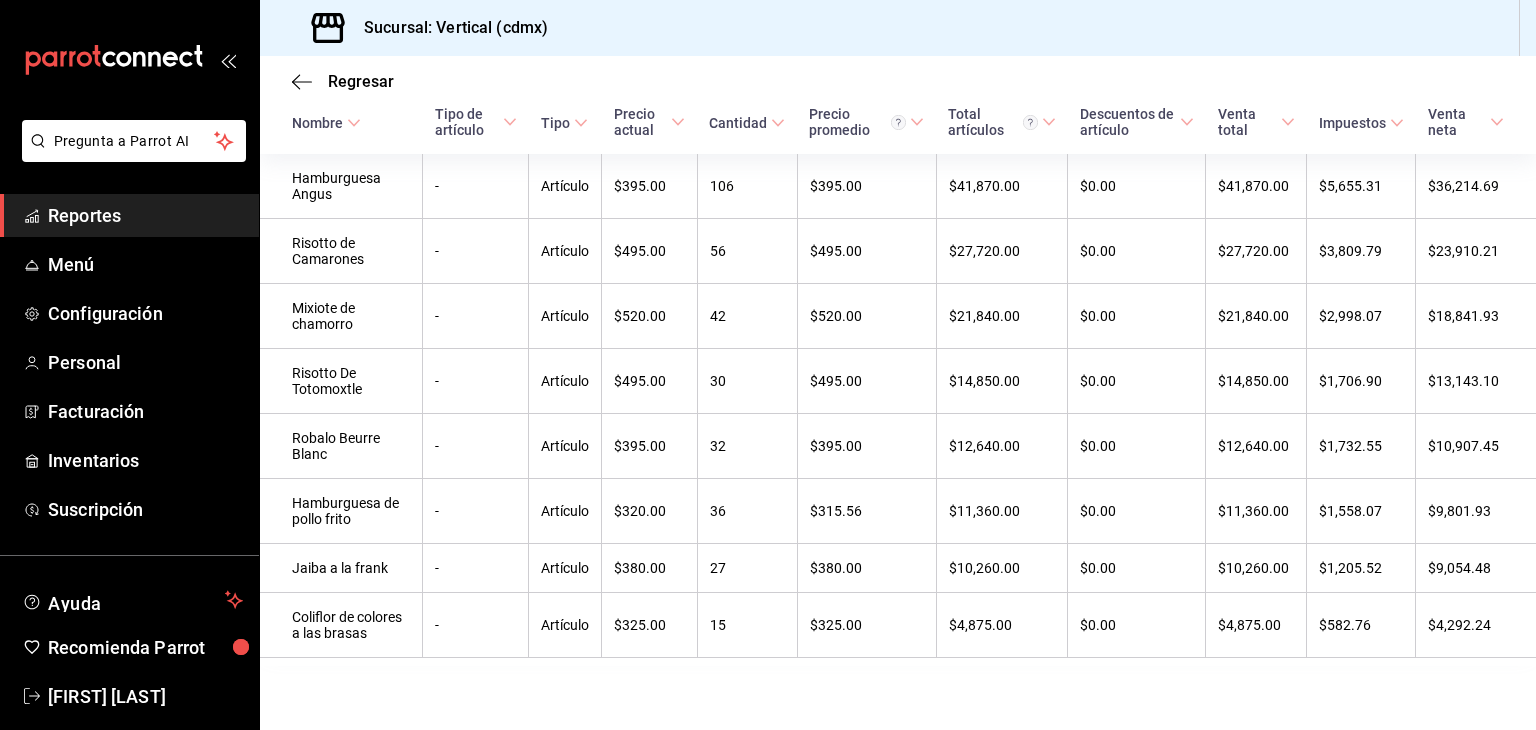 scroll, scrollTop: 386, scrollLeft: 0, axis: vertical 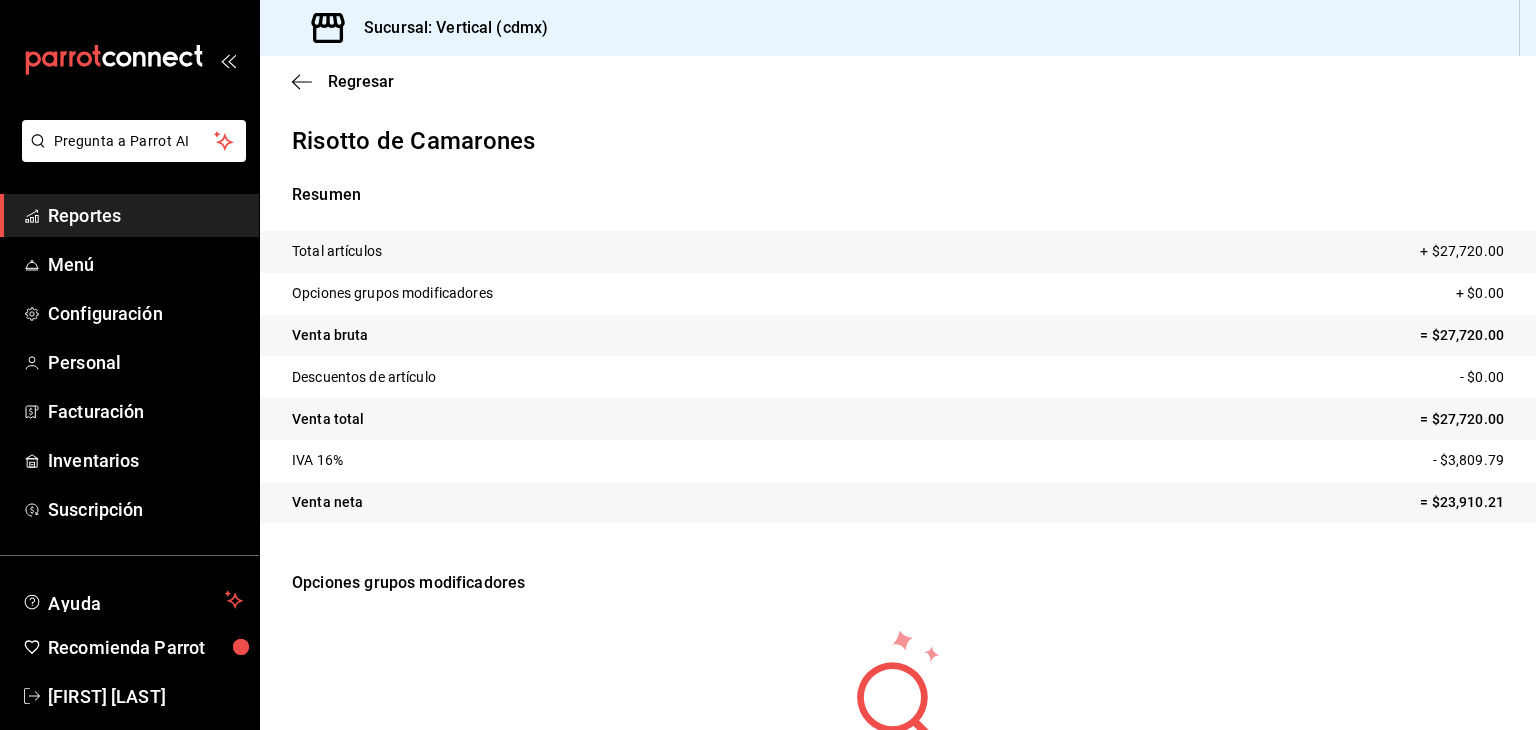 click on "Regresar" at bounding box center (898, 81) 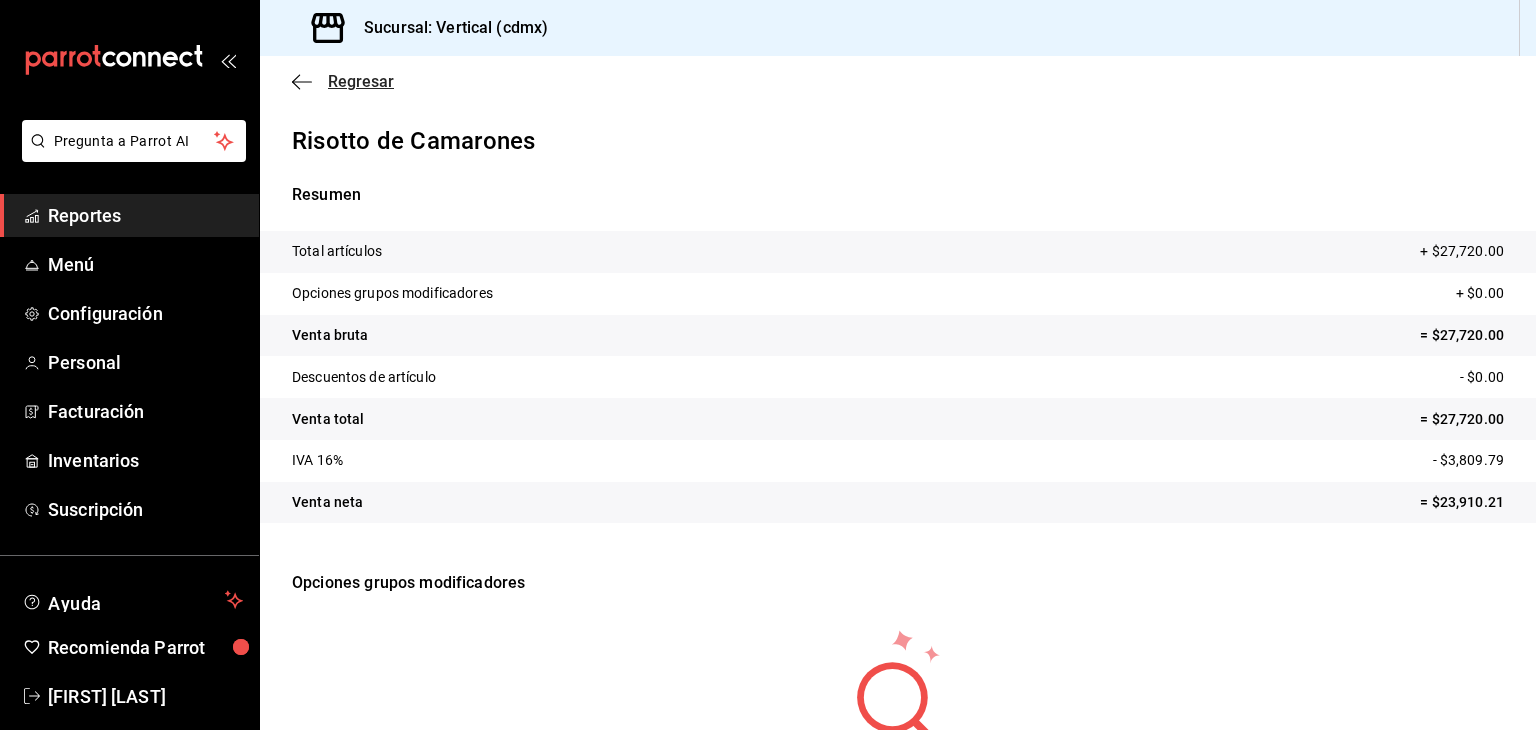 click on "Regresar" at bounding box center (361, 81) 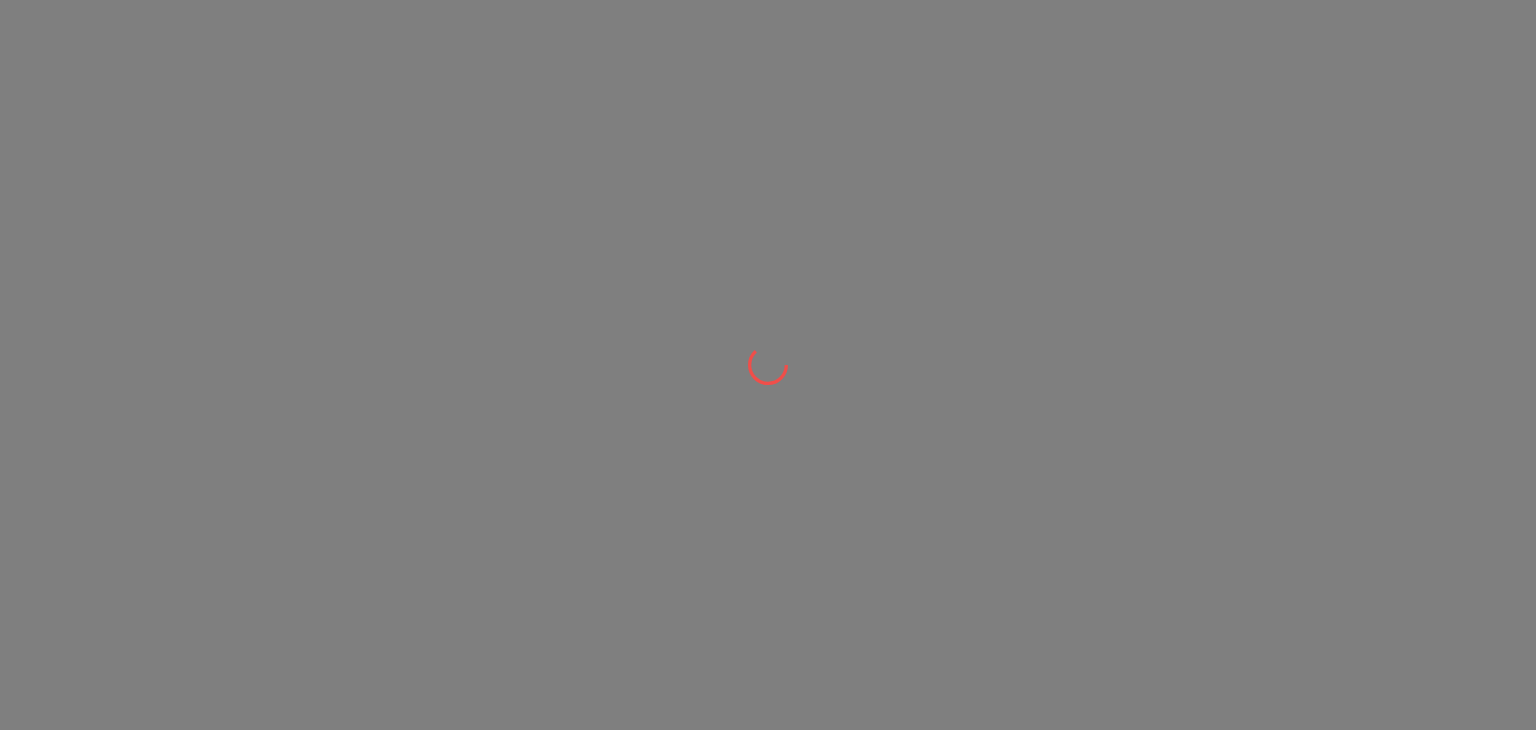 scroll, scrollTop: 0, scrollLeft: 0, axis: both 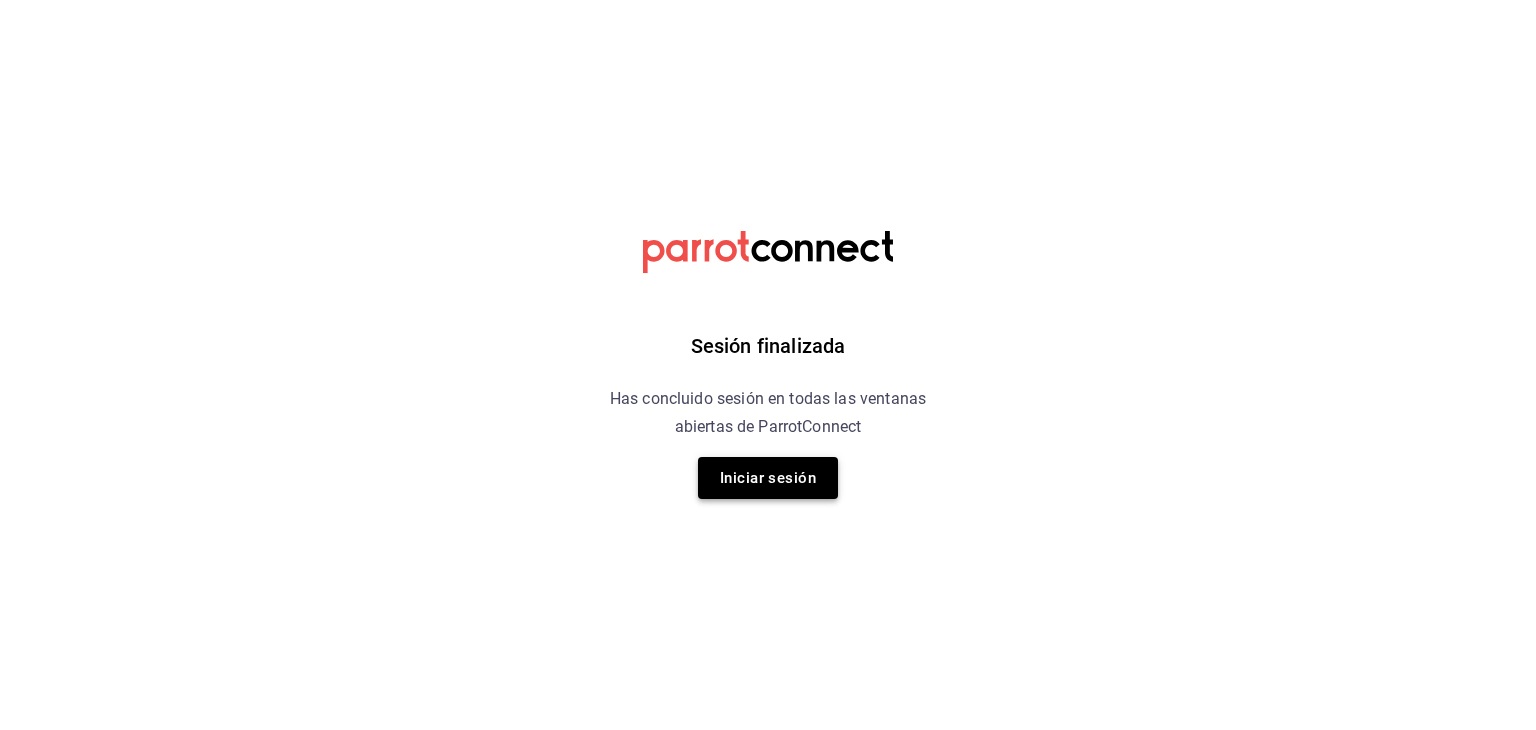 click on "Iniciar sesión" at bounding box center (768, 478) 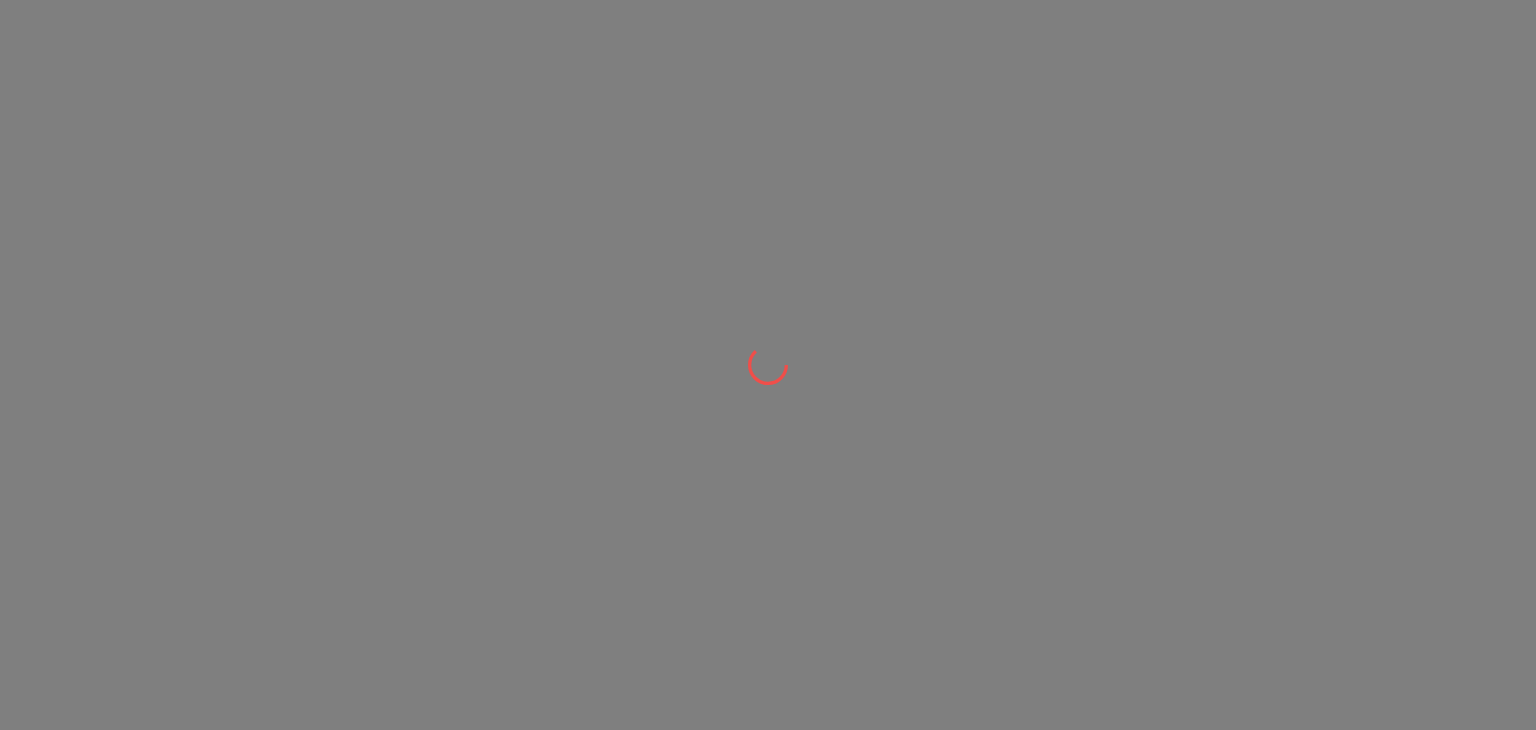 scroll, scrollTop: 0, scrollLeft: 0, axis: both 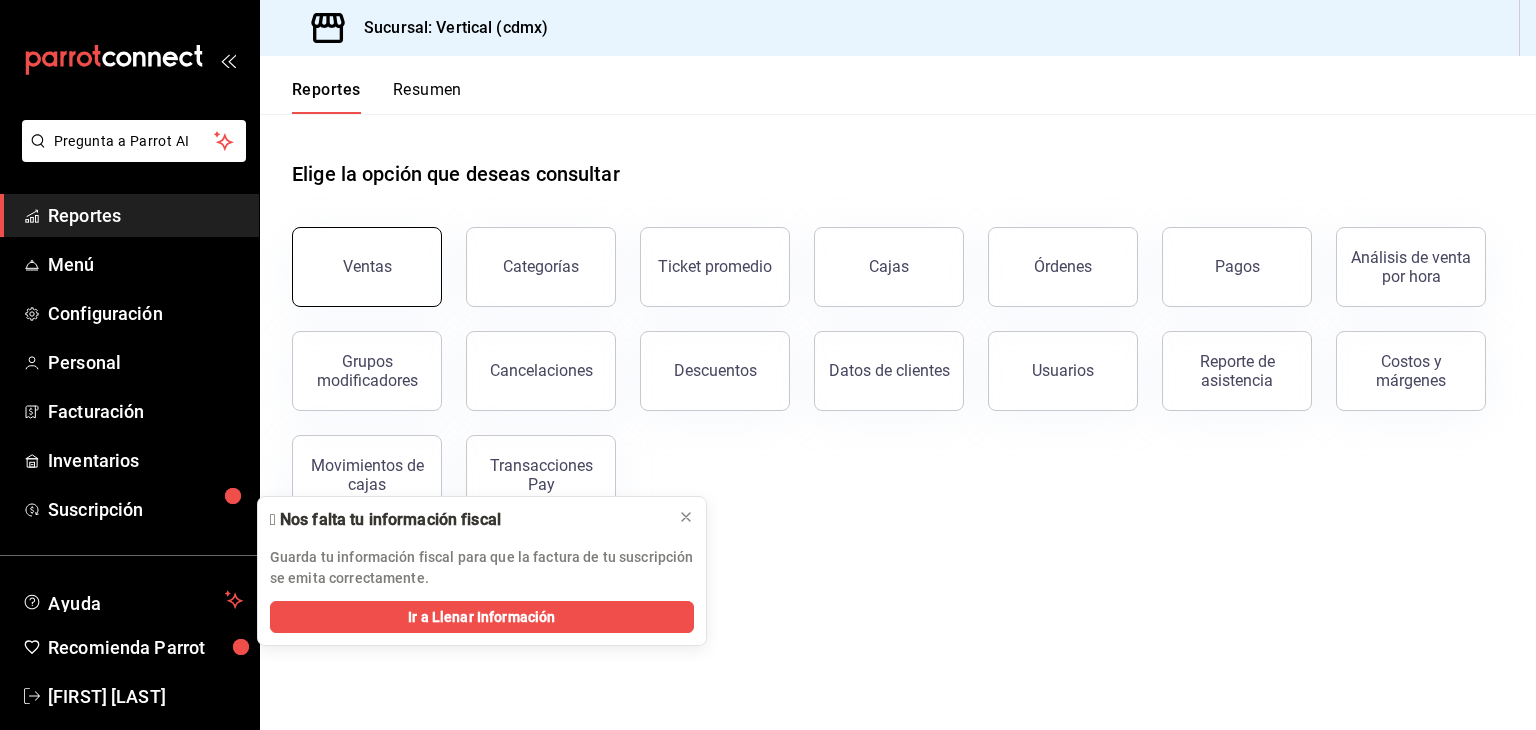 click on "Ventas" at bounding box center (367, 267) 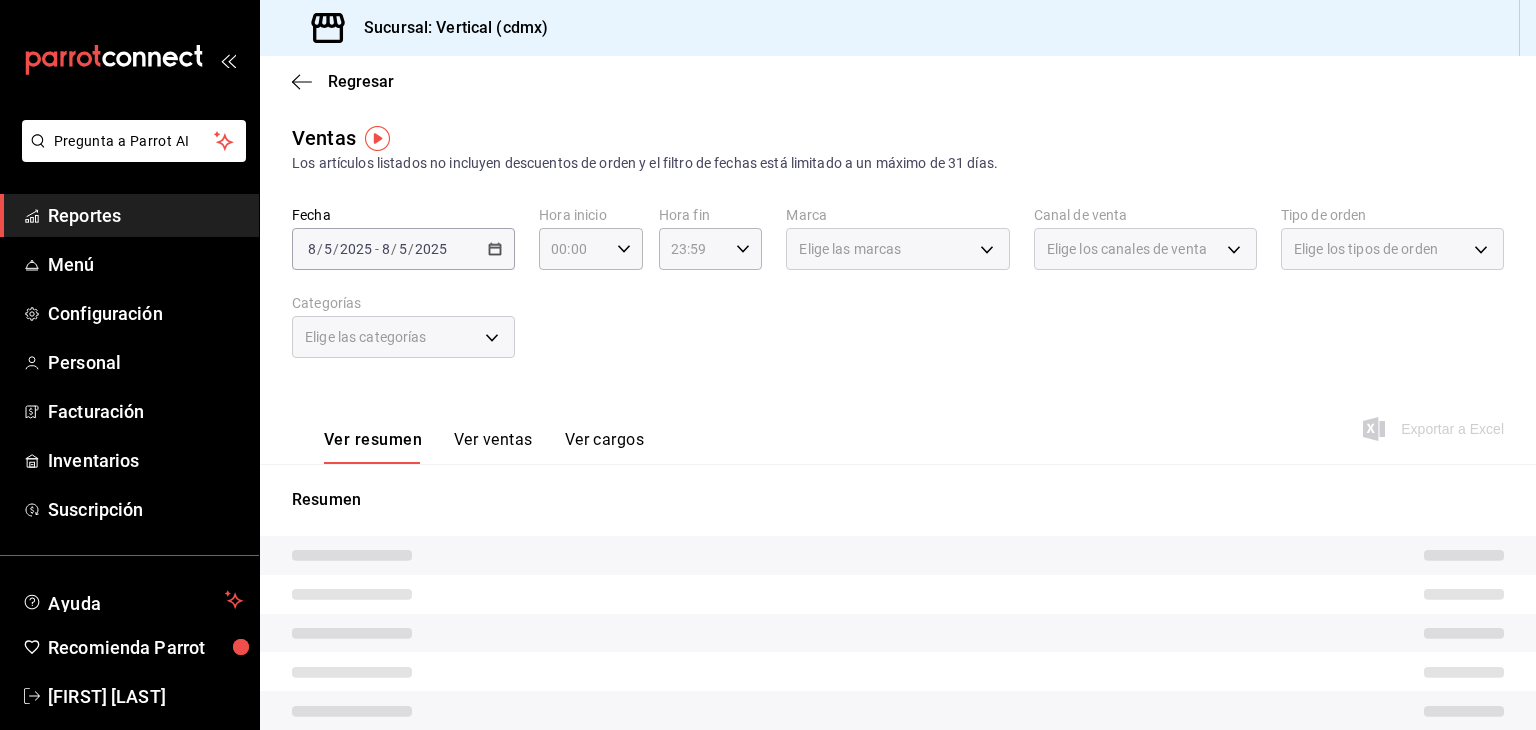 click on "[DATE] [DATE] - [DATE] [DATE]" at bounding box center [403, 249] 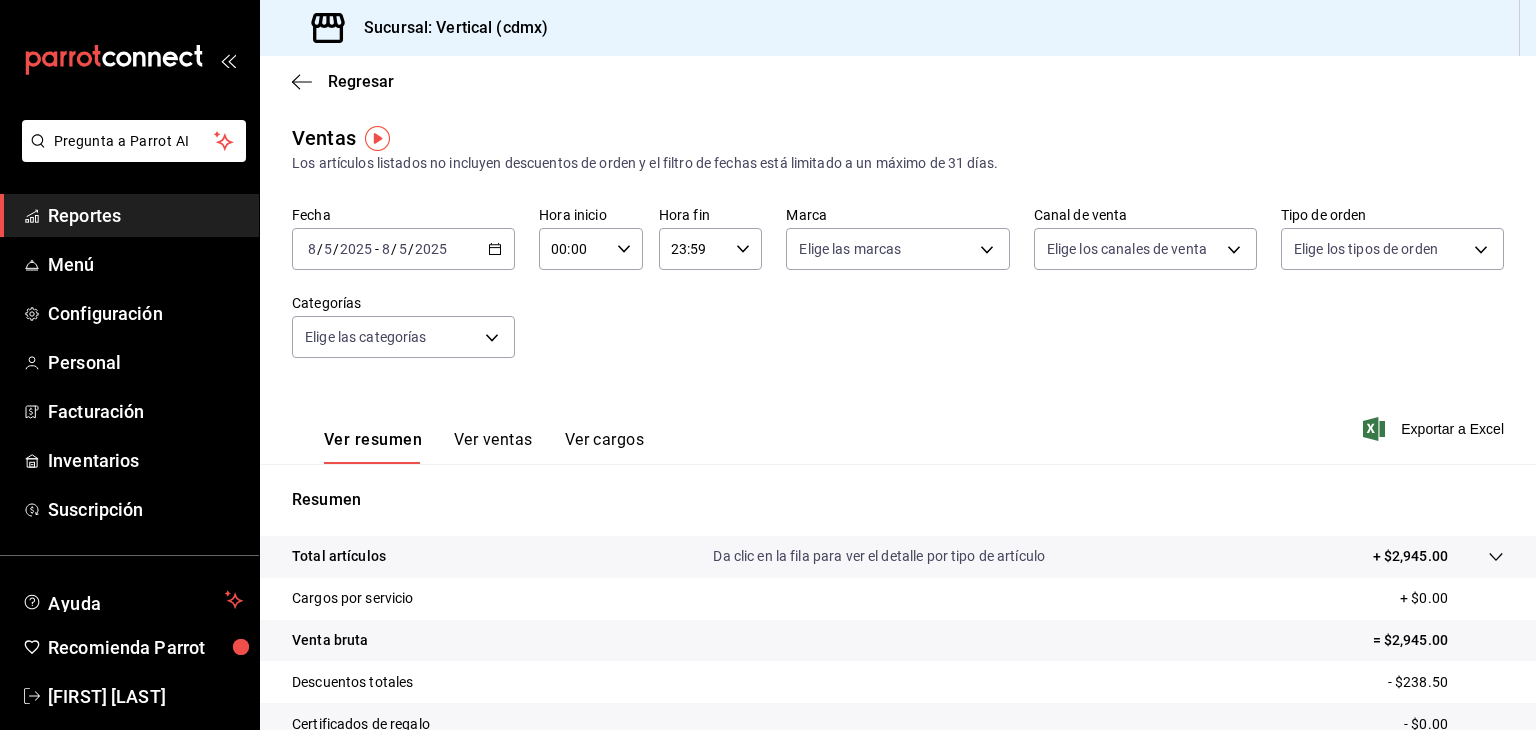 click 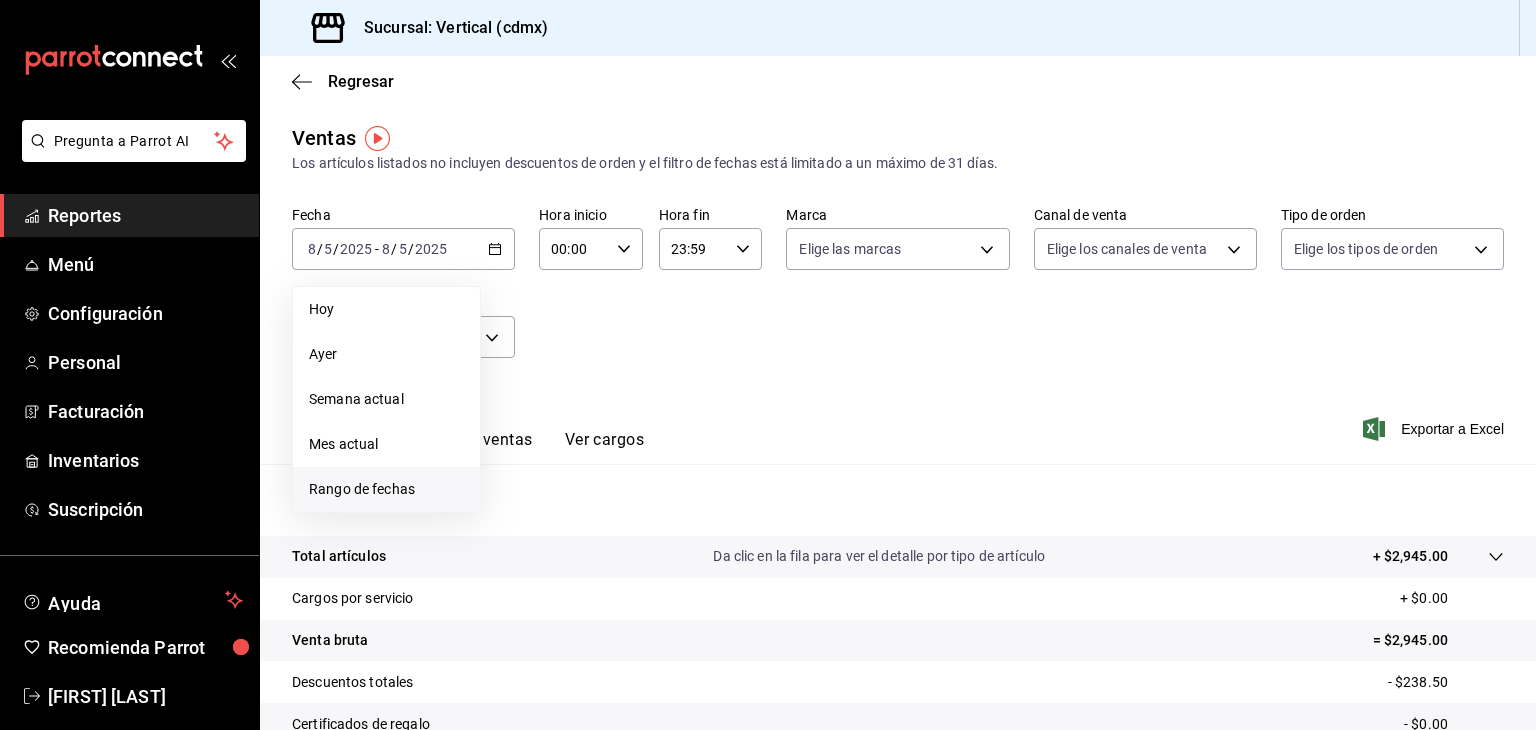 click on "Rango de fechas" at bounding box center [386, 489] 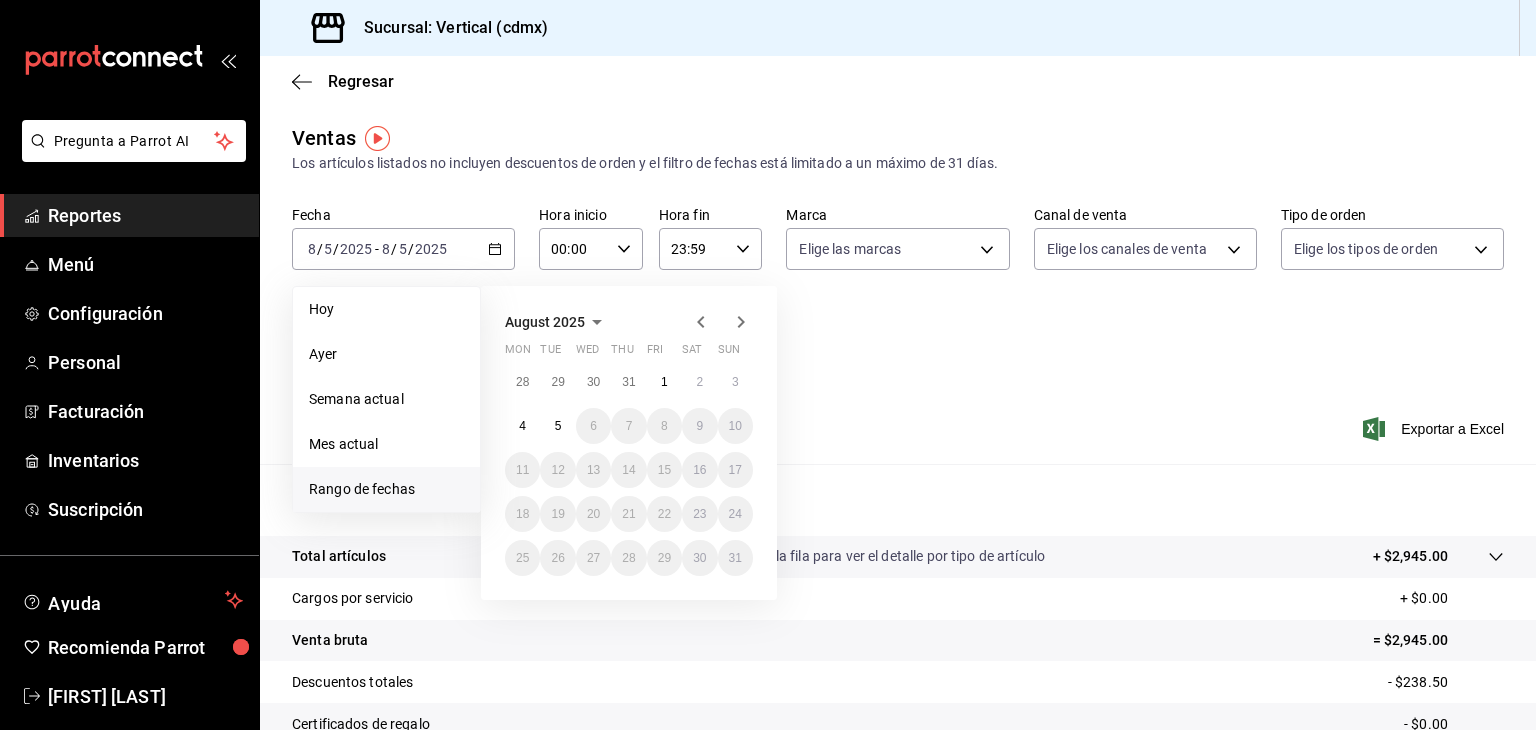 click 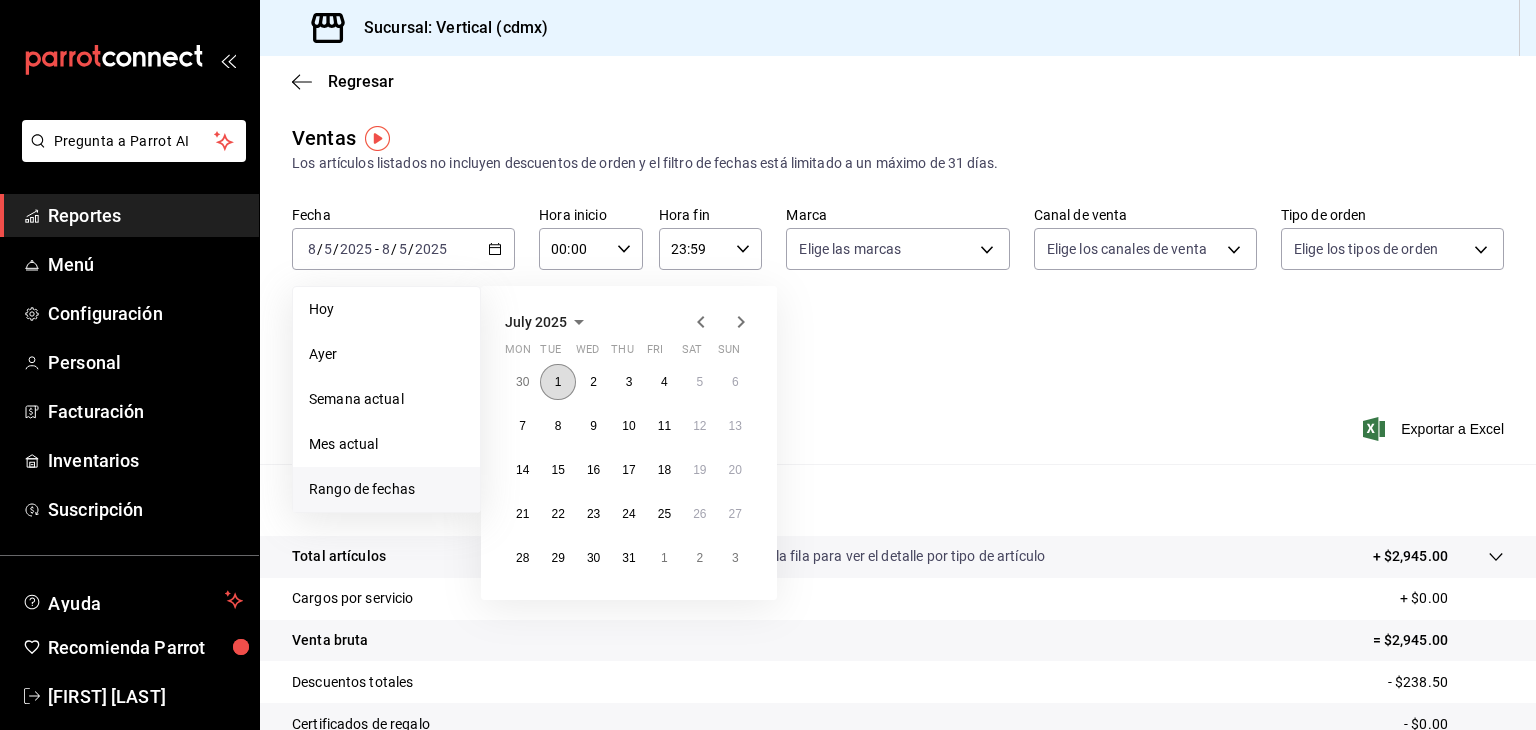 click on "1" at bounding box center [557, 382] 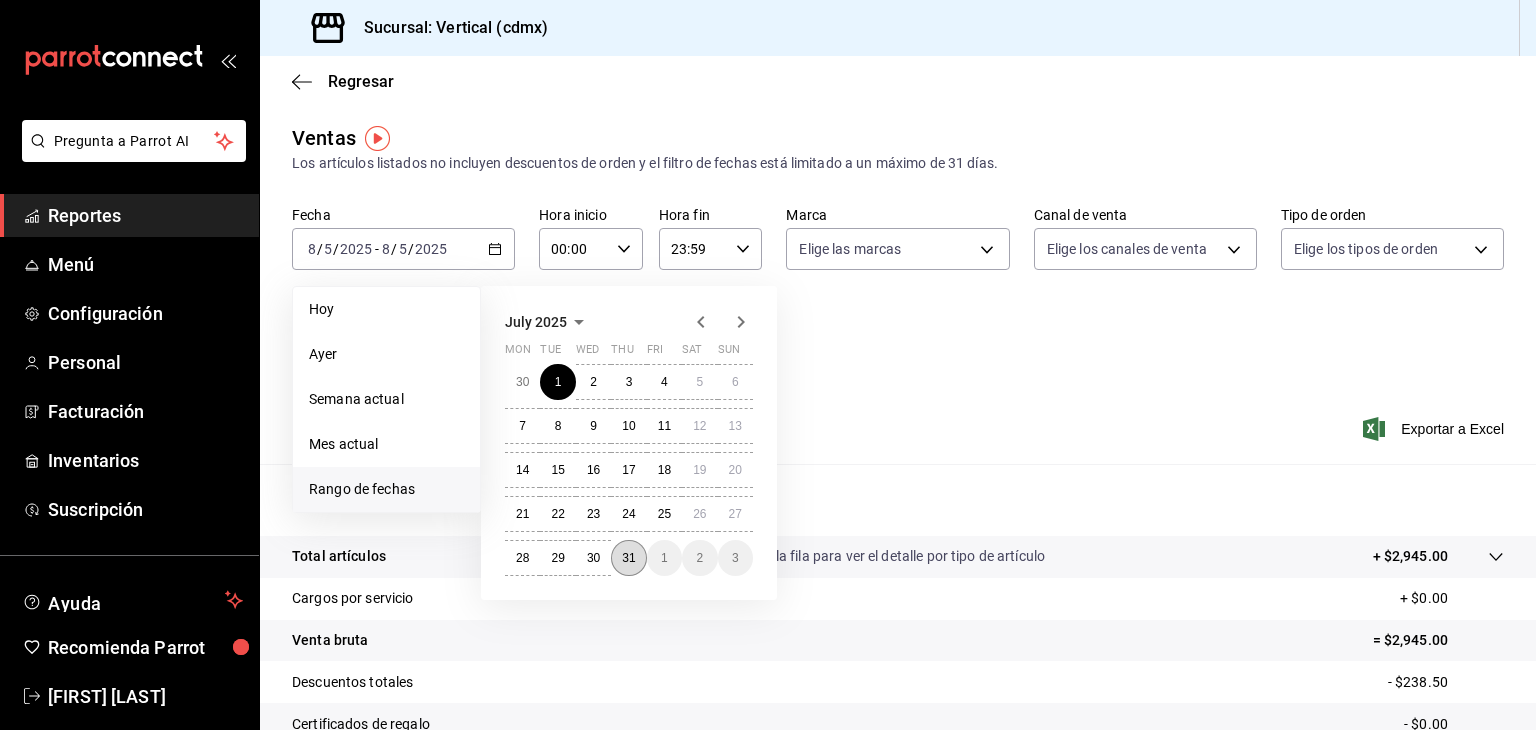 click on "31" at bounding box center (628, 558) 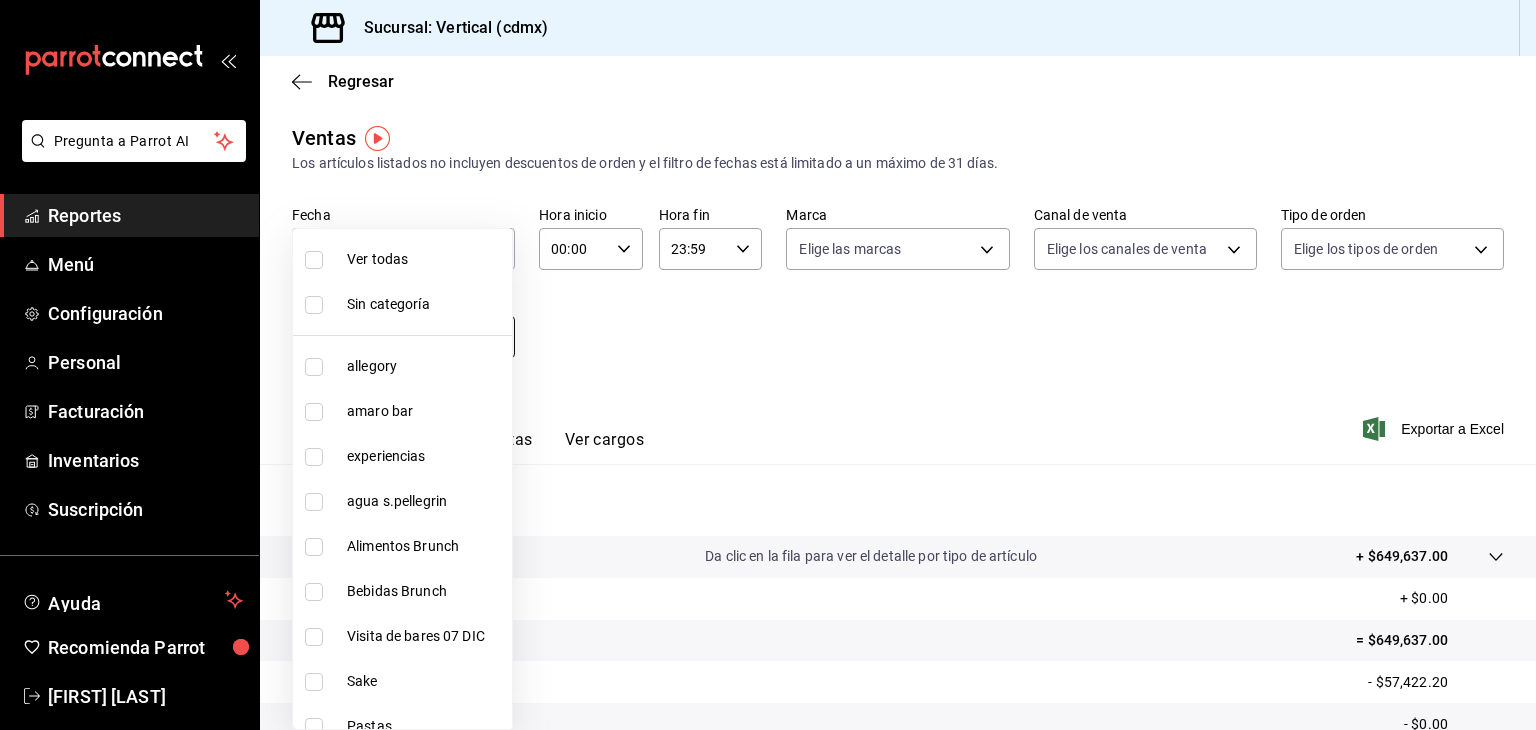click on "Pregunta a Parrot AI Reportes   Menú   Configuración   Personal   Facturación   Inventarios   Suscripción   Ayuda Recomienda Parrot   [FIRST] [LAST]   Sugerir nueva función   Sucursal: Vertical ([CITY]) Regresar Ventas Los artículos listados no incluyen descuentos de orden y el filtro de fechas está limitado a un máximo de 31 días. Fecha [DATE] [DATE] - [DATE] [DATE] Hora inicio 00:00 Hora inicio Hora fin 23:59 Hora fin Marca Elige las marcas Canal de venta Elige los canales de venta Tipo de orden Elige los tipos de orden Categorías Elige las categorías Ver resumen Ver ventas Ver cargos Exportar a Excel Resumen Total artículos Da clic en la fila para ver el detalle por tipo de artículo + $649,637.00 Cargos por servicio + $0.00 Venta bruta = $649,637.00 Descuentos totales - $57,422.20 Certificados de regalo - $0.00 Venta total = $592,214.80 Impuestos - $81,684.80 Venta neta = $510,530.00 Pregunta a Parrot AI Reportes   Menú   Configuración   Personal   Facturación       Ayuda" at bounding box center (768, 365) 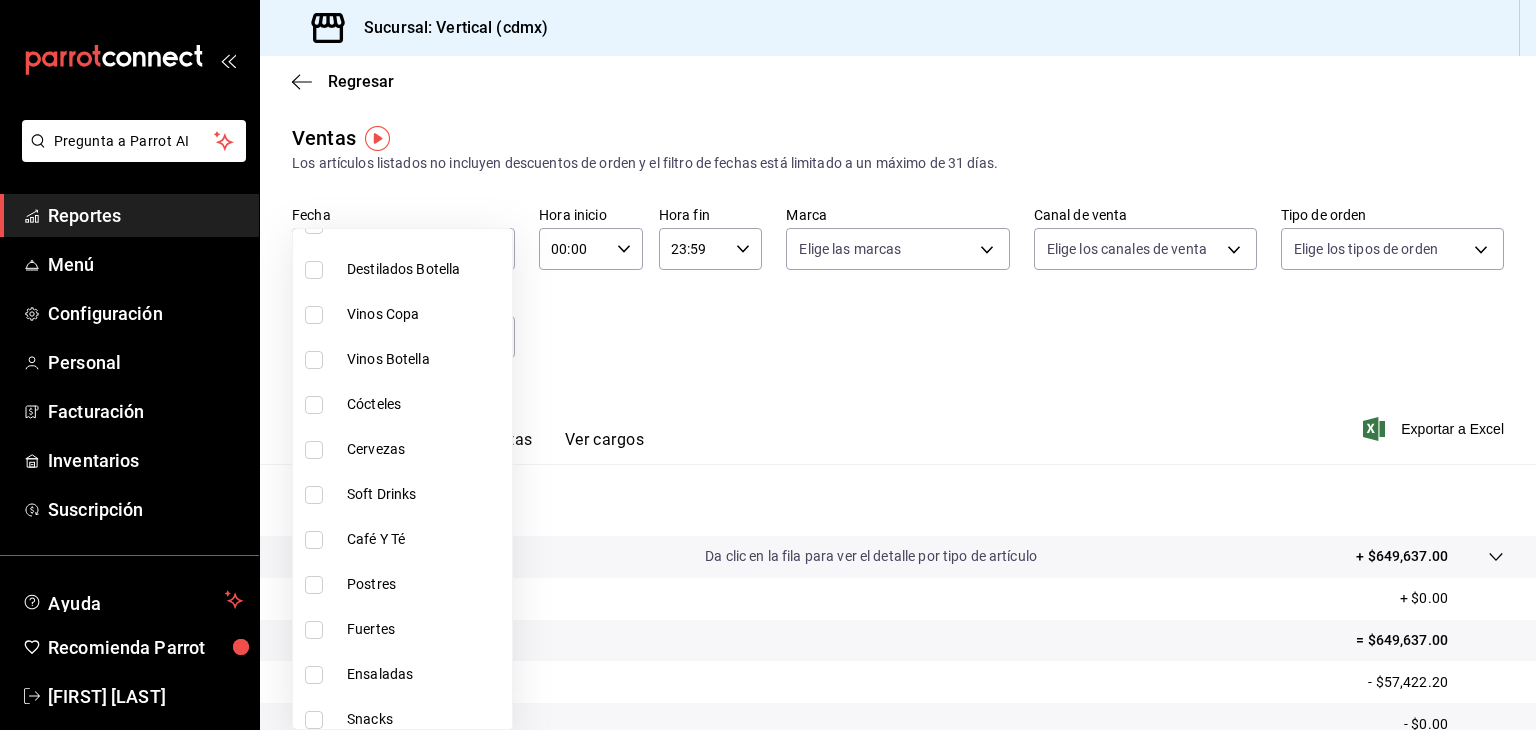 scroll, scrollTop: 1570, scrollLeft: 0, axis: vertical 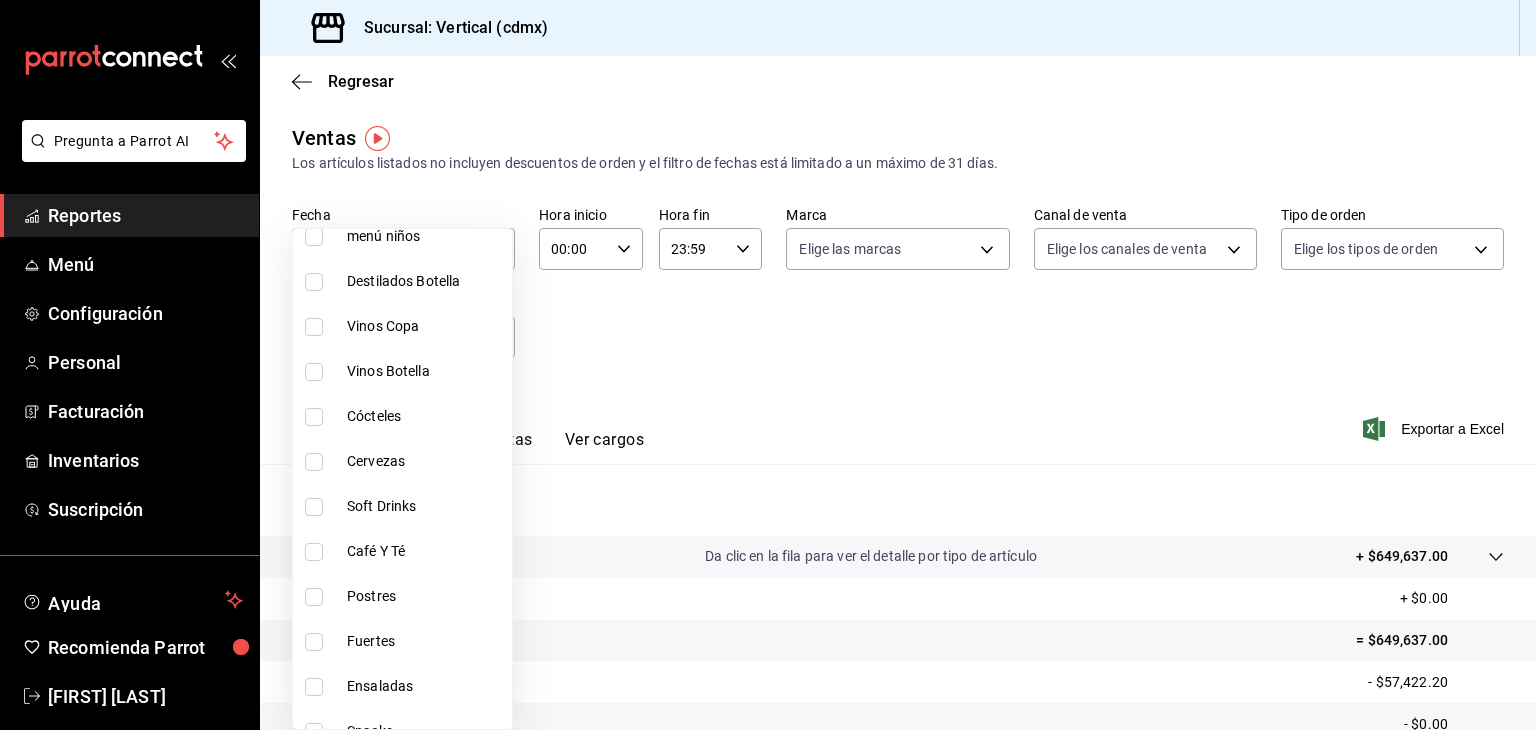 click on "Fuertes" at bounding box center (402, 641) 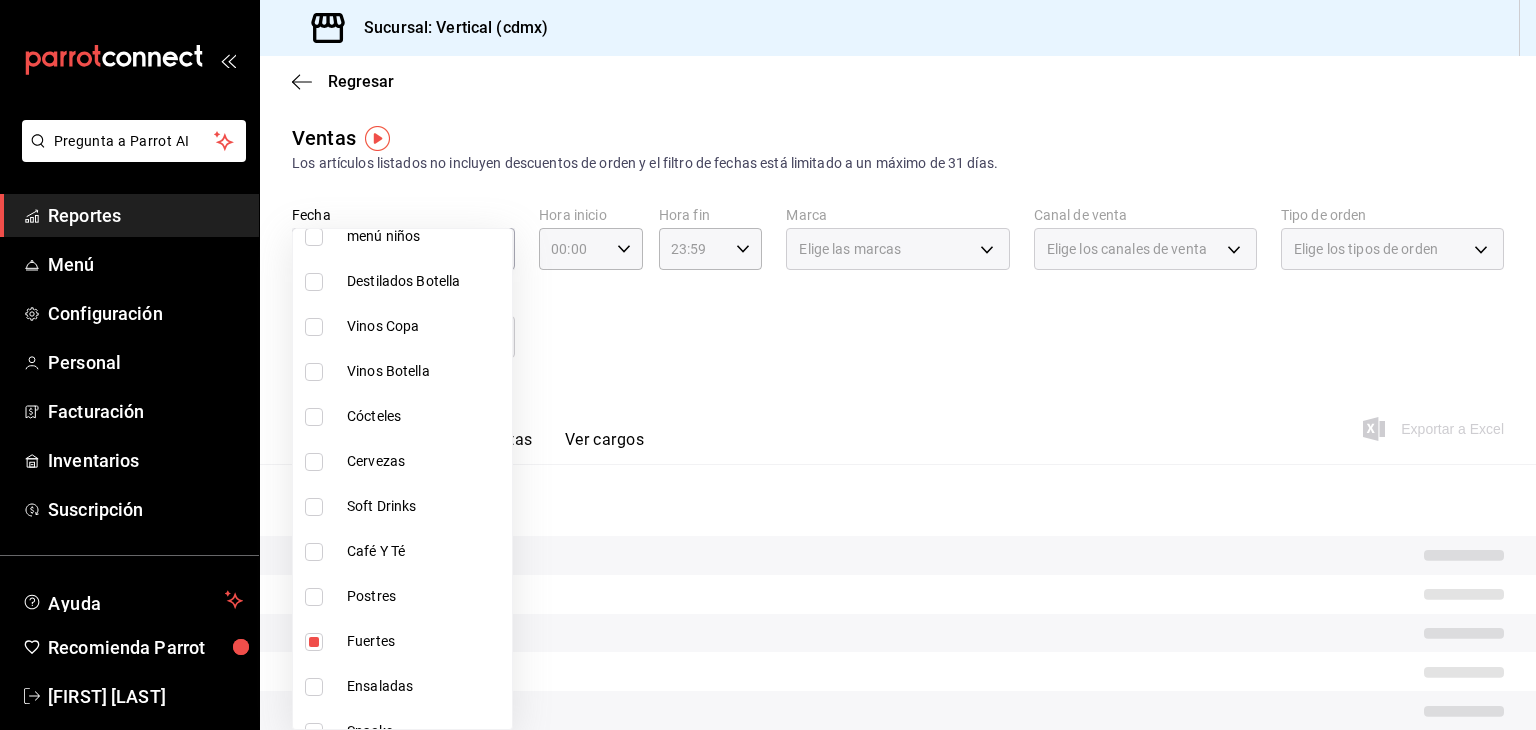 click at bounding box center (768, 365) 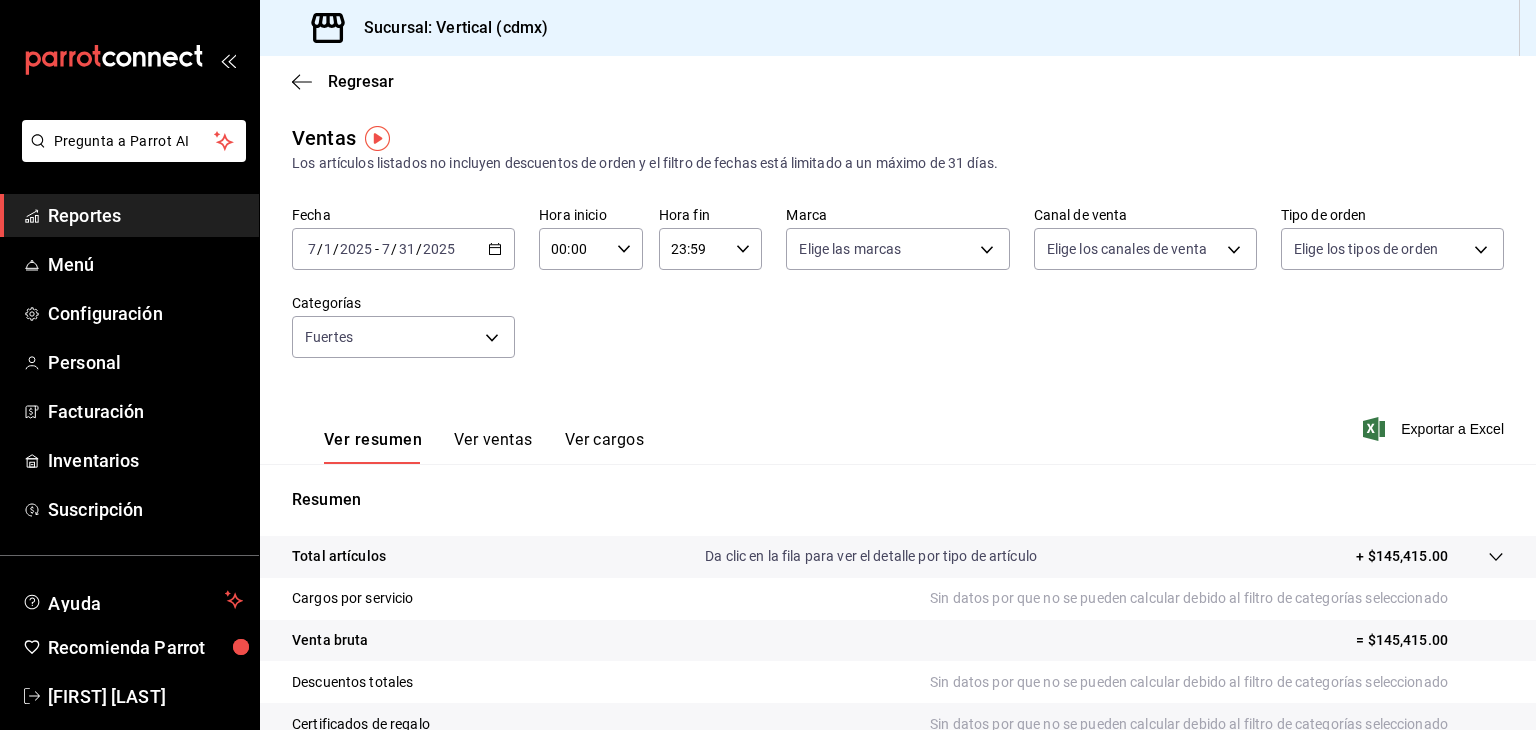 click on "Ver ventas" at bounding box center [493, 447] 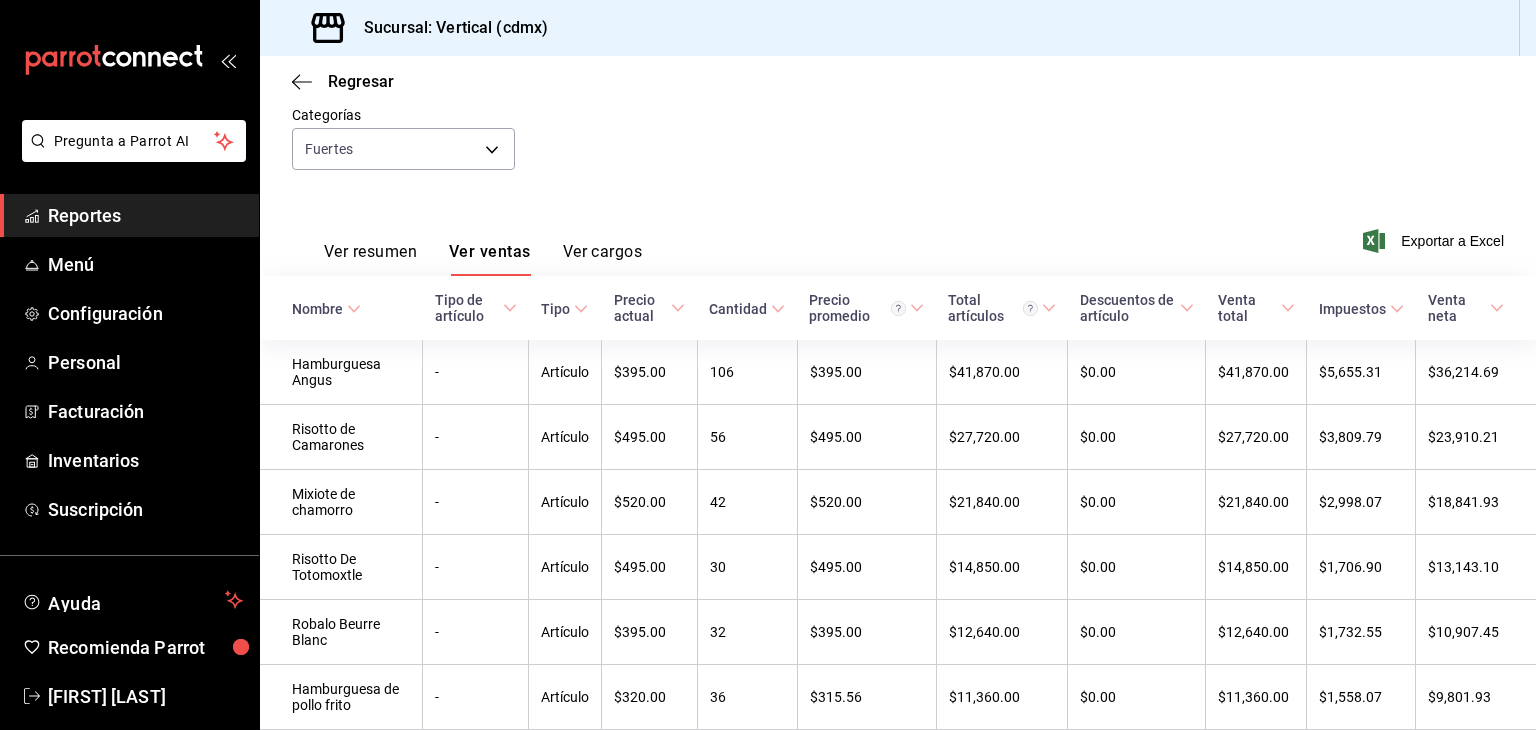 scroll, scrollTop: 188, scrollLeft: 0, axis: vertical 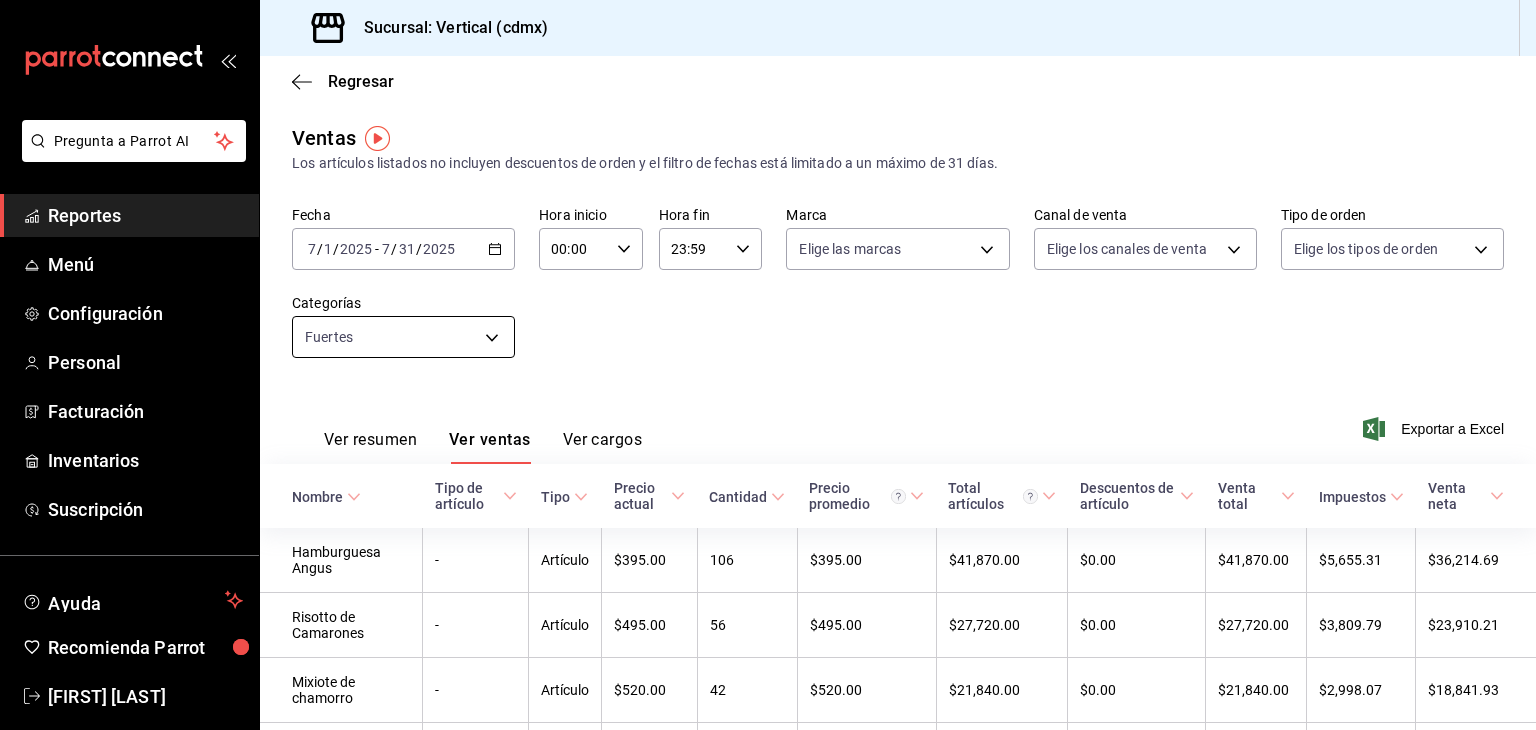 click on "Pregunta a Parrot AI Reportes   Menú   Configuración   Personal   Facturación   Inventarios   Suscripción   Ayuda Recomienda Parrot   [FIRST] [LAST]   Sugerir nueva función   Sucursal: Vertical ([CITY]) Regresar Ventas Los artículos listados no incluyen descuentos de orden y el filtro de fechas está limitado a un máximo de 31 días. Fecha [DATE] [DATE] - [DATE] [DATE] Hora inicio 00:00 Hora inicio Hora fin 23:59 Hora fin Marca Elige las marcas Canal de venta Elige los canales de venta Tipo de orden Elige los tipos de orden Categorías Fuertes [UUID] Ver resumen Ver ventas Ver cargos Exportar a Excel Nombre Tipo de artículo Tipo Precio actual Cantidad Precio promedio   Total artículos   Descuentos de artículo Venta total Impuestos Venta neta Hamburguesa Angus - Artículo $395.00 106 $395.00 $41,870.00 $0.00 $41,870.00 $5,655.31 $36,214.69 Risotto de Camarones - Artículo $495.00 56 $495.00 $27,720.00 $0.00 $27,720.00 $3,809.79 $23,910.21 - Artículo 42" at bounding box center (768, 365) 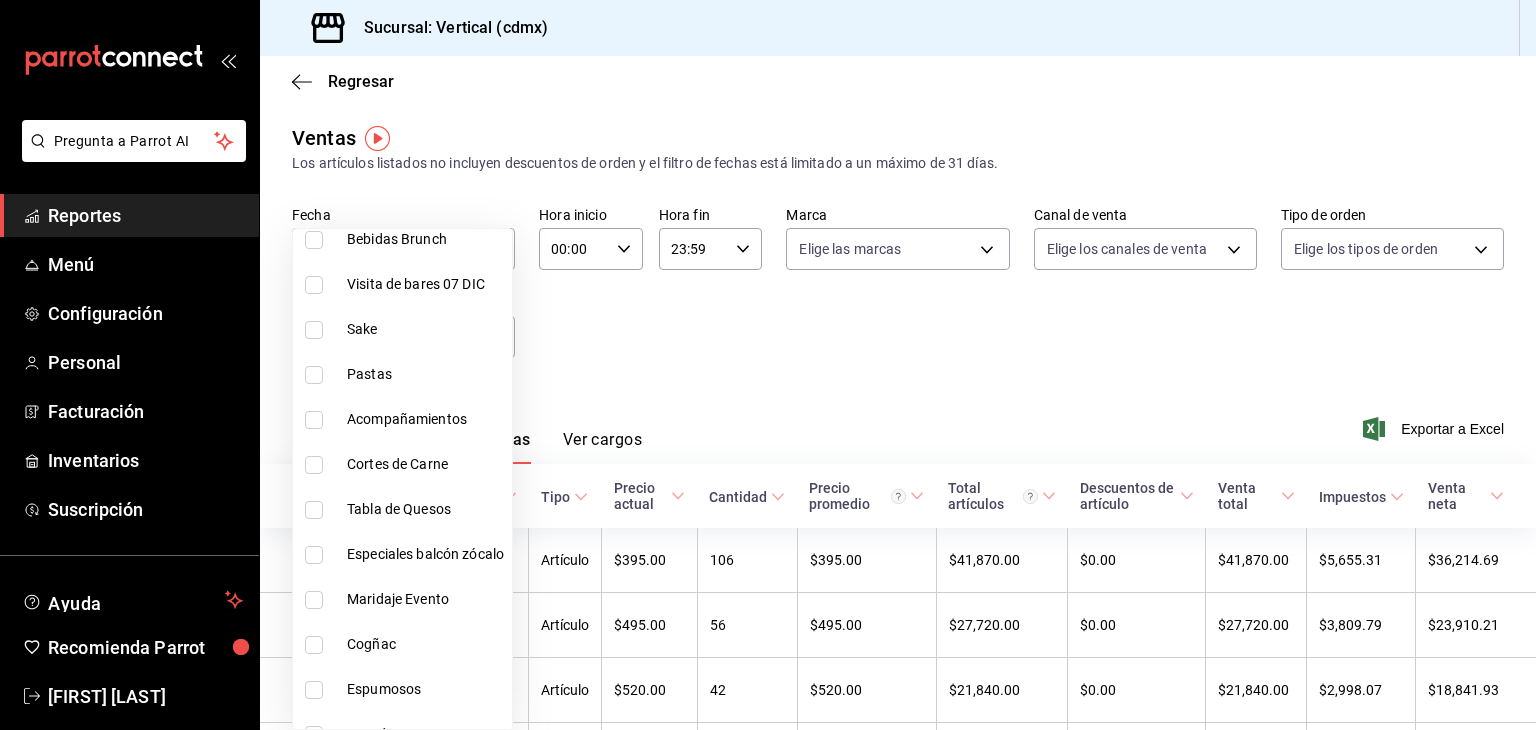 scroll, scrollTop: 352, scrollLeft: 0, axis: vertical 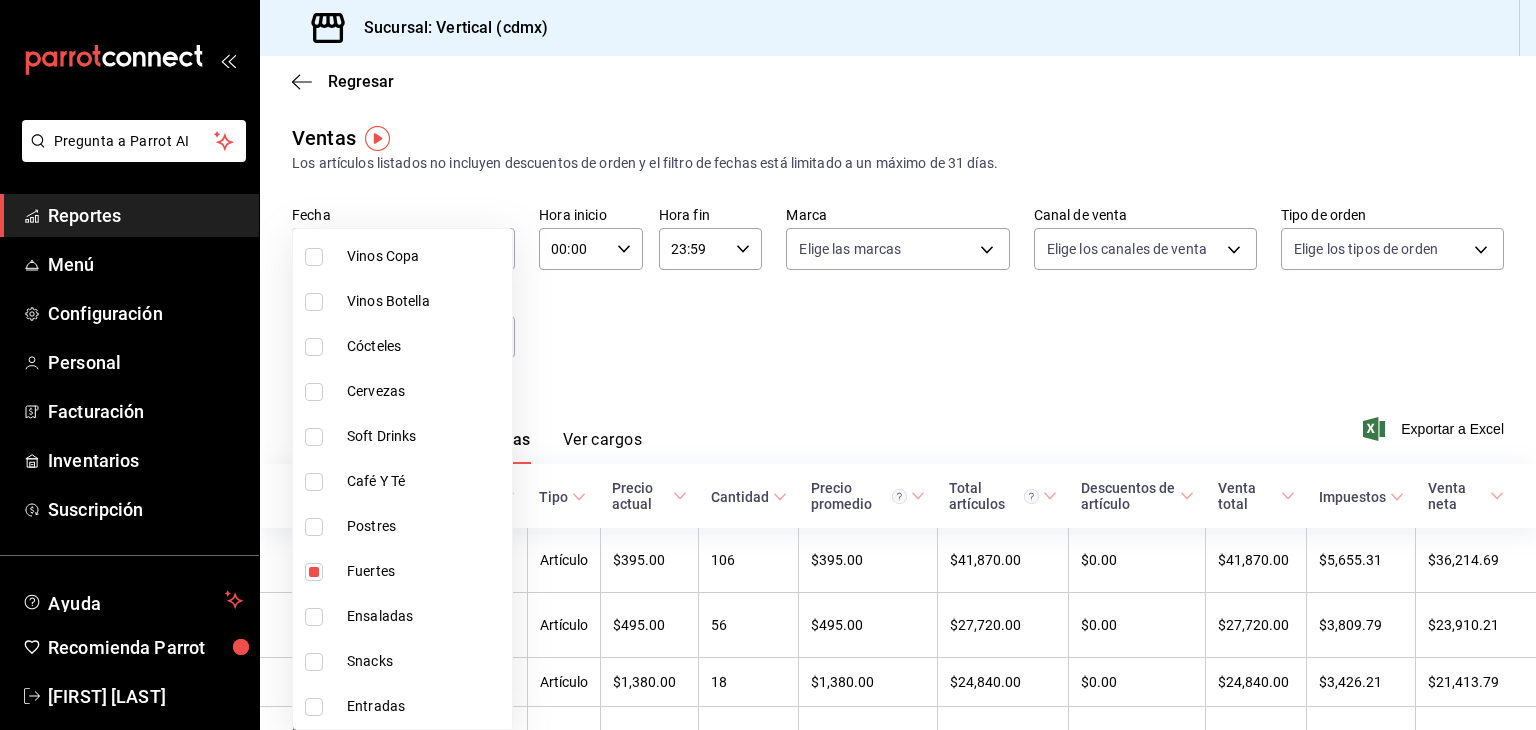 click at bounding box center [314, 572] 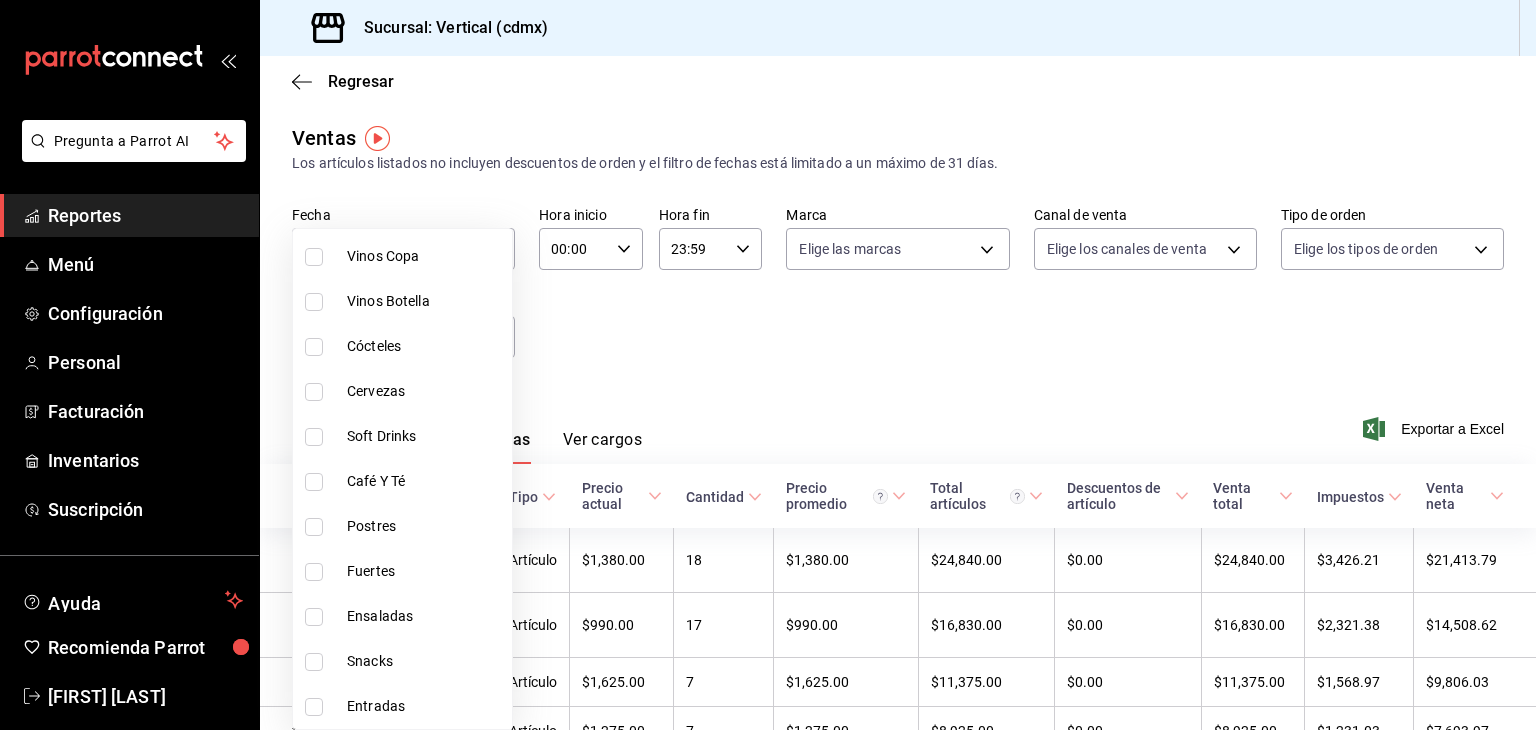 click at bounding box center [768, 365] 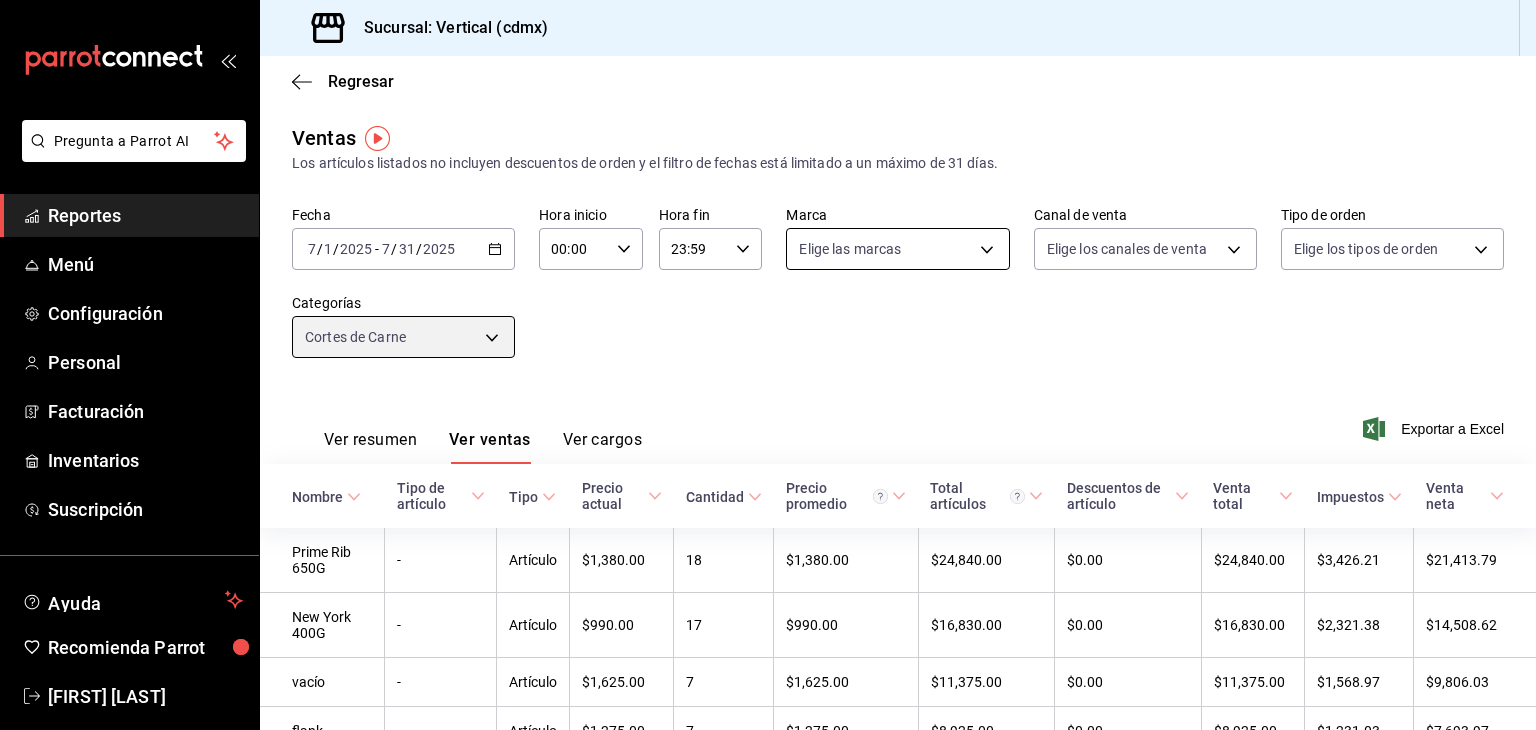 scroll, scrollTop: 104, scrollLeft: 0, axis: vertical 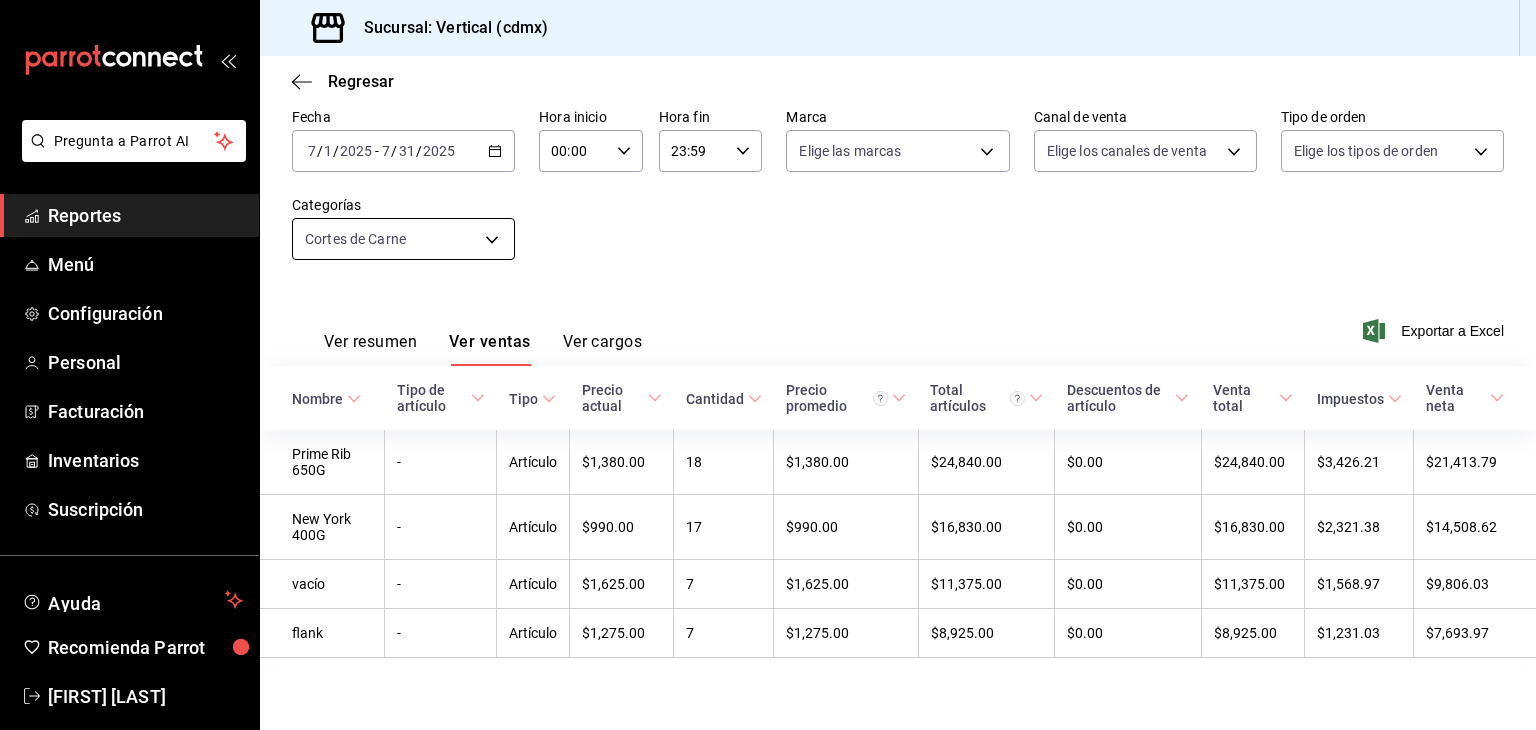 click on "Pregunta a Parrot AI Reportes   Menú   Configuración   Personal   Facturación   Inventarios   Suscripción   Ayuda Recomienda Parrot   [FIRST] [LAST]   Sugerir nueva función   Sucursal: Vertical ([CITY]) Regresar Ventas Los artículos listados no incluyen descuentos de orden y el filtro de fechas está limitado a un máximo de 31 días. Fecha [DATE] [DATE] - [DATE] [DATE] Hora inicio 00:00 Hora inicio Hora fin 23:59 Hora fin Marca Elige las marcas Canal de venta Elige los canales de venta Tipo de orden Elige los tipos de orden Categorías Cortes de Carne [UUID] Ver resumen Ver ventas Ver cargos Exportar a Excel Nombre Tipo de artículo Tipo Precio actual Cantidad Precio promedio   Total artículos   Descuentos de artículo Venta total Impuestos Venta neta Prime Rib 650G - Artículo $1,380.00 18 $1,380.00 $24,840.00 $0.00 $24,840.00 $3,426.21 $21,413.79 New York 400G - Artículo $990.00 17 $990.00 $16,830.00 $0.00 $16,830.00 $2,321.38 $14,508.62 vacío - 7 -" at bounding box center [768, 365] 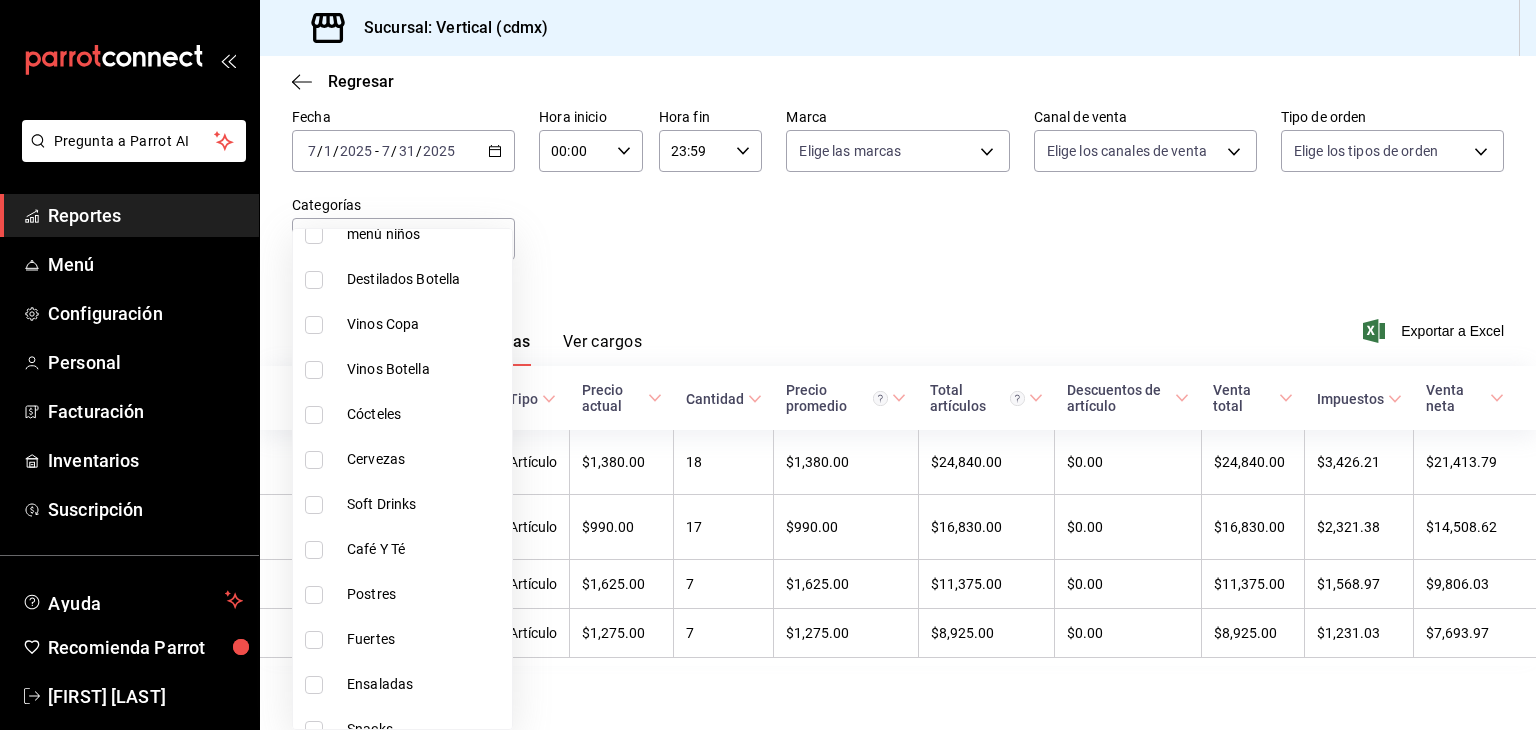 scroll, scrollTop: 1640, scrollLeft: 0, axis: vertical 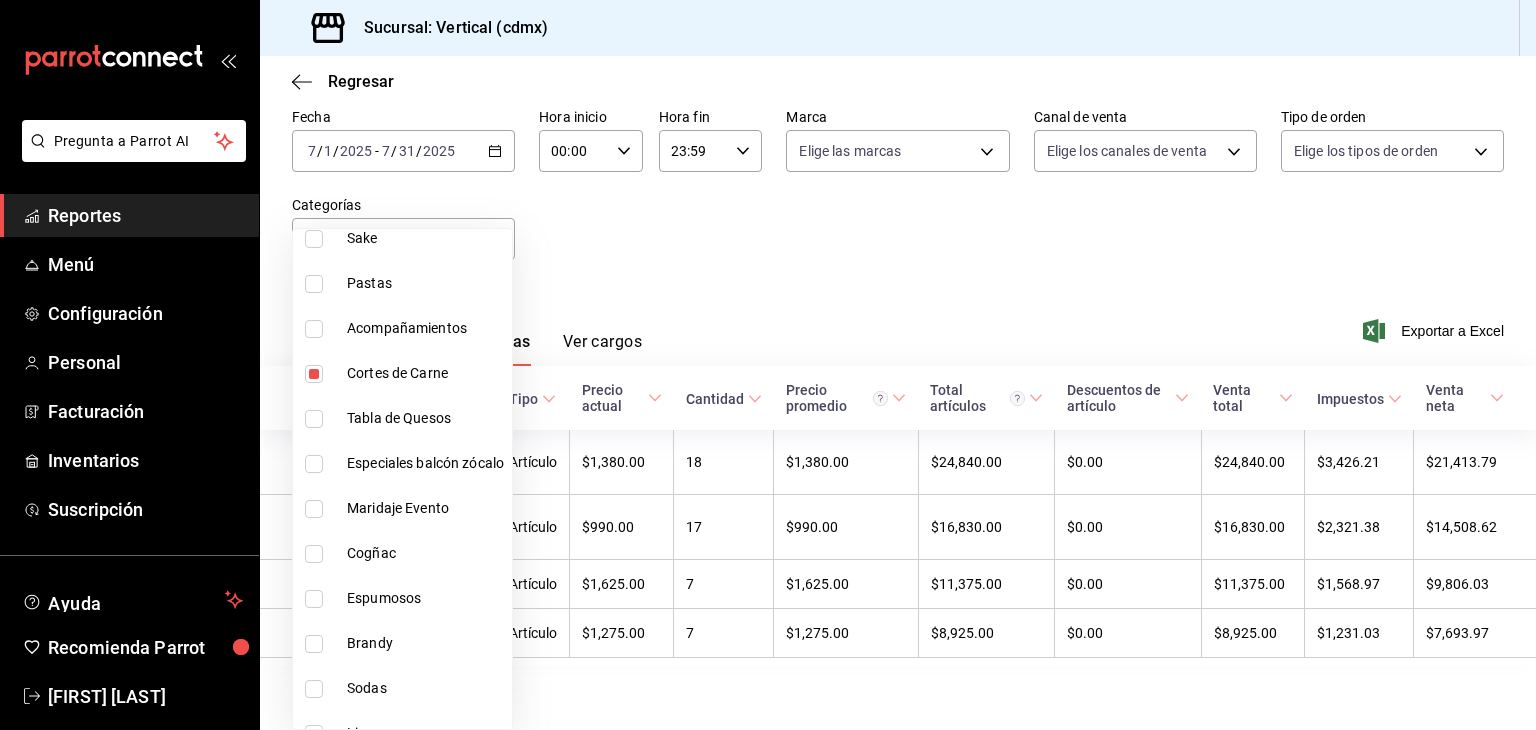 click on "Acompañamientos" at bounding box center [402, 328] 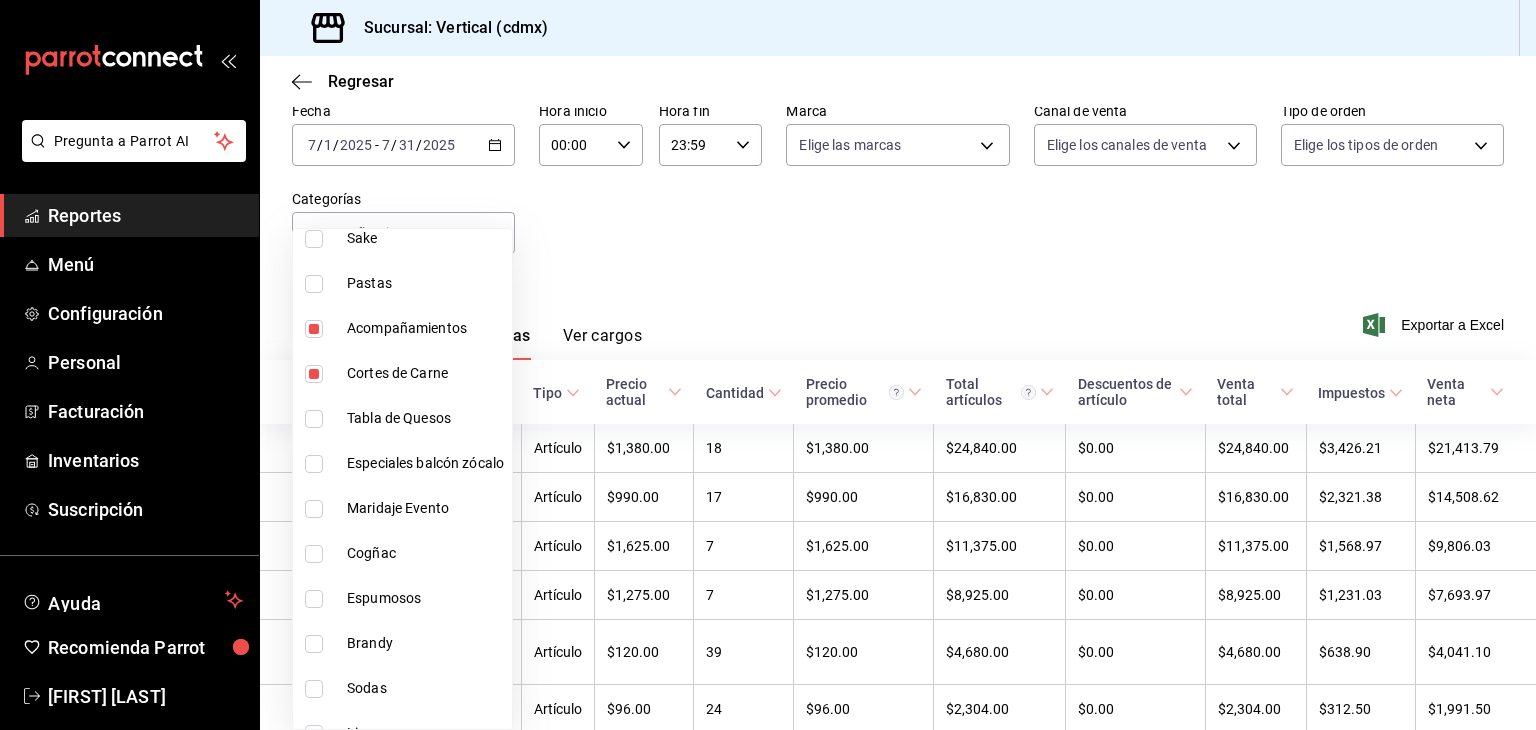 click at bounding box center (314, 374) 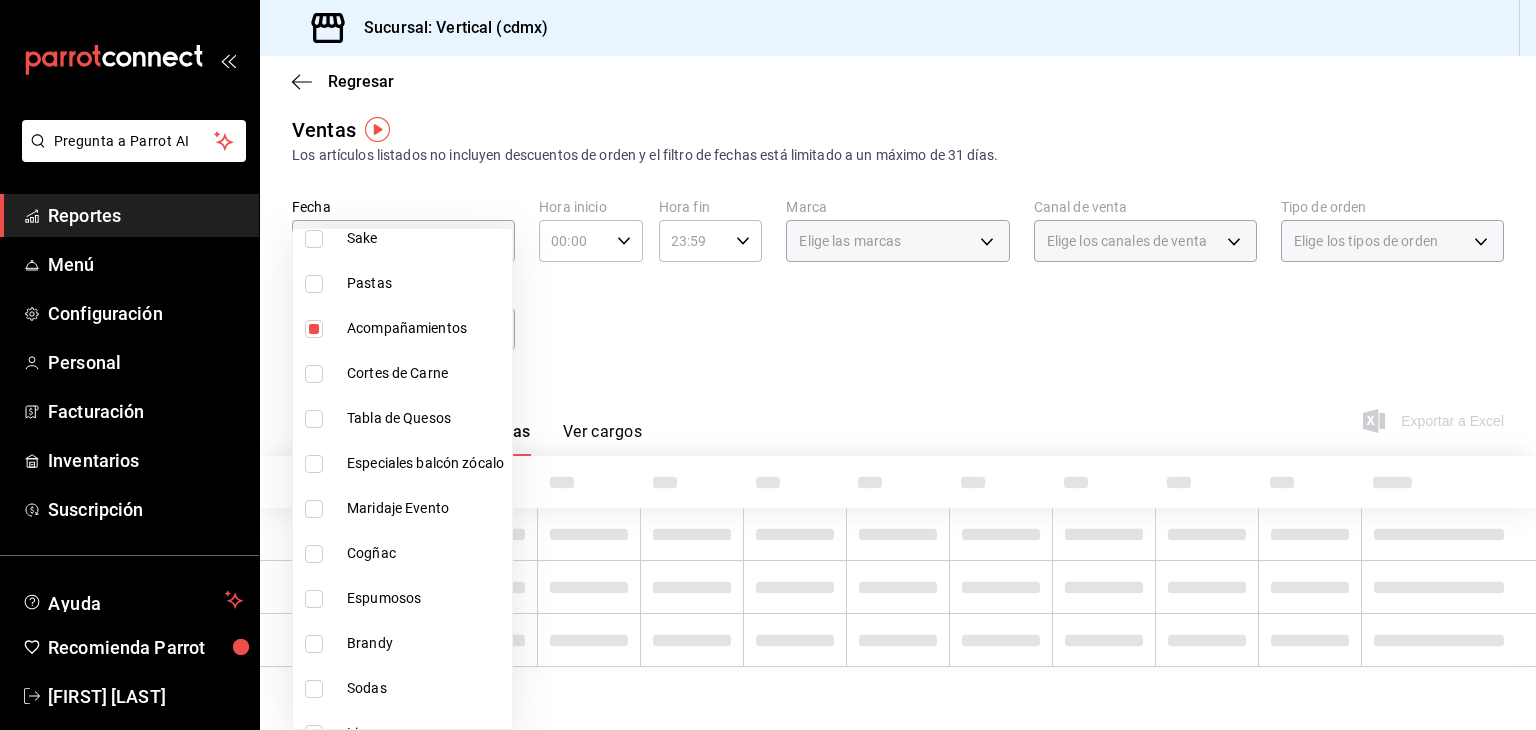 scroll, scrollTop: 104, scrollLeft: 0, axis: vertical 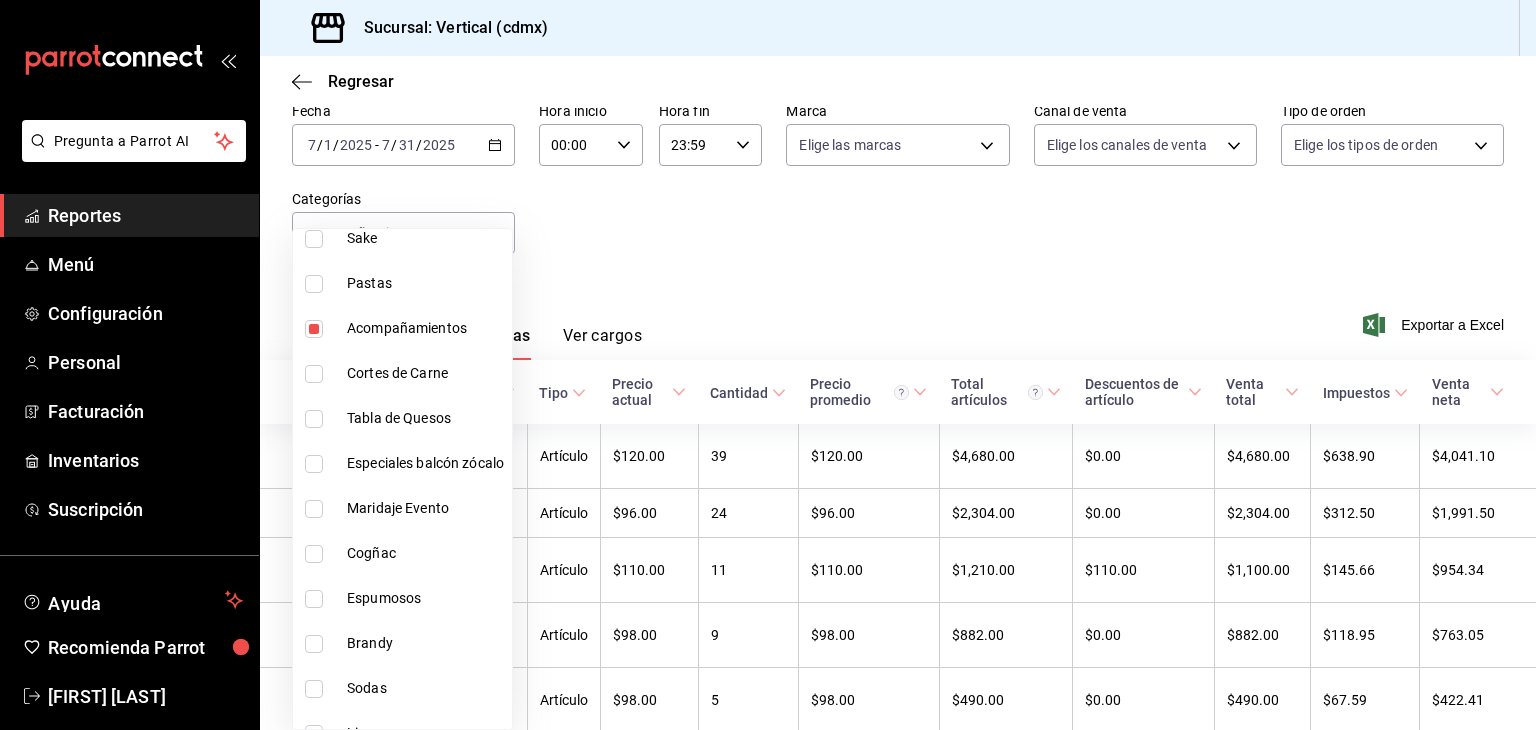 click at bounding box center [768, 365] 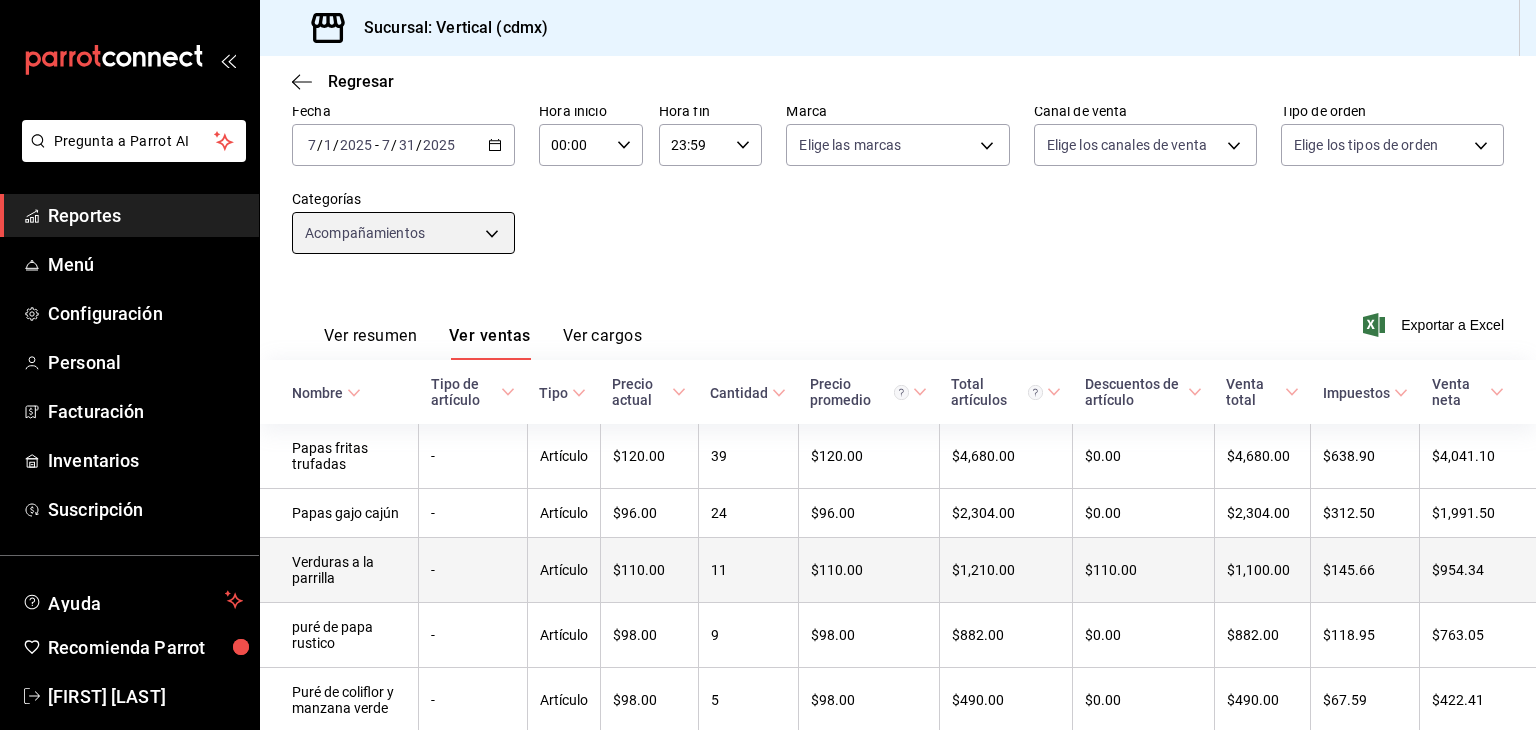 scroll, scrollTop: 187, scrollLeft: 0, axis: vertical 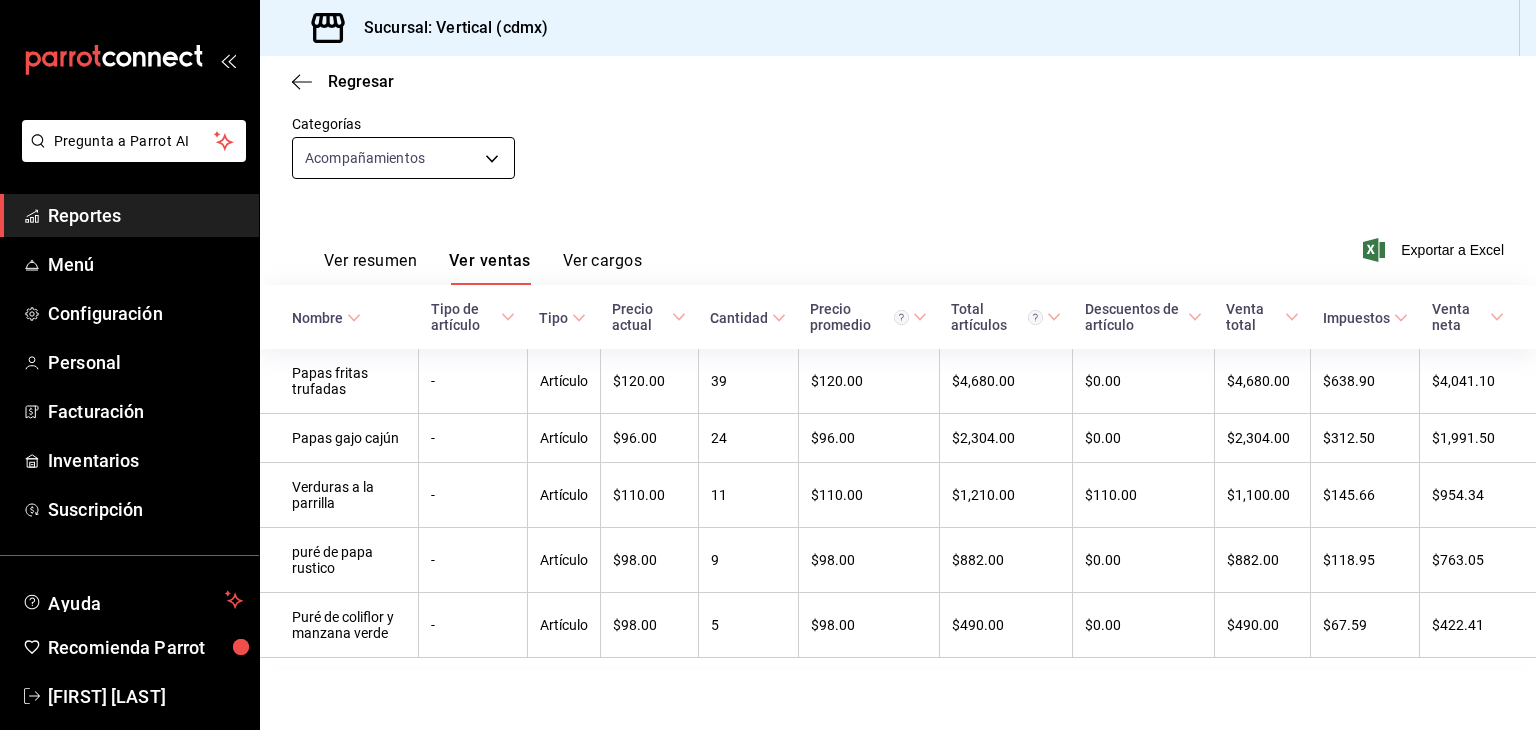 click on "Pregunta a Parrot AI Reportes   Menú   Configuración   Personal   Facturación   Inventarios   Suscripción   Ayuda Recomienda Parrot   [FIRST] [LAST]   Sugerir nueva función   Sucursal: Vertical ([CITY]) Regresar Ventas Los artículos listados no incluyen descuentos de orden y el filtro de fechas está limitado a un máximo de 31 días. Fecha [DATE] [DATE] - [DATE] [DATE] Hora inicio 00:00 Hora inicio Hora fin 23:59 Hora fin Marca Elige las marcas Canal de venta Elige los canales de venta Tipo de orden Elige los tipos de orden Categorías Acompañamientos [UUID] Ver resumen Ver ventas Ver cargos Exportar a Excel Nombre Tipo de artículo Tipo Precio actual Cantidad Precio promedio   Total artículos   Descuentos de artículo Venta total Impuestos Venta neta Papas fritas trufadas - Artículo $120.00 39 $120.00 $4,680.00 $0.00 $4,680.00 $638.90 $4,041.10 Papas gajo cajún - Artículo $96.00 24 $96.00 $2,304.00 $0.00 $2,304.00 $312.50 $1,991.50 - Artículo 11 -" at bounding box center (768, 365) 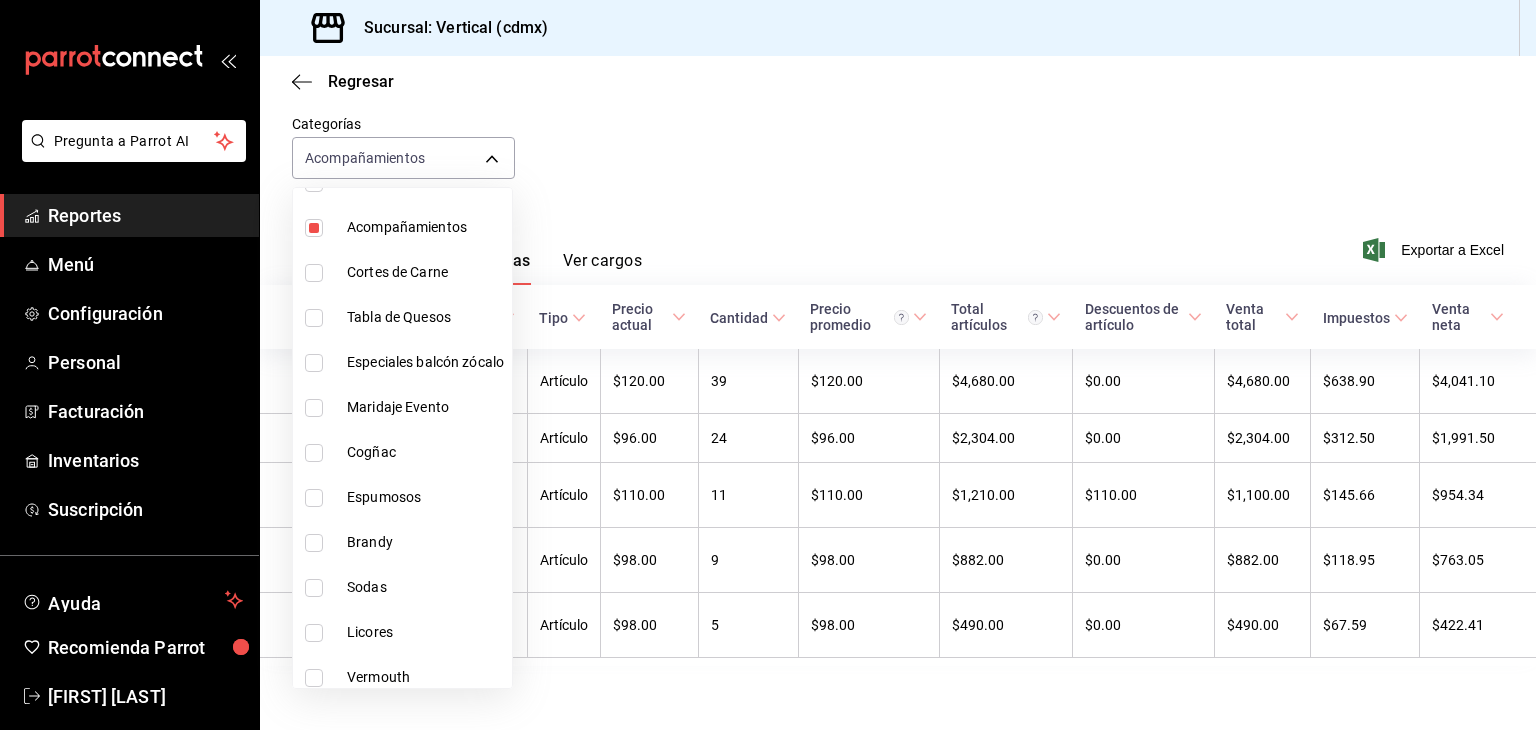 scroll, scrollTop: 504, scrollLeft: 0, axis: vertical 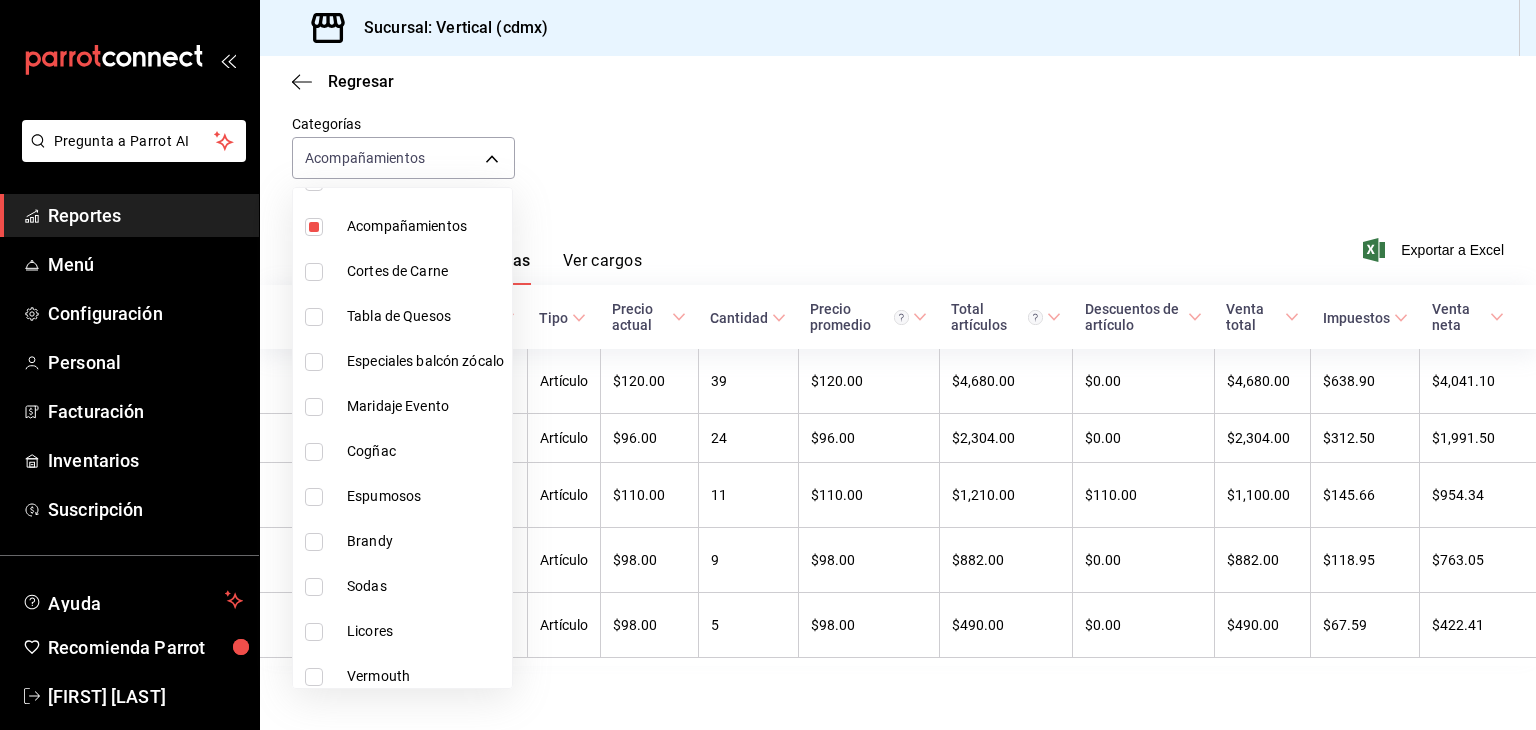 click at bounding box center [314, 317] 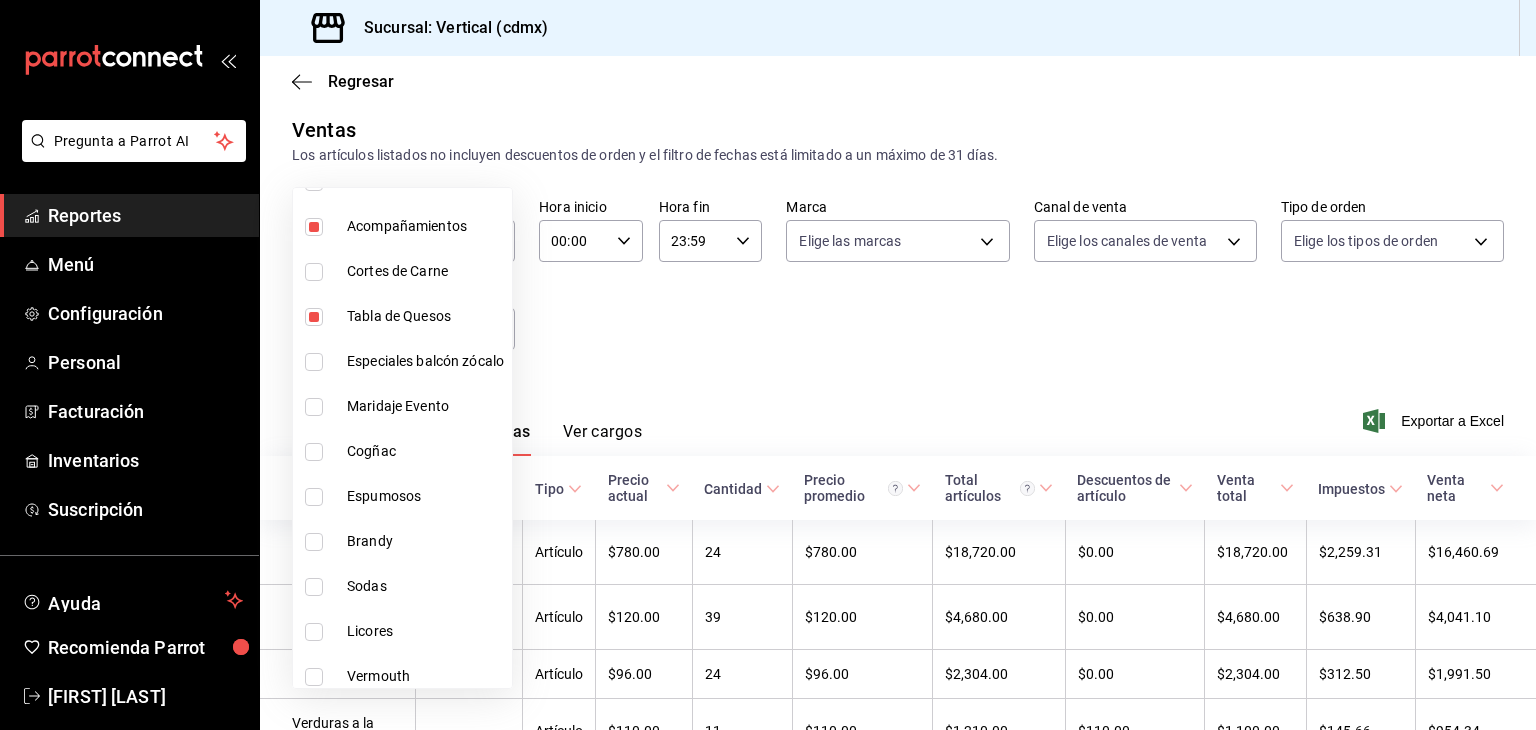 scroll, scrollTop: 187, scrollLeft: 0, axis: vertical 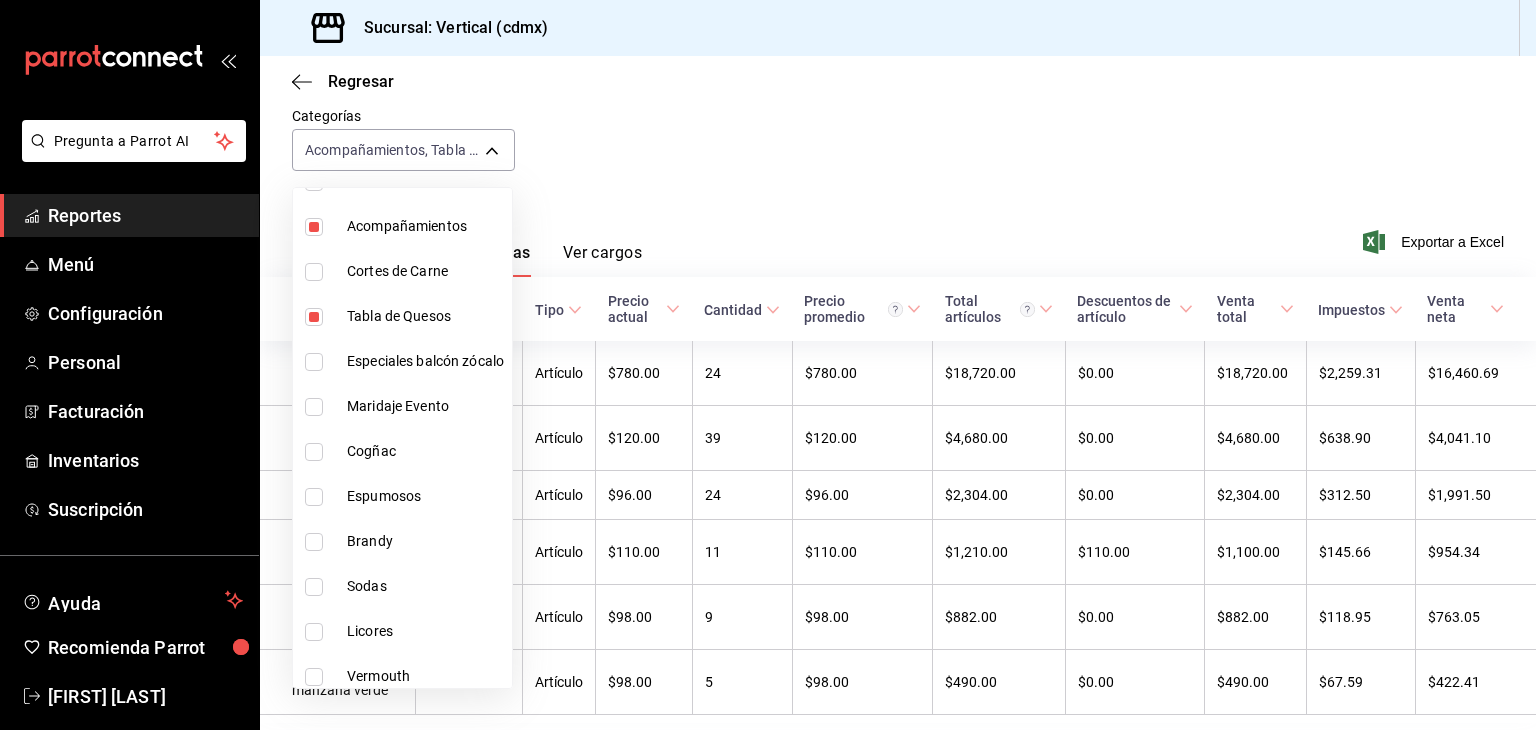 click at bounding box center (314, 227) 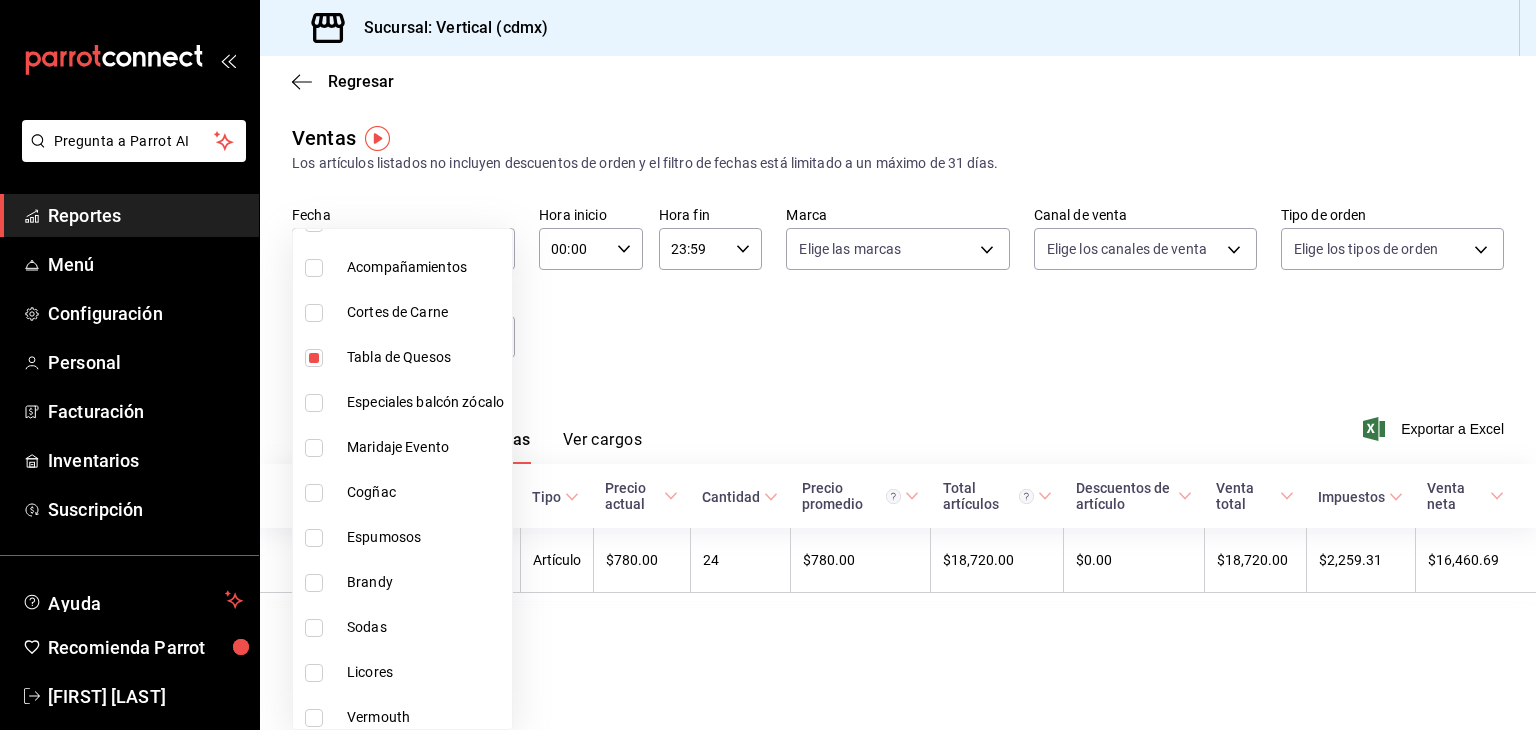scroll, scrollTop: 0, scrollLeft: 0, axis: both 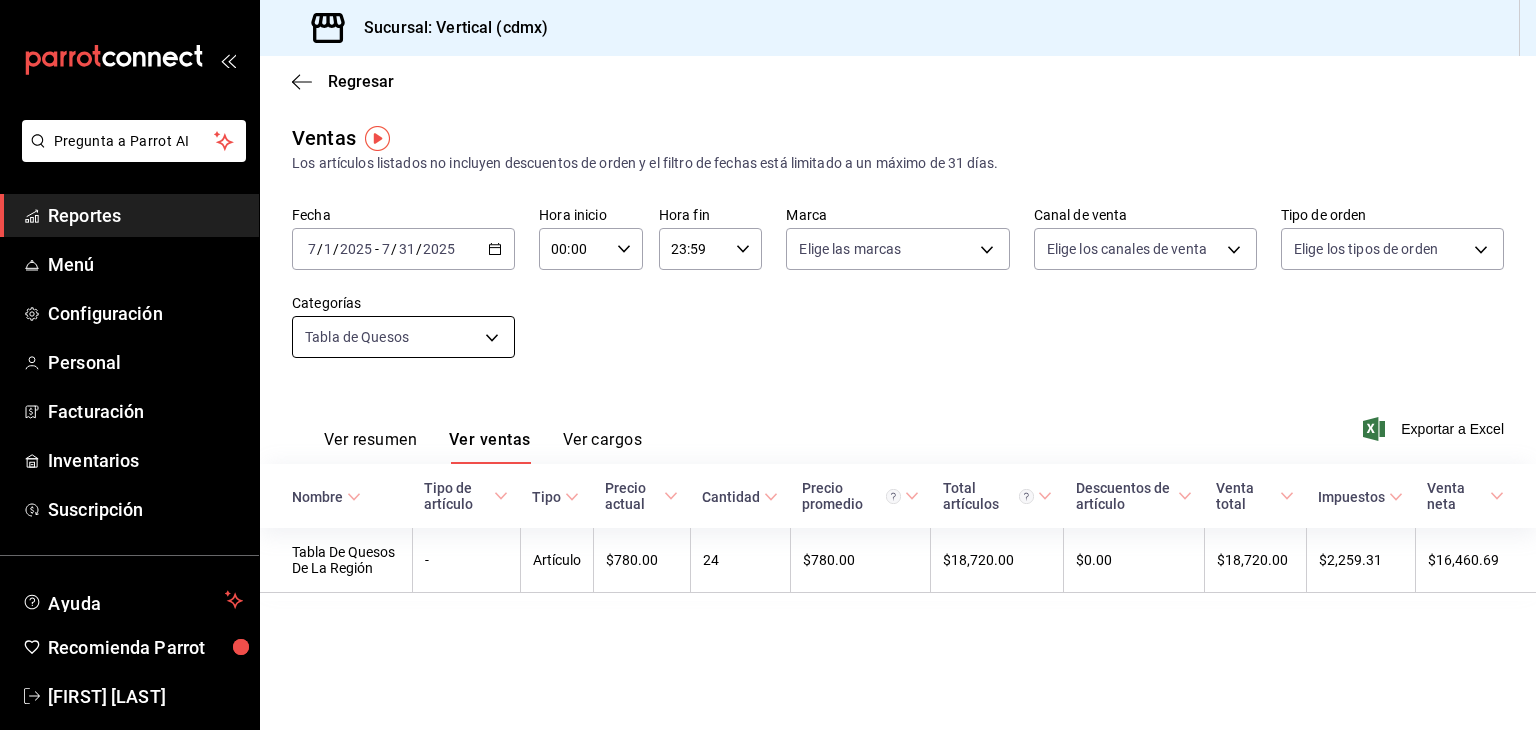 click on "Pregunta a Parrot AI Reportes   Menú   Configuración   Personal   Facturación   Inventarios   Suscripción   Ayuda Recomienda Parrot   [FIRST] [LAST]   Sugerir nueva función   Sucursal: Vertical ([CITY]) Regresar Ventas Los artículos listados no incluyen descuentos de orden y el filtro de fechas está limitado a un máximo de 31 días. Fecha [DATE] [DATE] - [DATE] [DATE] Hora inicio 00:00 Hora inicio Hora fin 23:59 Hora fin Marca Elige las marcas Canal de venta Elige los canales de venta Tipo de orden Elige los tipos de orden Categorías Tabla de Quesos [UUID] Ver resumen Ver ventas Ver cargos Exportar a Excel Nombre Tipo de artículo Tipo Precio actual Cantidad Precio promedio   Total artículos   Descuentos de artículo Venta total Impuestos Venta neta Tabla De Quesos De La Región - Artículo $780.00 24 $780.00 $18,720.00 $0.00 $18,720.00 $2,259.31 $16,460.69 Pregunta a Parrot AI Reportes   Menú   Configuración   Personal   Facturación   Inventarios" at bounding box center (768, 365) 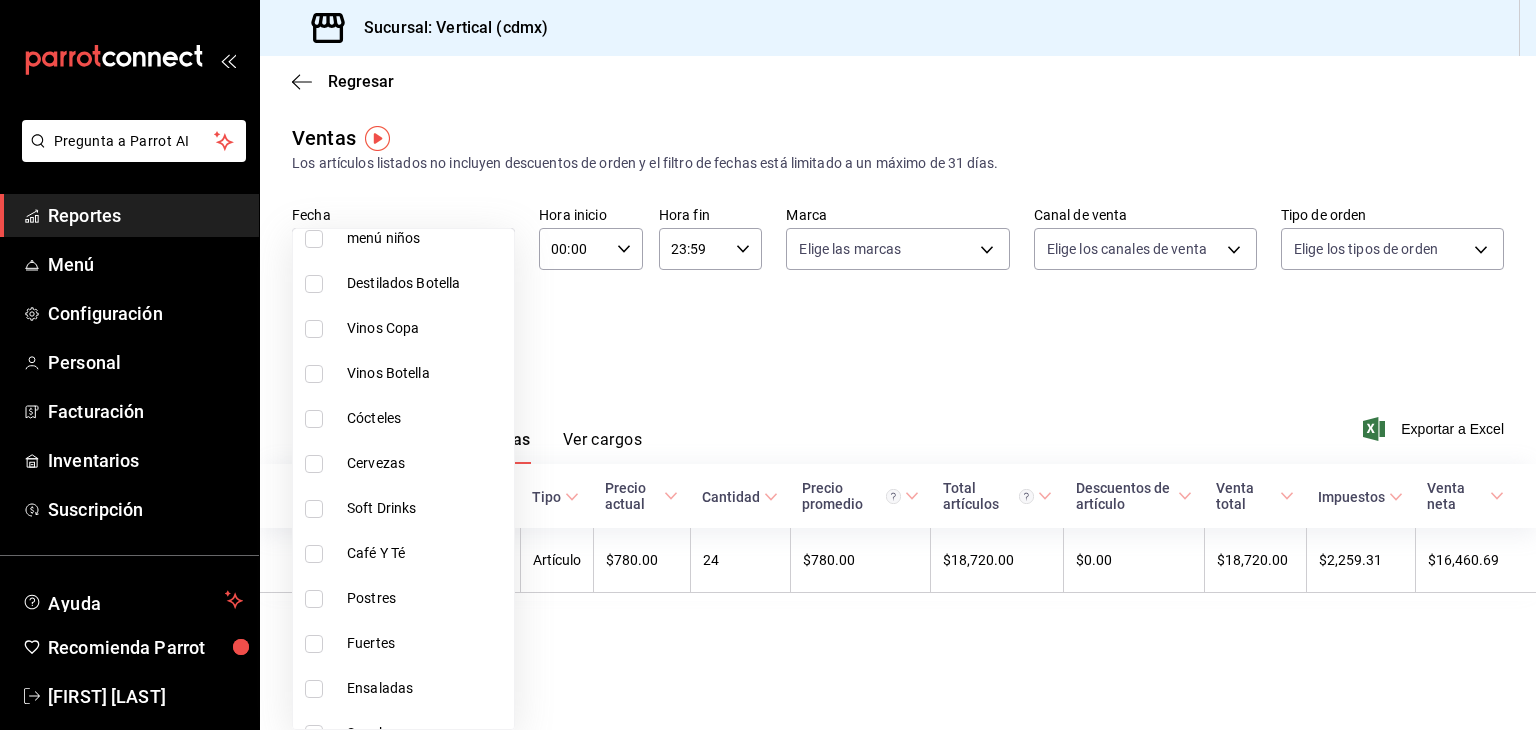 scroll, scrollTop: 1640, scrollLeft: 0, axis: vertical 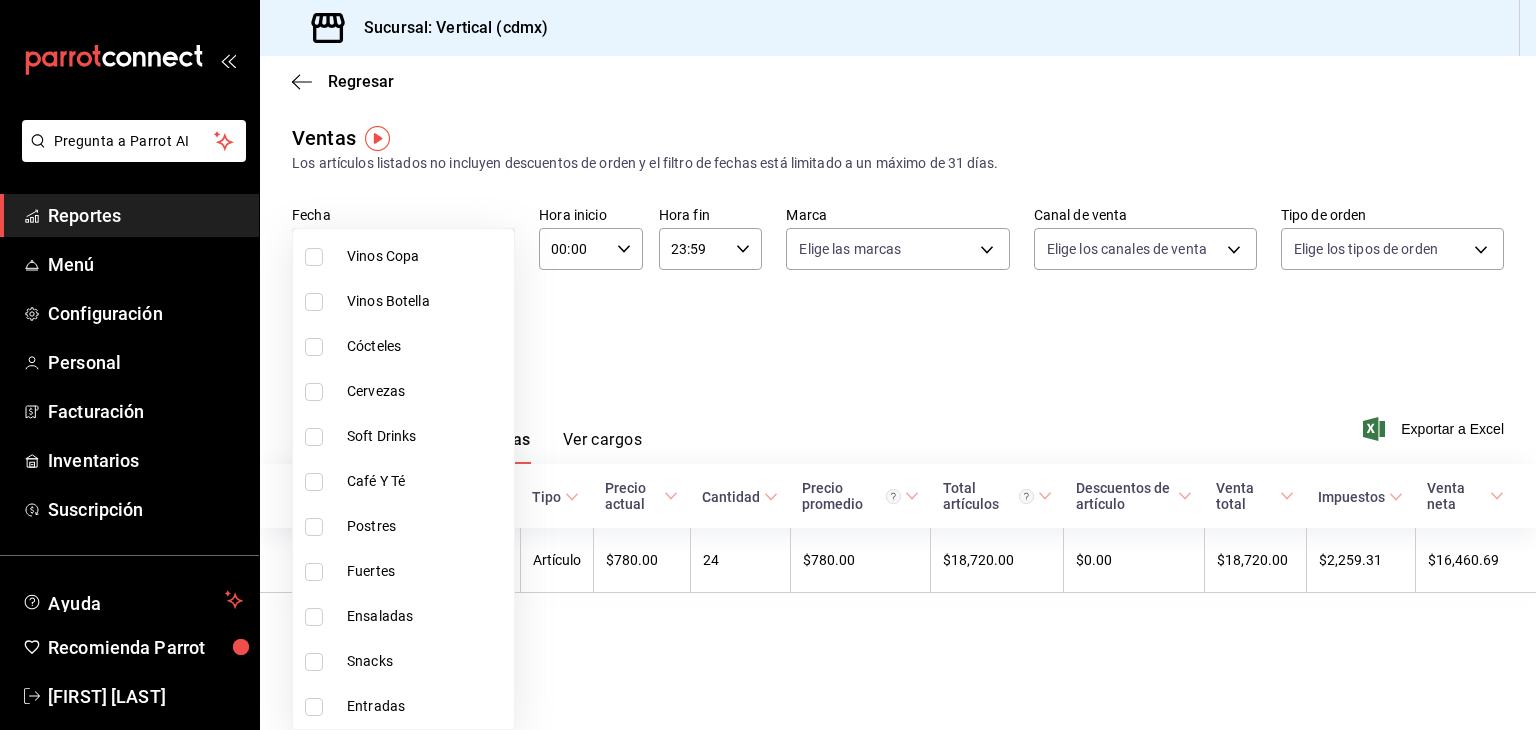 click on "Postres" at bounding box center (426, 526) 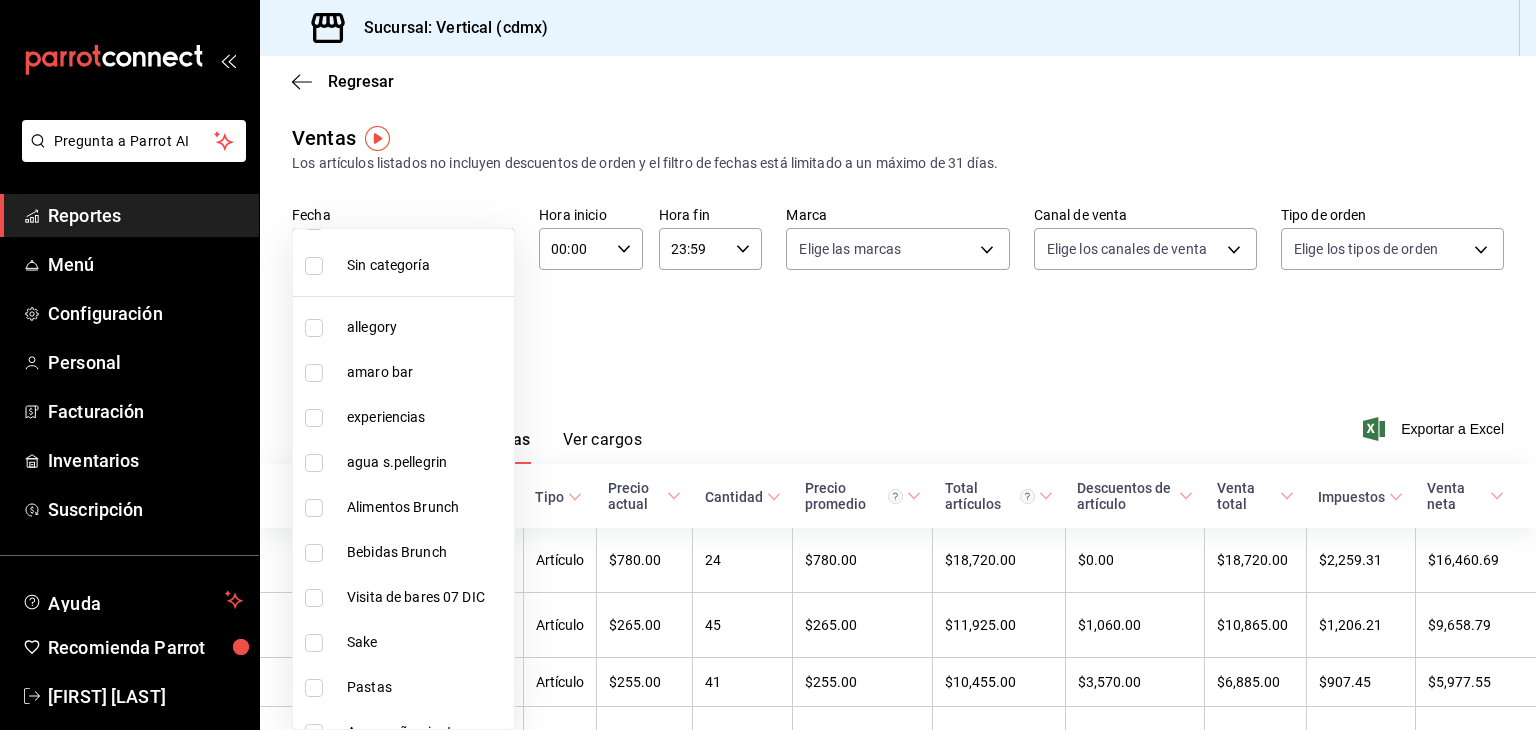 scroll, scrollTop: 26, scrollLeft: 0, axis: vertical 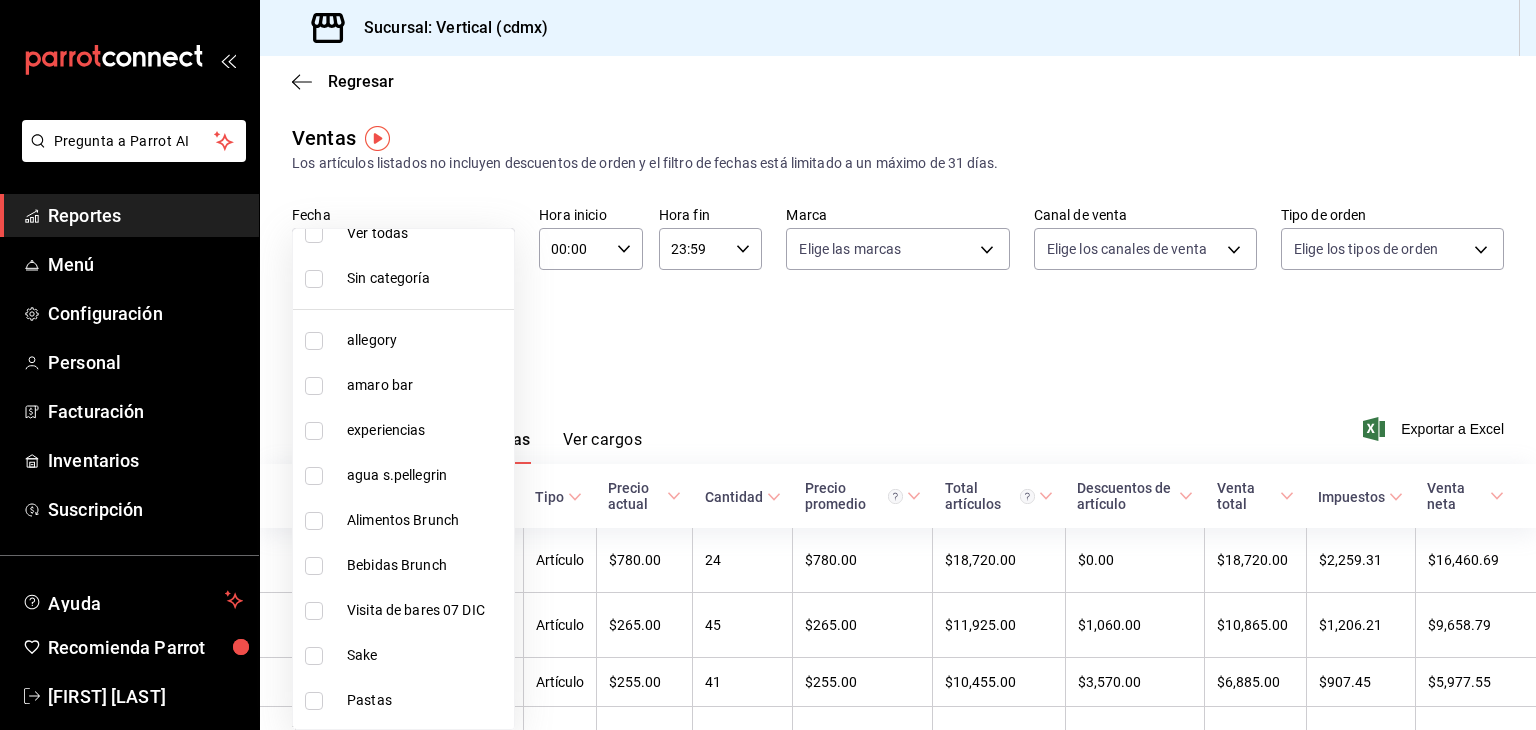 click at bounding box center (768, 365) 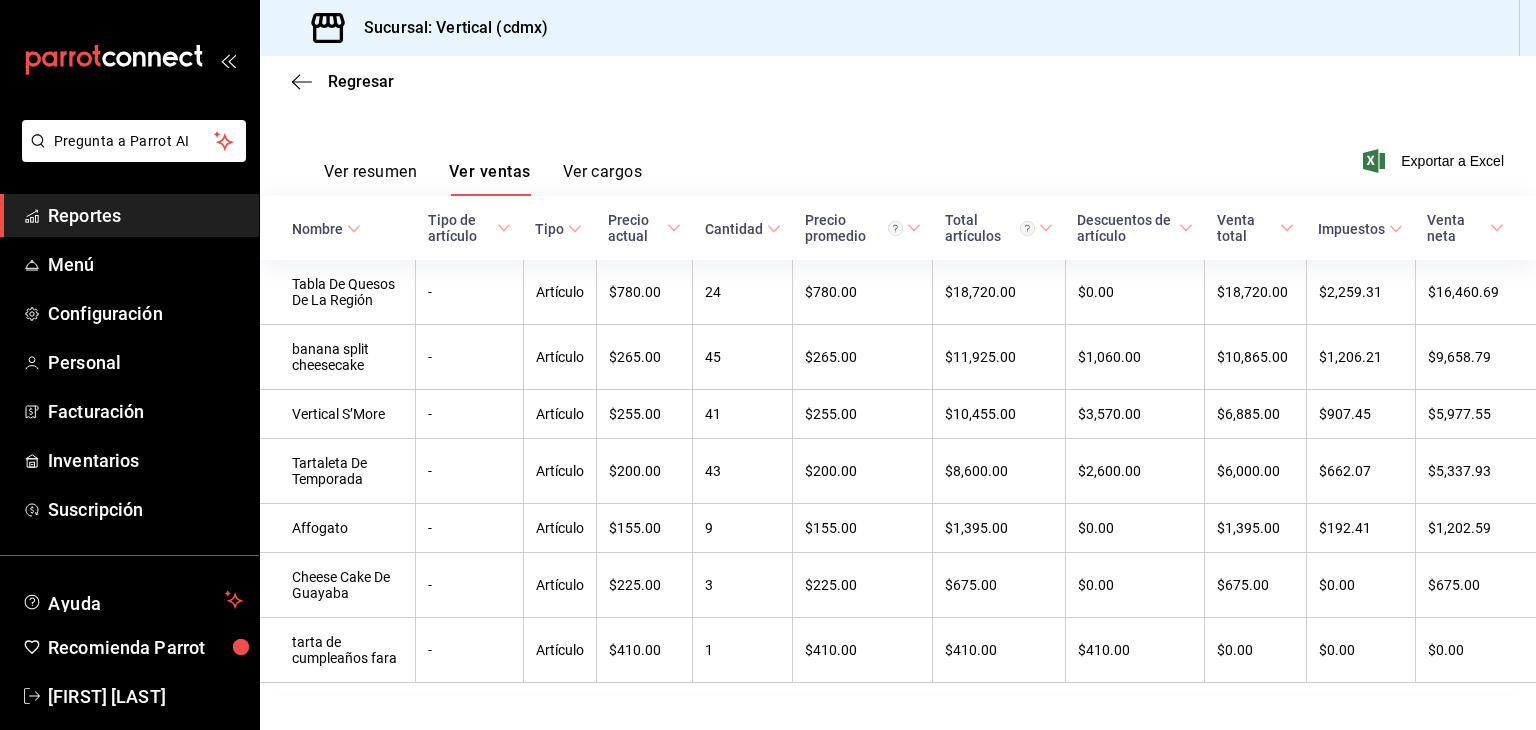 scroll, scrollTop: 270, scrollLeft: 0, axis: vertical 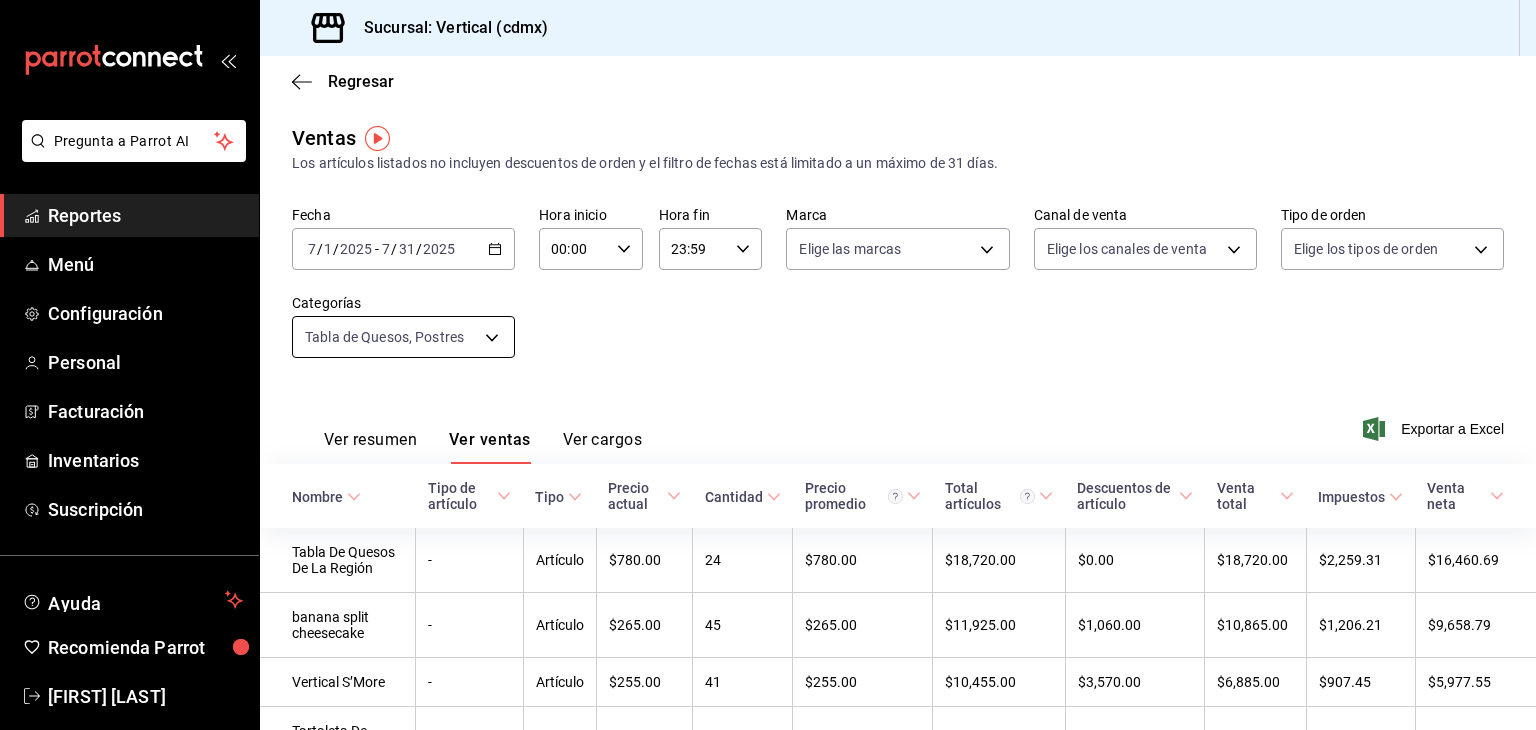 click on "Pregunta a Parrot AI Reportes   Menú   Configuración   Personal   Facturación   Inventarios   Suscripción   Ayuda Recomienda Parrot   [FIRST] [LAST]   Sugerir nueva función   Sucursal: Vertical ([CITY]) Regresar Ventas Los artículos listados no incluyen descuentos de orden y el filtro de fechas está limitado a un máximo de 31 días. Fecha [DATE] [DATE] - [DATE] [DATE] Hora inicio 00:00 Hora inicio Hora fin 23:59 Hora fin Marca Elige las marcas Canal de venta Elige los canales de venta Tipo de orden Elige los tipos de orden Categorías Tabla de Quesos, Postres [UUID],[UUID] Ver resumen Ver ventas Ver cargos Exportar a Excel Nombre Tipo de artículo Tipo Precio actual Cantidad Precio promedio   Total artículos   Descuentos de artículo Venta total Impuestos Venta neta Tabla De Quesos De La Región - Artículo $780.00 24 $780.00 $18,720.00 $0.00 $18,720.00 $2,259.31 $16,460.69 banana split cheesecake - Artículo $265.00 45 - -" at bounding box center [768, 365] 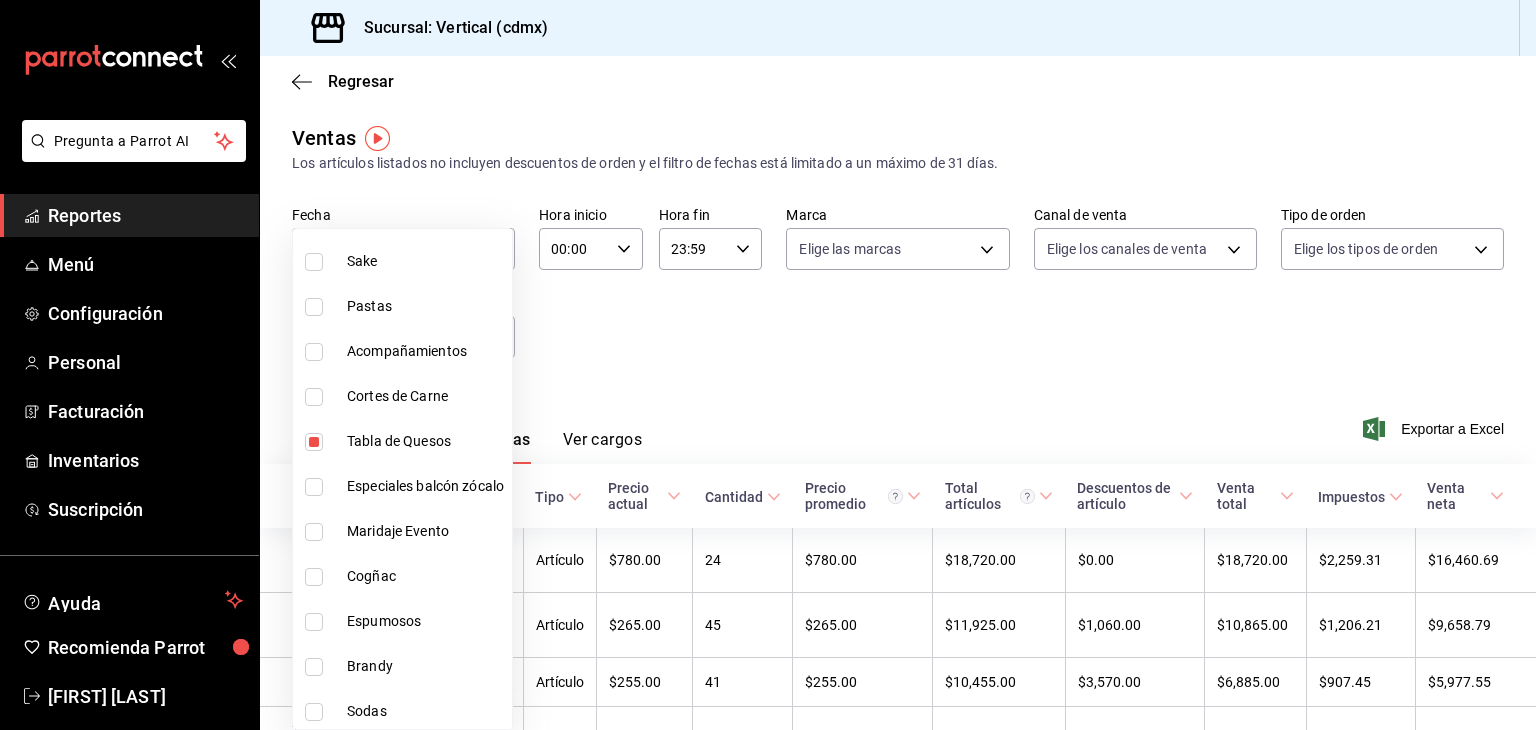 scroll, scrollTop: 420, scrollLeft: 0, axis: vertical 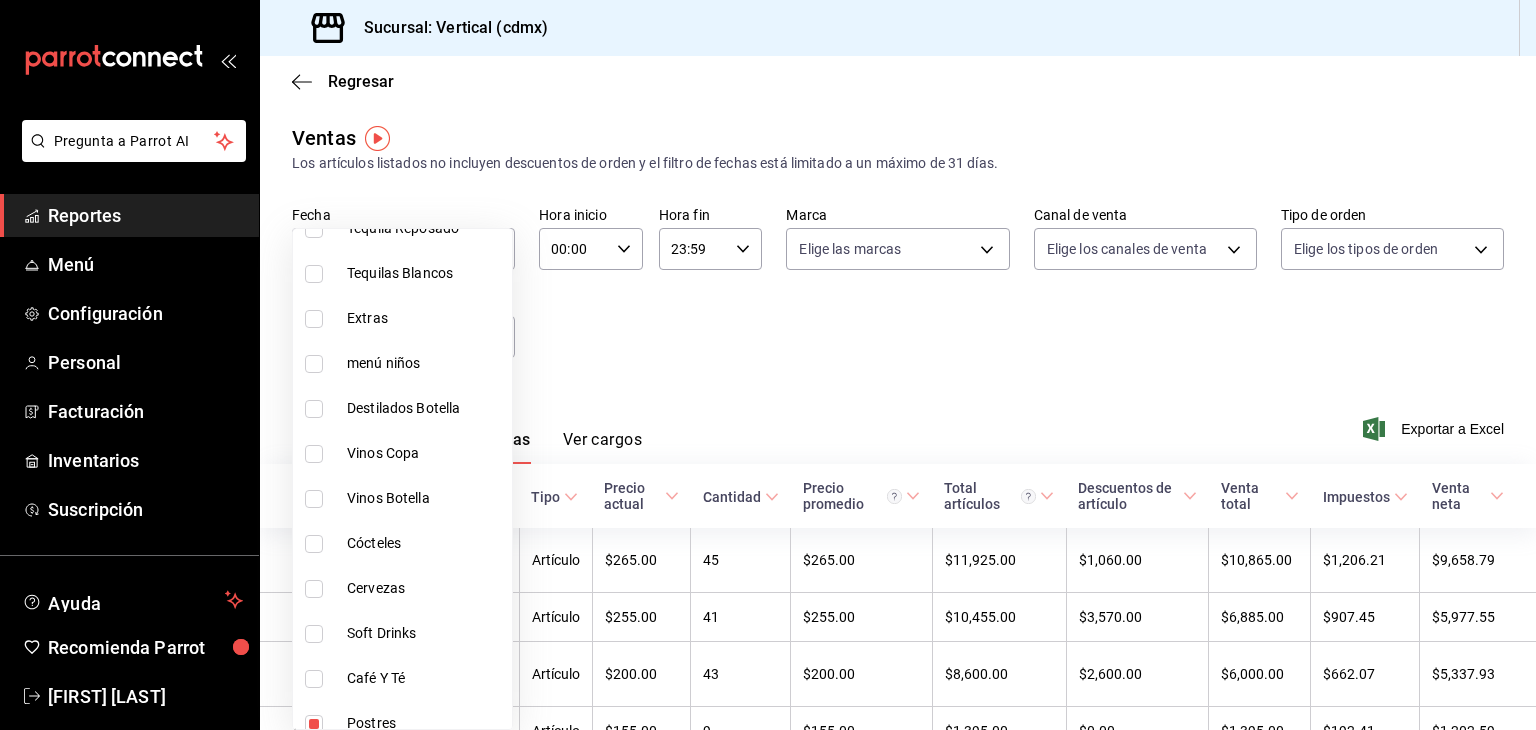 click on "menú niños" at bounding box center [402, 363] 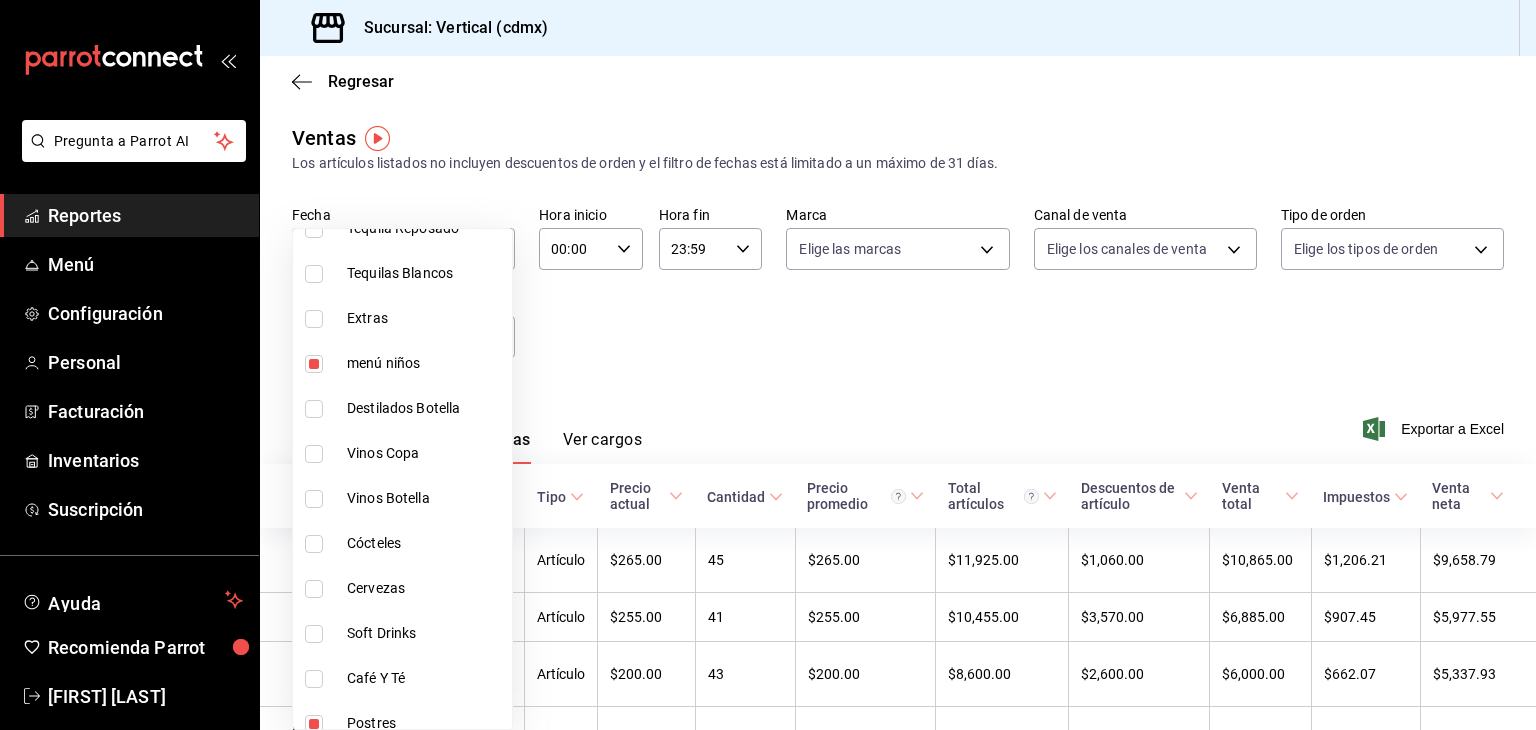 click at bounding box center [768, 365] 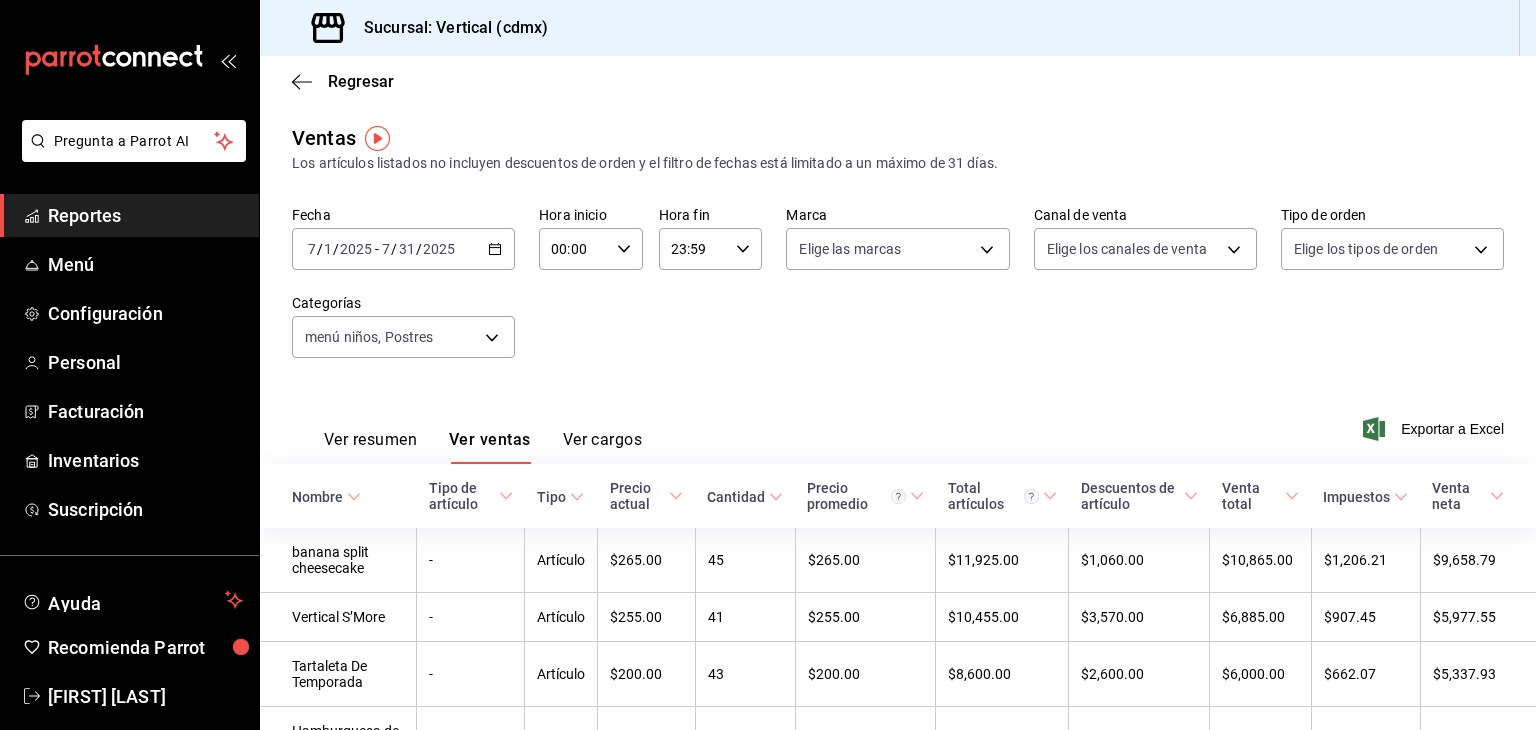 click on "Ver resumen Ver ventas Ver cargos Exportar a Excel" at bounding box center (898, 423) 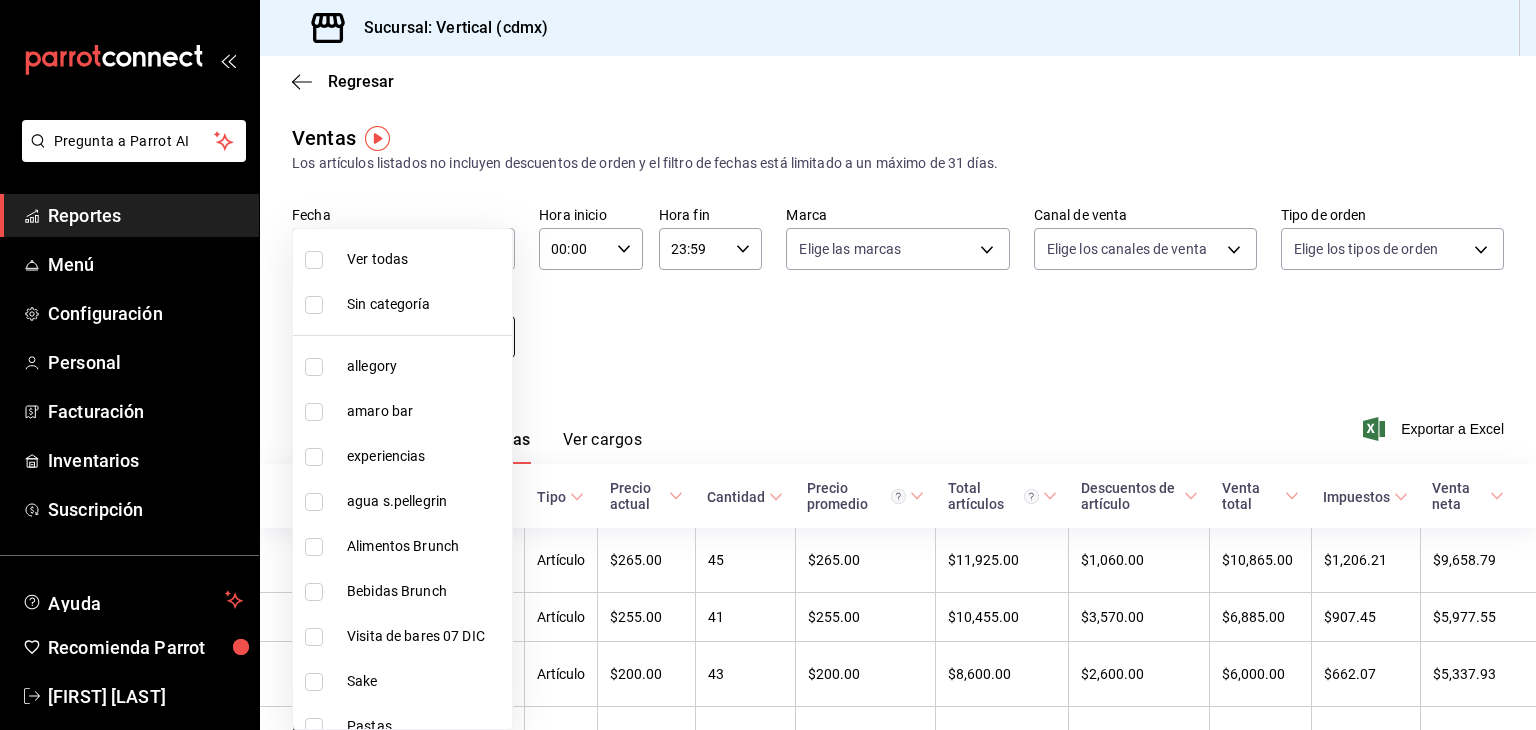 click on "Pregunta a Parrot AI Reportes   Menú   Configuración   Personal   Facturación   Inventarios   Suscripción   Ayuda Recomienda Parrot   [FIRST] [LAST]   Sugerir nueva función   Sucursal: Vertical ([CITY]) Regresar Ventas Los artículos listados no incluyen descuentos de orden y el filtro de fechas está limitado a un máximo de 31 días. Fecha [DATE] [DATE] - [DATE] [DATE] Hora inicio 00:00 Hora inicio Hora fin 23:59 Hora fin Marca Elige las marcas Canal de venta Elige los canales de venta Tipo de orden Elige los tipos de orden Categorías menú niños, Postres [UUID],[UUID] Ver resumen Ver ventas Ver cargos Exportar a Excel Nombre Tipo de artículo Tipo Precio actual Cantidad Precio promedio   Total artículos   Descuentos de artículo Venta total Impuestos Venta neta banana split cheesecake - Artículo $265.00 45 $265.00 $11,925.00 $1,060.00 $10,865.00 $1,206.21 $9,658.79 Vertical S’More - Artículo $255.00 41 $255.00 $907.45" at bounding box center [768, 365] 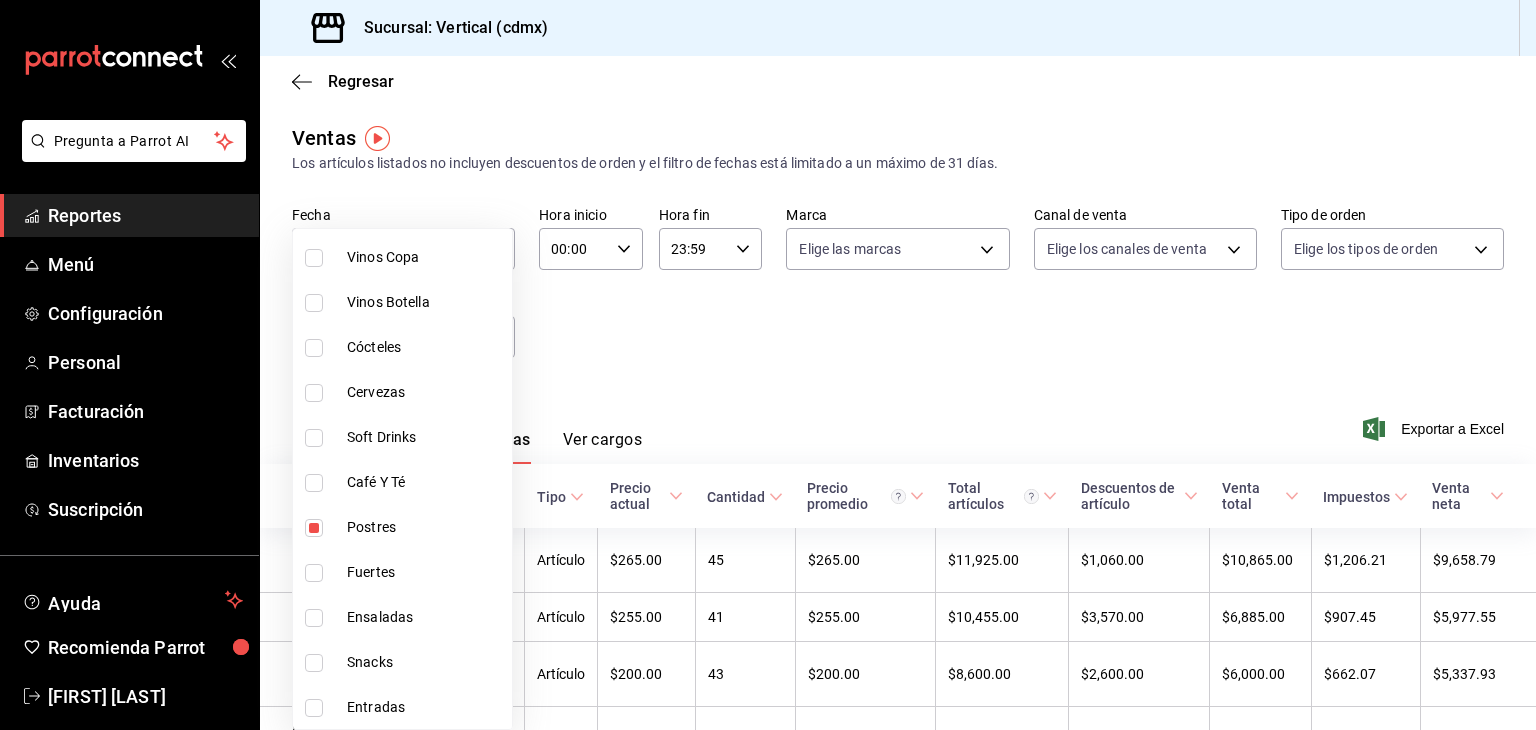 scroll, scrollTop: 1640, scrollLeft: 0, axis: vertical 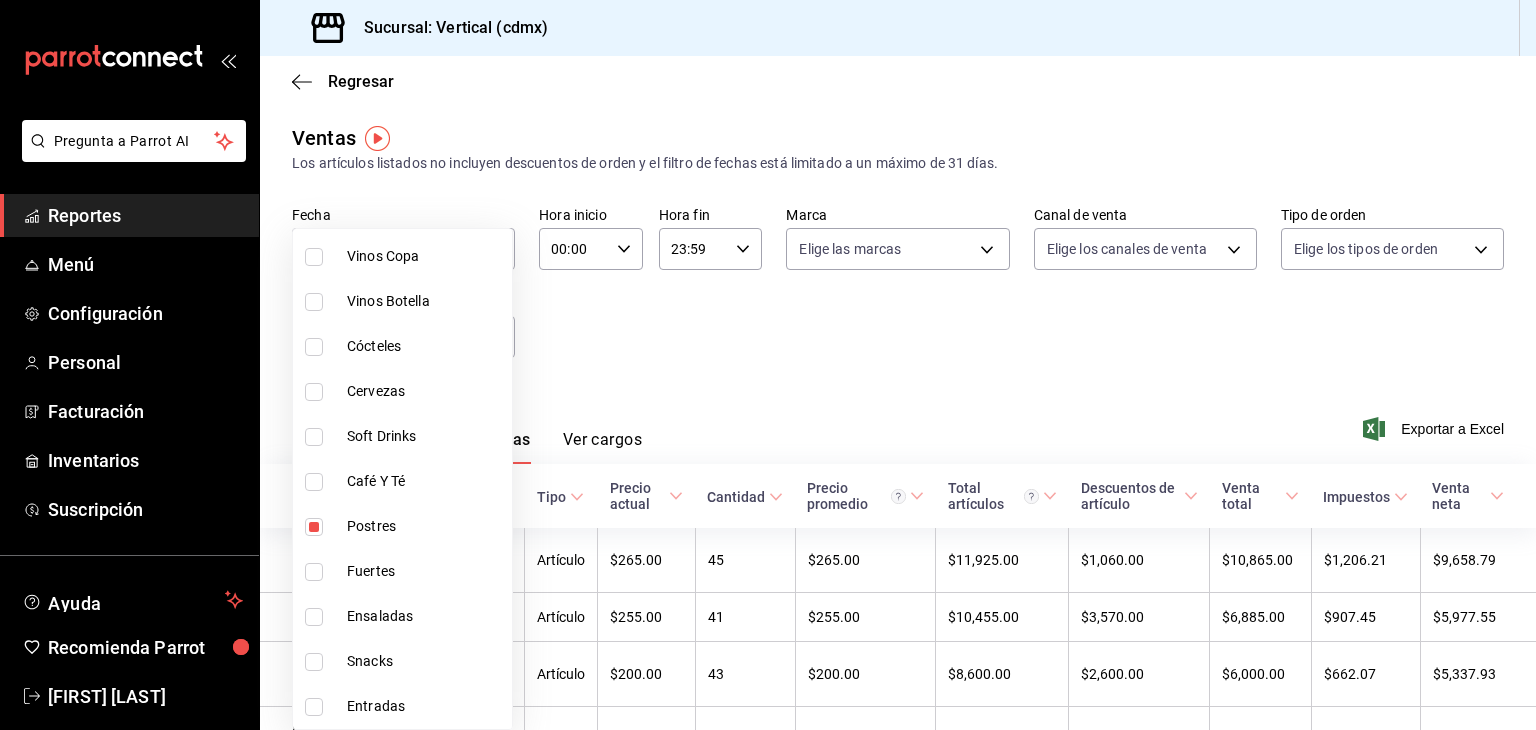 click at bounding box center [314, 527] 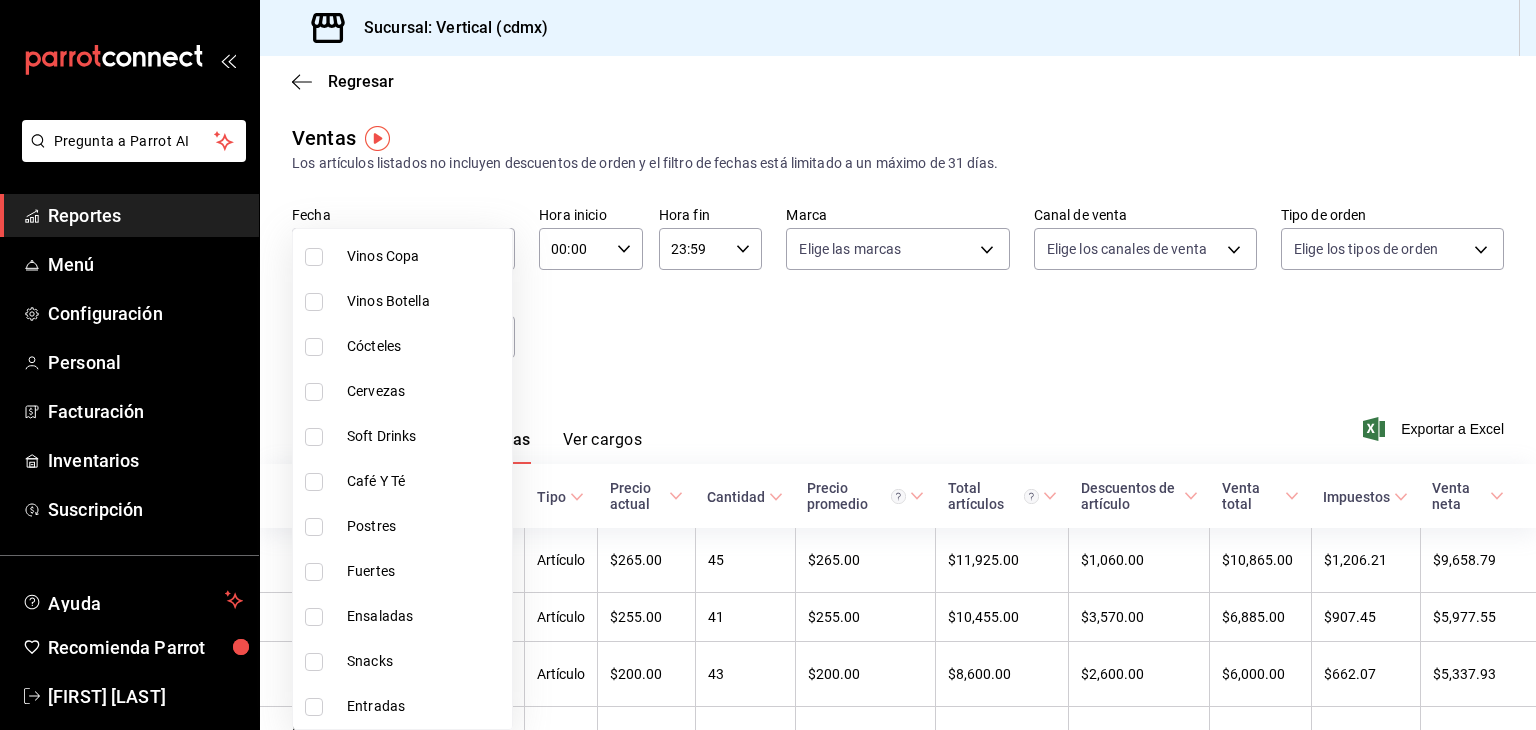 type on "8fd47e77-95ce-4233-9094-219f40cb05c5" 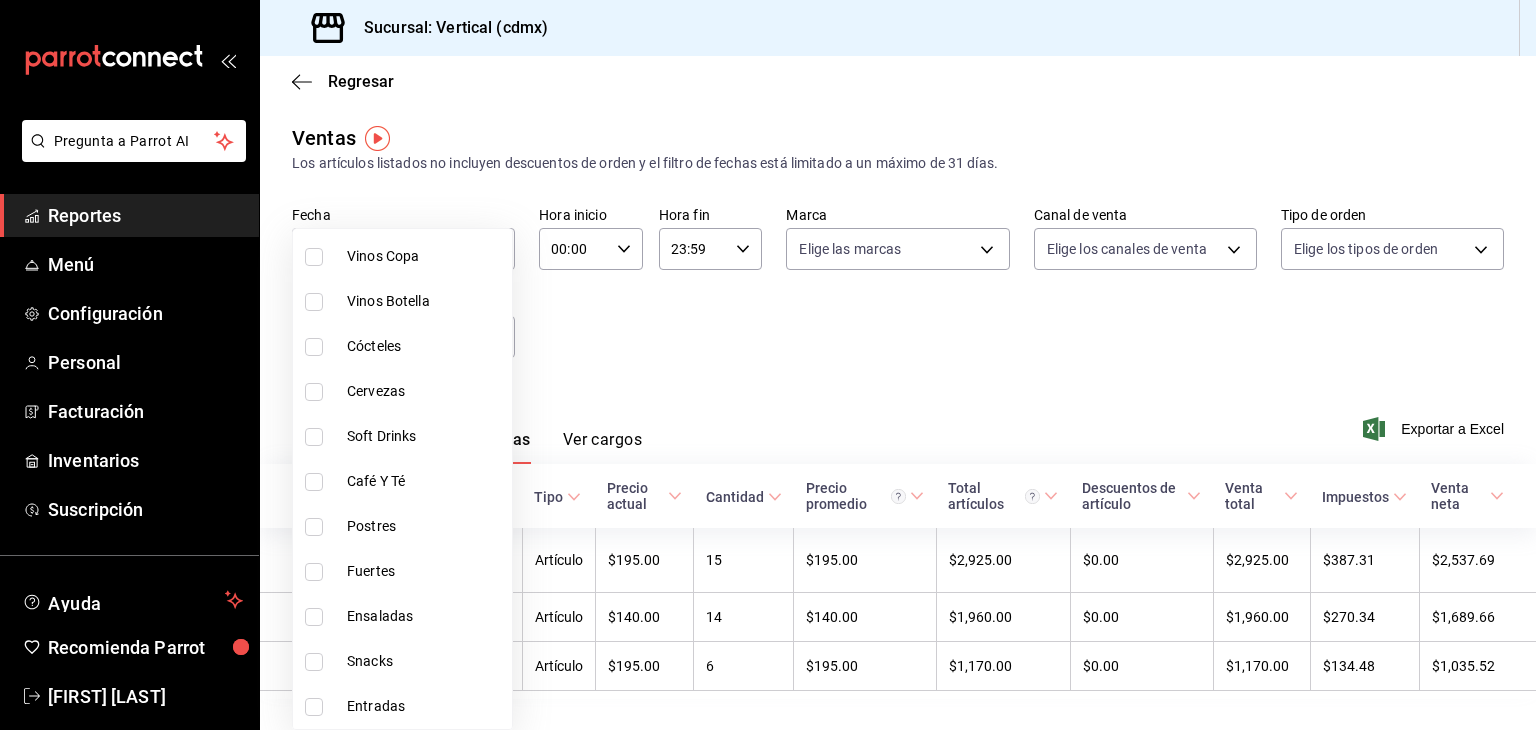click at bounding box center (768, 365) 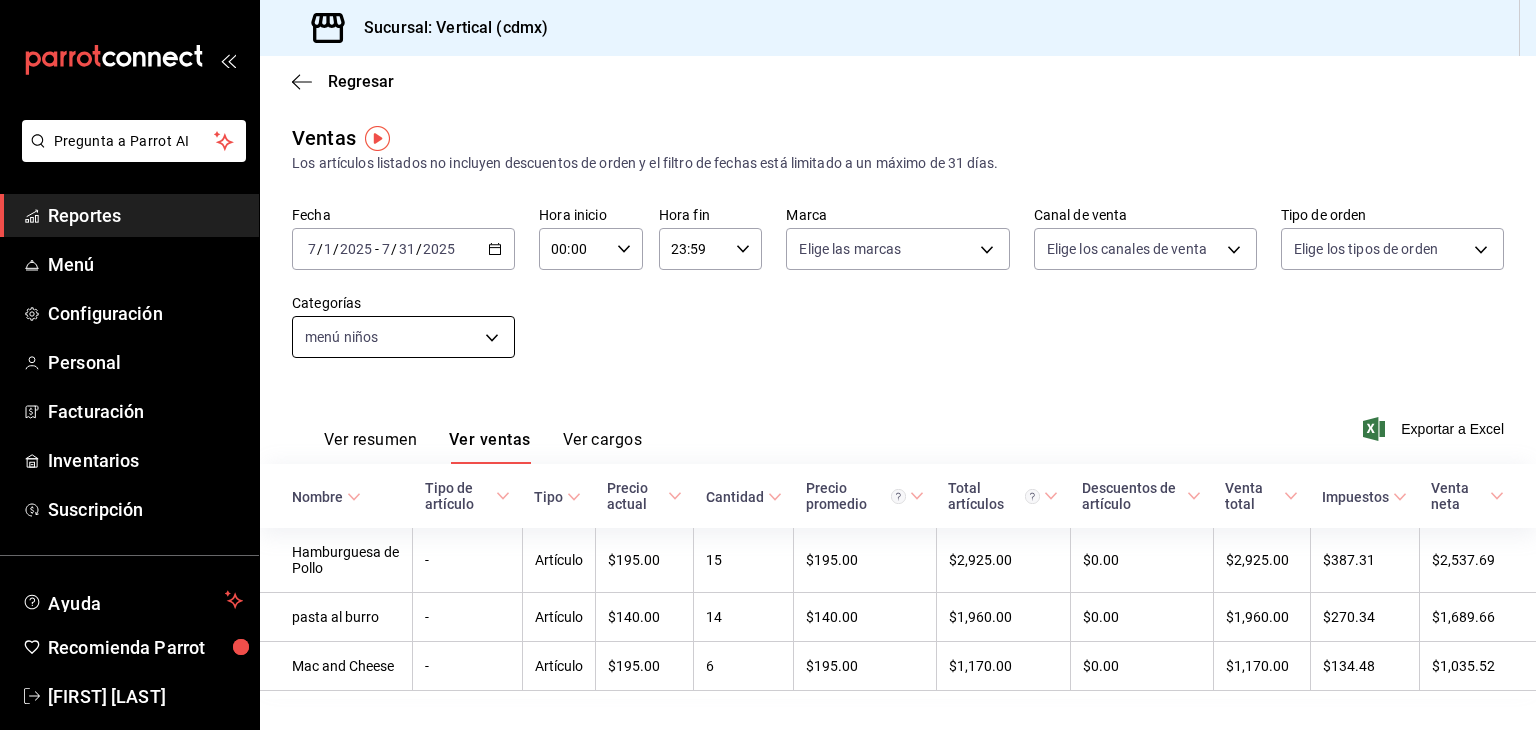 click on "Pregunta a Parrot AI Reportes   Menú   Configuración   Personal   Facturación   Inventarios   Suscripción   Ayuda Recomienda Parrot   [FIRST] [LAST]   Sugerir nueva función   Sucursal: Vertical ([CITY]) Regresar Ventas Los artículos listados no incluyen descuentos de orden y el filtro de fechas está limitado a un máximo de 31 días. Fecha [DATE] [DATE] - [DATE] [DATE] Hora inicio 00:00 Hora inicio Hora fin 23:59 Hora fin Marca Elige las marcas Canal de venta Elige los canales de venta Tipo de orden Elige los tipos de orden Categorías menú niños [UUID] Ver resumen Ver ventas Ver cargos Exportar a Excel Nombre Tipo de artículo Tipo Precio actual Cantidad Precio promedio   Total artículos   Descuentos de artículo Venta total Impuestos Venta neta Hamburguesa de Pollo - Artículo $195.00 15 $195.00 $2,925.00 $0.00 $2,925.00 $387.31 $2,537.69 pasta al burro - Artículo $140.00 14 $140.00 $1,960.00 $0.00 $1,960.00 $270.34 $1,689.66 Mac and Cheese - 6" at bounding box center [768, 365] 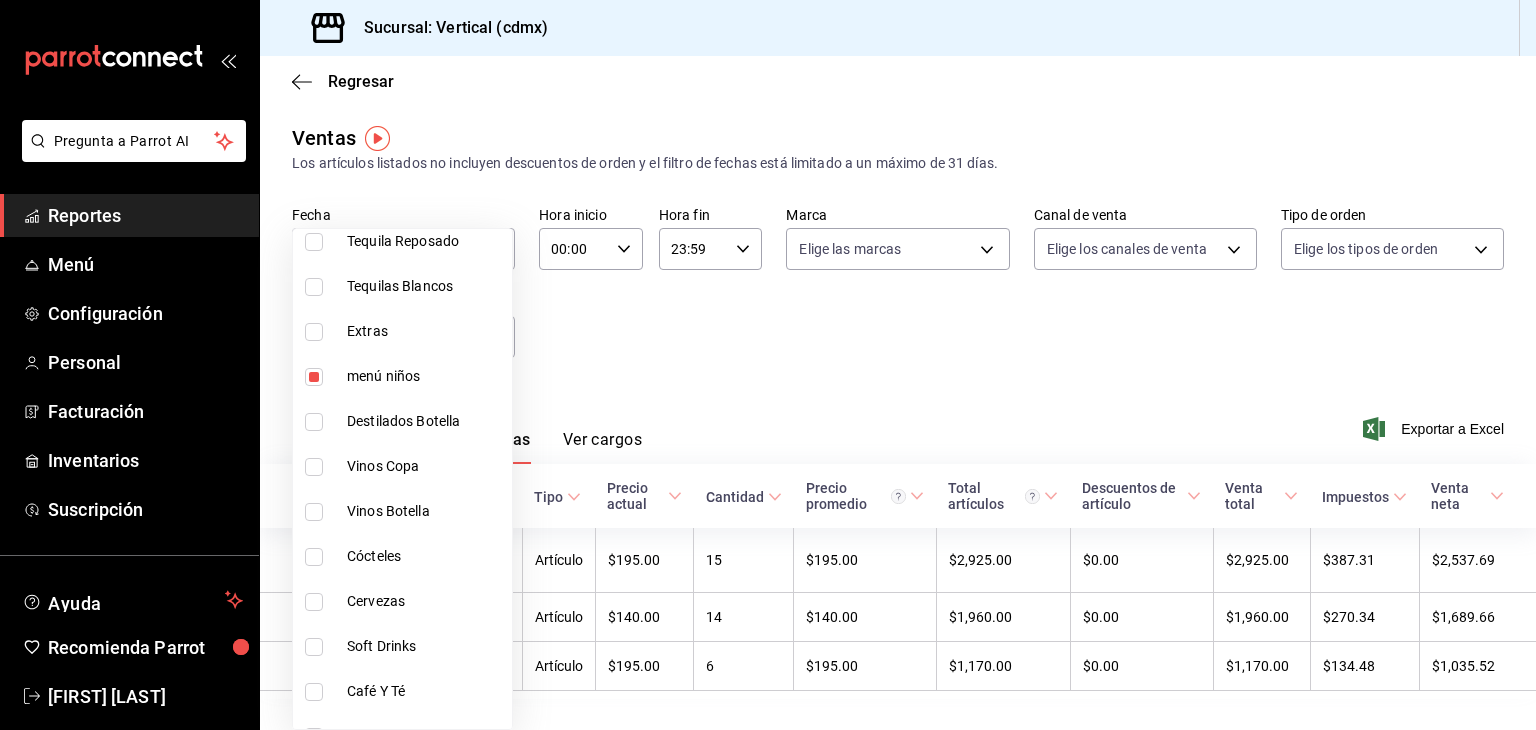 scroll, scrollTop: 1428, scrollLeft: 0, axis: vertical 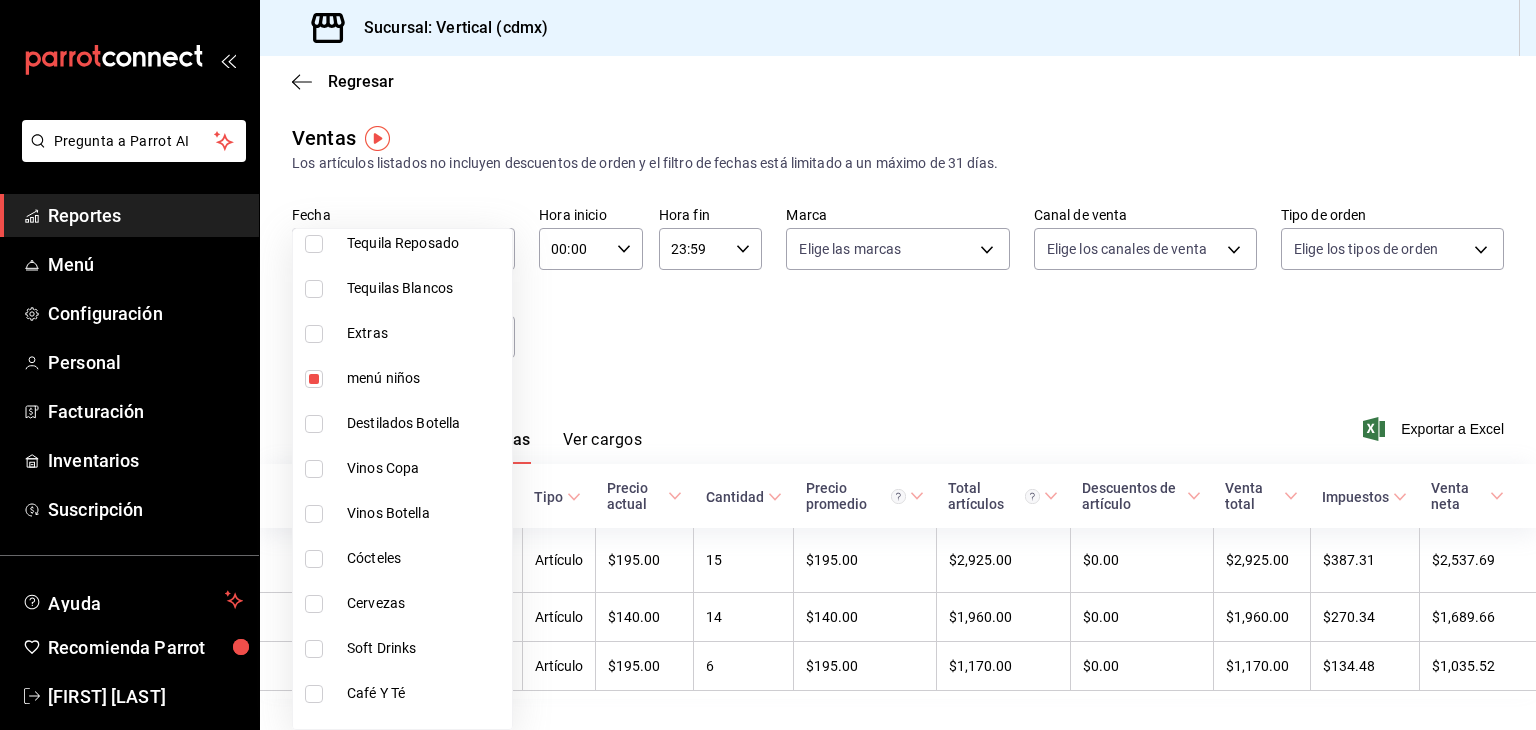 click on "menú niños" at bounding box center (402, 378) 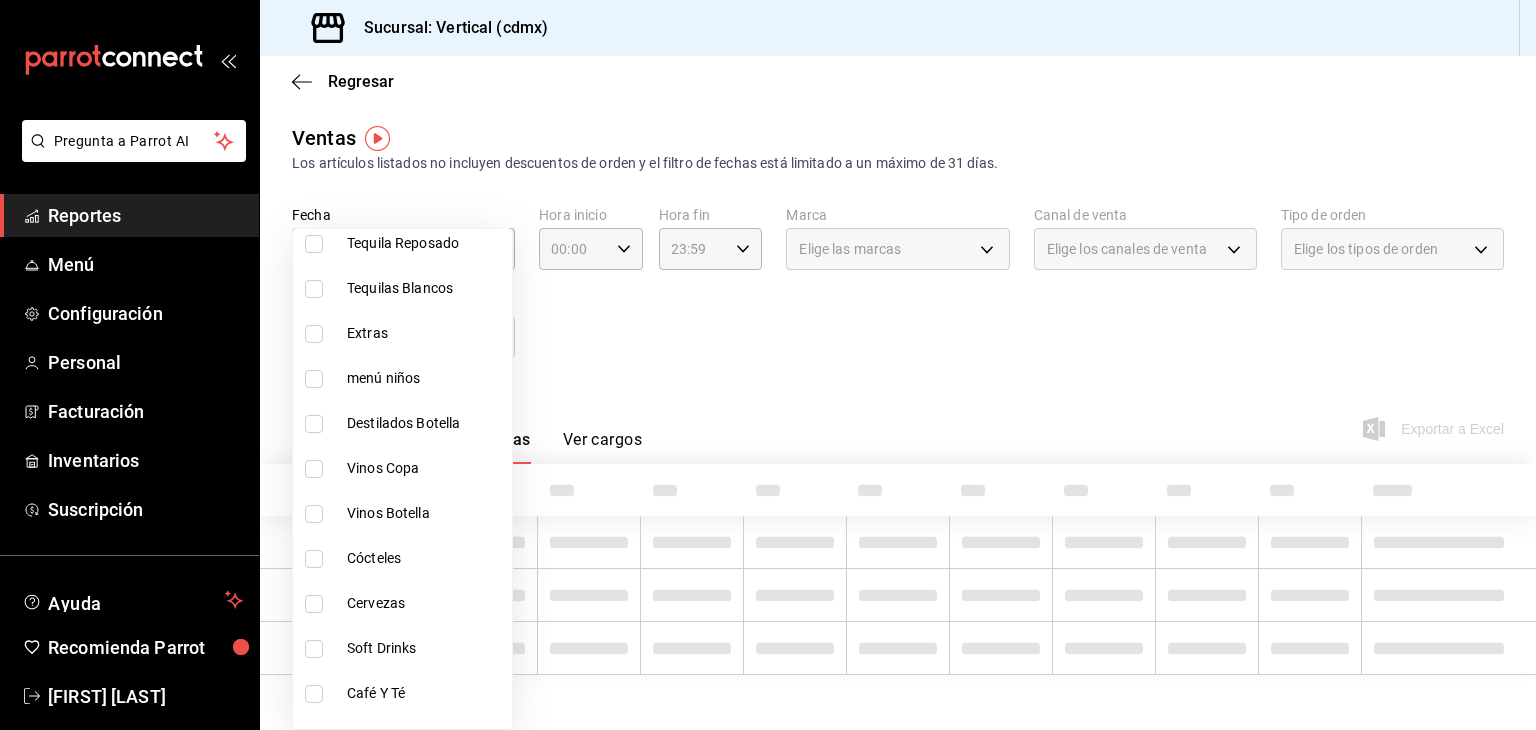 scroll, scrollTop: 1640, scrollLeft: 0, axis: vertical 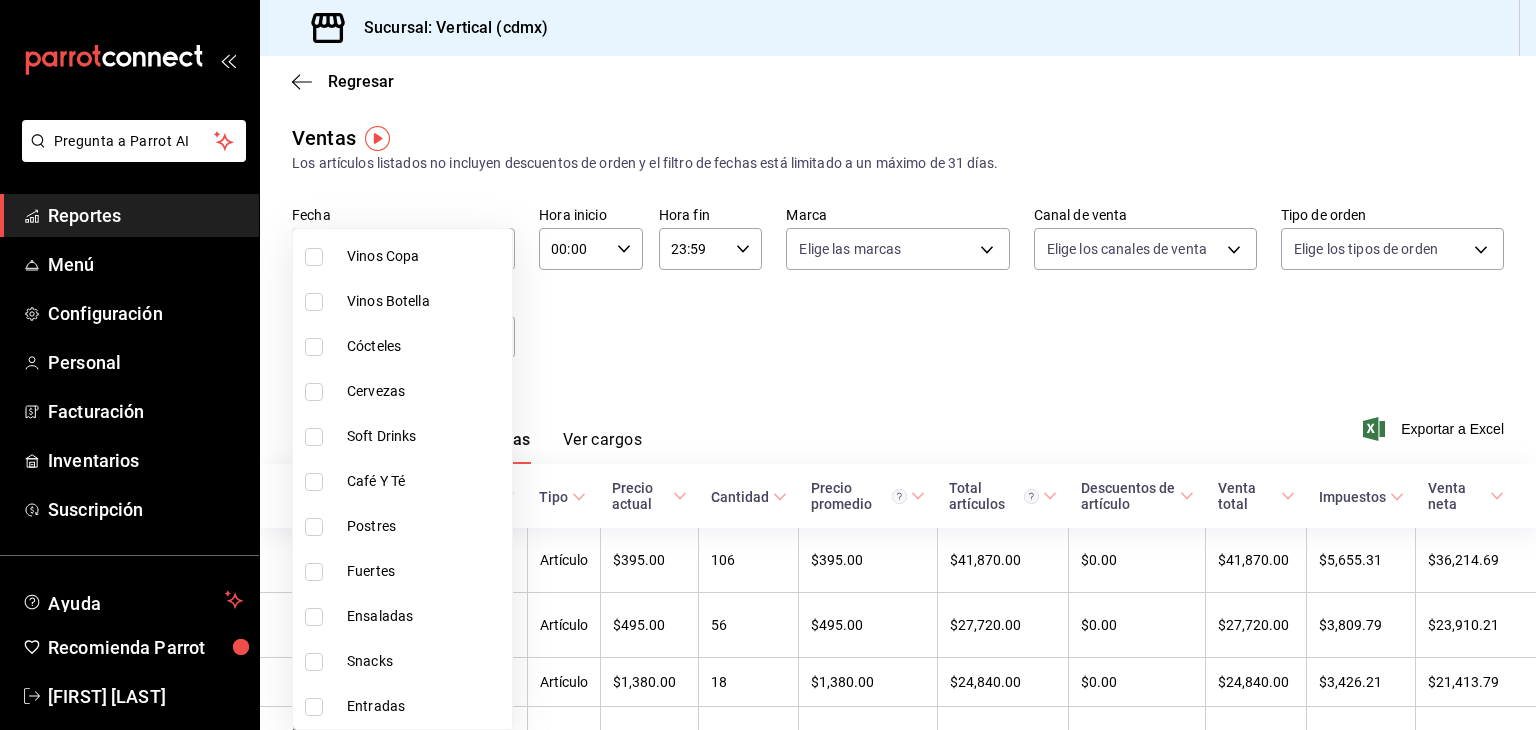 click on "Postres" at bounding box center (402, 526) 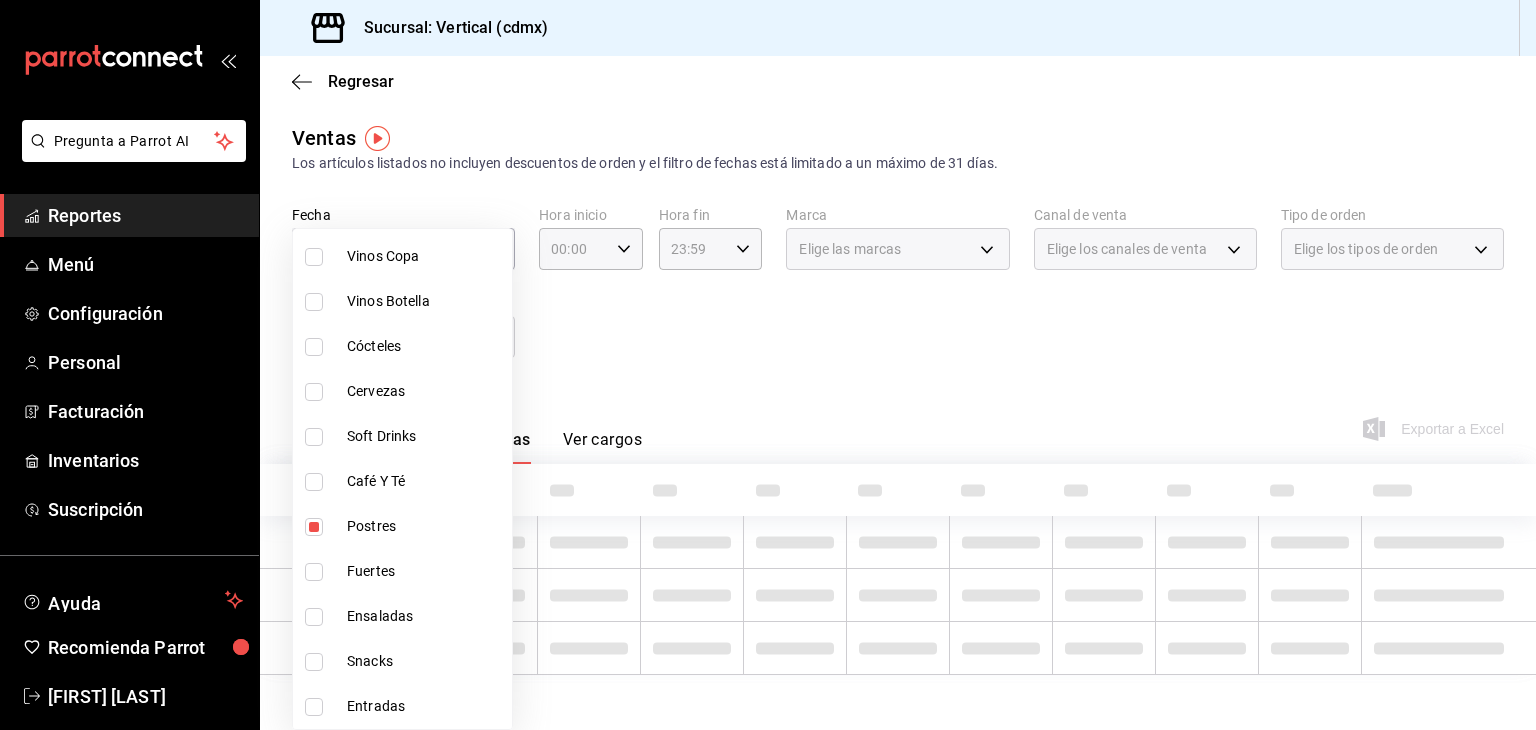 click at bounding box center (768, 365) 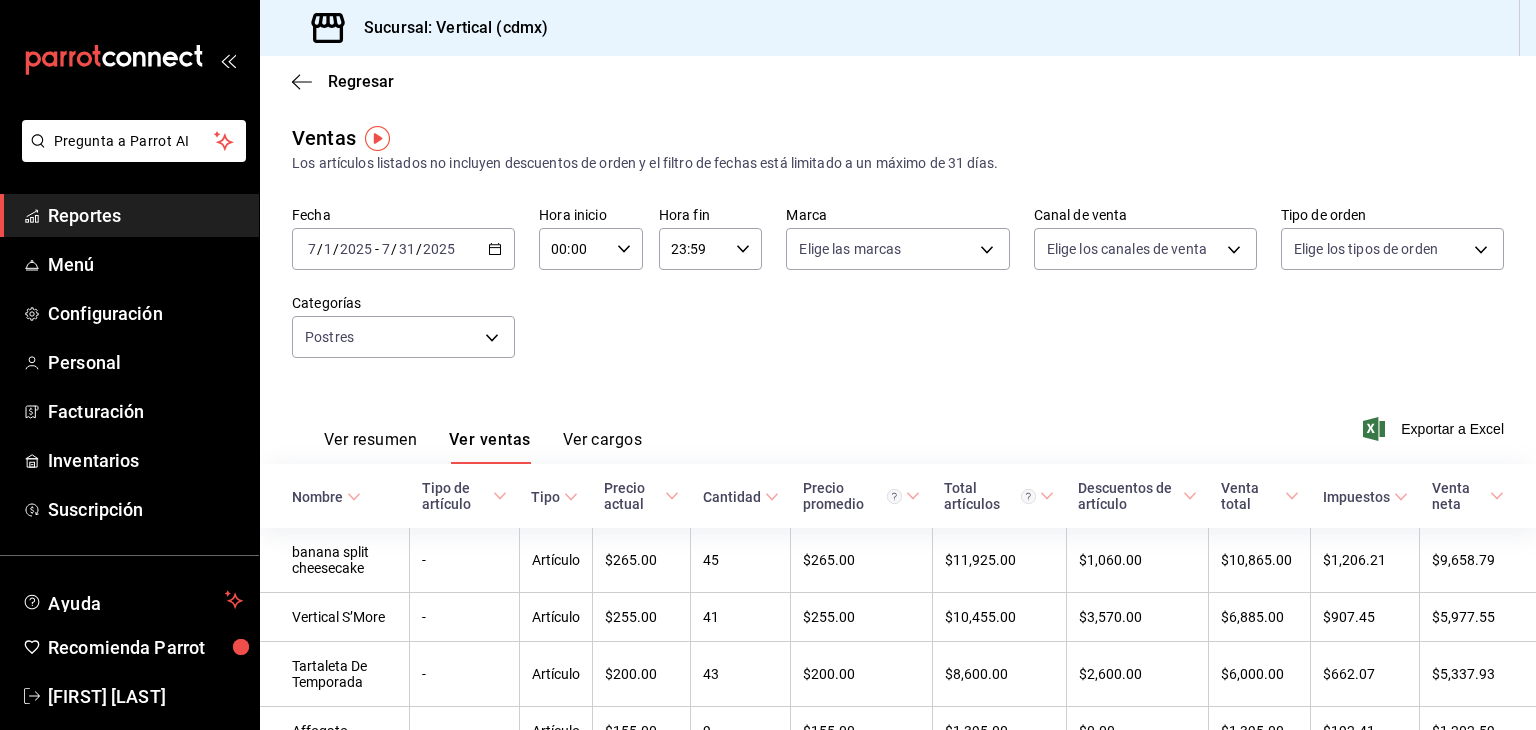 click on "2025-07-01 7 / 1 / 2025 - 2025-07-31 7 / 31 / 2025" at bounding box center (403, 249) 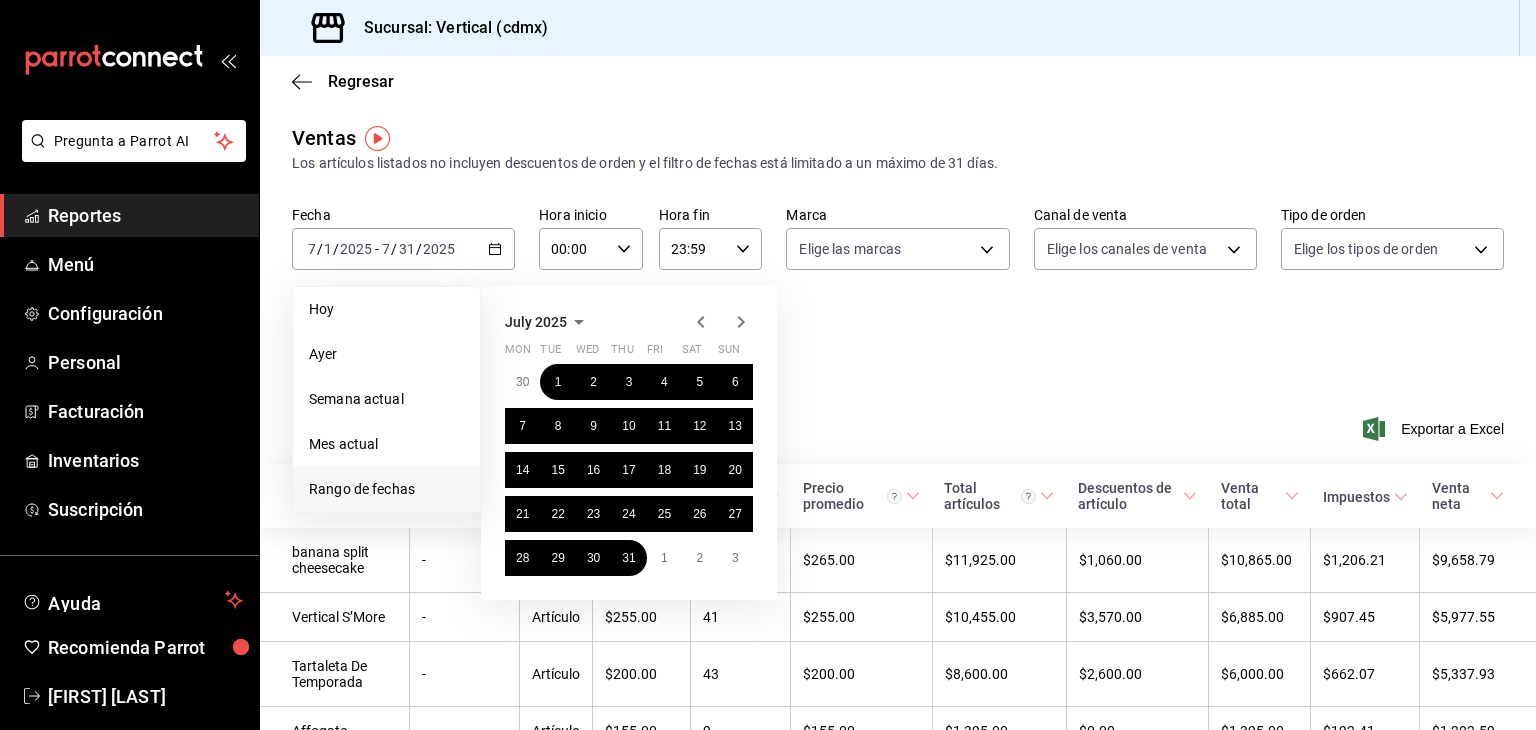 click 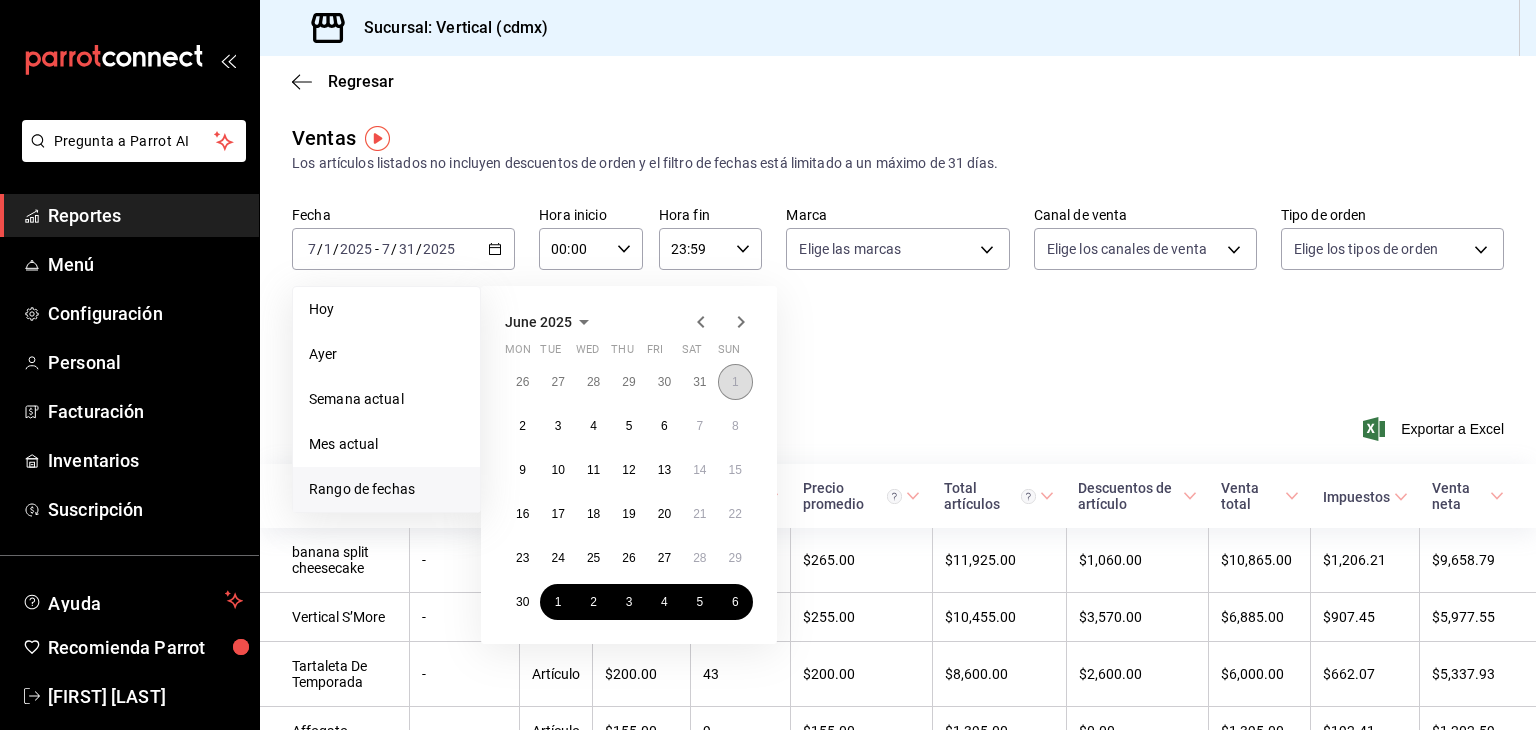 click on "1" at bounding box center (735, 382) 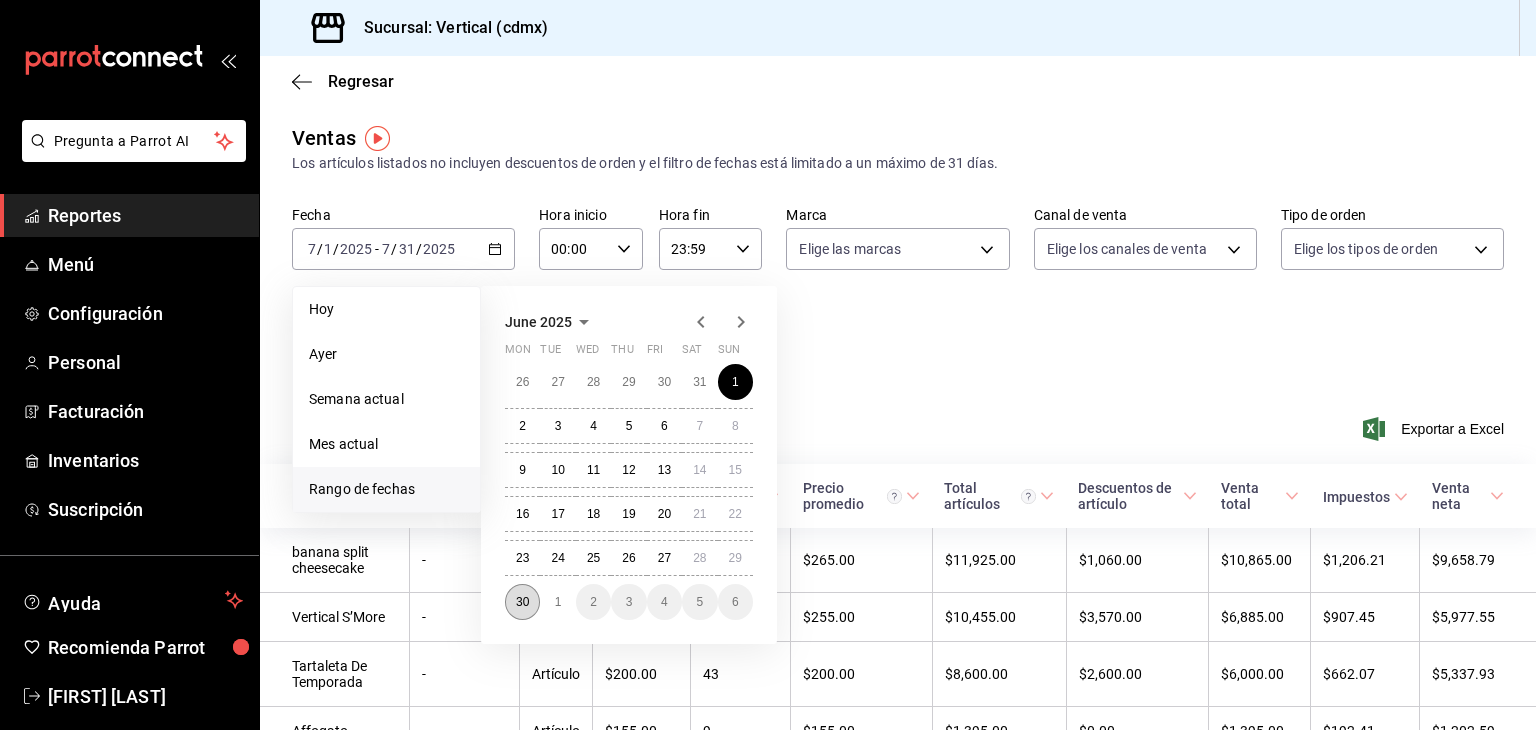 click on "30" at bounding box center (522, 602) 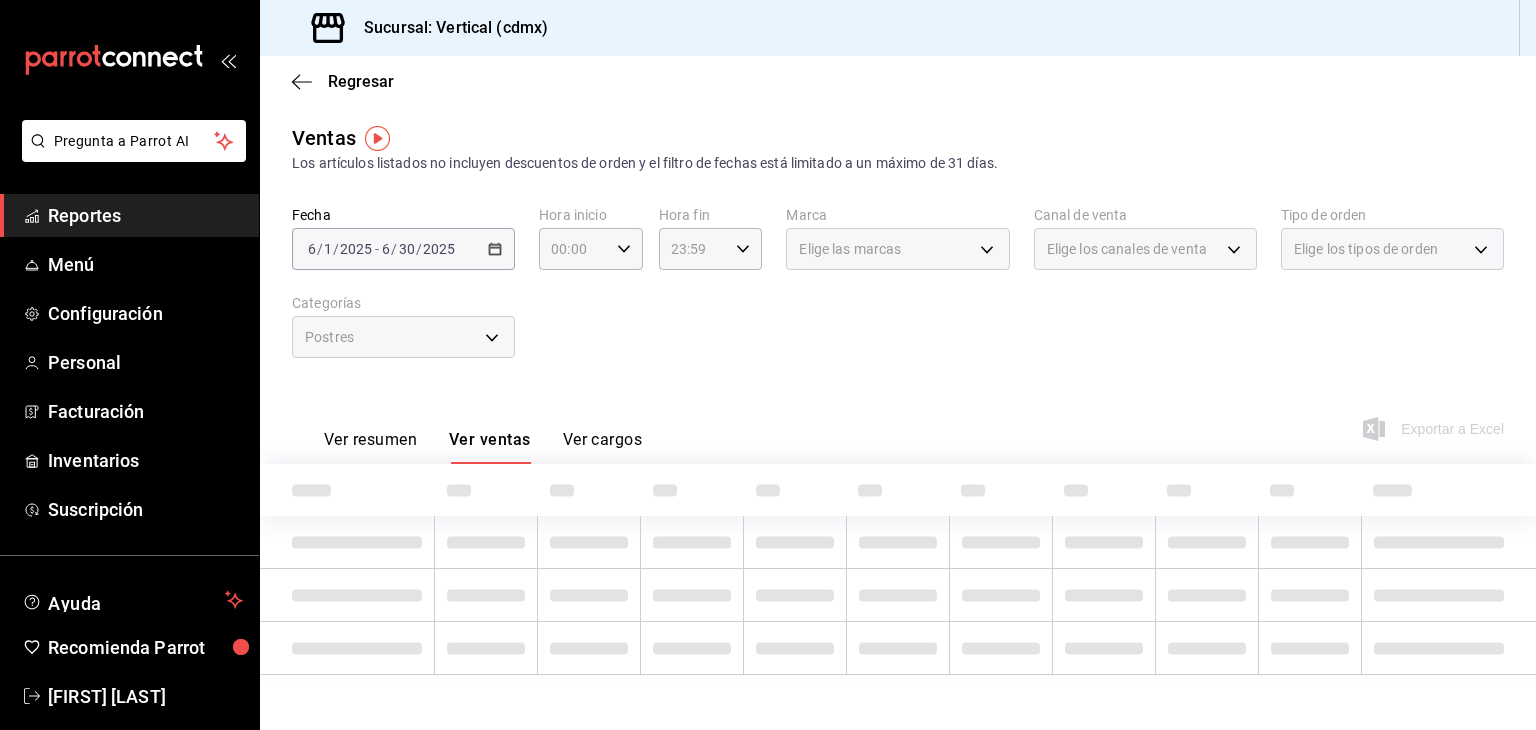 click on "Ver resumen Ver ventas Ver cargos Exportar a Excel" at bounding box center [898, 423] 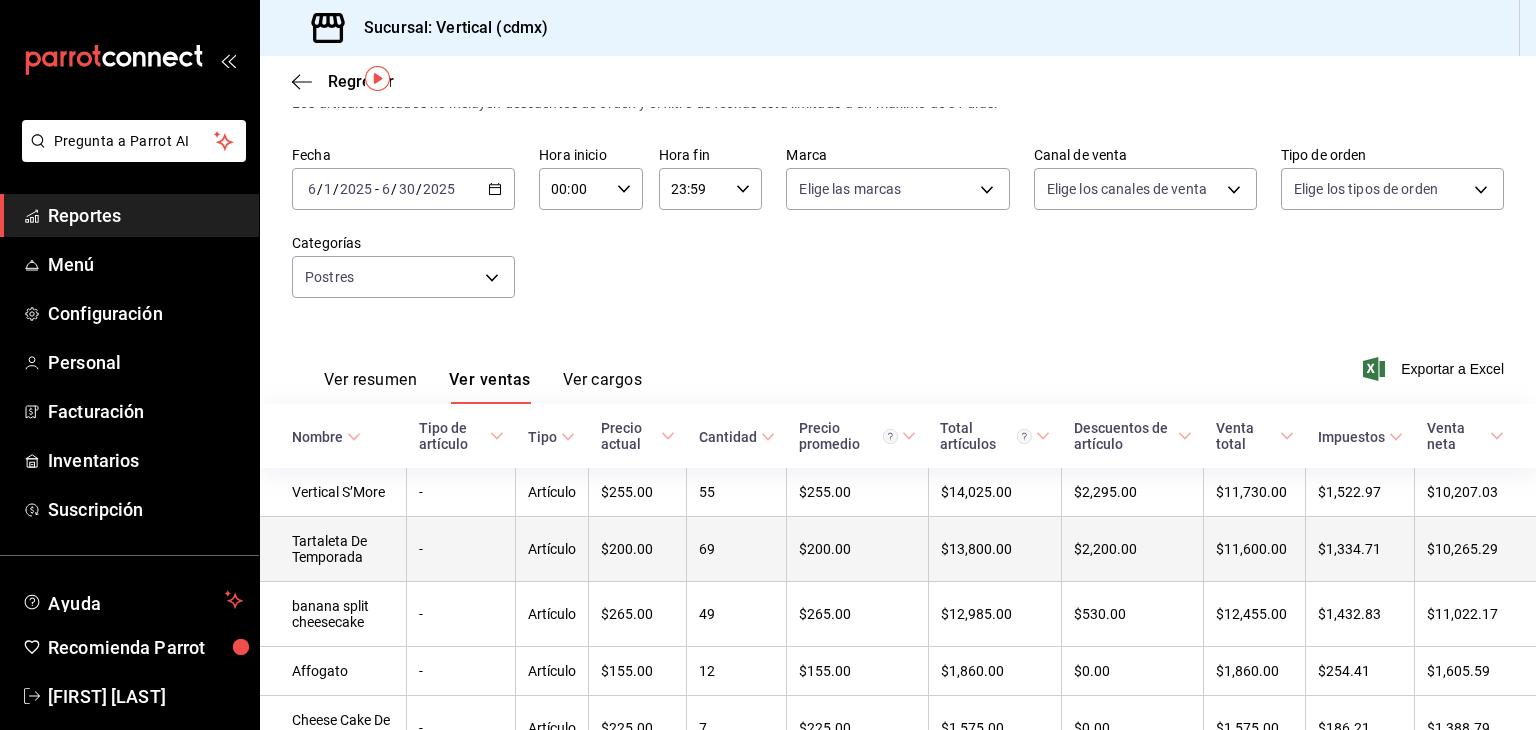 scroll, scrollTop: 170, scrollLeft: 0, axis: vertical 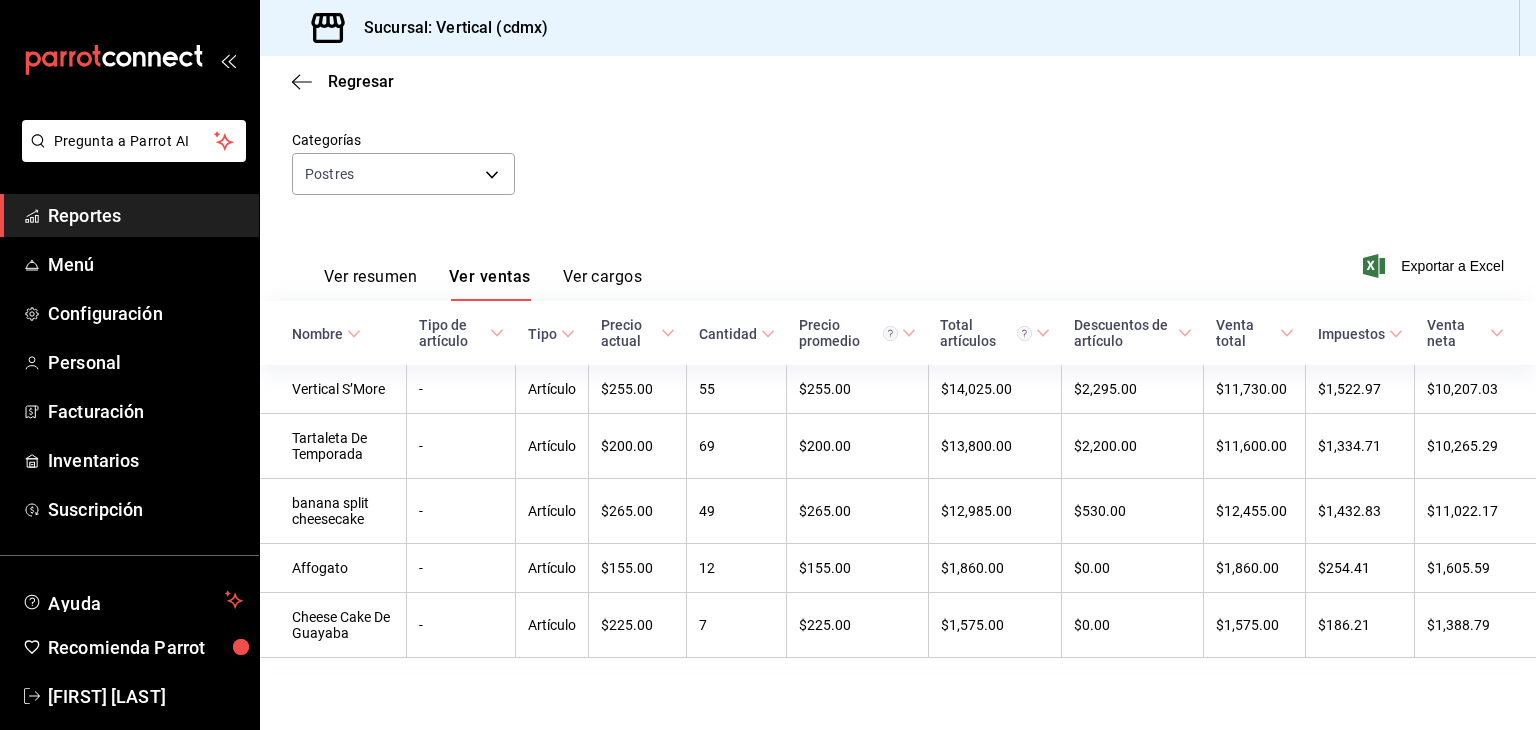 click on "Ver resumen Ver ventas Ver cargos Exportar a Excel" at bounding box center (898, 260) 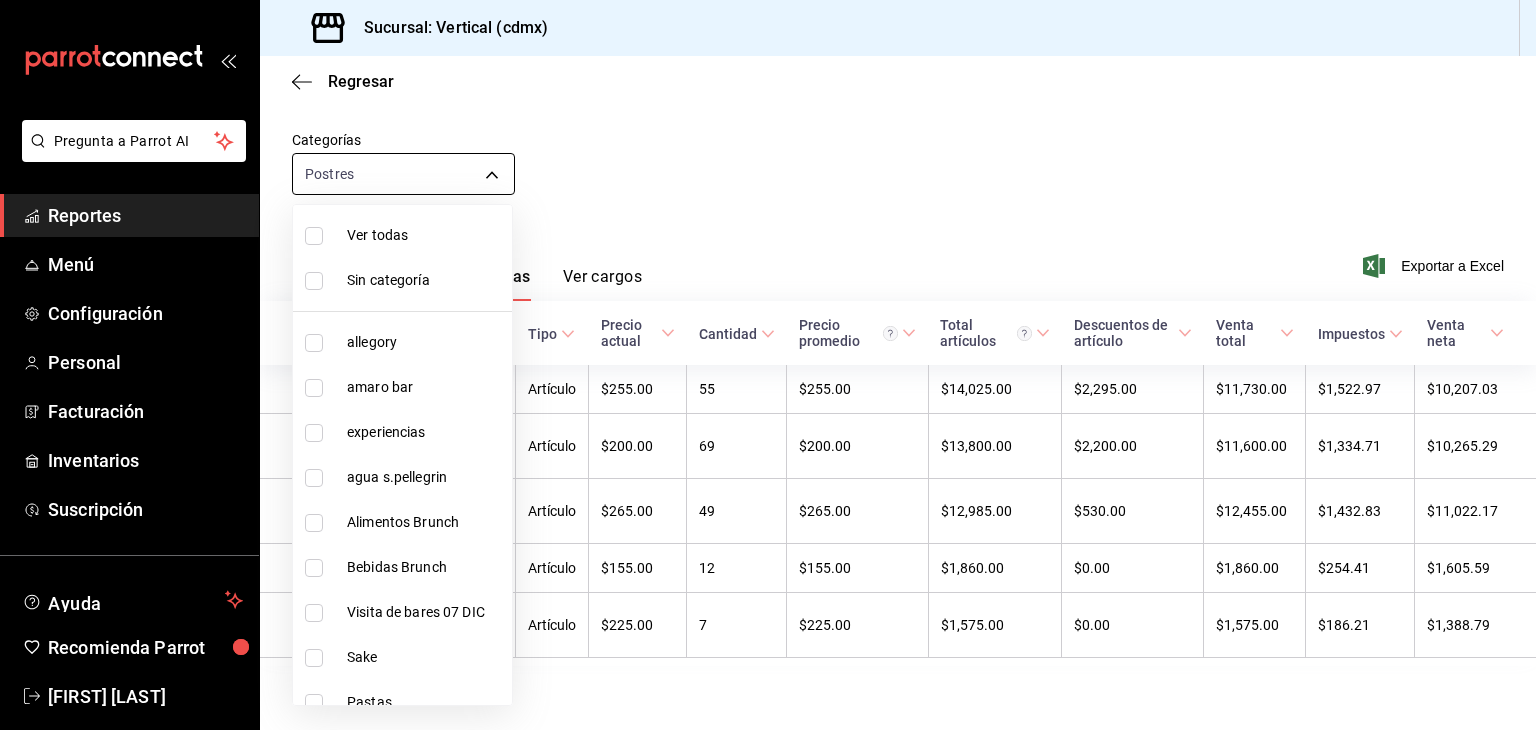 click on "Pregunta a Parrot AI Reportes   Menú   Configuración   Personal   Facturación   Inventarios   Suscripción   Ayuda Recomienda Parrot   [FIRST] [LAST]   Sugerir nueva función   Sucursal: Vertical ([CITY]) Regresar Ventas Los artículos listados no incluyen descuentos de orden y el filtro de fechas está limitado a un máximo de 31 días. Fecha [DATE] [DATE] - [DATE] [DATE] Hora inicio 00:00 Hora inicio Hora fin 23:59 Hora fin Marca Elige las marcas Canal de venta Elige los canales de venta Tipo de orden Elige los tipos de orden Categorías Postres [UUID] Ver resumen Ver ventas Ver cargos Exportar a Excel Nombre Tipo de artículo Tipo Precio actual Cantidad Precio promedio   Total artículos   Descuentos de artículo Venta total Impuestos Venta neta Vertical S’More - Artículo $255.00 55 $255.00 $14,025.00 $2,295.00 $11,730.00 $1,522.97 $10,207.03 Tartaleta De Temporada - Artículo $200.00 69 $200.00 $13,800.00 $2,200.00 $11,600.00 $1,334.71 $10,265.29 - 49" at bounding box center (768, 365) 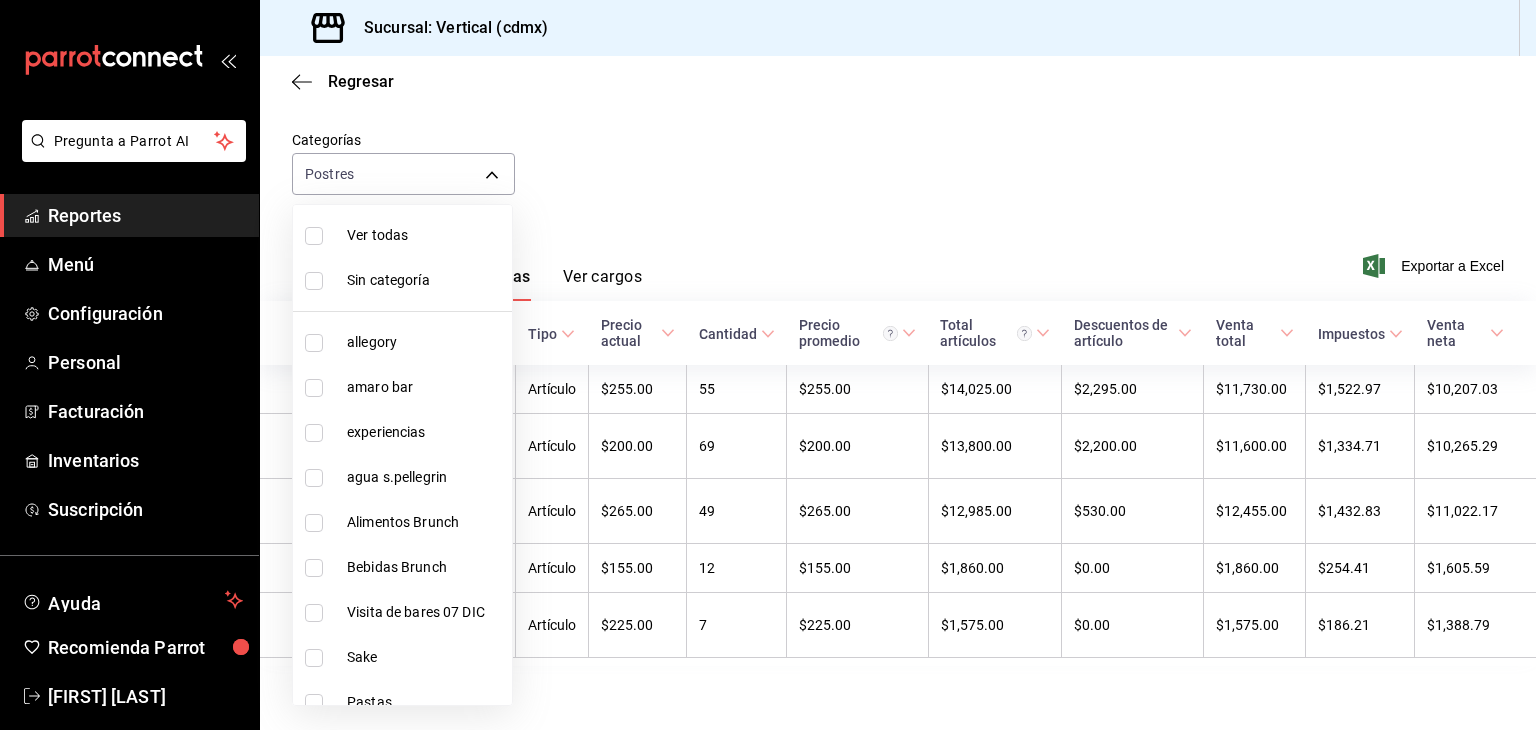 click at bounding box center [768, 365] 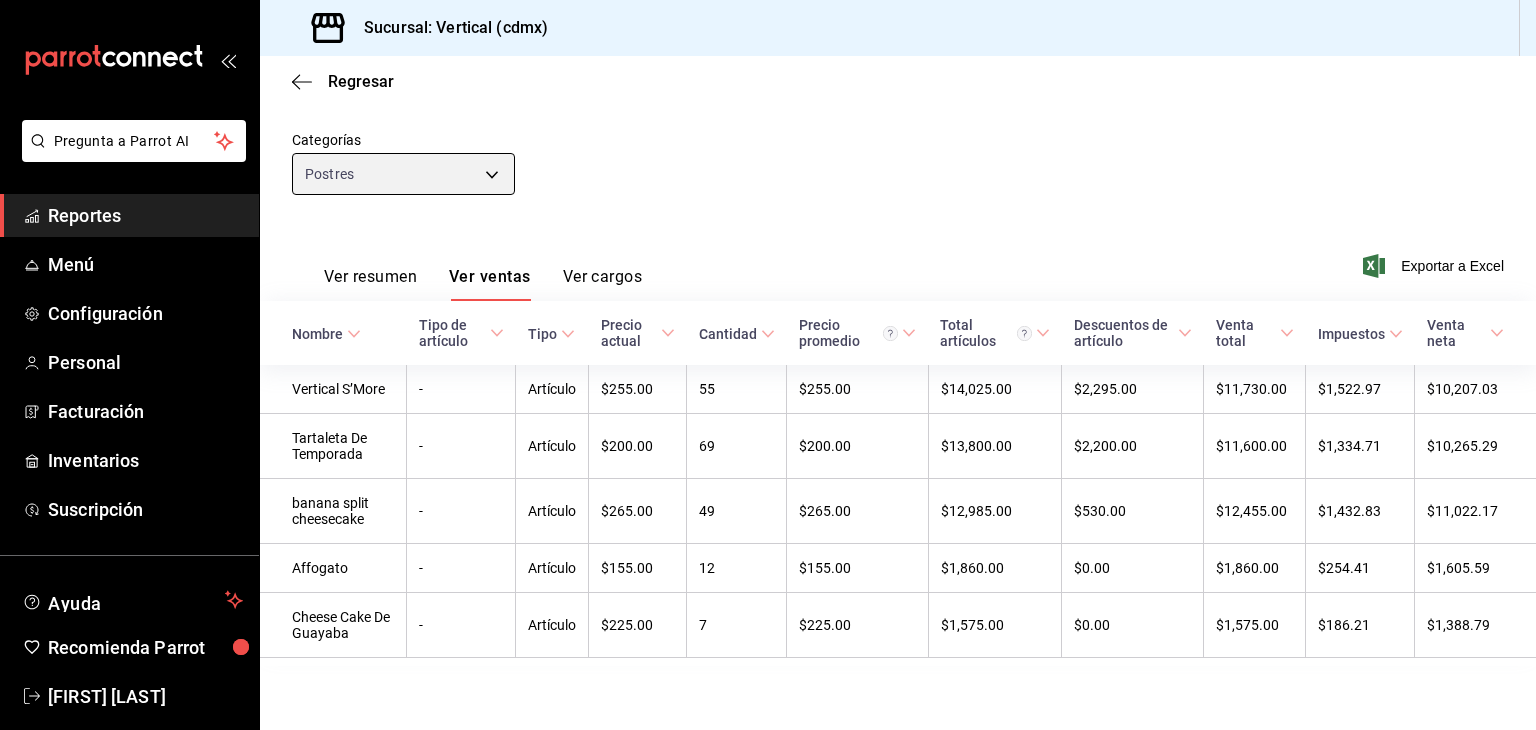 scroll, scrollTop: 0, scrollLeft: 0, axis: both 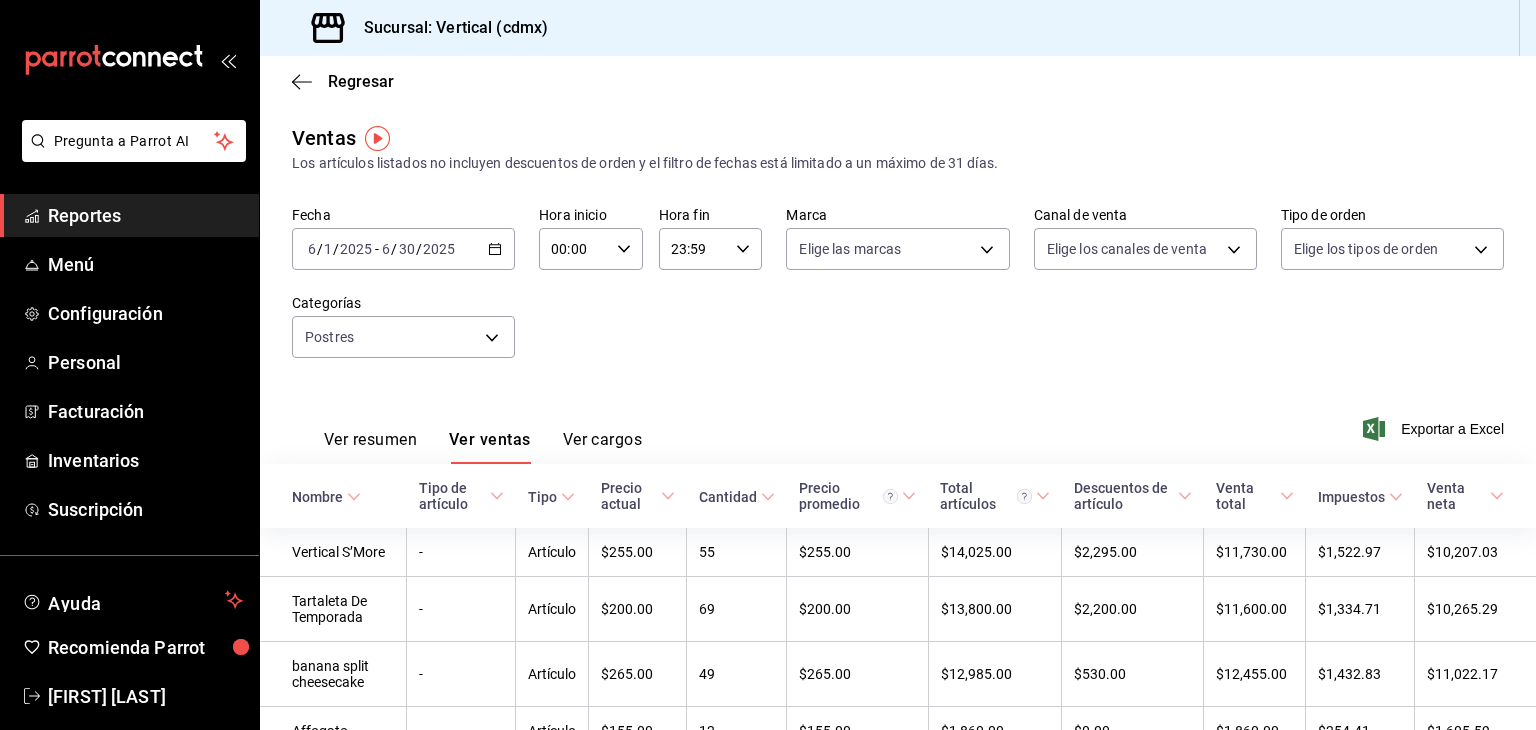 click on "[DATE] [DATE] - [DATE] [DATE]" at bounding box center (403, 249) 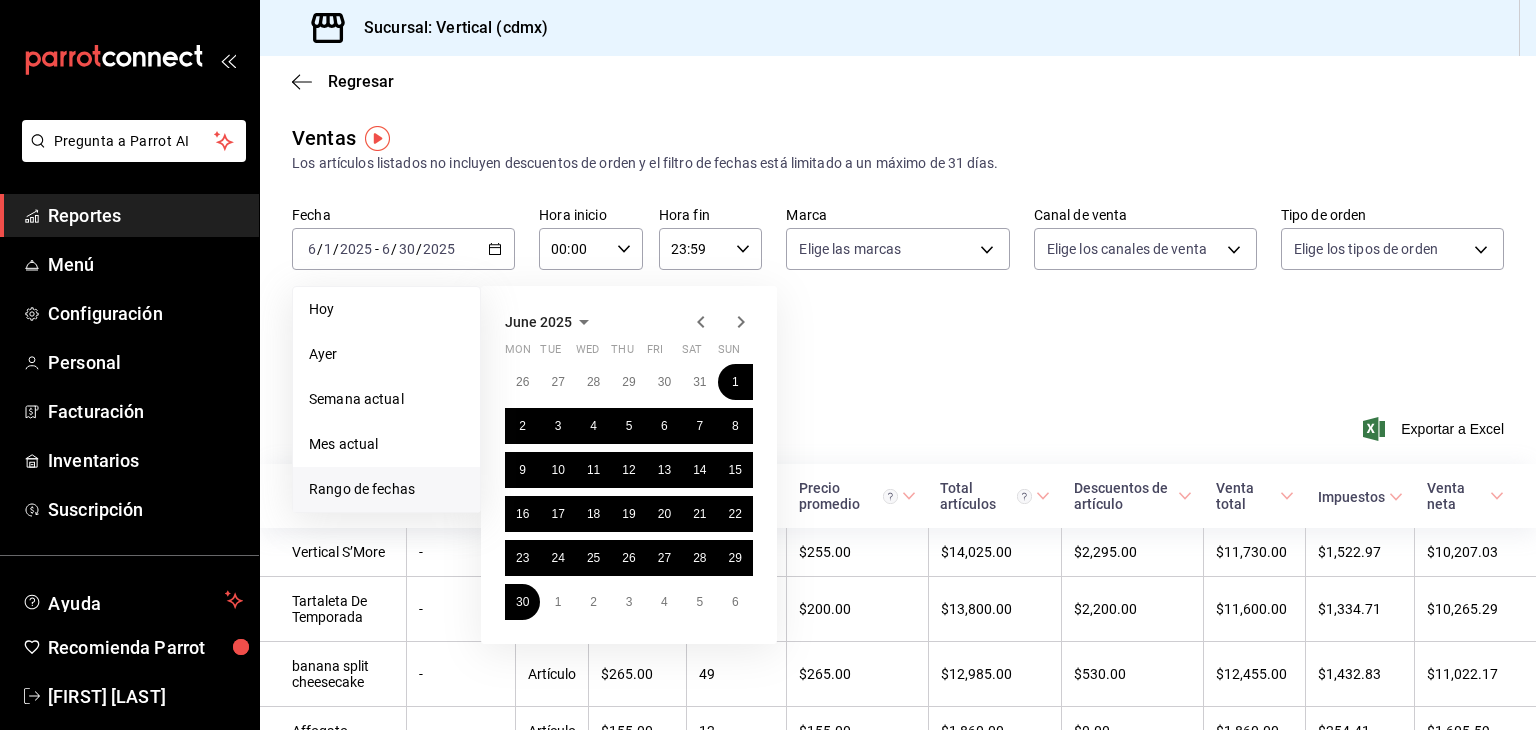 click 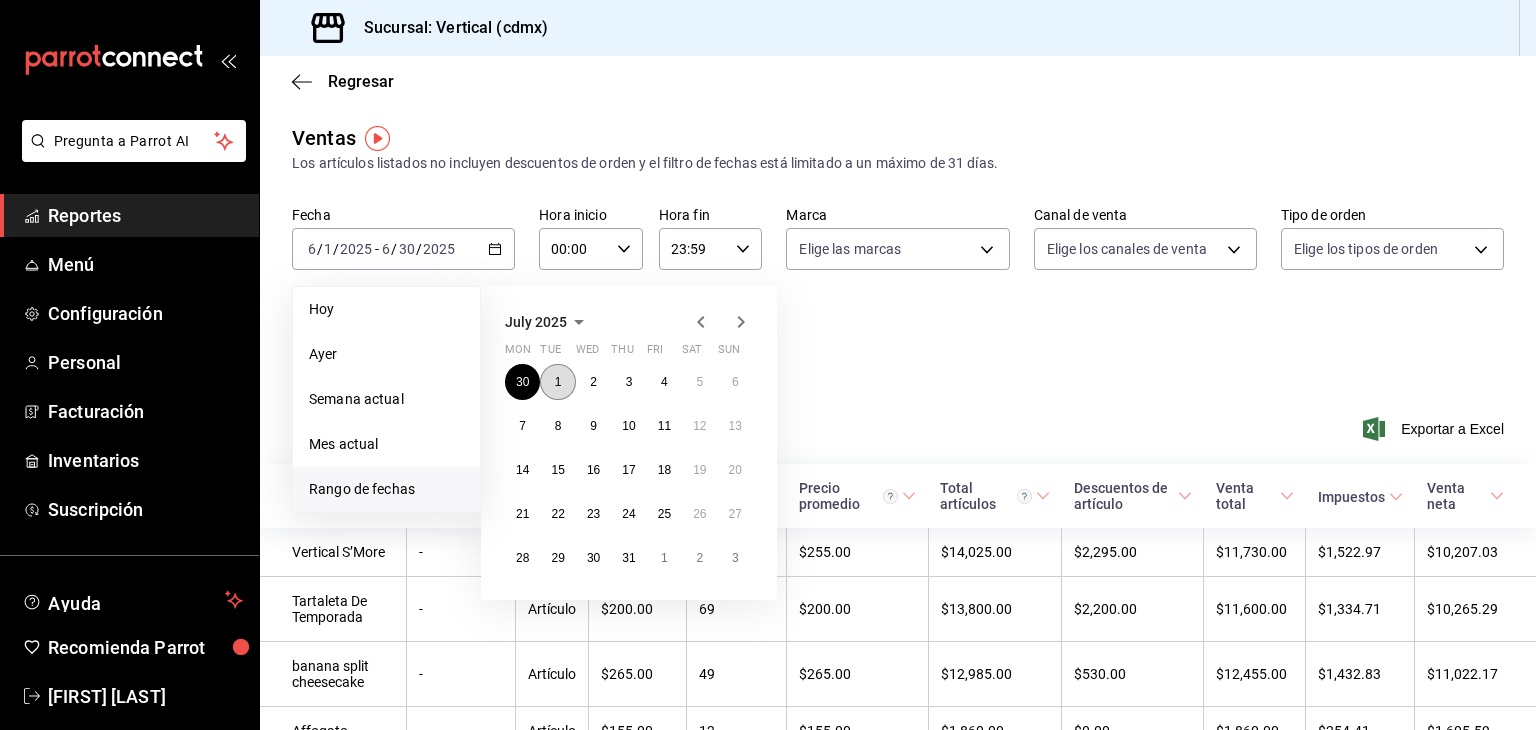 click on "1" at bounding box center (558, 382) 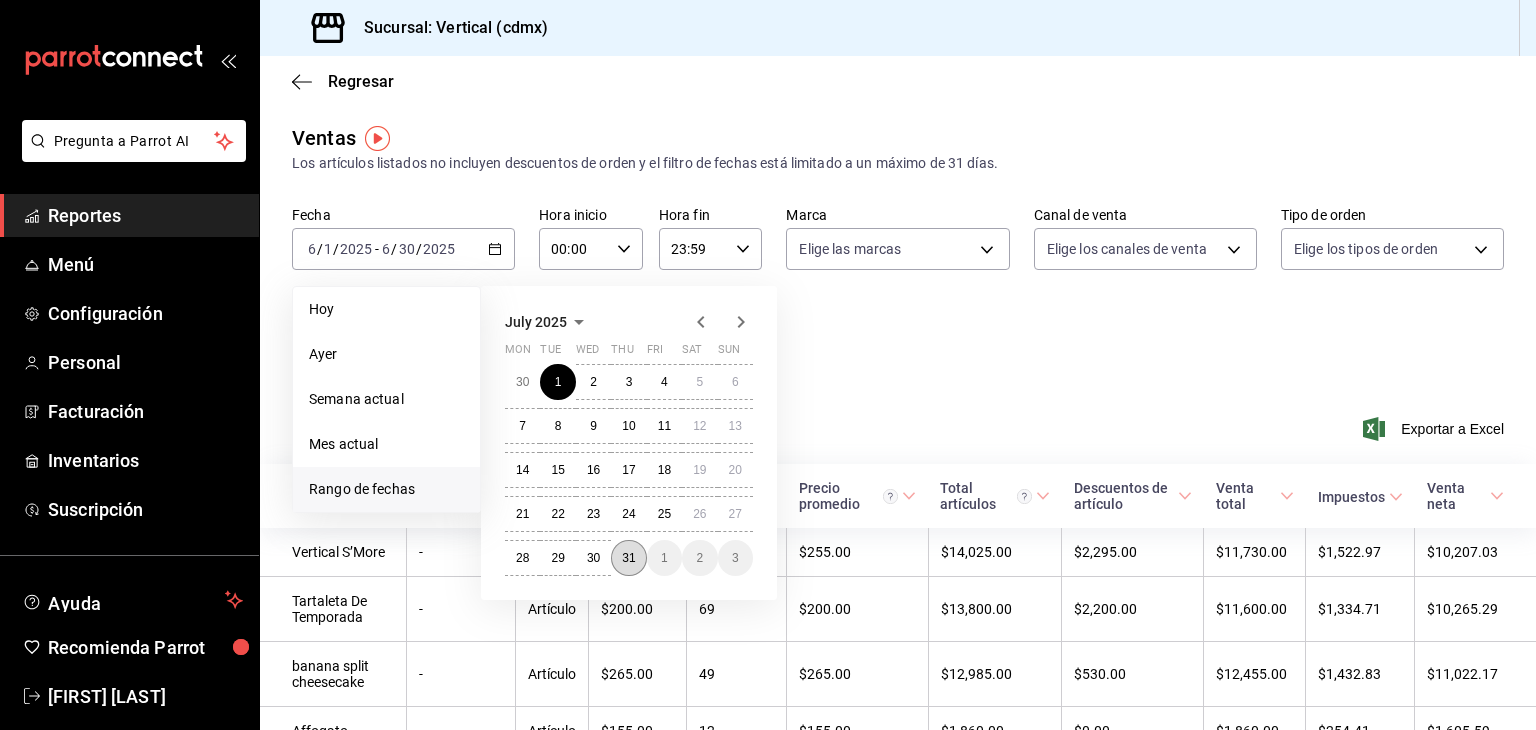 click on "31" at bounding box center [628, 558] 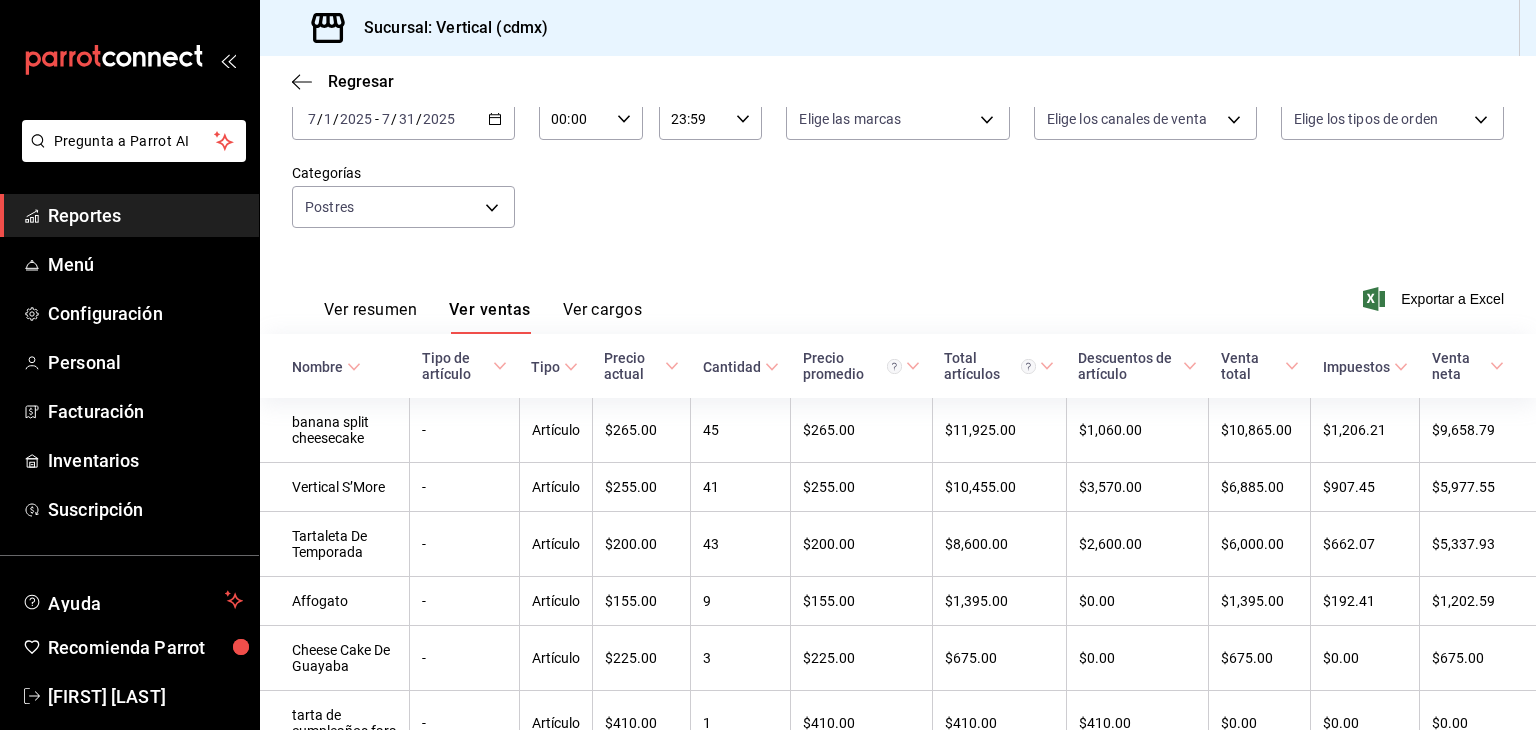 scroll, scrollTop: 131, scrollLeft: 0, axis: vertical 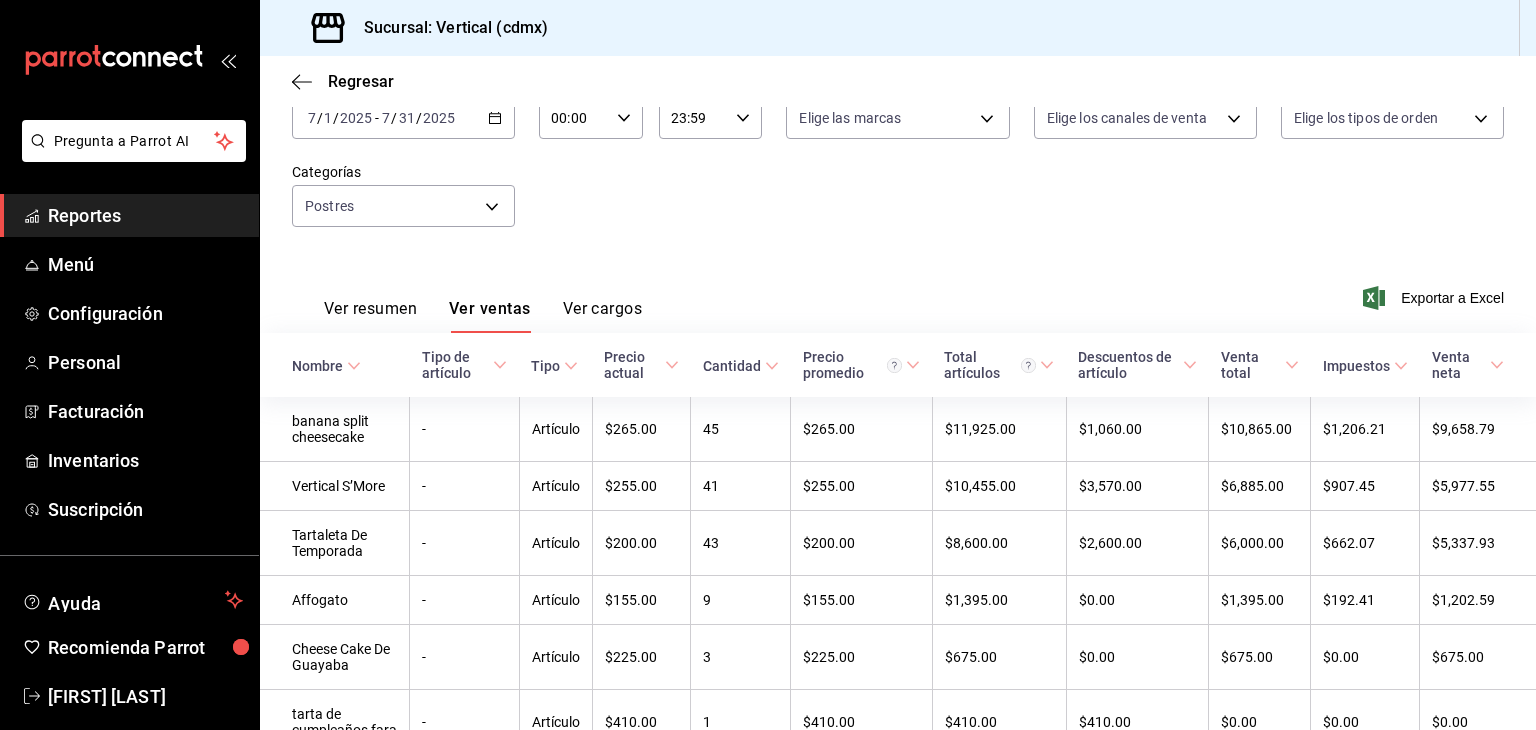 click on "Ver resumen" at bounding box center [370, 316] 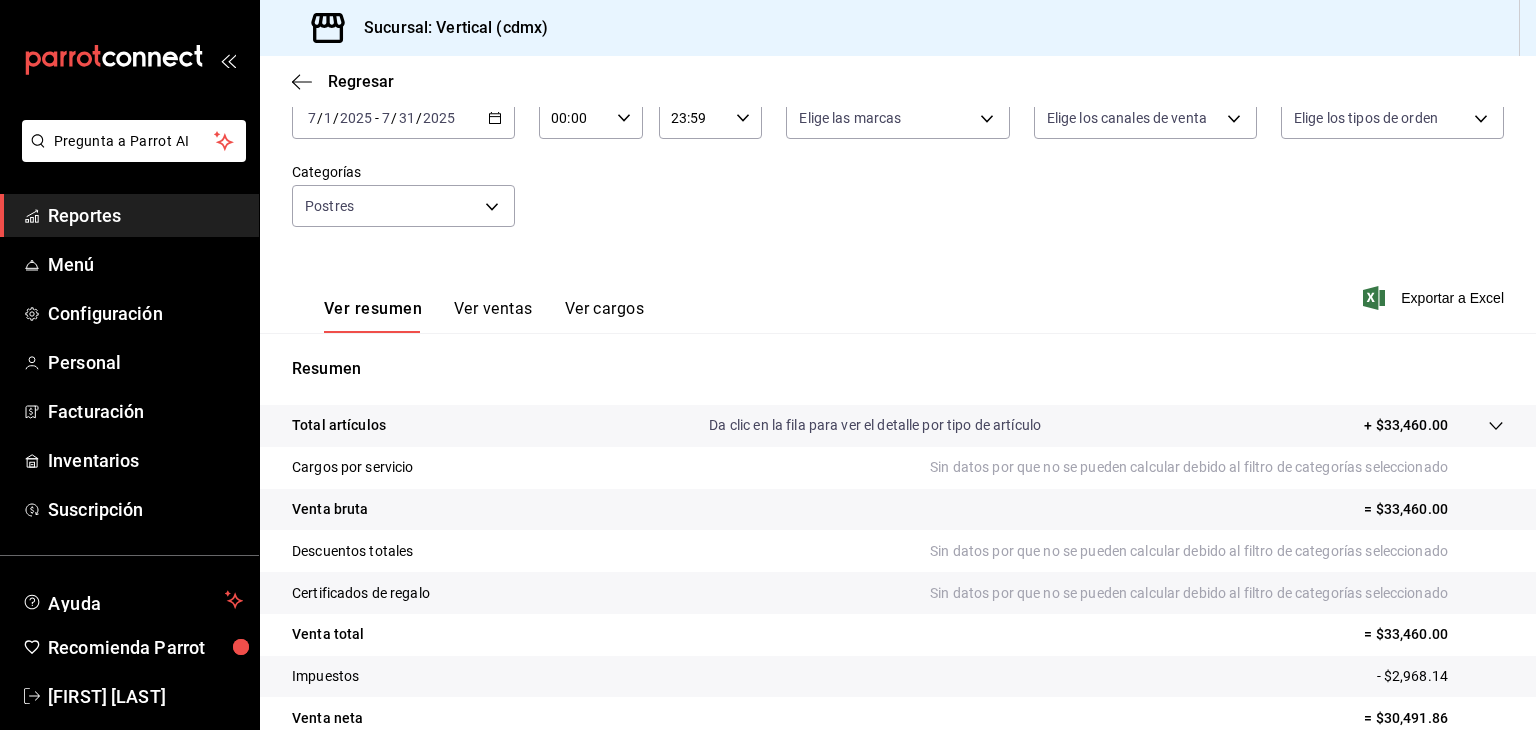 click on "Ver resumen Ver ventas Ver cargos" at bounding box center (468, 304) 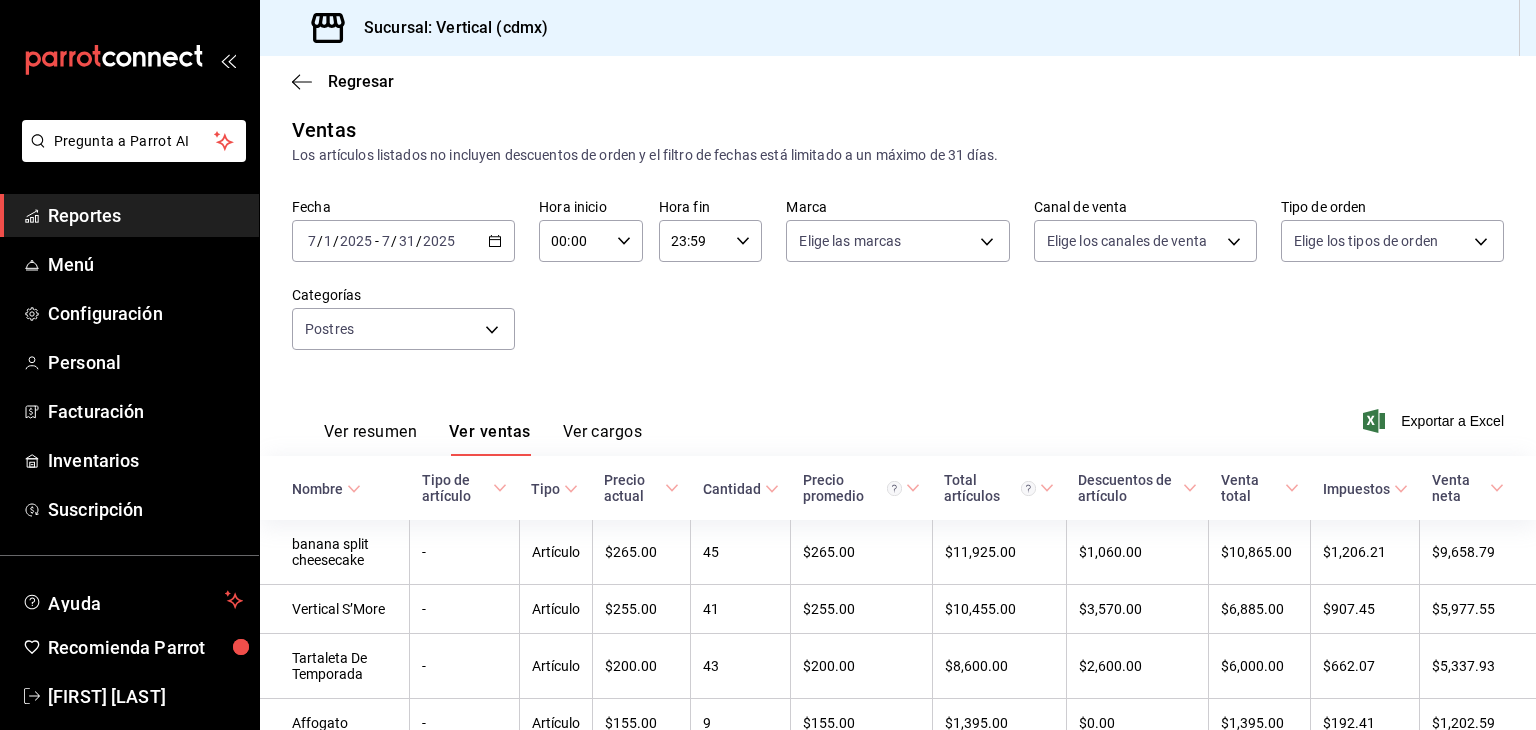 scroll, scrollTop: 131, scrollLeft: 0, axis: vertical 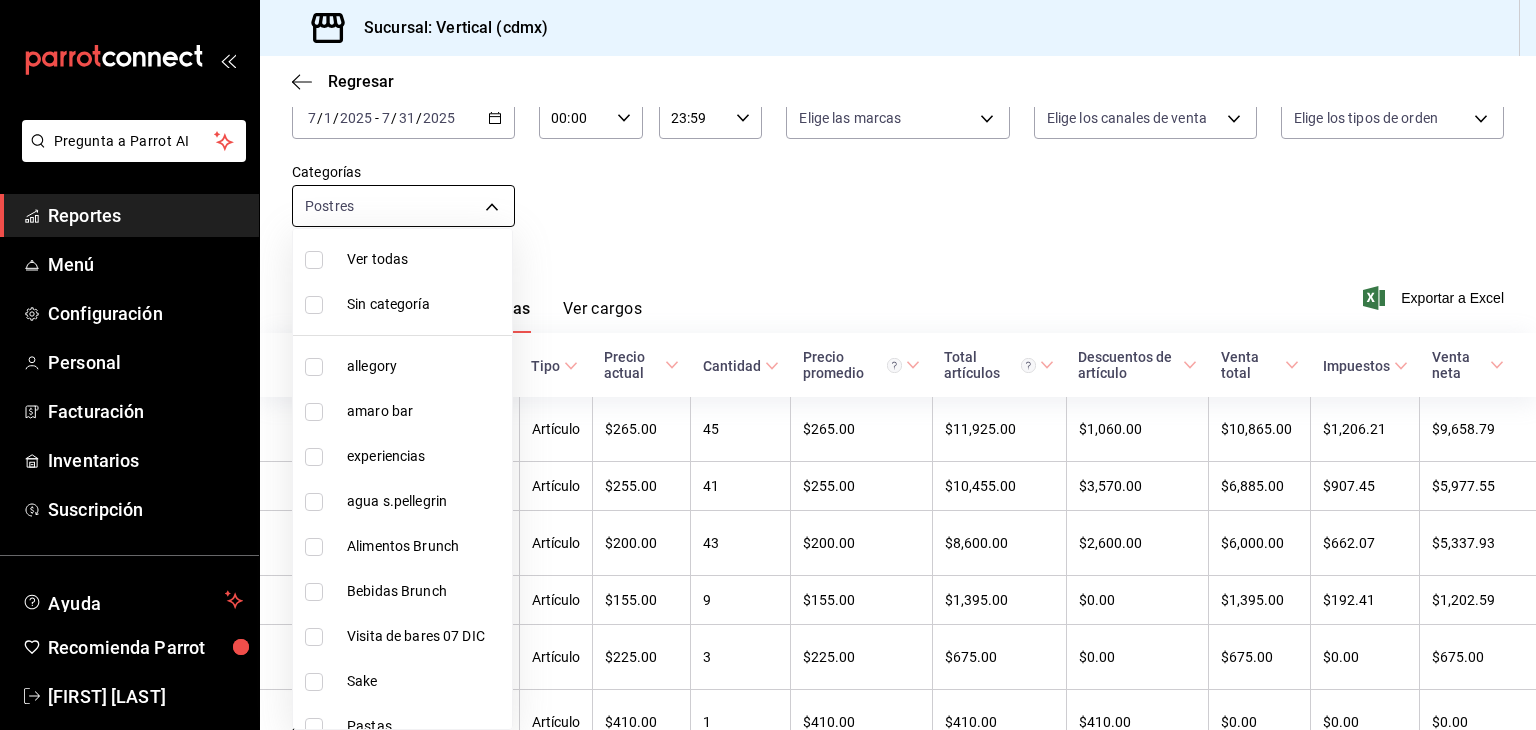 click on "Pregunta a Parrot AI Reportes   Menú   Configuración   Personal   Facturación   Inventarios   Suscripción   Ayuda Recomienda Parrot   [FIRST] [LAST]   Sugerir nueva función   Sucursal: Vertical ([CITY]) Regresar Ventas Los artículos listados no incluyen descuentos de orden y el filtro de fechas está limitado a un máximo de 31 días. Fecha [DATE] [DATE] - [DATE] [DATE] Hora inicio 00:00 Hora inicio Hora fin 23:59 Hora fin Marca Elige las marcas Canal de venta Elige los canales de venta Tipo de orden Elige los tipos de orden Categorías Postres [UUID] Ver resumen Ver ventas Ver cargos Exportar a Excel Nombre Tipo de artículo Tipo Precio actual Cantidad Precio promedio   Total artículos   Descuentos de artículo Venta total Impuestos Venta neta banana split cheesecake - Artículo $265.00 45 $265.00 $11,925.00 $1,060.00 $10,865.00 $1,206.21 $9,658.79 Vertical S’More - Artículo $255.00 41 $255.00 $10,455.00 $3,570.00 $6,885.00 $907.45 $5,977.55 - $200.00" at bounding box center [768, 365] 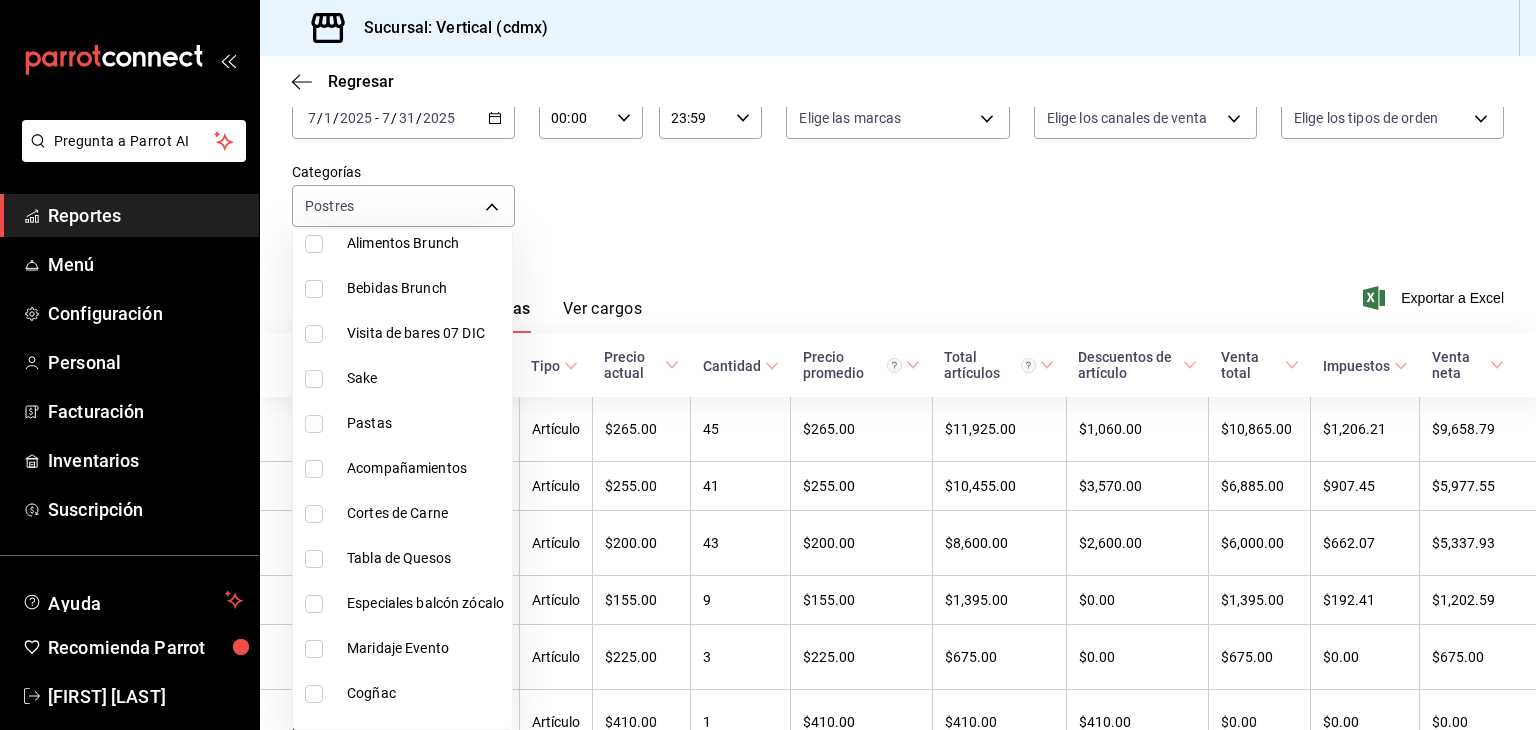 scroll, scrollTop: 308, scrollLeft: 0, axis: vertical 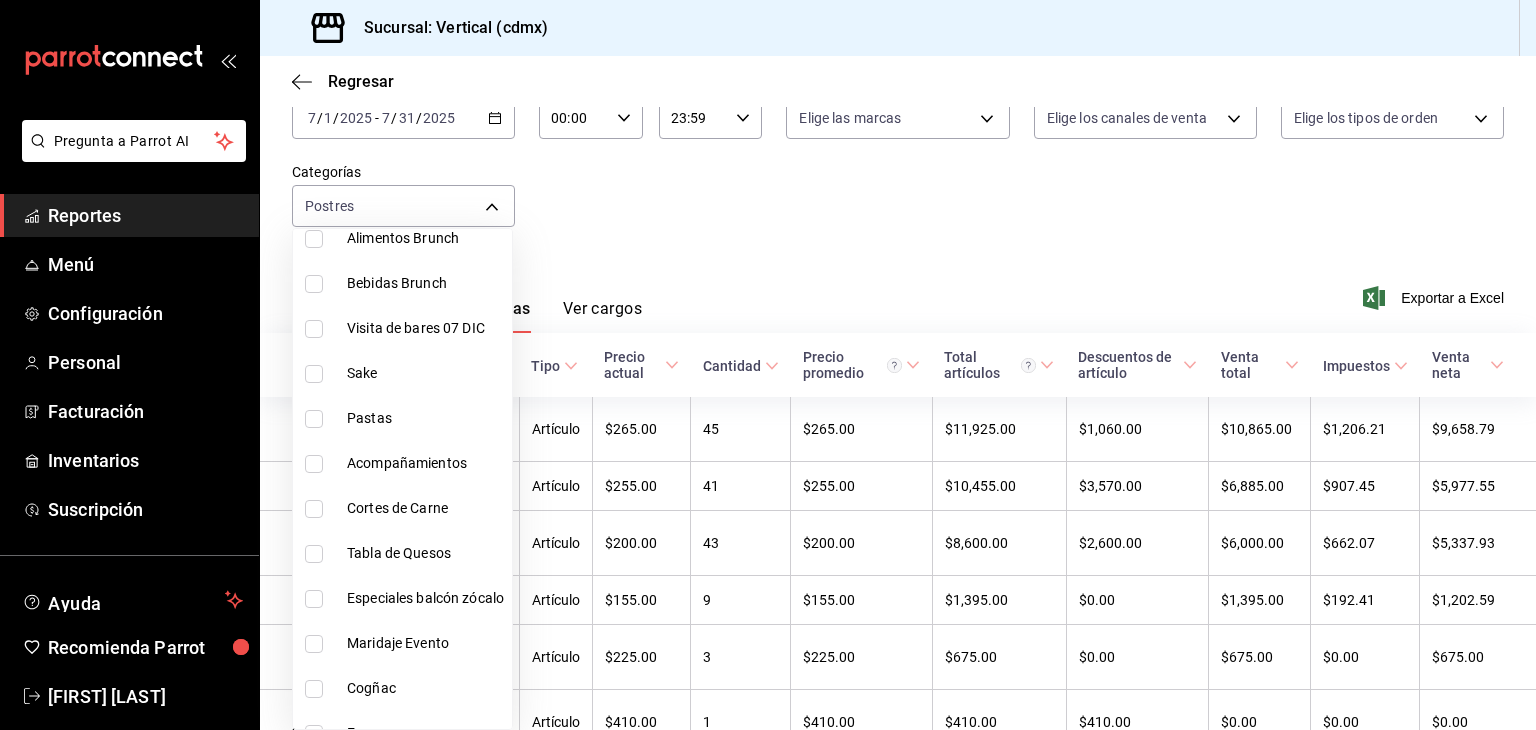 click at bounding box center (314, 419) 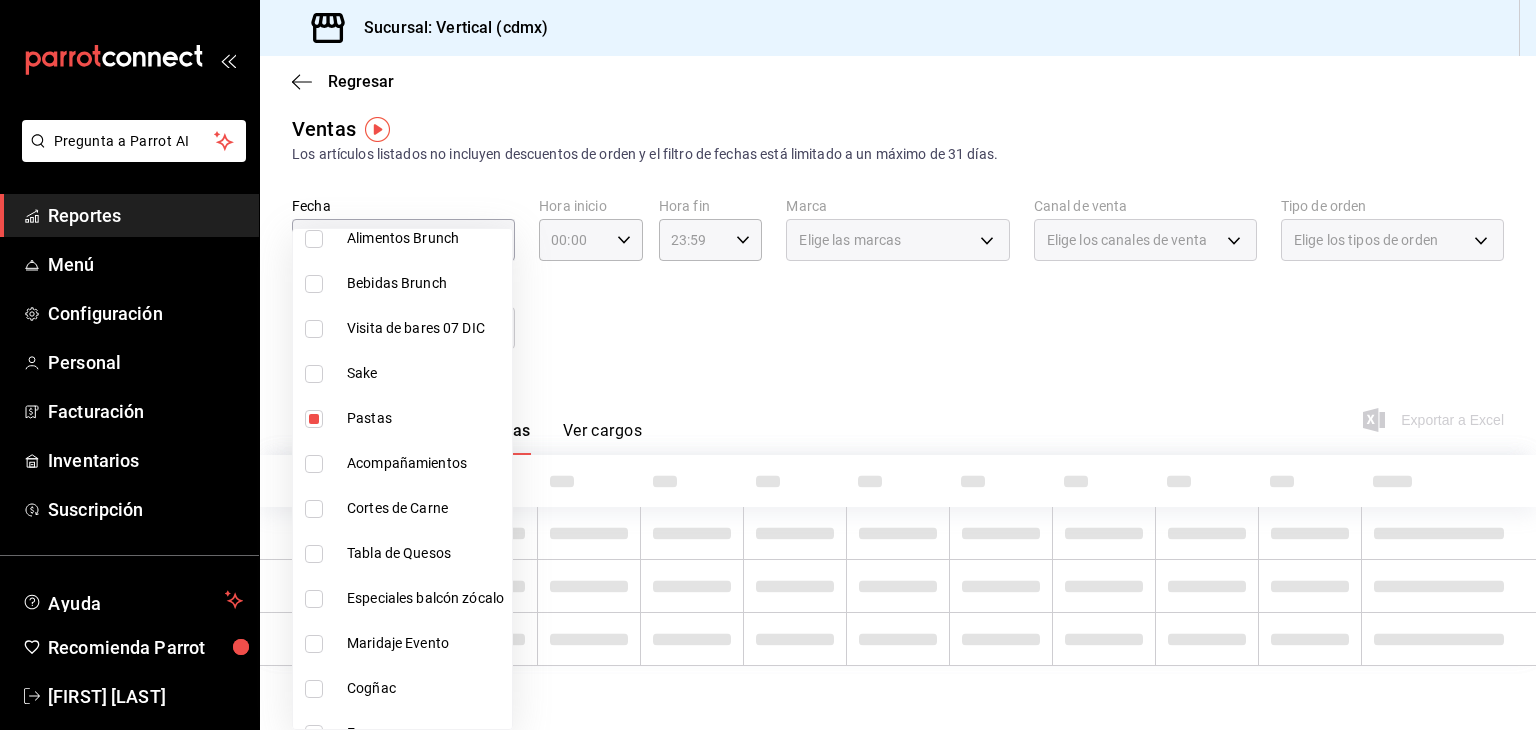 scroll, scrollTop: 8, scrollLeft: 0, axis: vertical 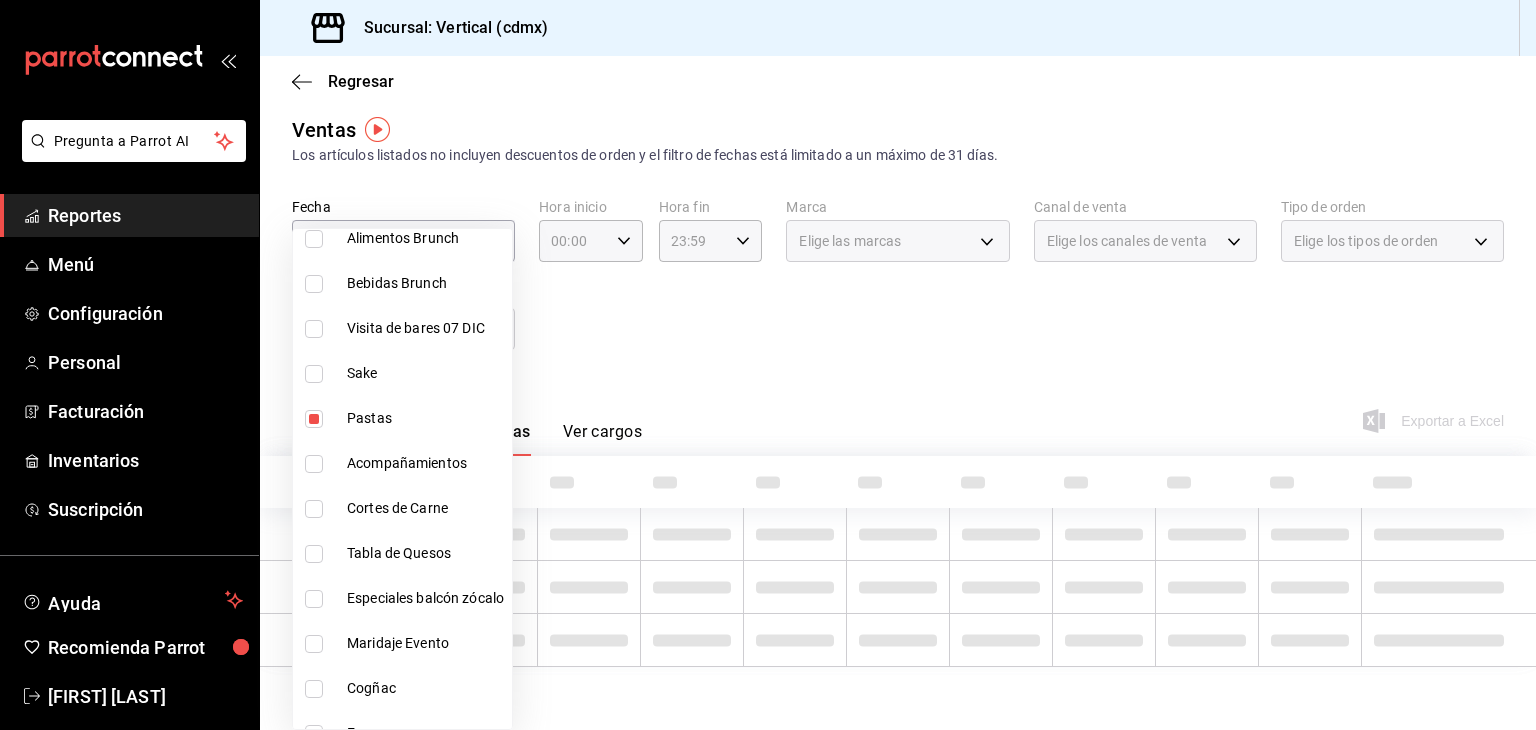 click at bounding box center [314, 464] 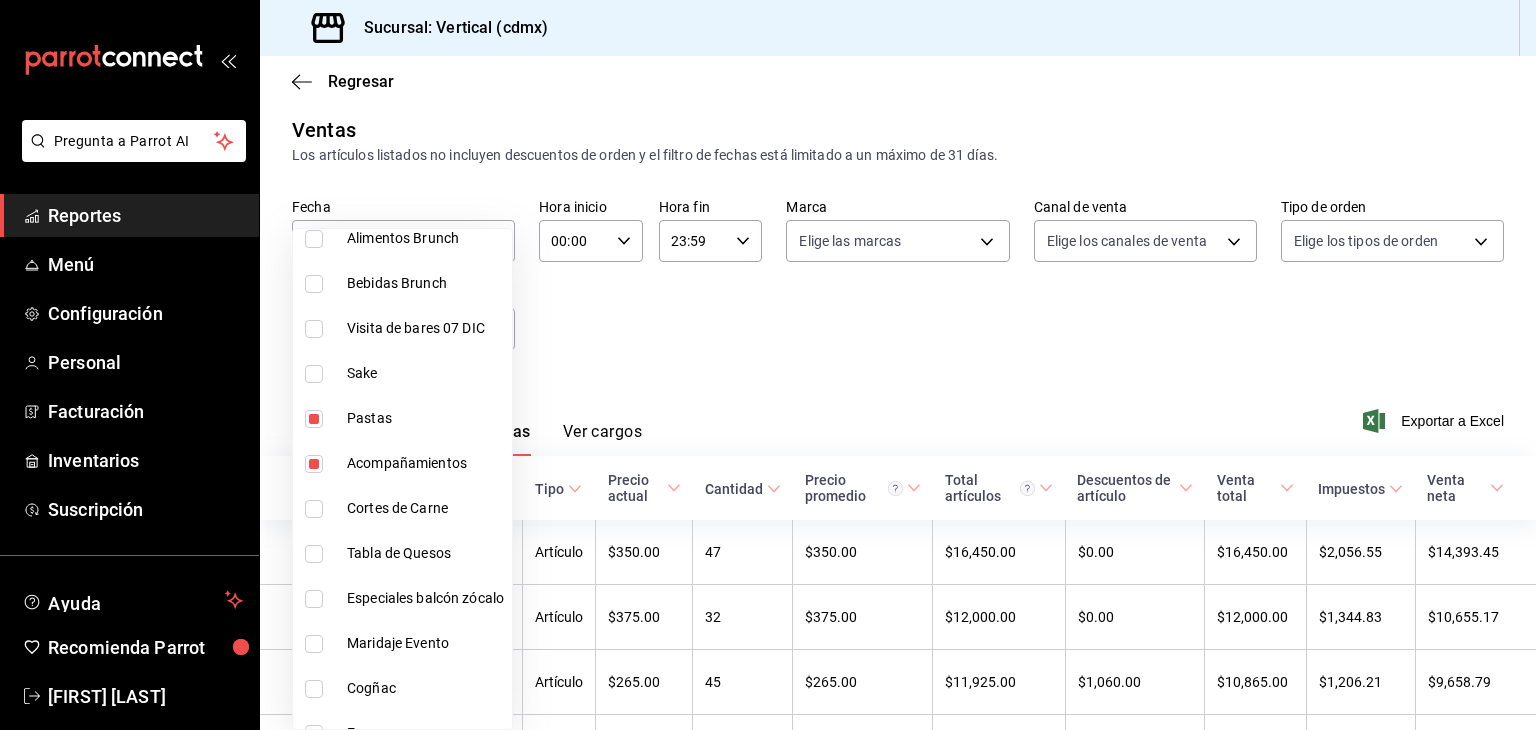 scroll, scrollTop: 8, scrollLeft: 0, axis: vertical 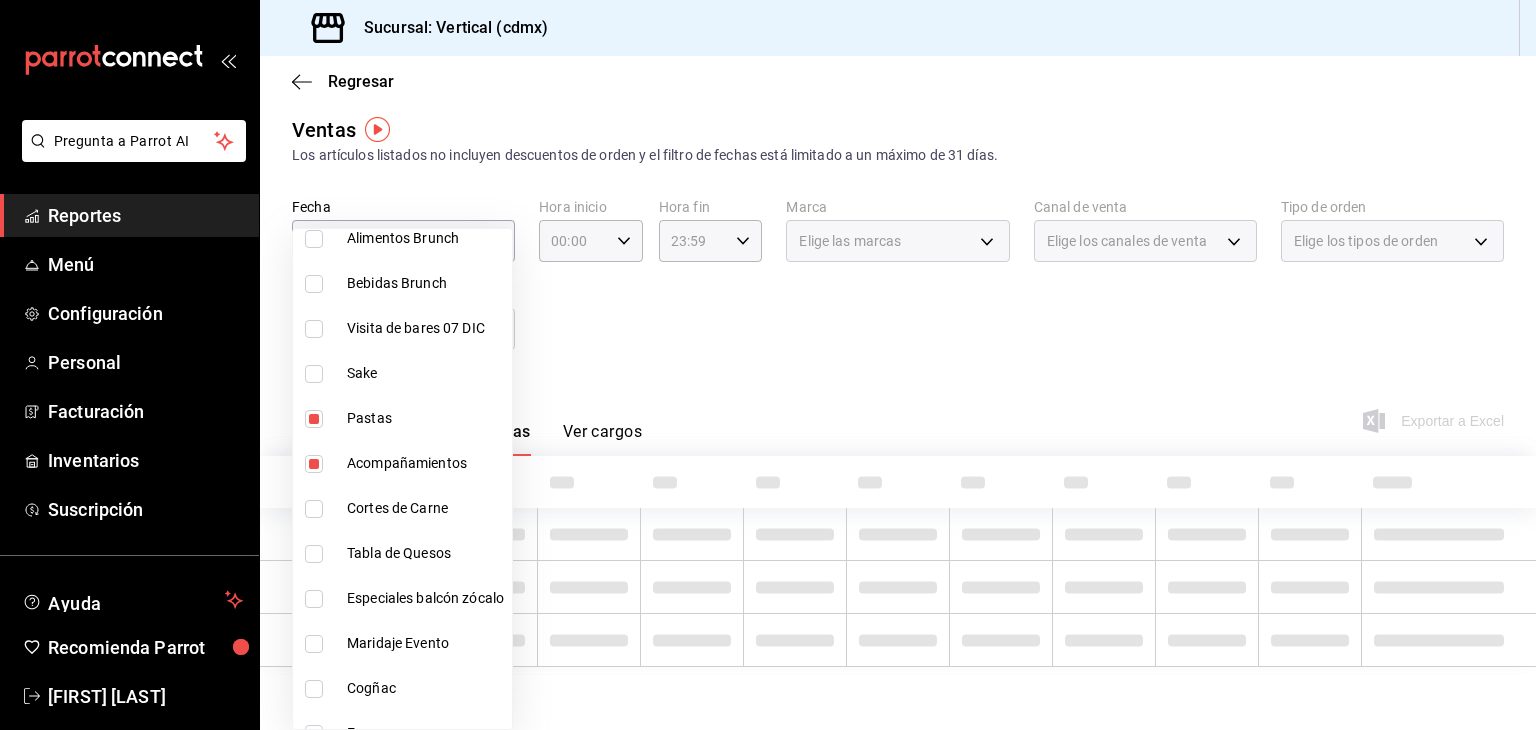 click at bounding box center [314, 509] 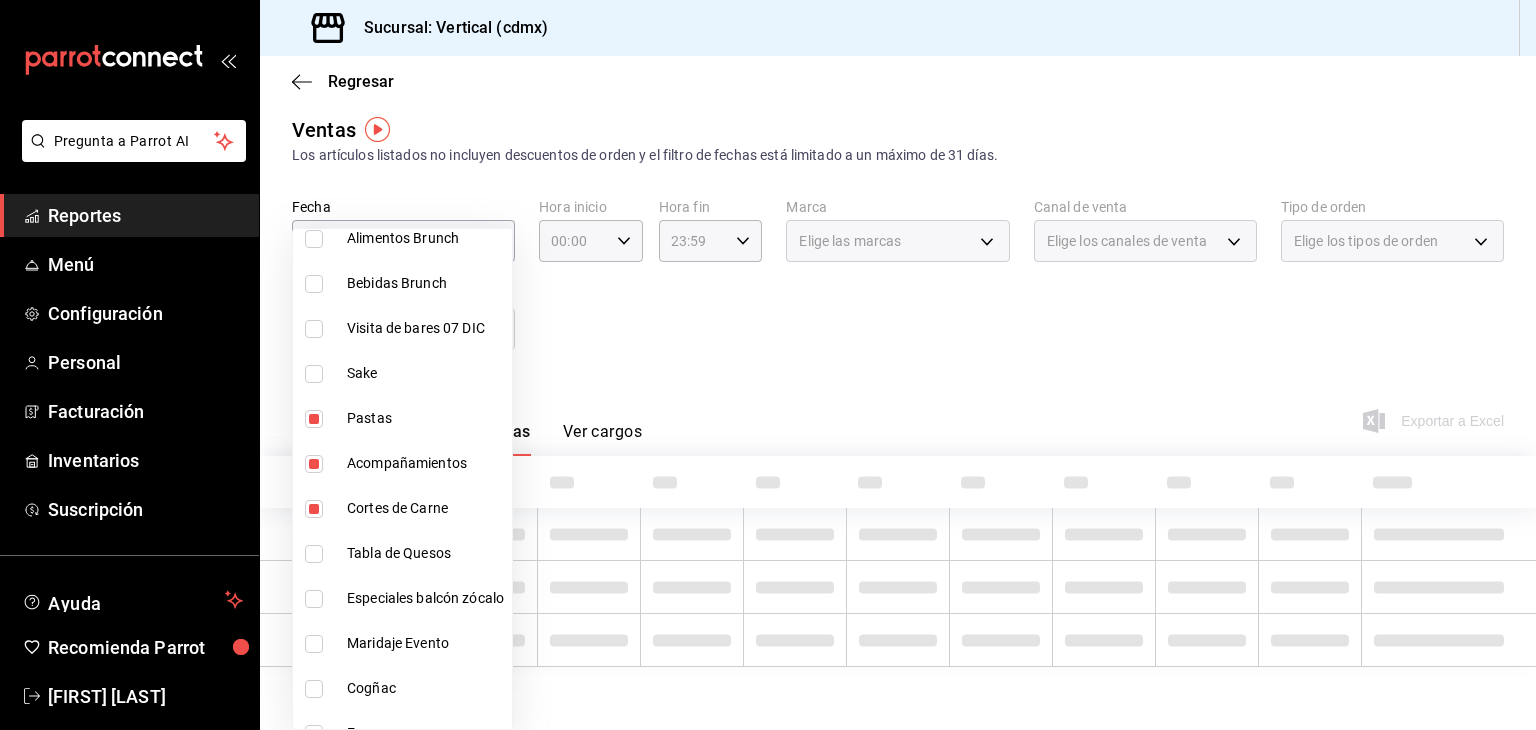 click on "Tabla de Quesos" at bounding box center (402, 553) 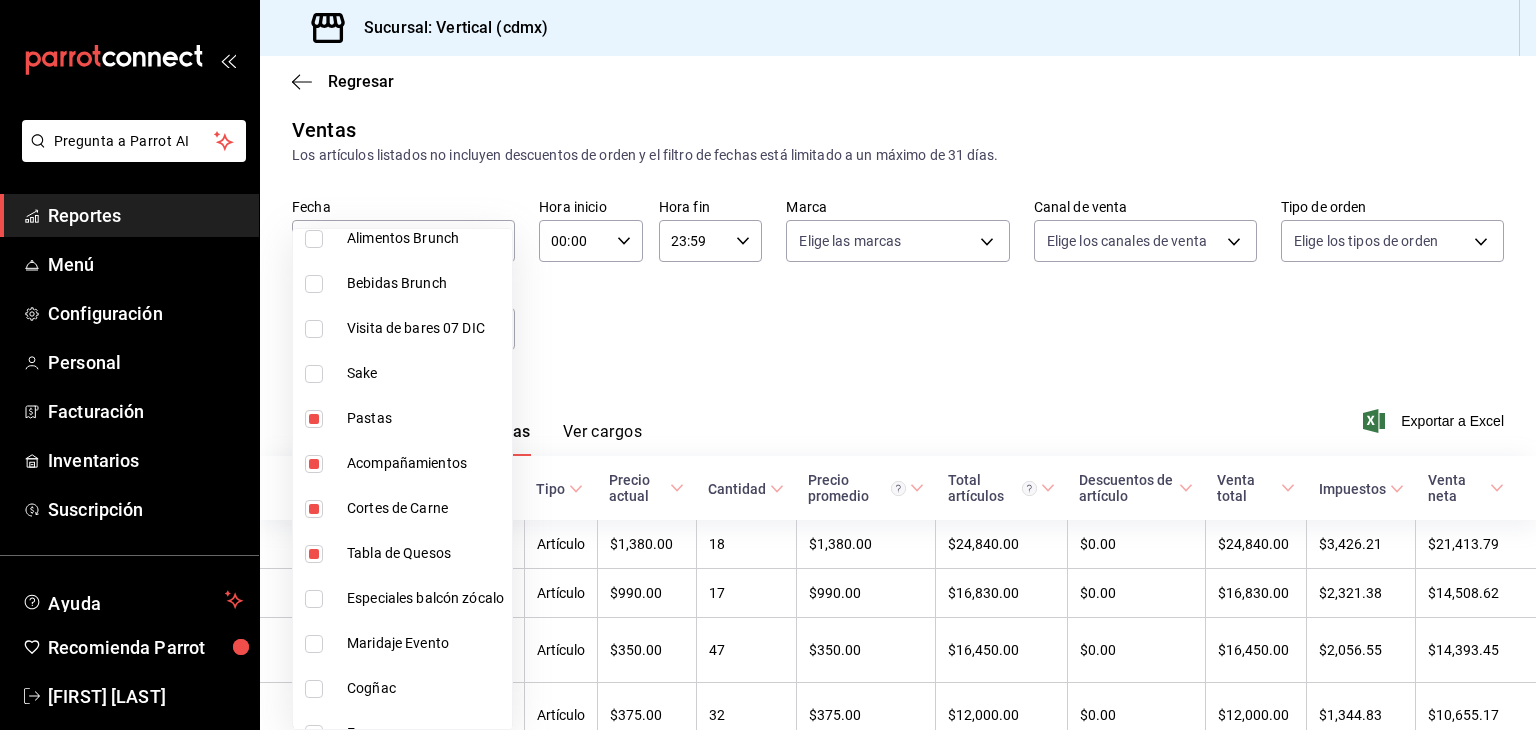scroll, scrollTop: 8, scrollLeft: 0, axis: vertical 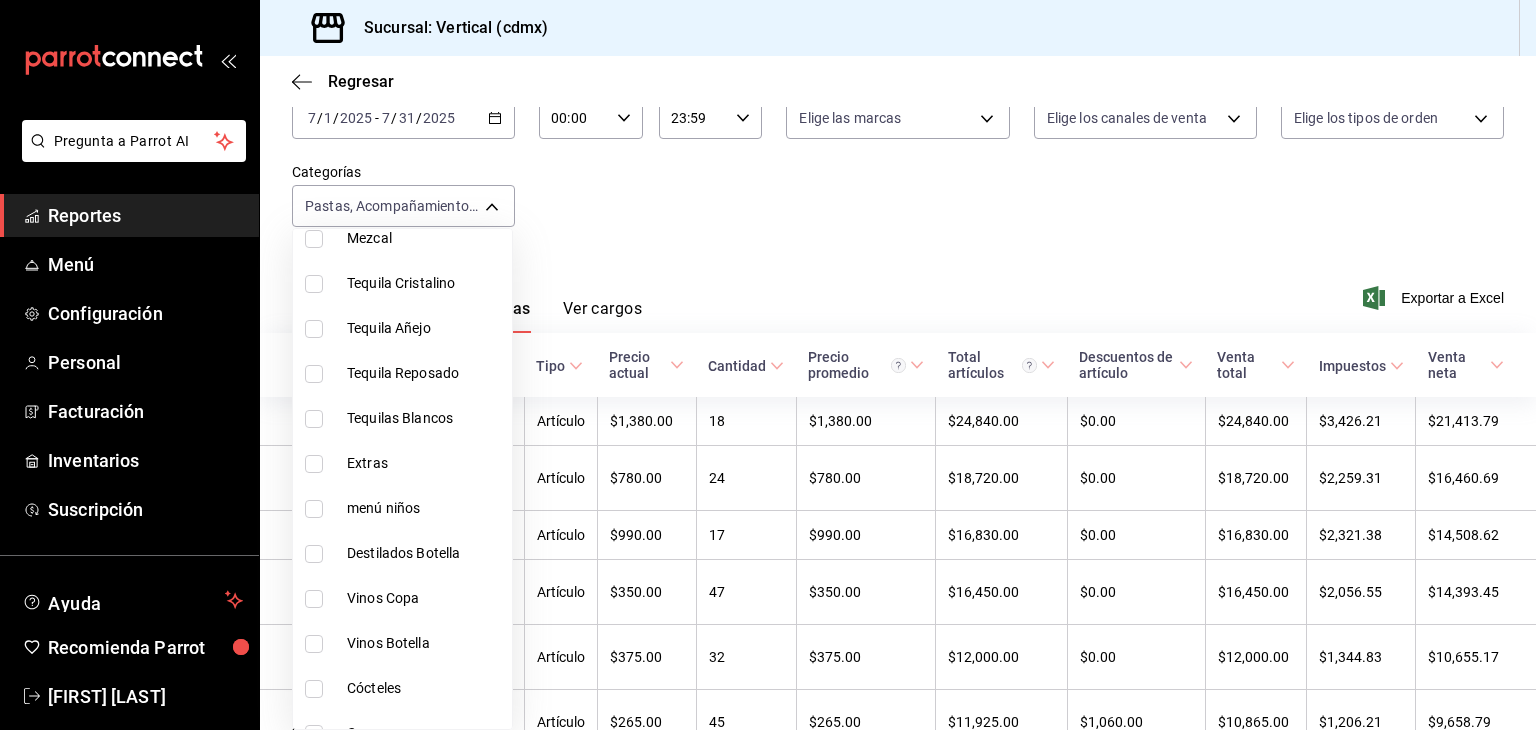 click on "menú niños" at bounding box center [402, 508] 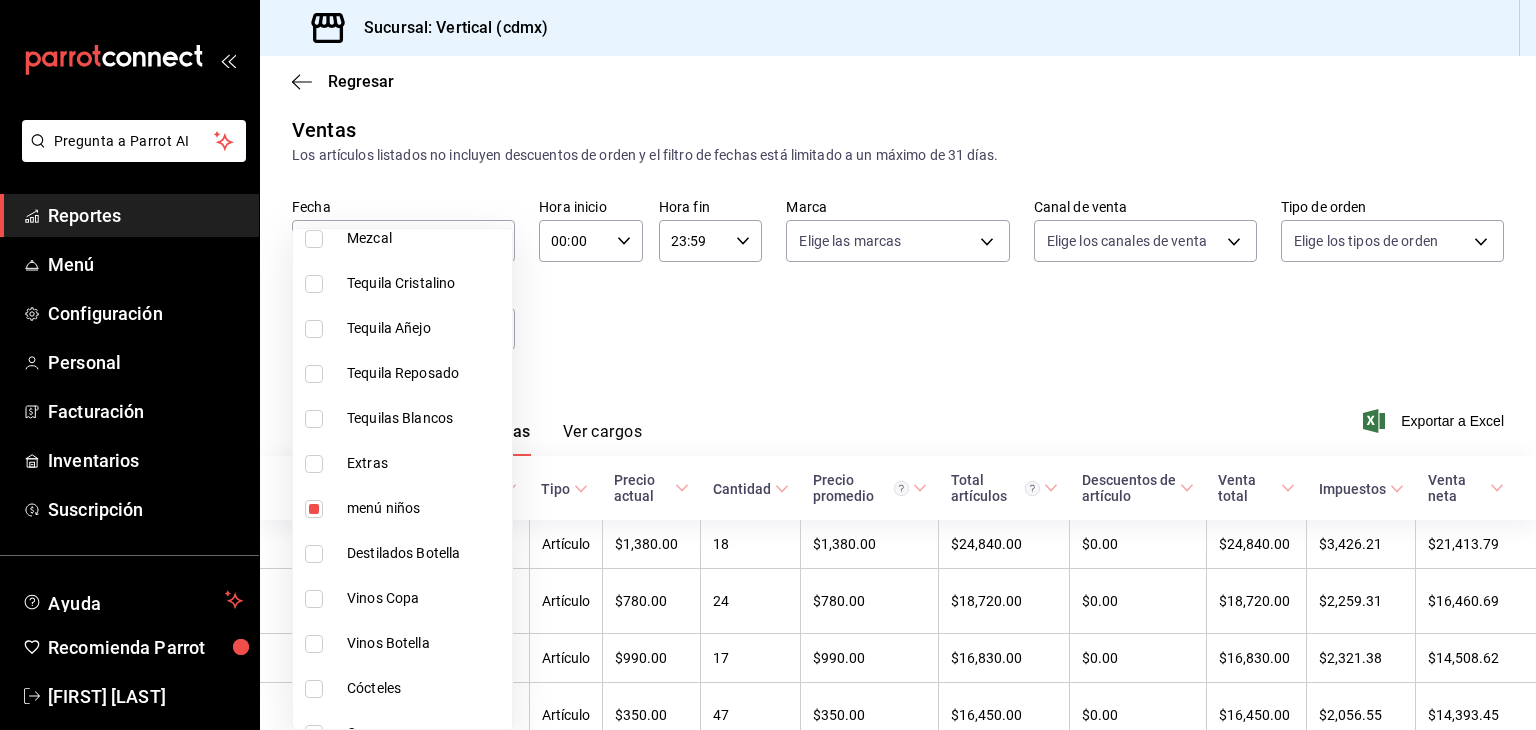 scroll, scrollTop: 131, scrollLeft: 0, axis: vertical 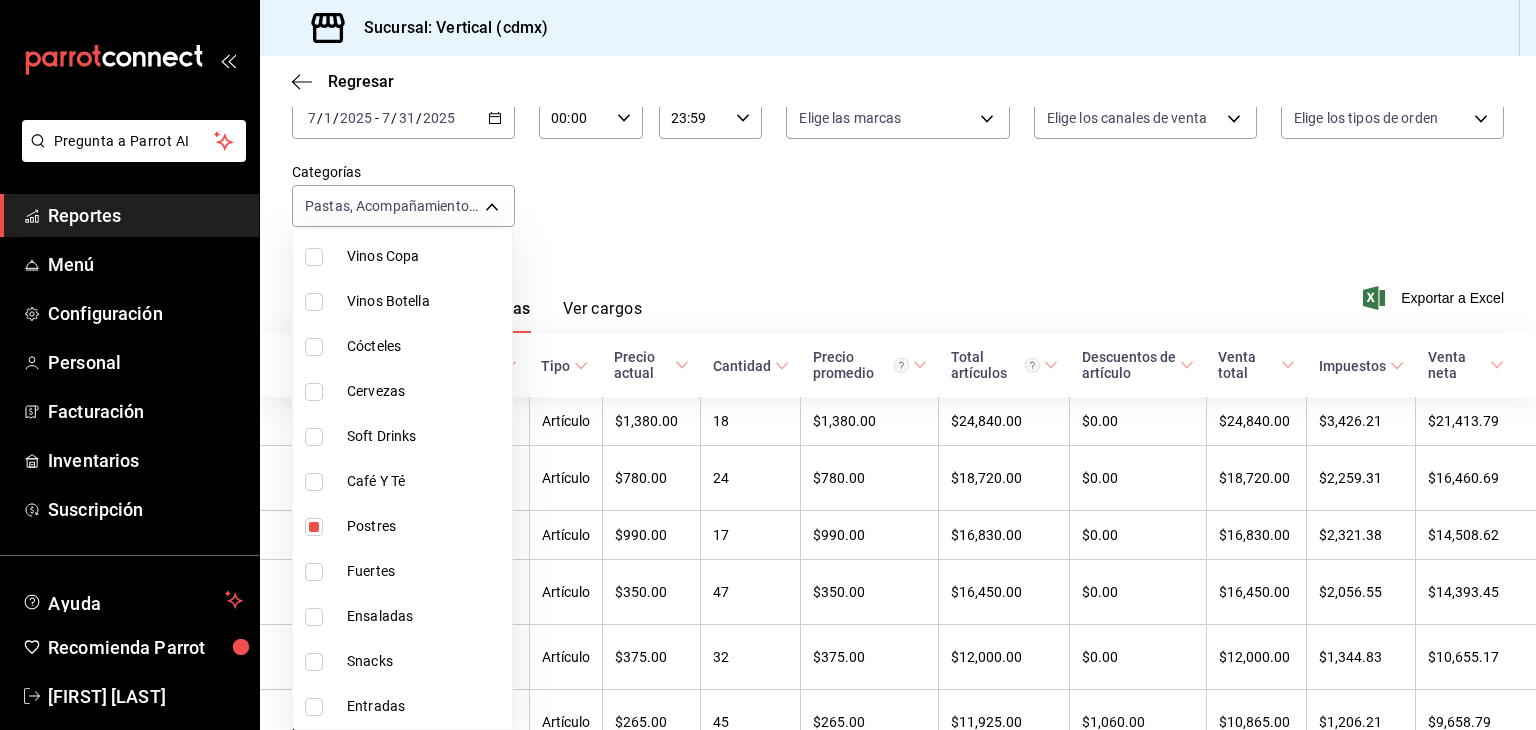 click at bounding box center [314, 572] 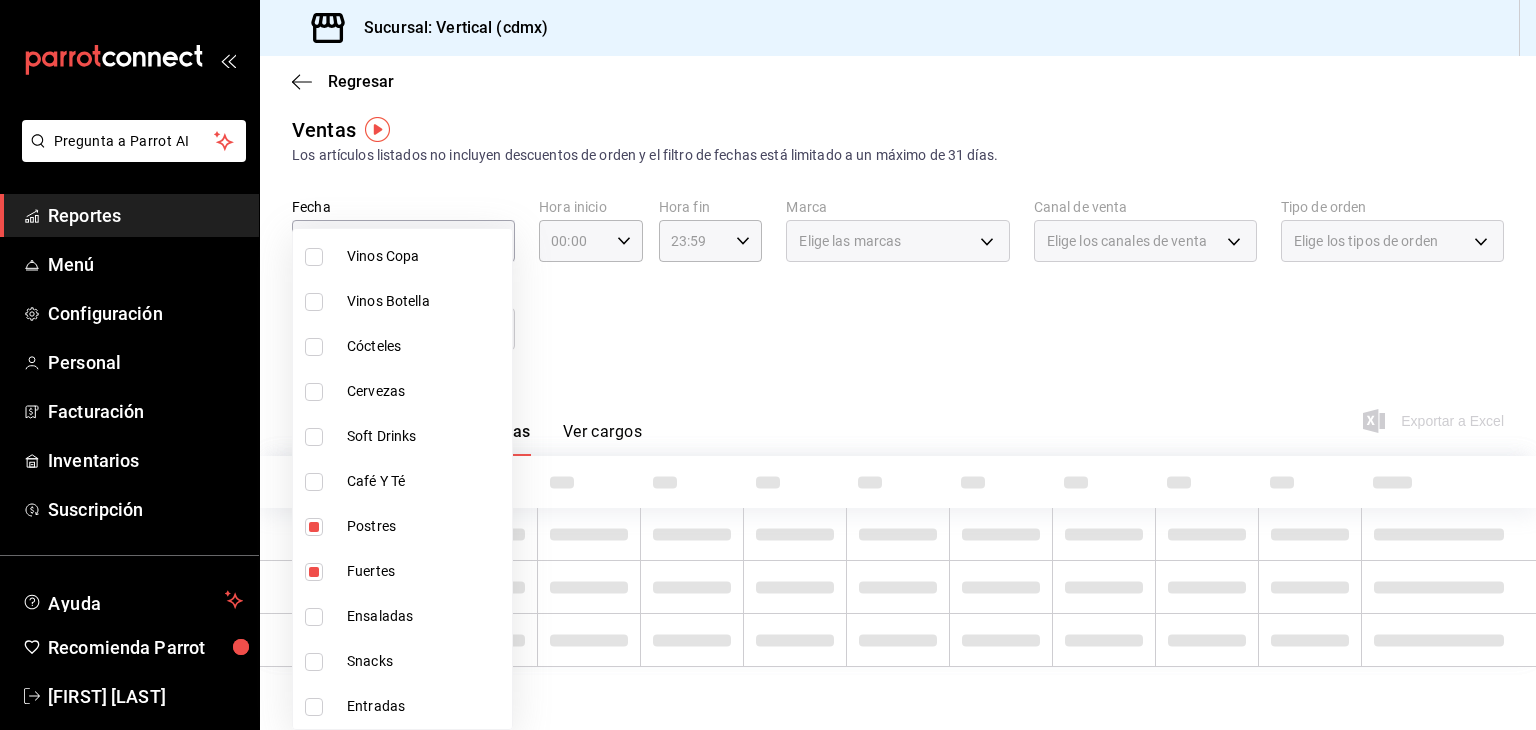 click at bounding box center (314, 617) 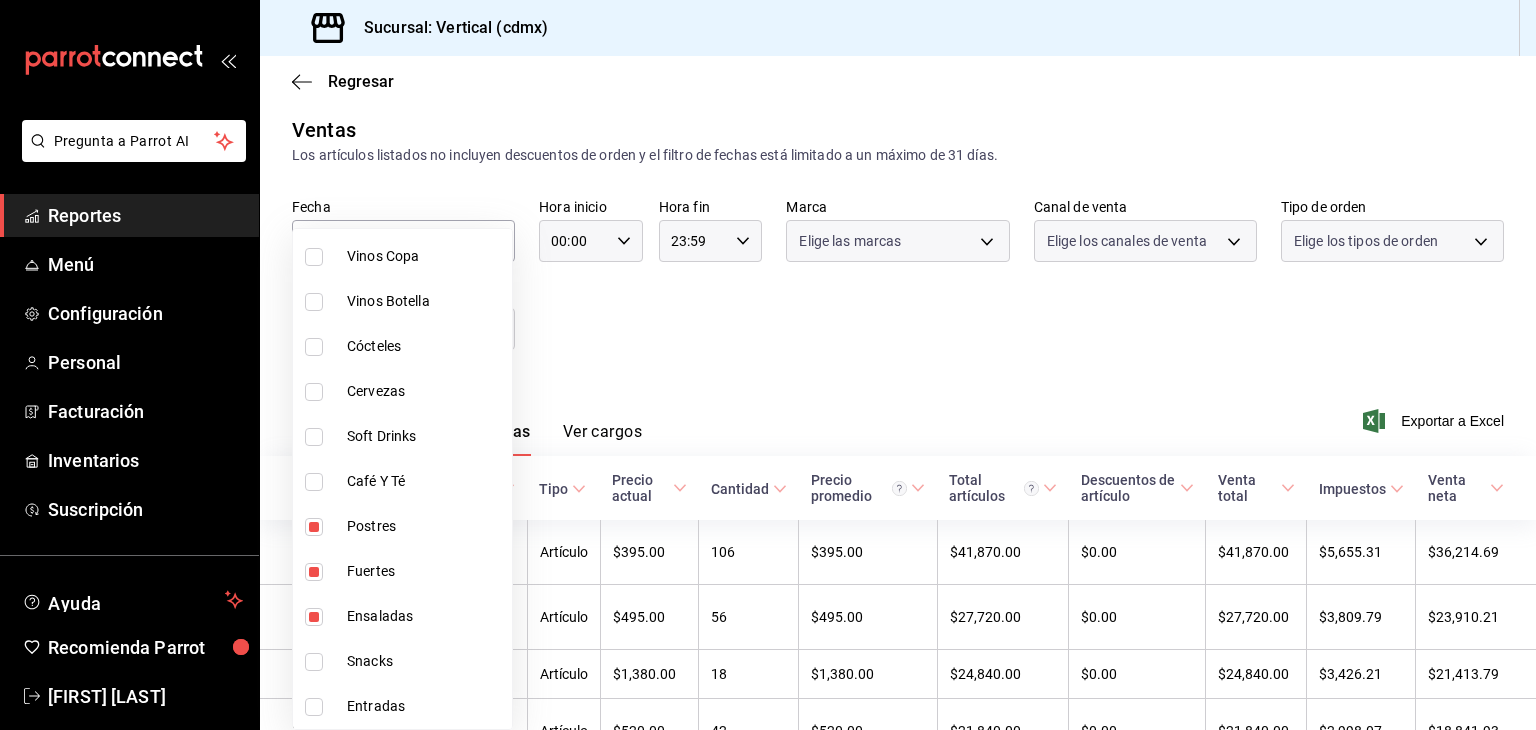 scroll, scrollTop: 8, scrollLeft: 0, axis: vertical 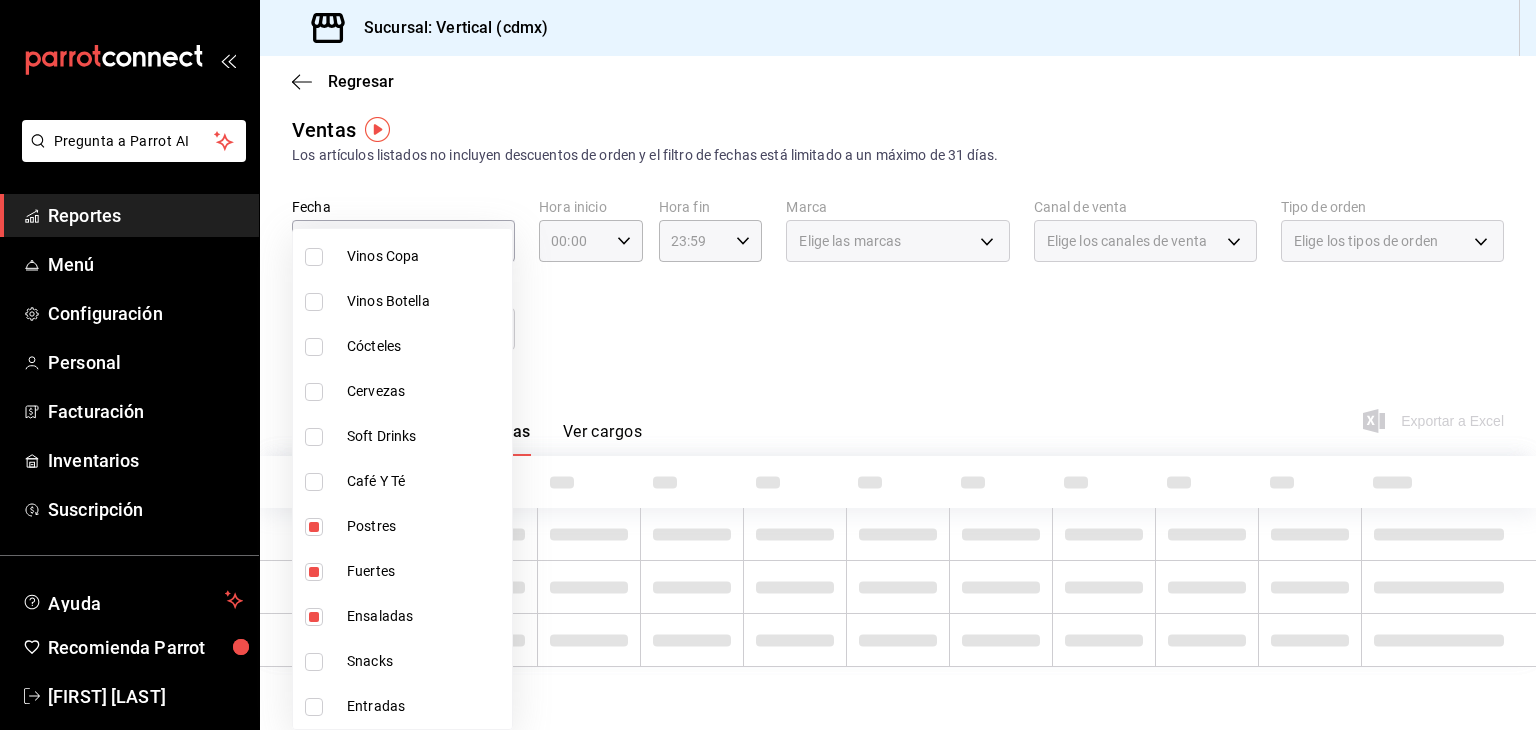 click at bounding box center [314, 662] 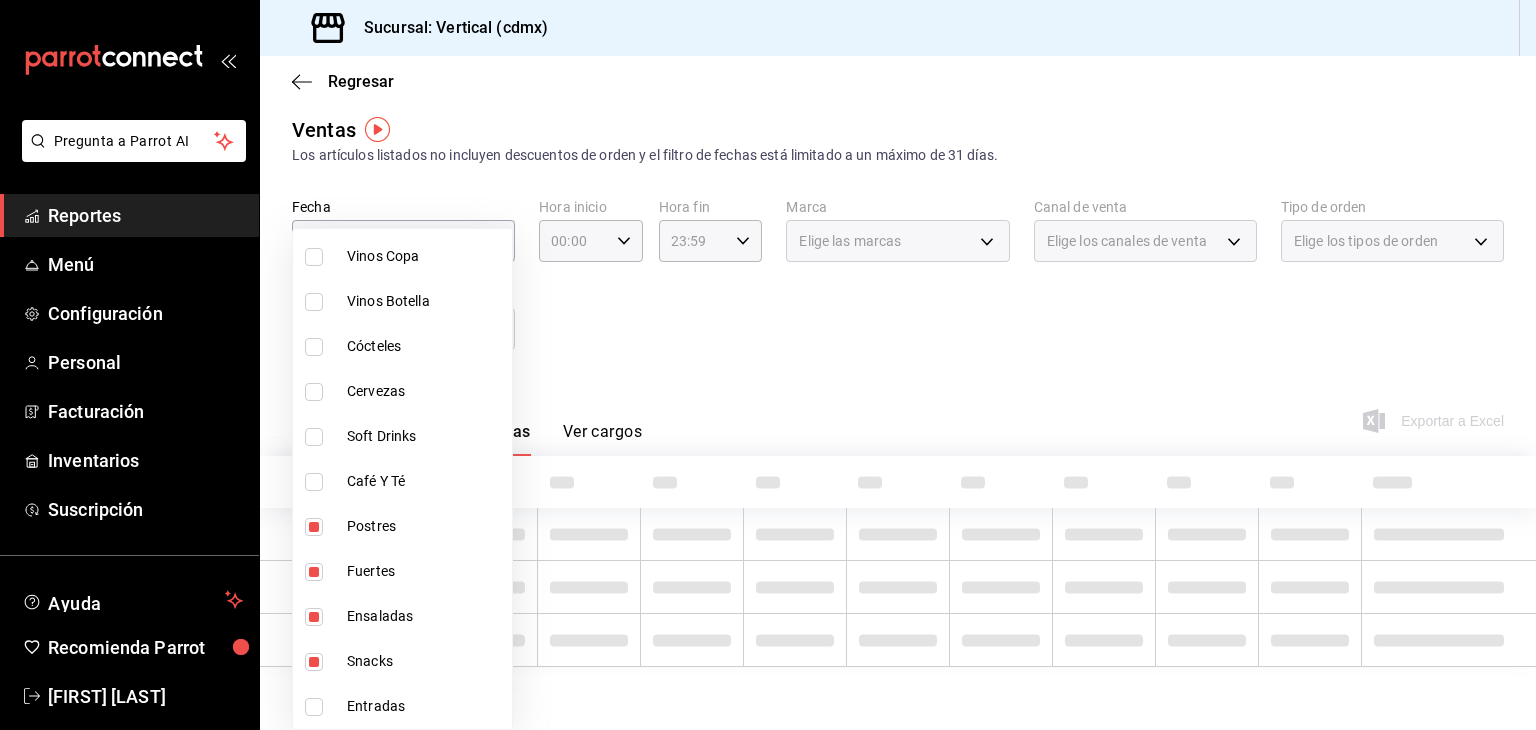 click at bounding box center (314, 707) 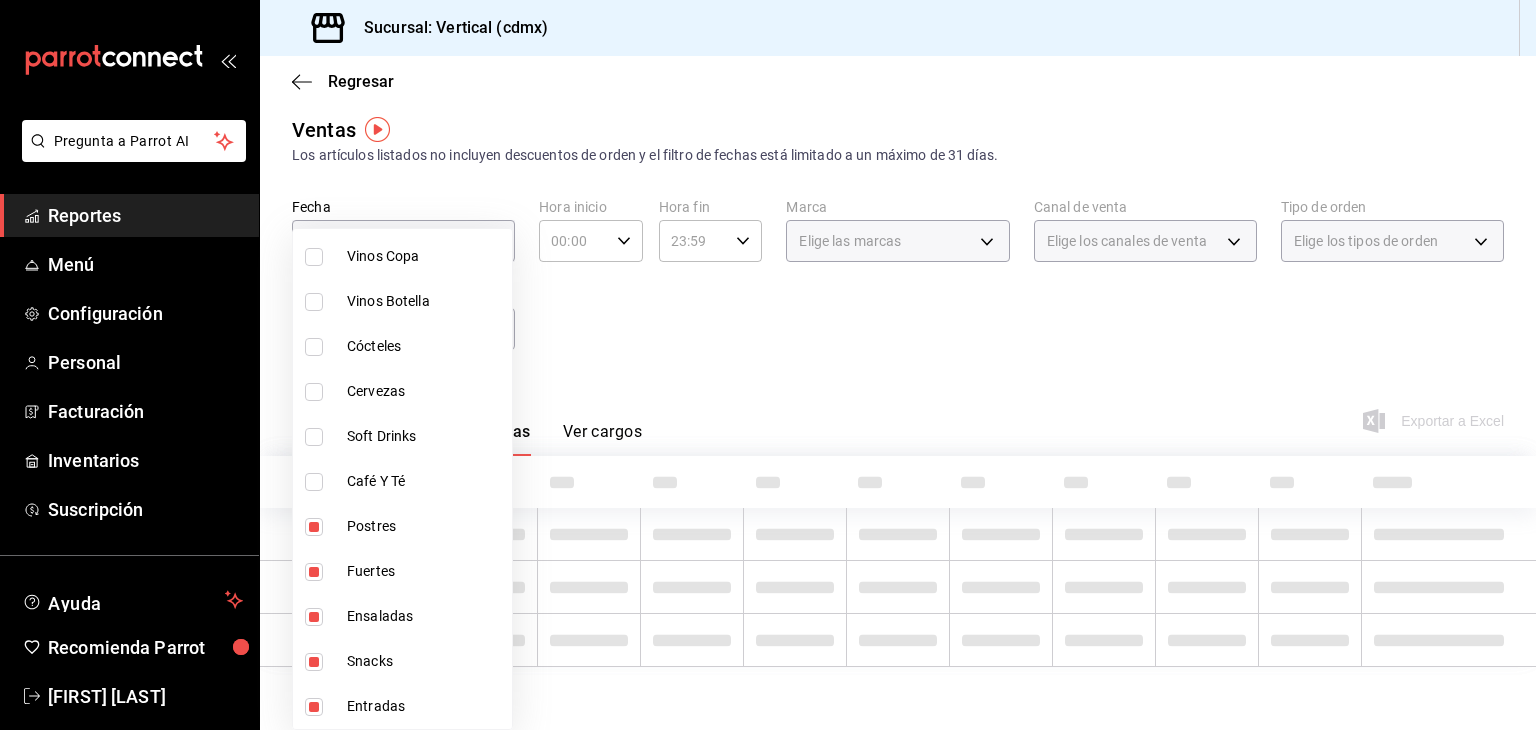 scroll, scrollTop: 131, scrollLeft: 0, axis: vertical 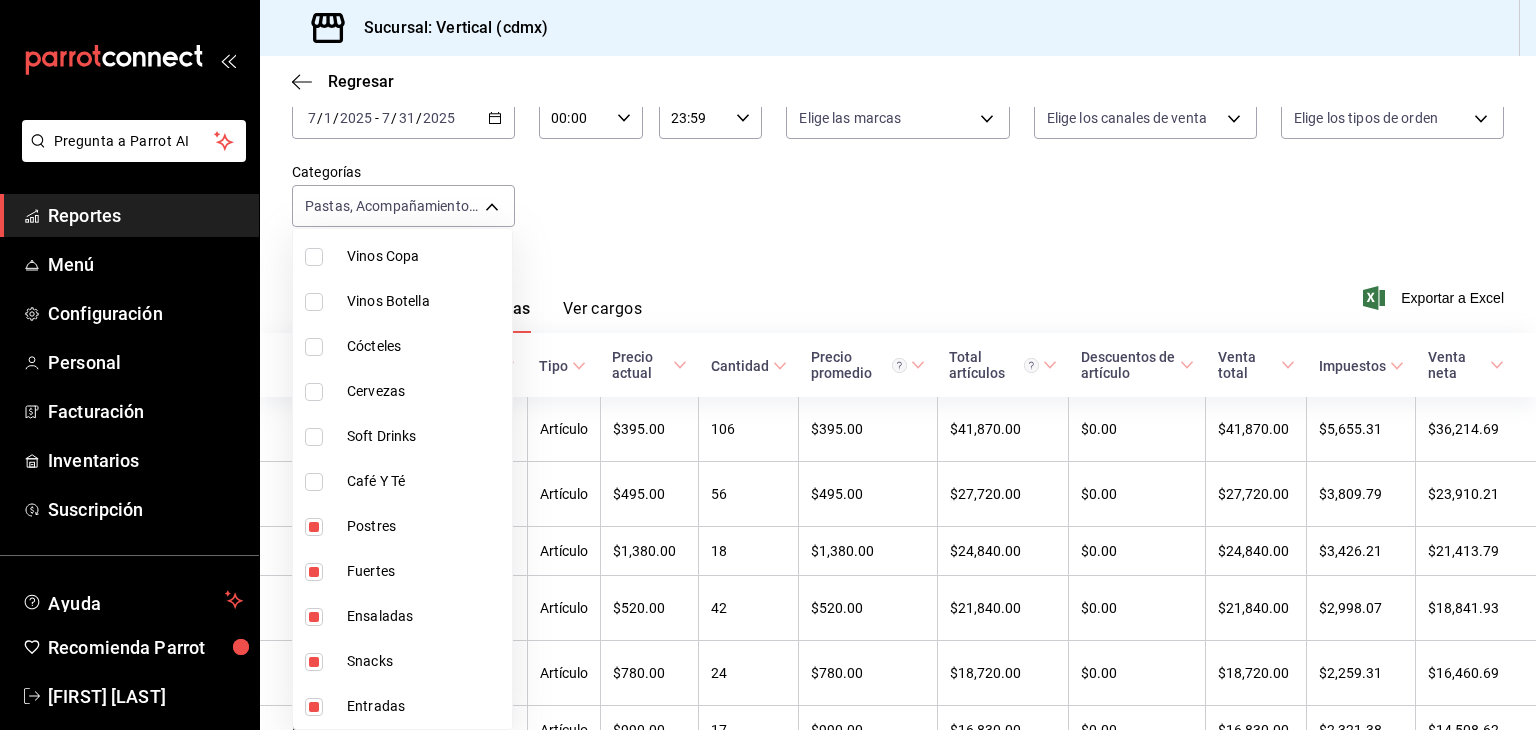 click at bounding box center [768, 365] 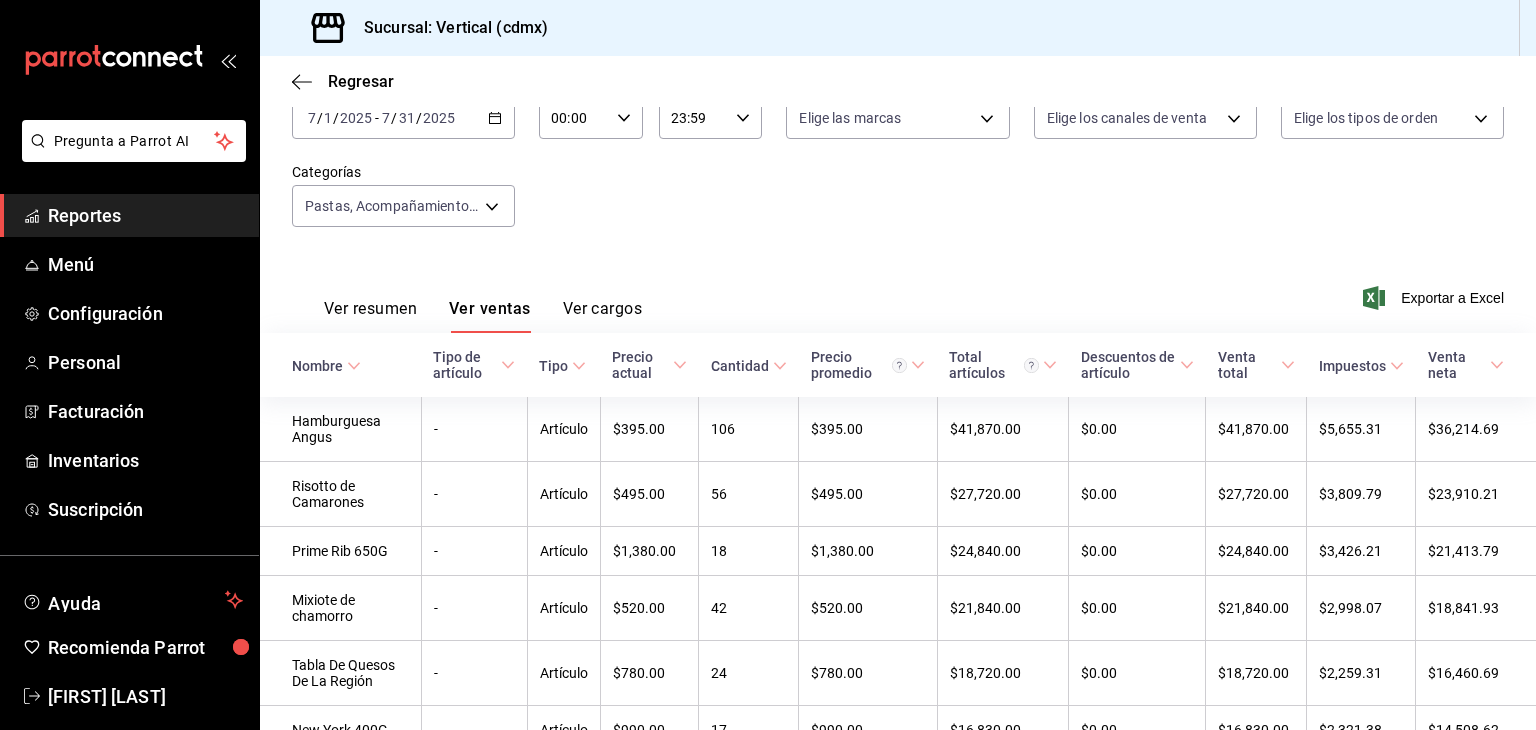 click on "Ver resumen" at bounding box center [370, 316] 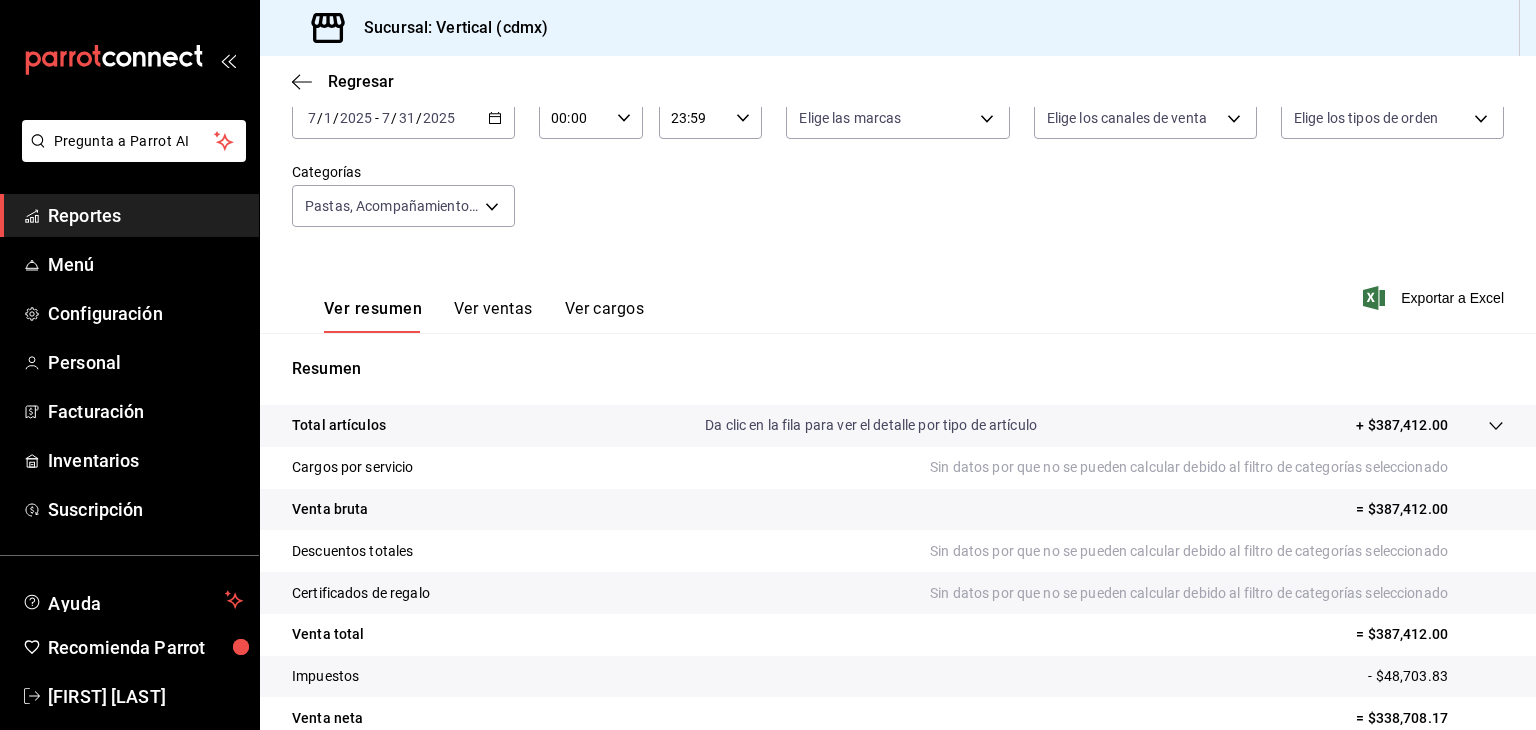 scroll, scrollTop: 228, scrollLeft: 0, axis: vertical 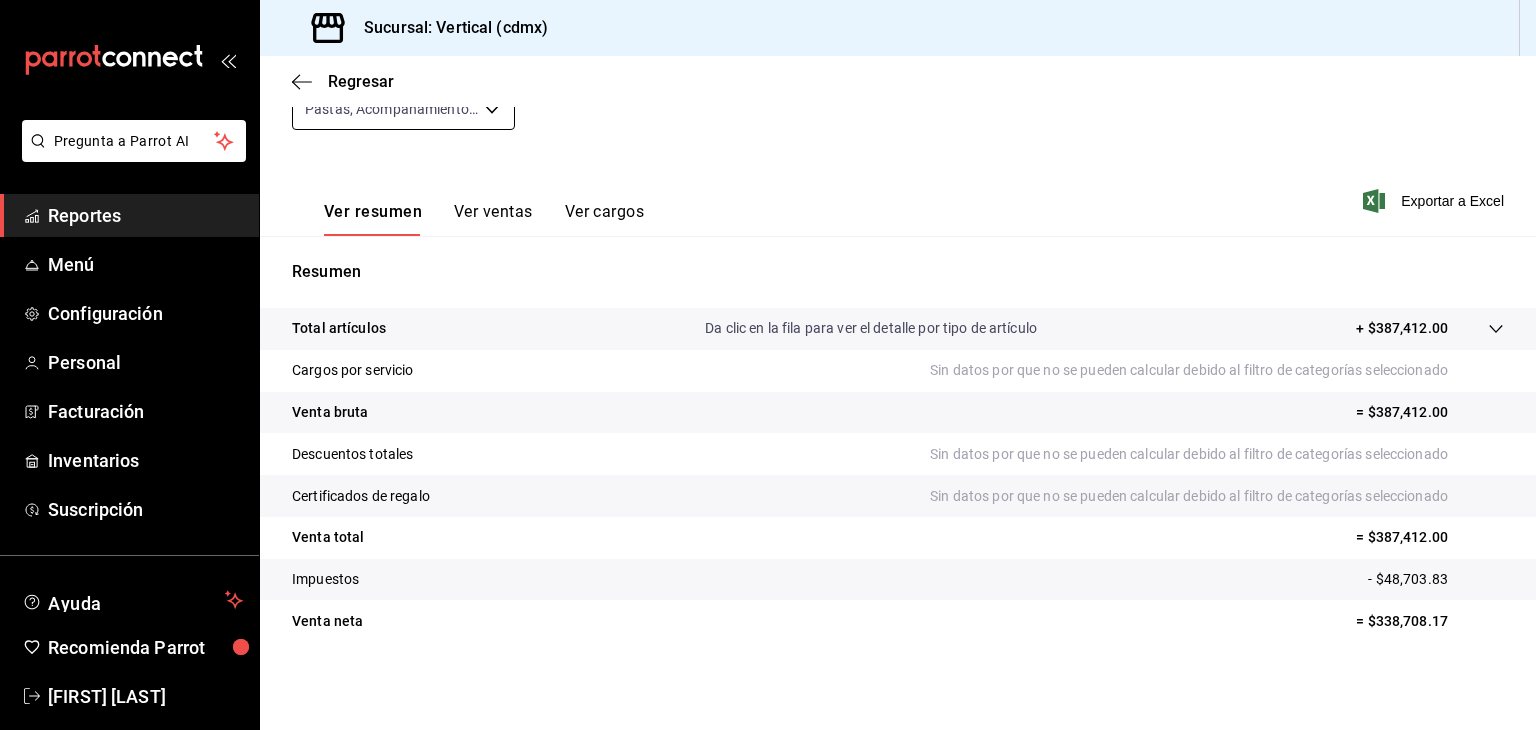 click on "Pregunta a Parrot AI Reportes   Menú   Configuración   Personal   Facturación   Inventarios   Suscripción   Ayuda Recomienda Parrot   [FIRST] [LAST]   Sugerir nueva función   Sucursal: Vertical ([CITY]) Regresar Ventas Los artículos listados no incluyen descuentos de orden y el filtro de fechas está limitado a un máximo de 31 días. Fecha [DATE] [DATE] - [DATE] [DATE] Hora inicio 00:00 Hora inicio Hora fin 23:59 Hora fin Marca Elige las marcas Canal de venta Elige los canales de venta Tipo de orden Elige los tipos de orden Categorías Pastas, Acompañamientos, Cortes de Carne, Tabla de Quesos, menú niños, Postres, Fuertes, Ensaladas, Snacks, Entradas Ver resumen Ver ventas Ver cargos Exportar a Excel Resumen Total artículos Da clic en la fila para ver el detalle por tipo de artículo + $387,412.00 Cargos por servicio  Sin datos por que no se pueden calcular debido al filtro de categorías seleccionado Venta bruta = $387,412.00 Descuentos totales Certificados de regalo Venta total" at bounding box center [768, 365] 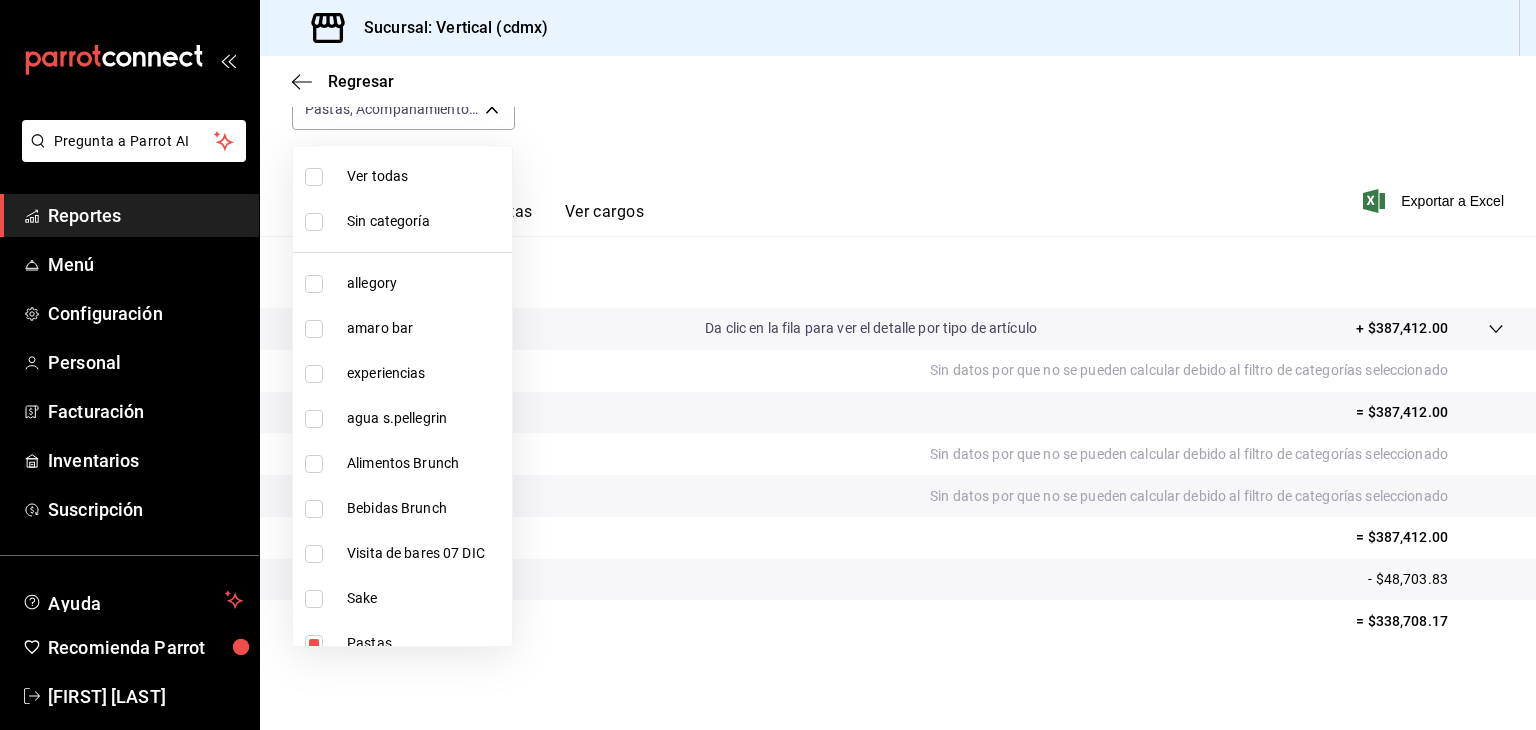 click on "Ver todas" at bounding box center [402, 176] 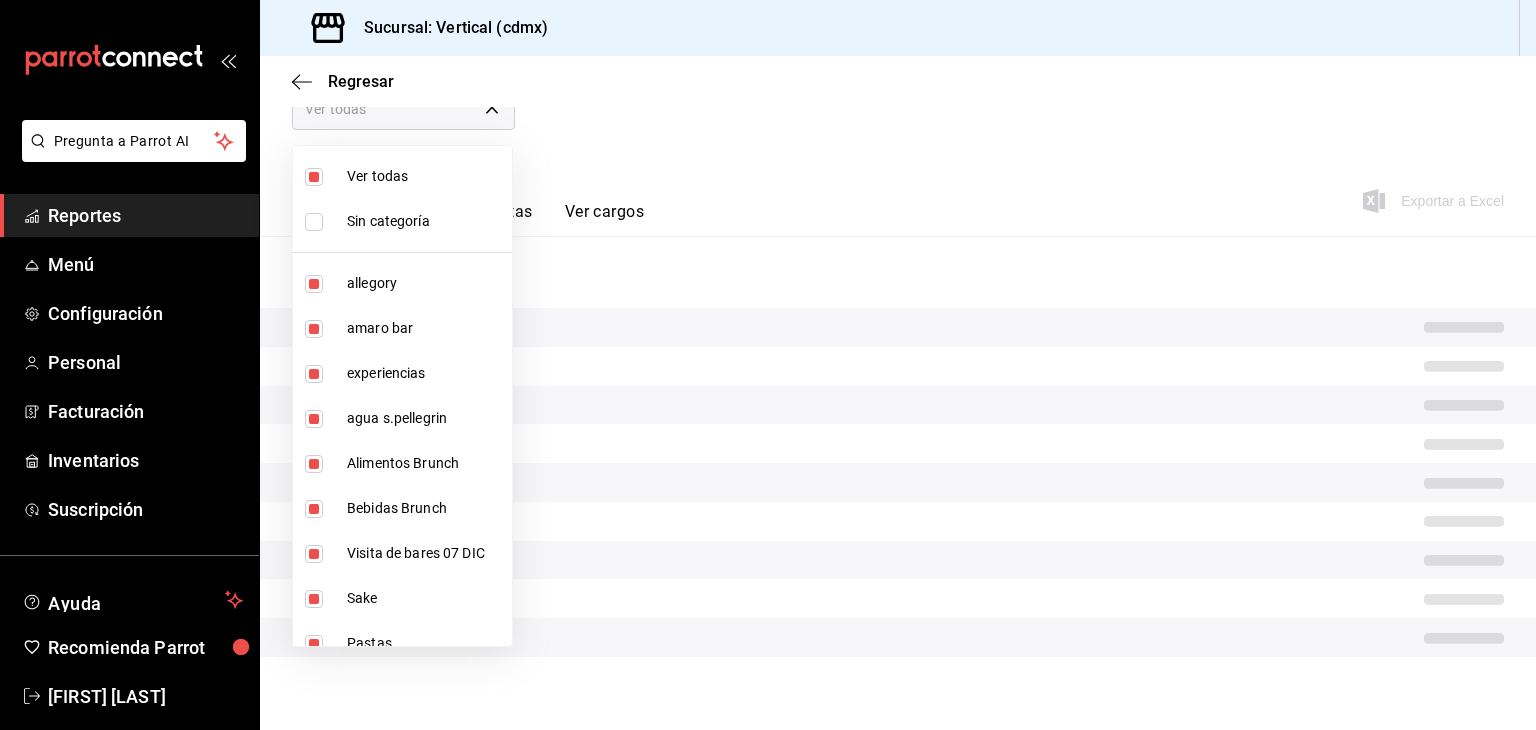 click on "Ver todas" at bounding box center (402, 176) 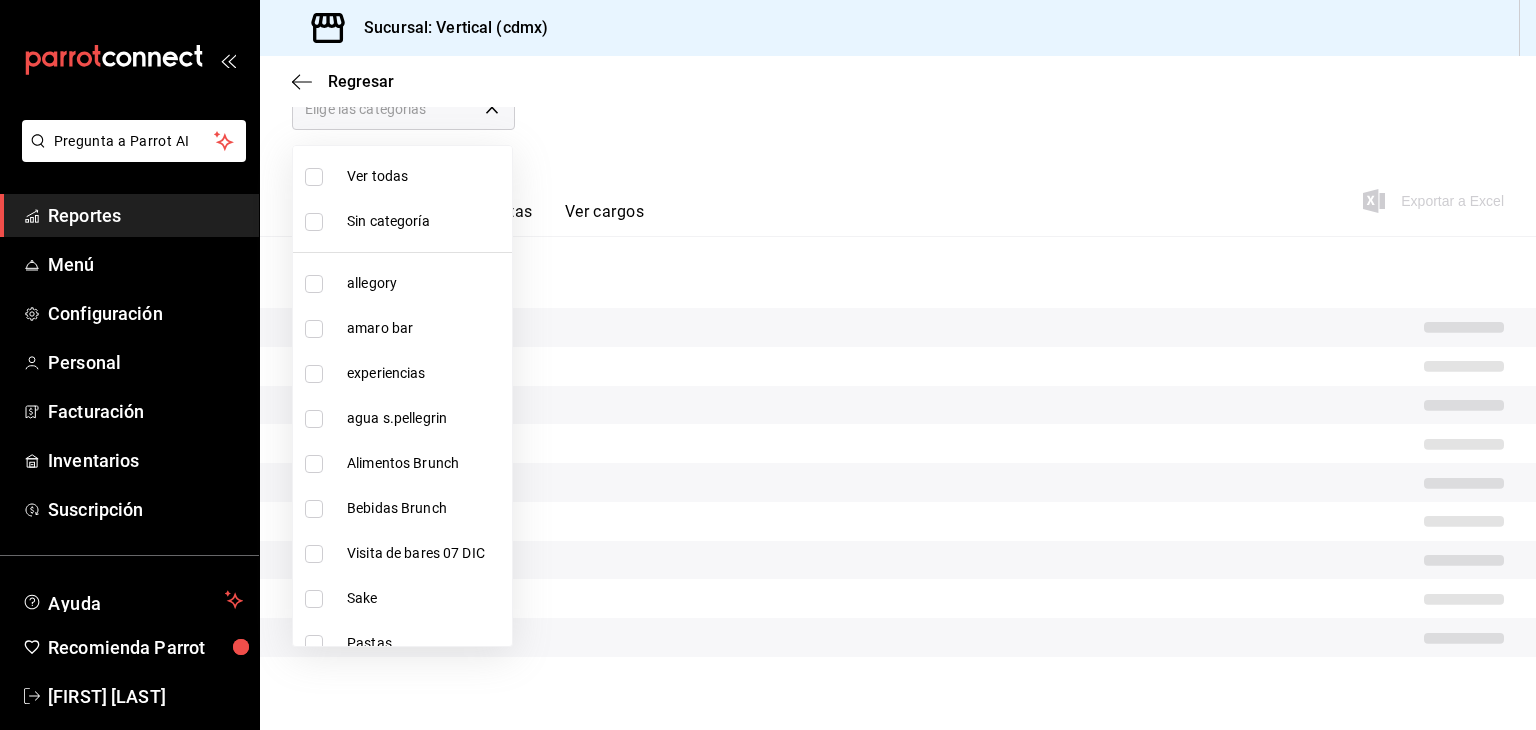 click at bounding box center (768, 365) 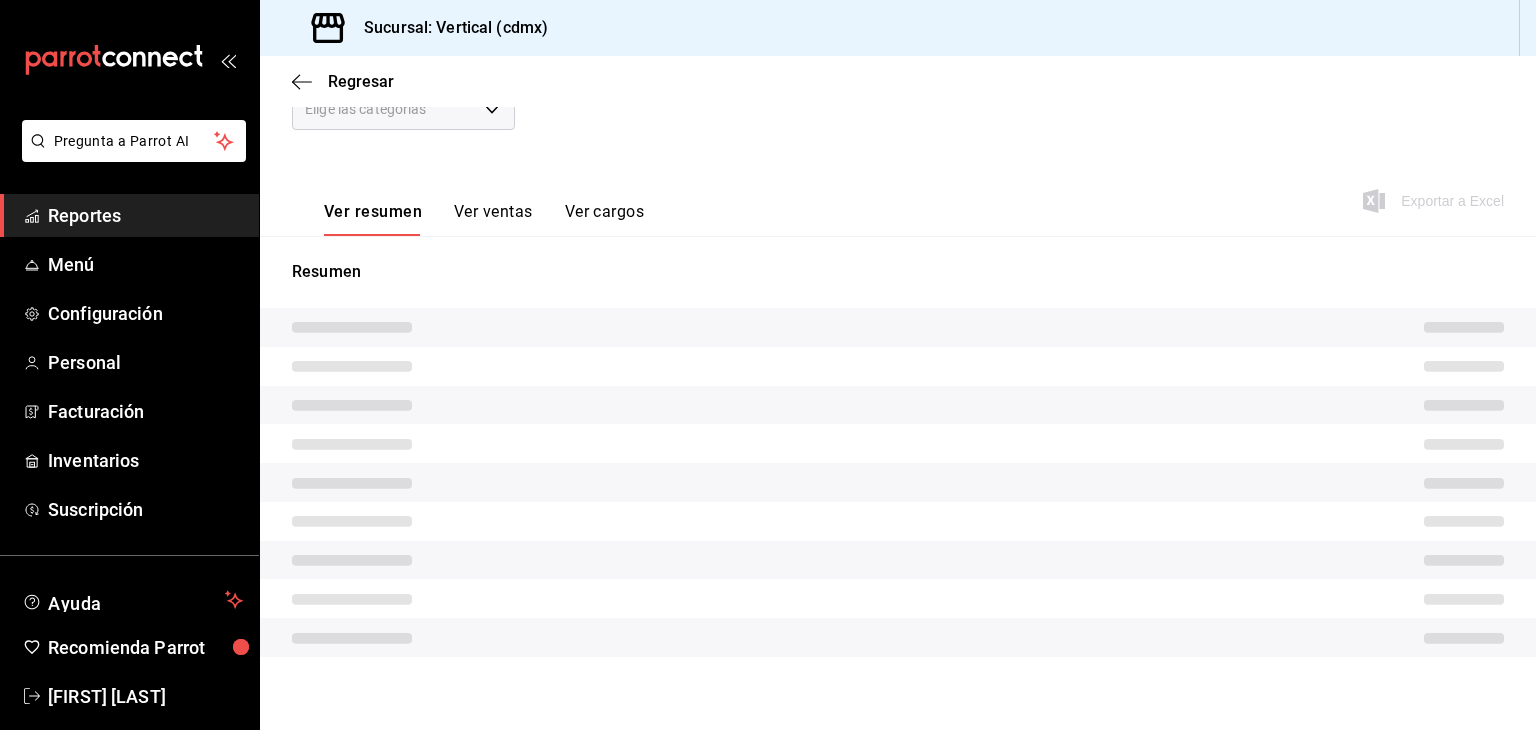 click on "Elige las categorías" at bounding box center (403, 109) 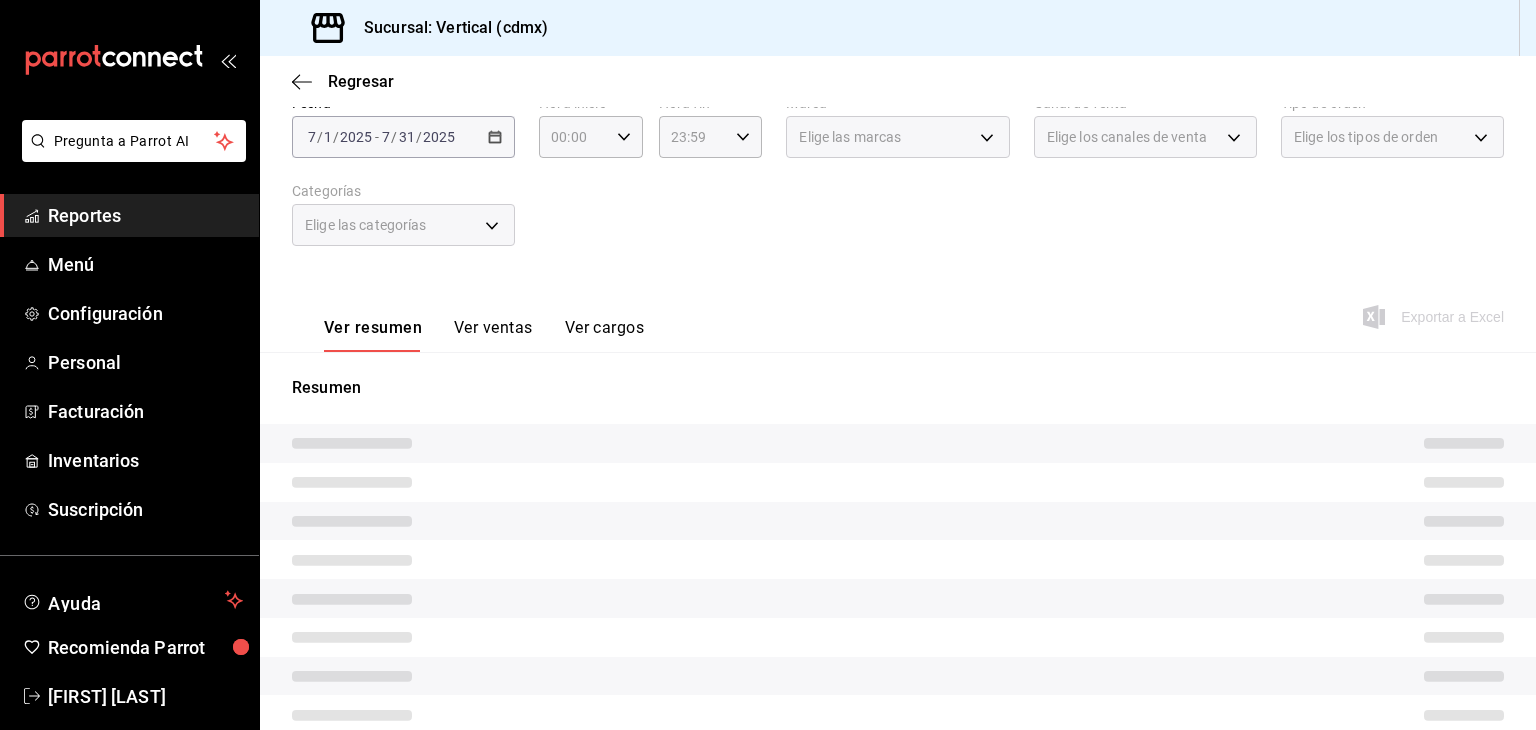 scroll, scrollTop: 111, scrollLeft: 0, axis: vertical 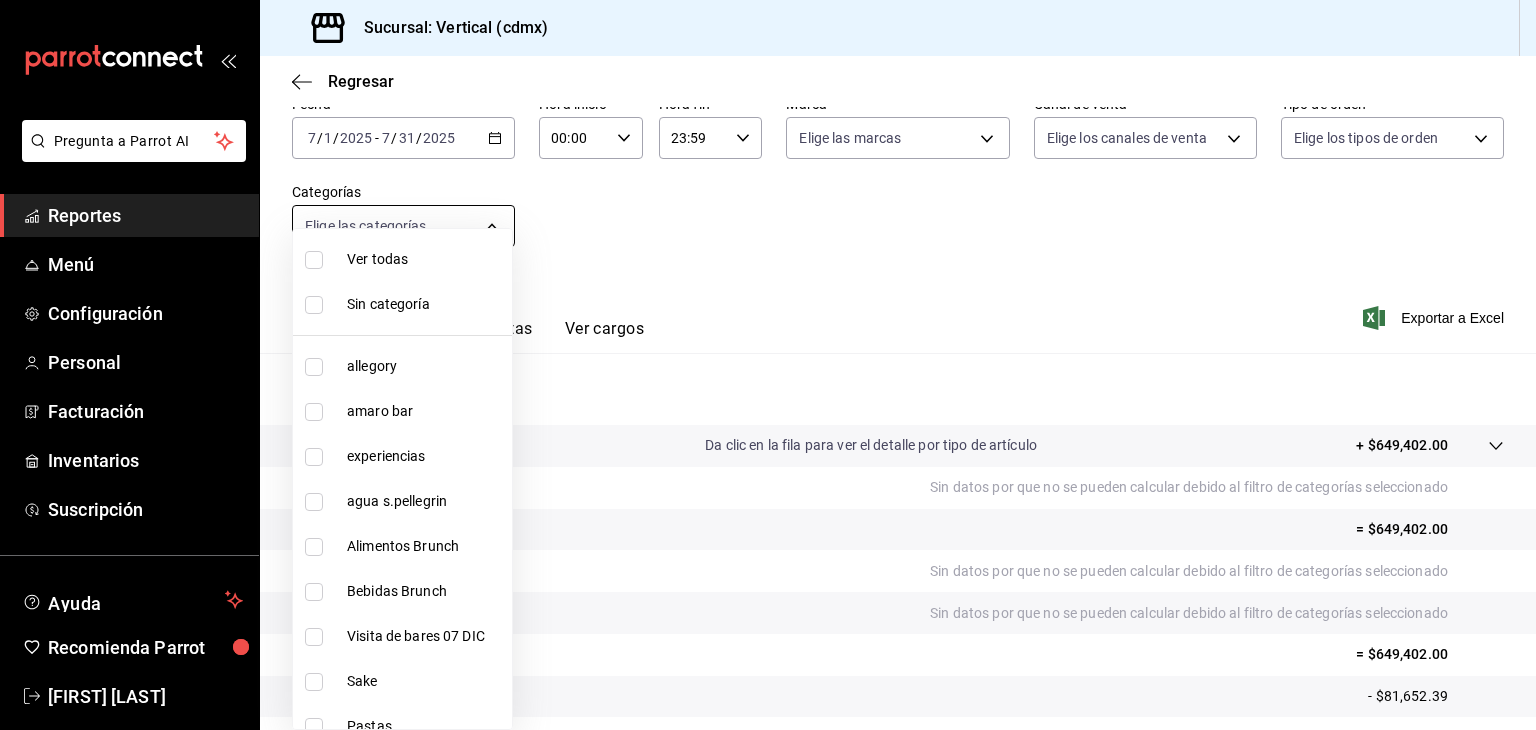 click on "Pregunta a Parrot AI Reportes   Menú   Configuración   Personal   Facturación   Inventarios   Suscripción   Ayuda Recomienda Parrot   [FIRST] [LAST]   Sugerir nueva función   Sucursal: Vertical ([CITY]) Regresar Ventas Los artículos listados no incluyen descuentos de orden y el filtro de fechas está limitado a un máximo de 31 días. Fecha [DATE] [DATE] - [DATE] [DATE] Hora inicio 00:00 Hora inicio Hora fin 23:59 Hora fin Marca Elige las marcas Canal de venta Elige los canales de venta Tipo de orden Elige los tipos de orden Categorías Elige las categorías Ver resumen Ver ventas Ver cargos Exportar a Excel Resumen Total artículos Da clic en la fila para ver el detalle por tipo de artículo + $649,402.00 Cargos por servicio  Sin datos por que no se pueden calcular debido al filtro de categorías seleccionado Venta bruta = $649,402.00 Descuentos totales  Sin datos por que no se pueden calcular debido al filtro de categorías seleccionado Certificados de regalo Venta total Impuestos" at bounding box center [768, 365] 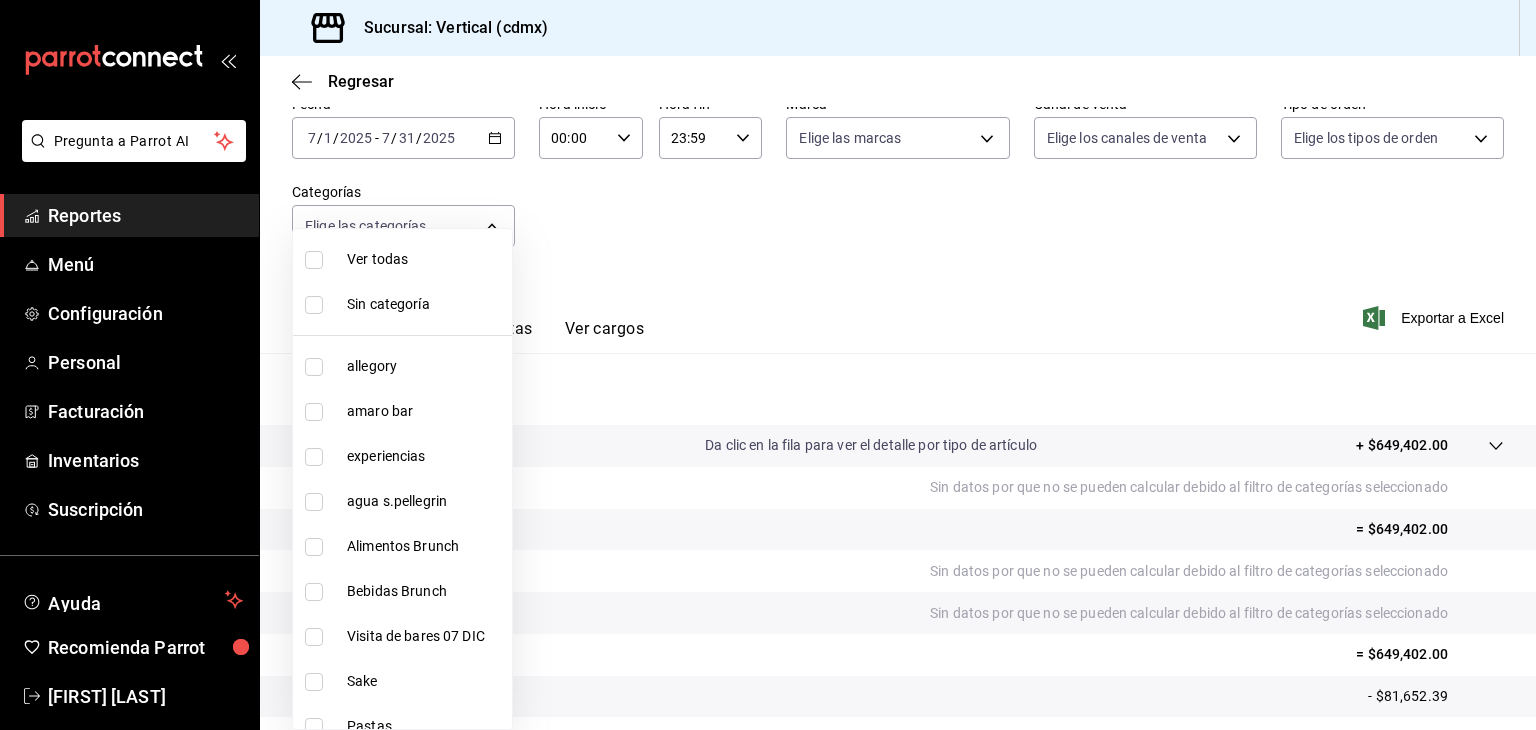 click on "Alimentos Brunch" at bounding box center [425, 546] 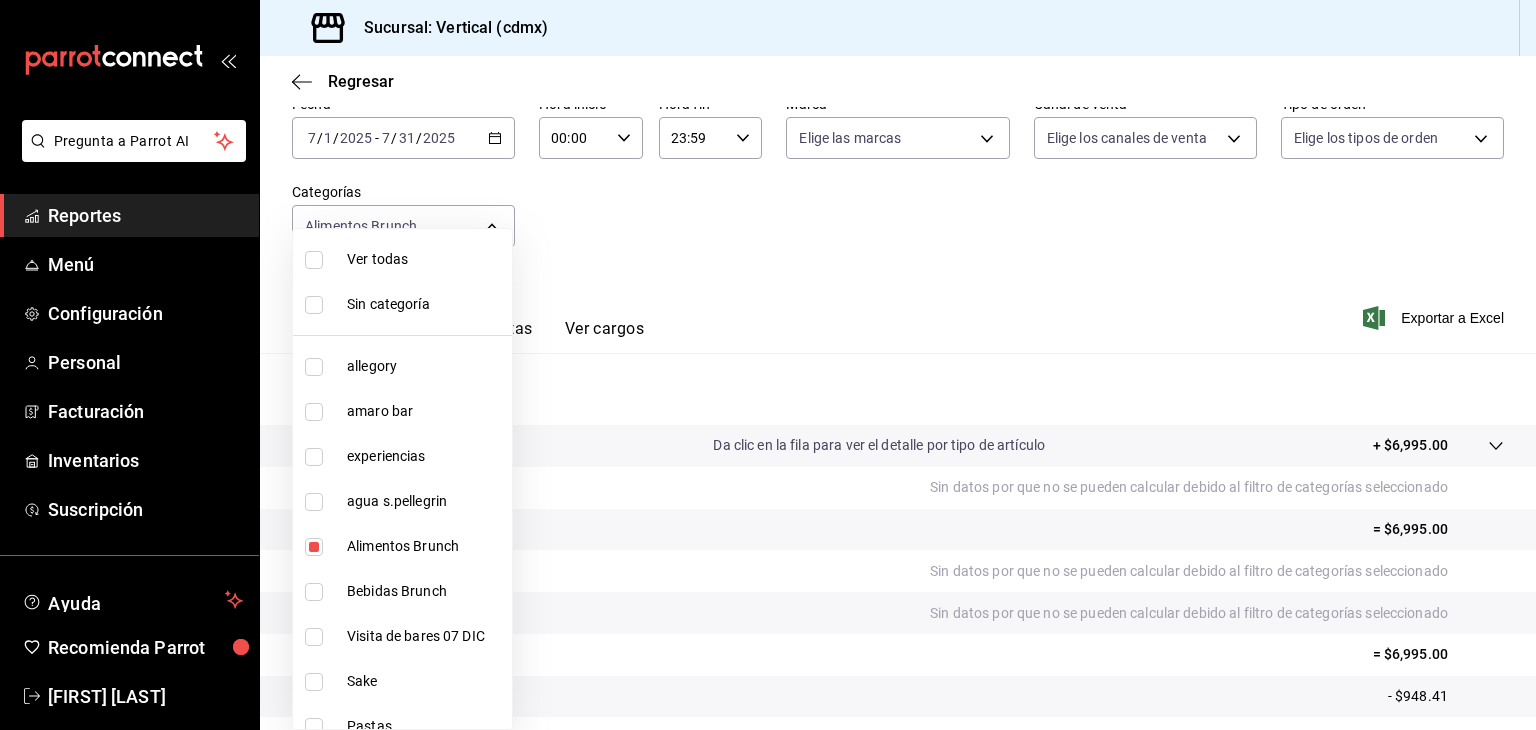 click at bounding box center (768, 365) 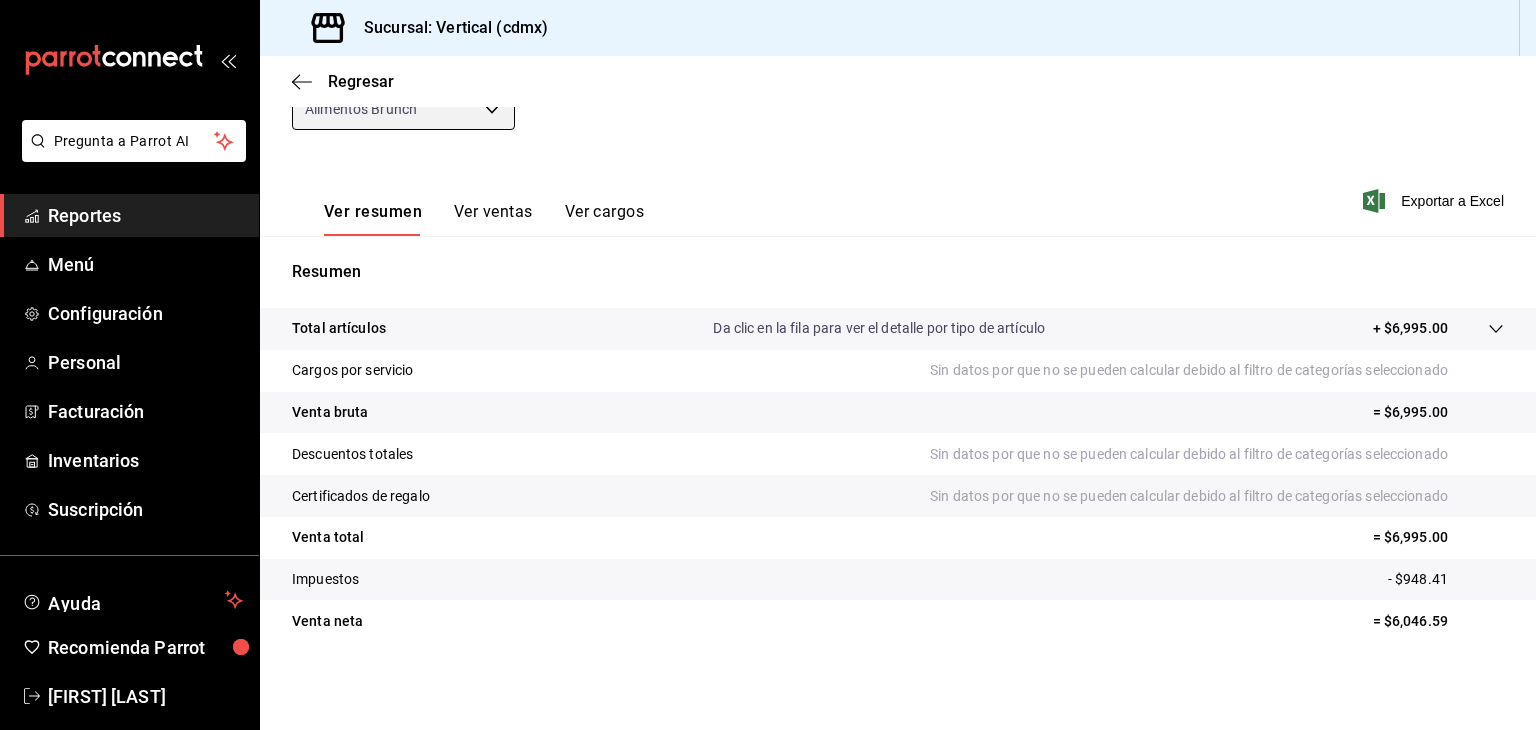 scroll, scrollTop: 228, scrollLeft: 0, axis: vertical 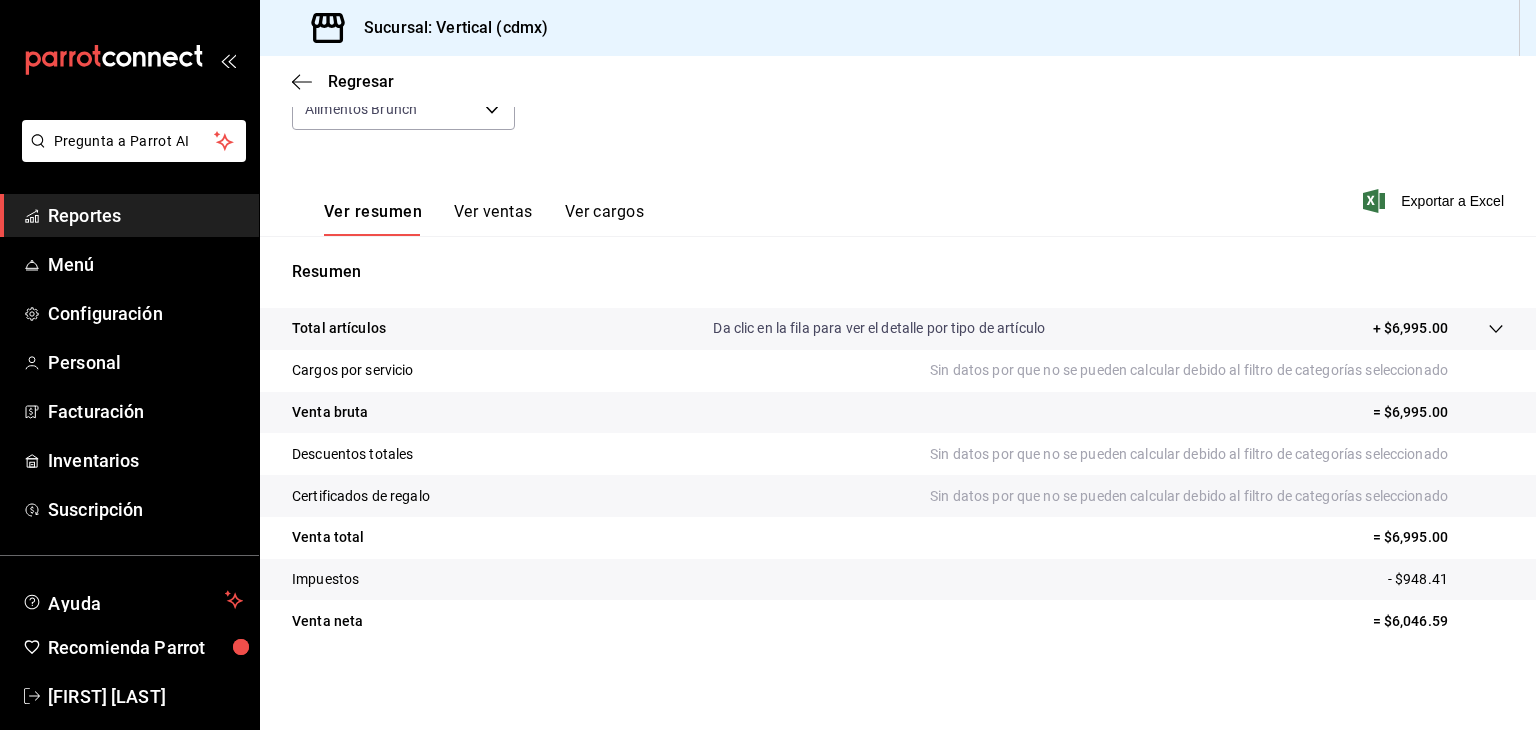 click on "Ver ventas" at bounding box center [493, 219] 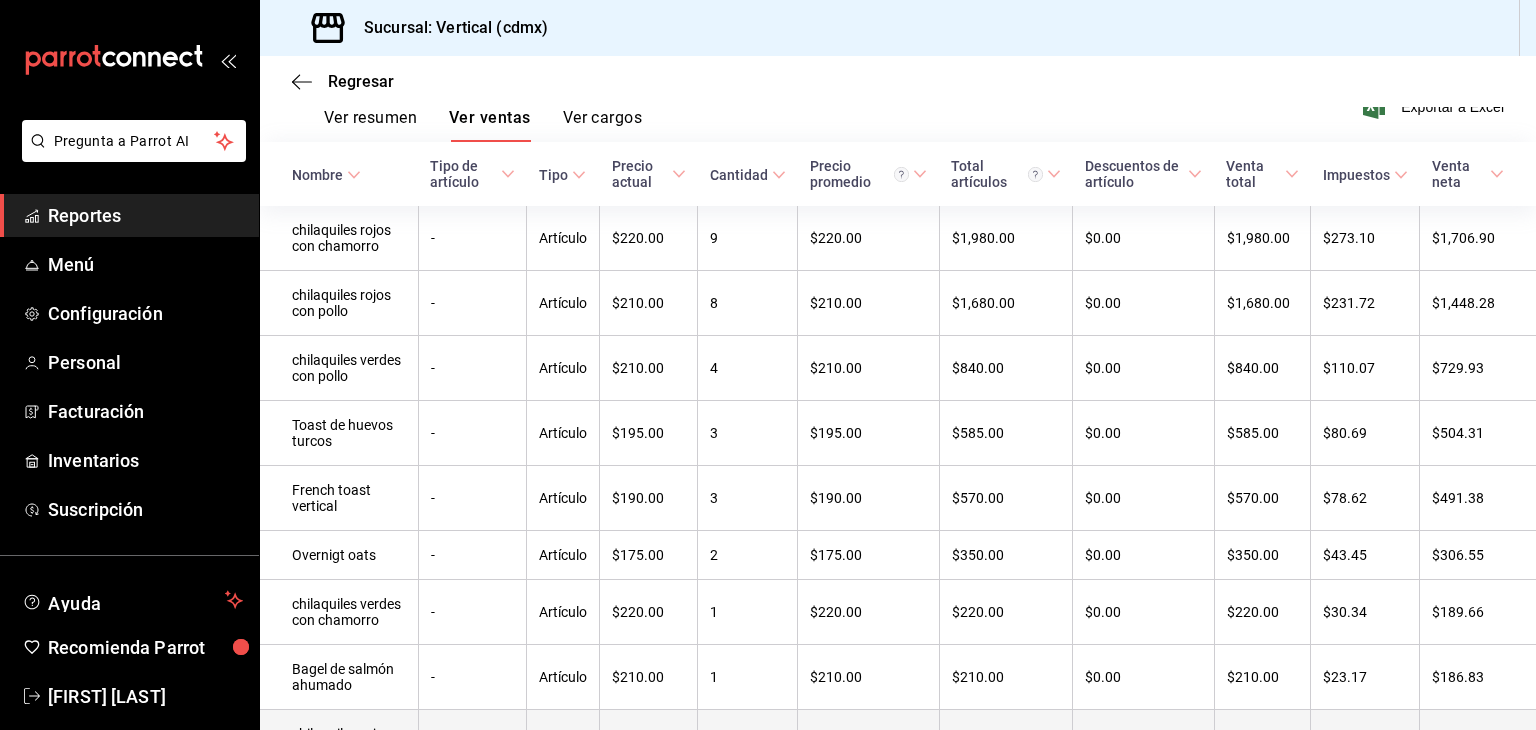 scroll, scrollTop: 310, scrollLeft: 0, axis: vertical 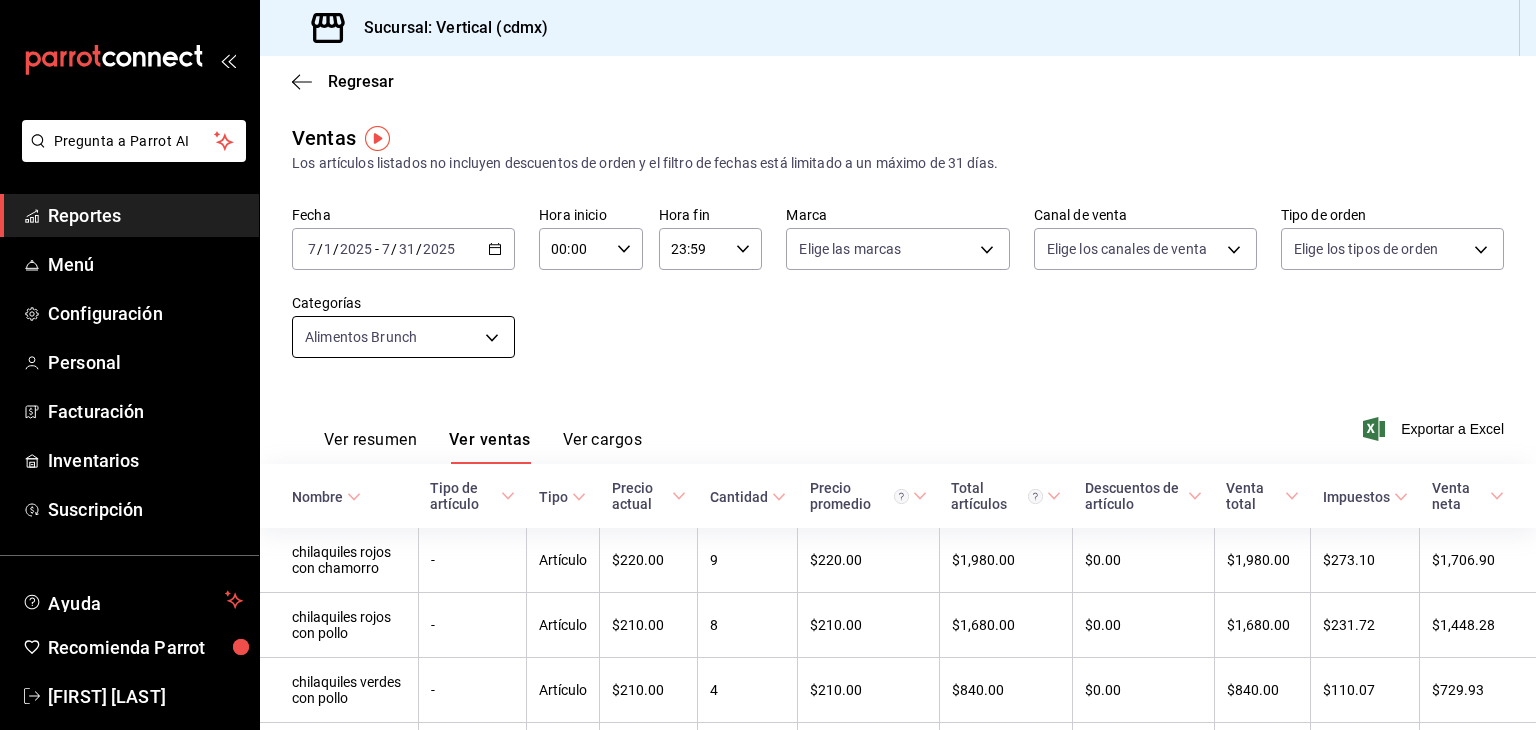 click on "Pregunta a Parrot AI Reportes   Menú   Configuración   Personal   Facturación   Inventarios   Suscripción   Ayuda Recomienda Parrot   [FIRST] [LAST]   Sugerir nueva función   Sucursal: Vertical ([CITY]) Regresar Ventas Los artículos listados no incluyen descuentos de orden y el filtro de fechas está limitado a un máximo de 31 días. Fecha [DATE] [DATE] - [DATE] [DATE] Hora inicio 00:00 Hora inicio Hora fin 23:59 Hora fin Marca Elige las marcas Canal de venta Elige los canales de venta Tipo de orden Elige los tipos de orden Categorías Alimentos Brunch [UUID] Ver resumen Ver ventas Ver cargos Exportar a Excel Nombre Tipo de artículo Tipo Precio actual Cantidad Precio promedio   Total artículos   Descuentos de artículo Venta total Impuestos Venta neta chilaquiles rojos con chamorro - Artículo $220.00 9 $220.00 $1,980.00 $0.00 $1,980.00 $273.10 $1,706.90 chilaquiles rojos con pollo - Artículo $210.00 8 $210.00 $1,680.00 $0.00 $1,680.00 $231.72 - 4 - 3" at bounding box center (768, 365) 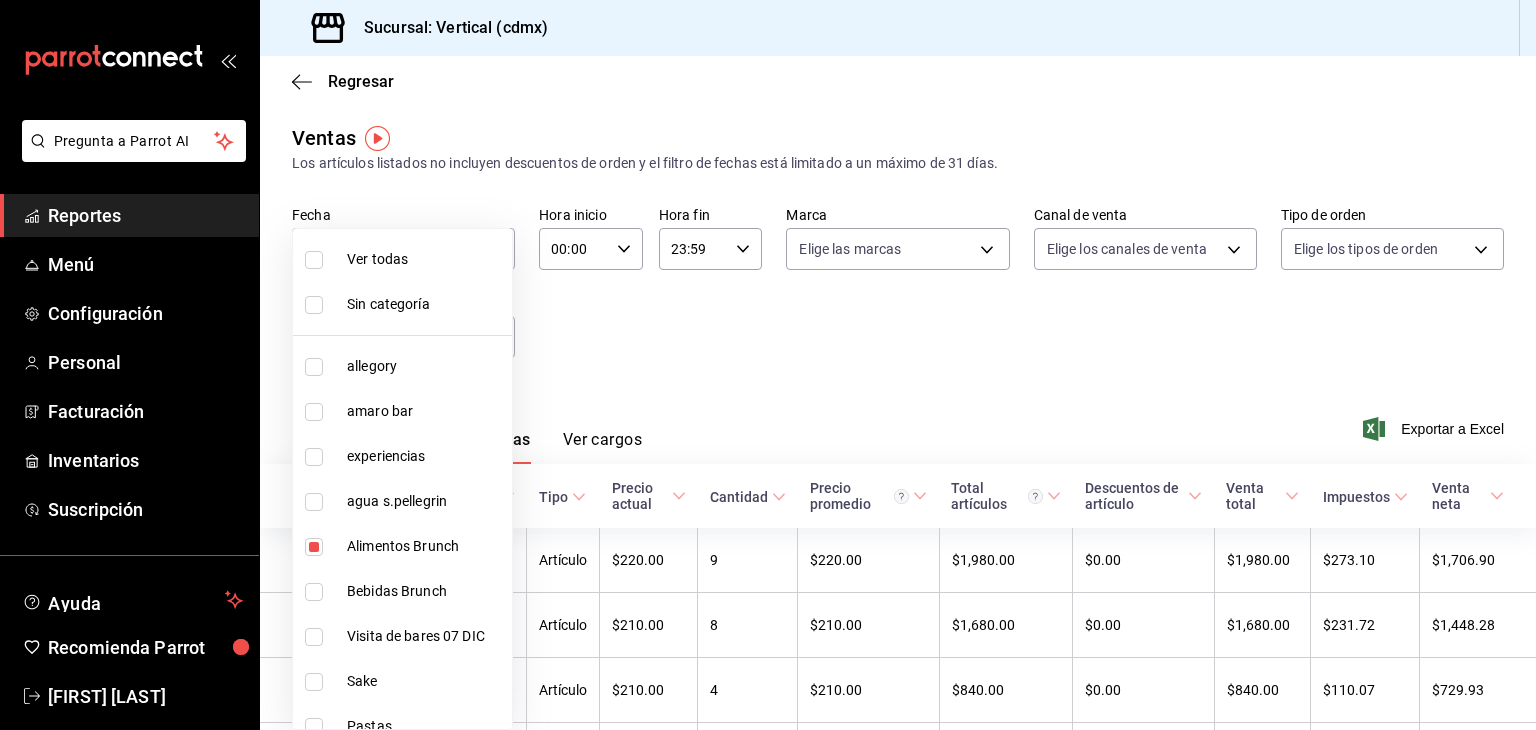 click on "Sin categoría" at bounding box center (402, 304) 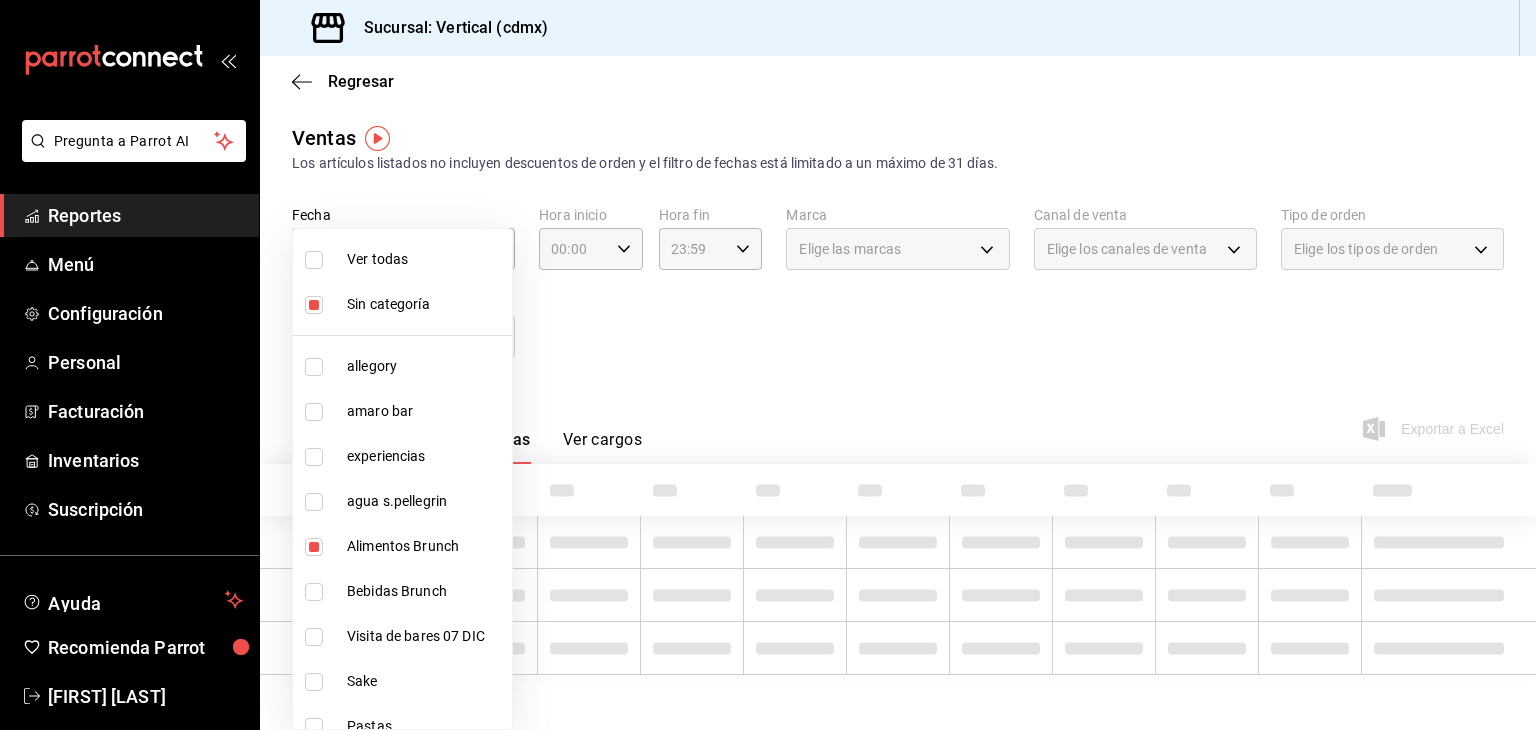 click on "Ver todas" at bounding box center [425, 259] 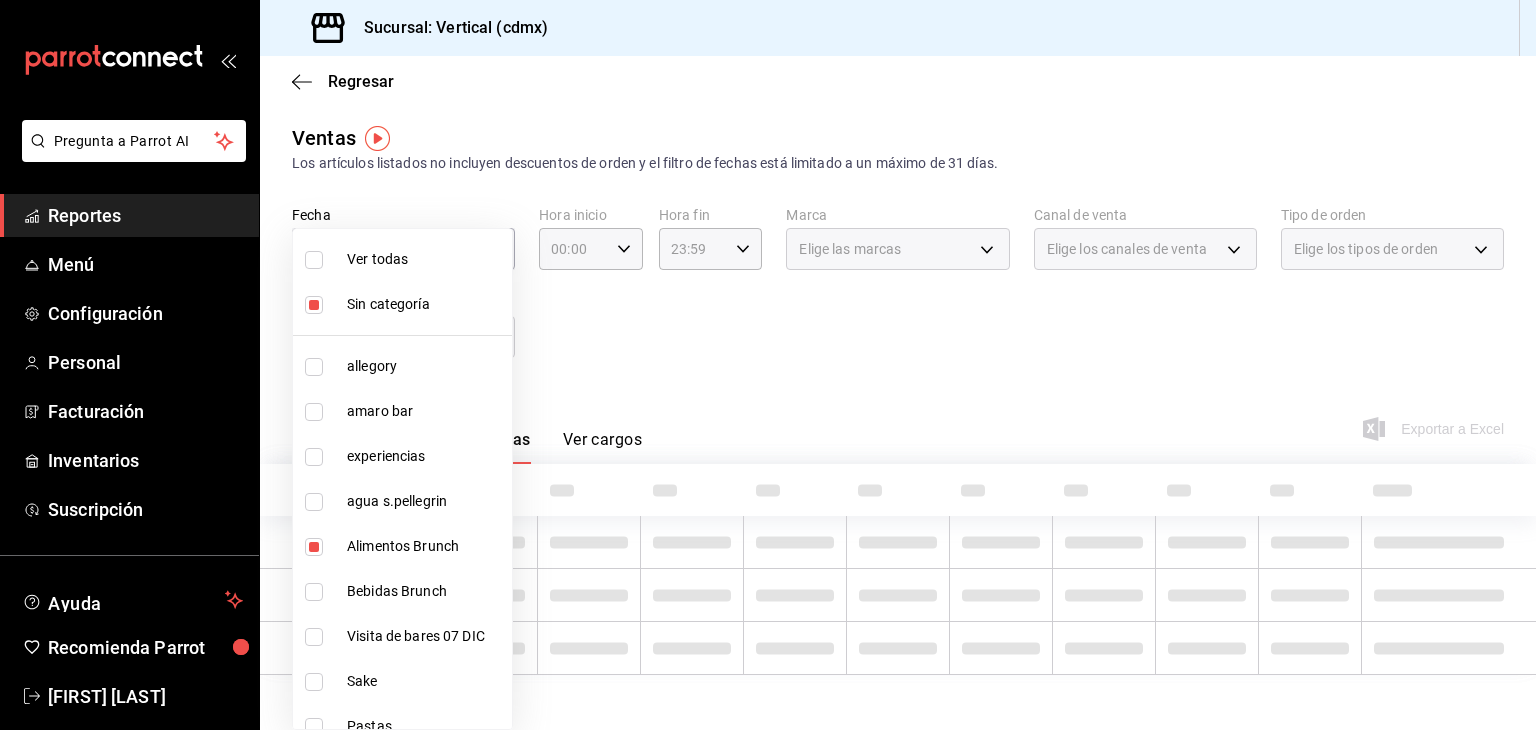 checkbox on "true" 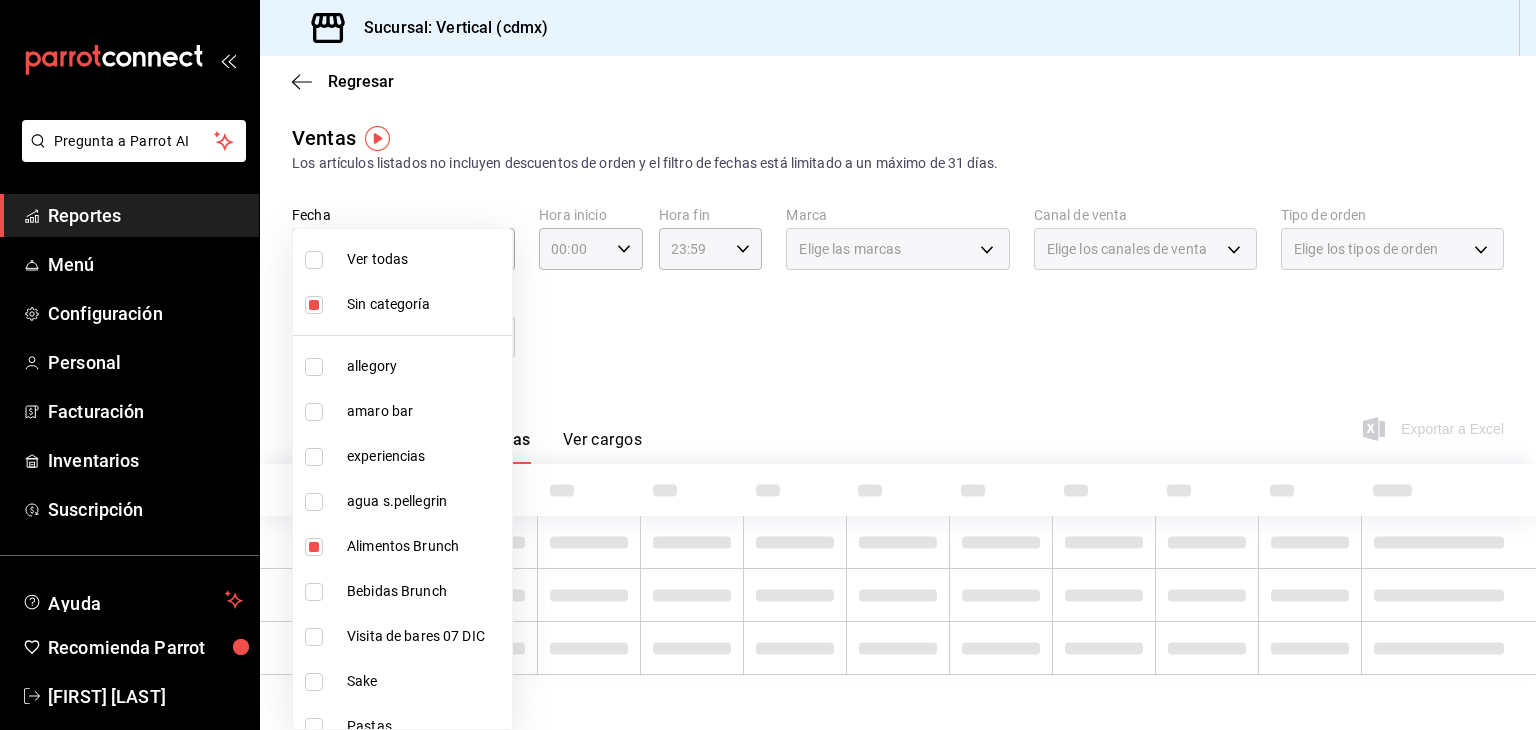 checkbox on "true" 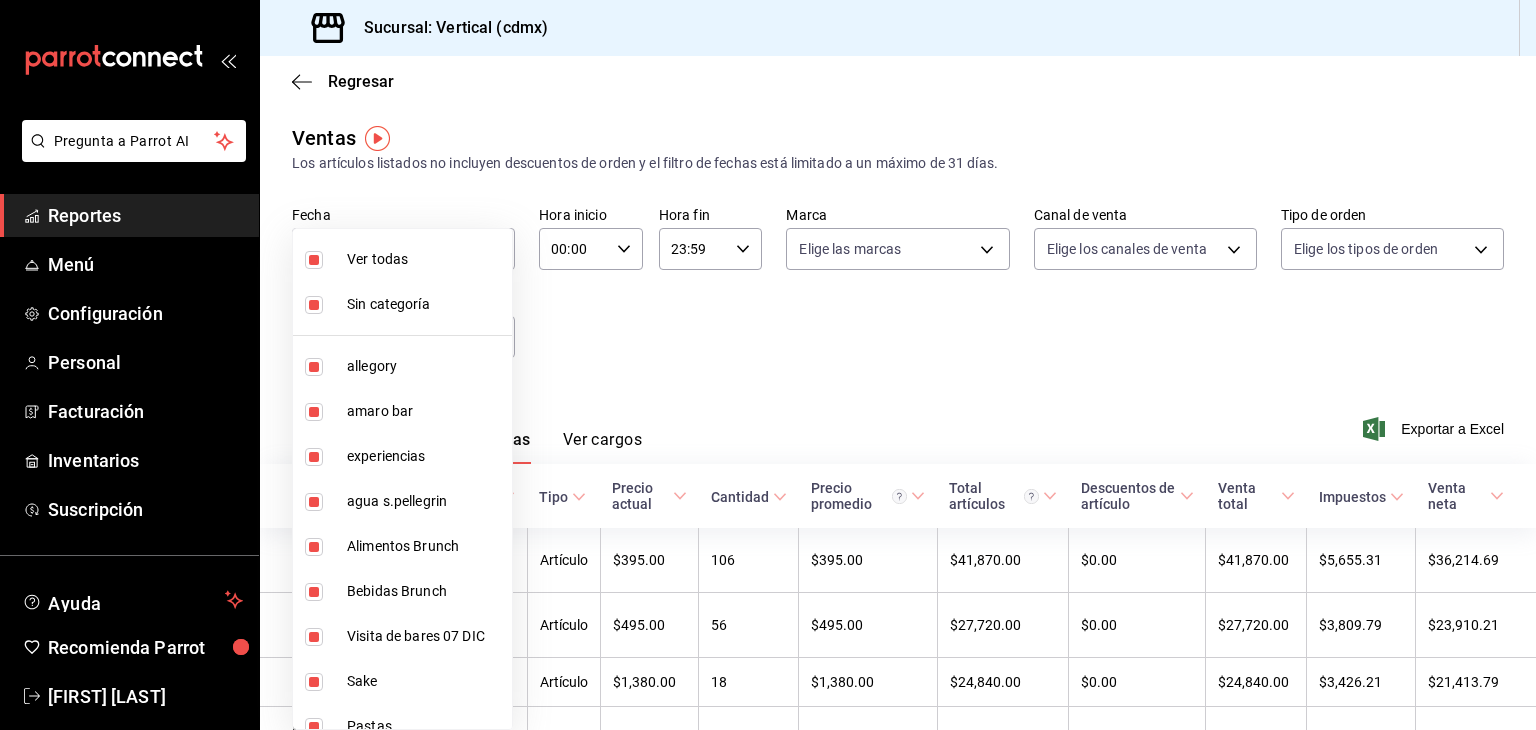 click at bounding box center (768, 365) 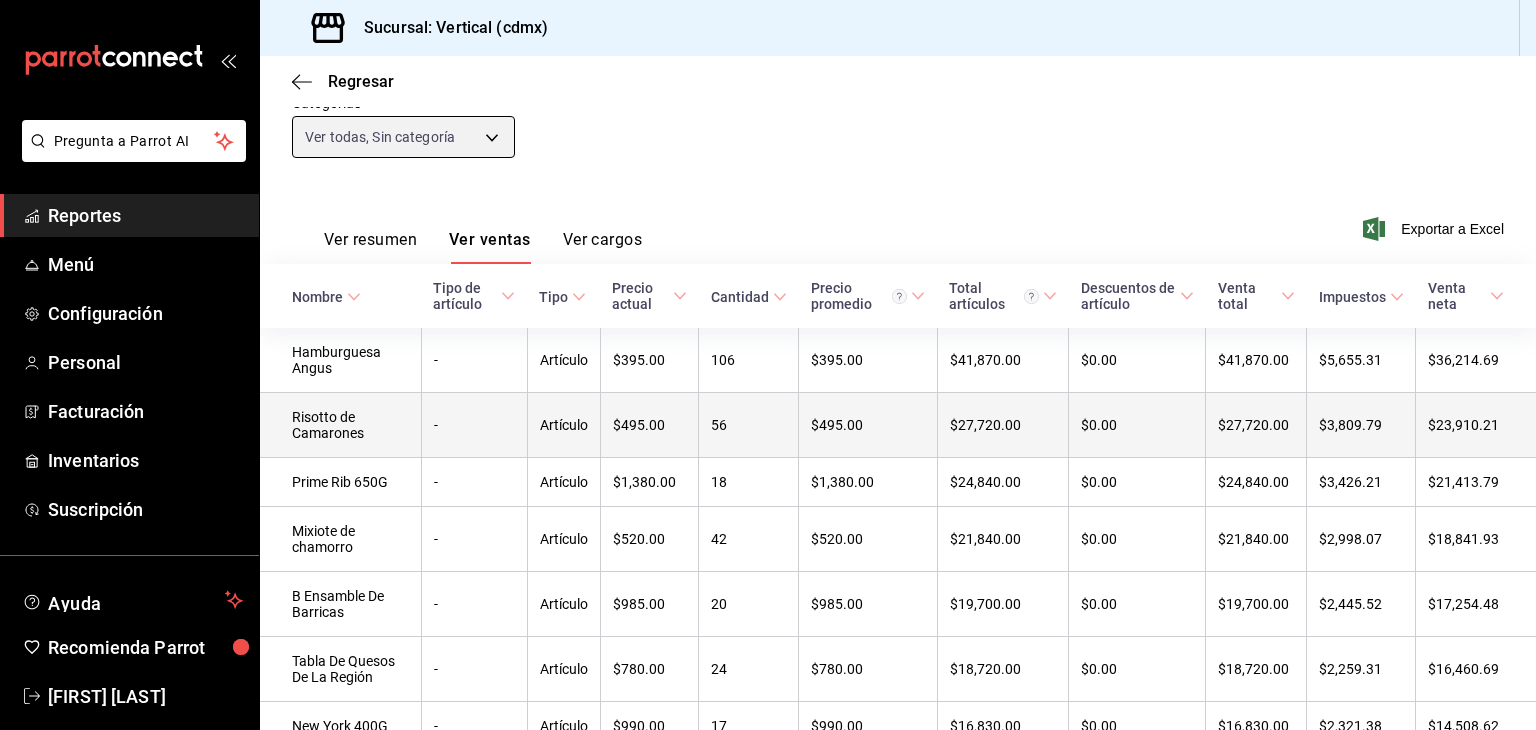 scroll, scrollTop: 198, scrollLeft: 0, axis: vertical 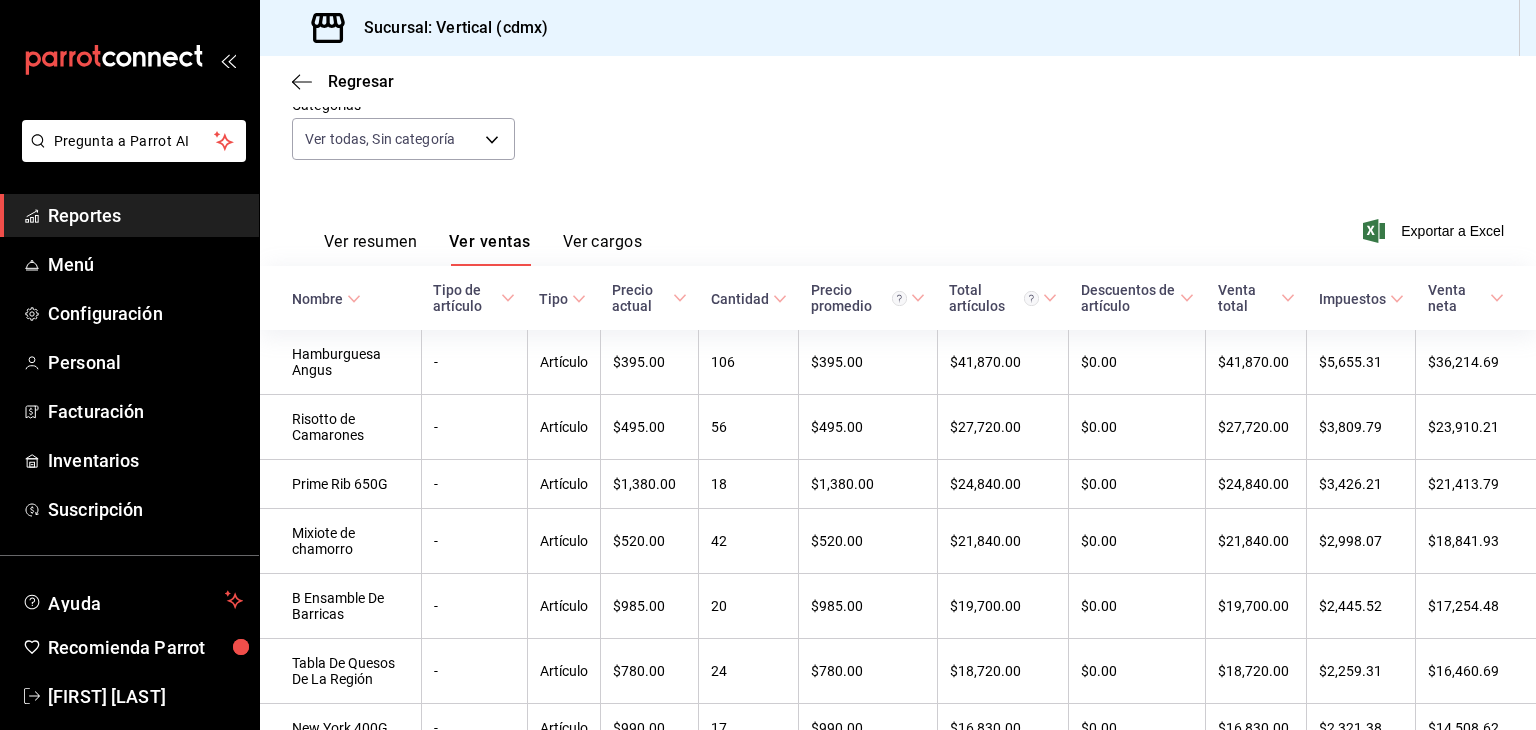 click on "Cantidad" at bounding box center [740, 299] 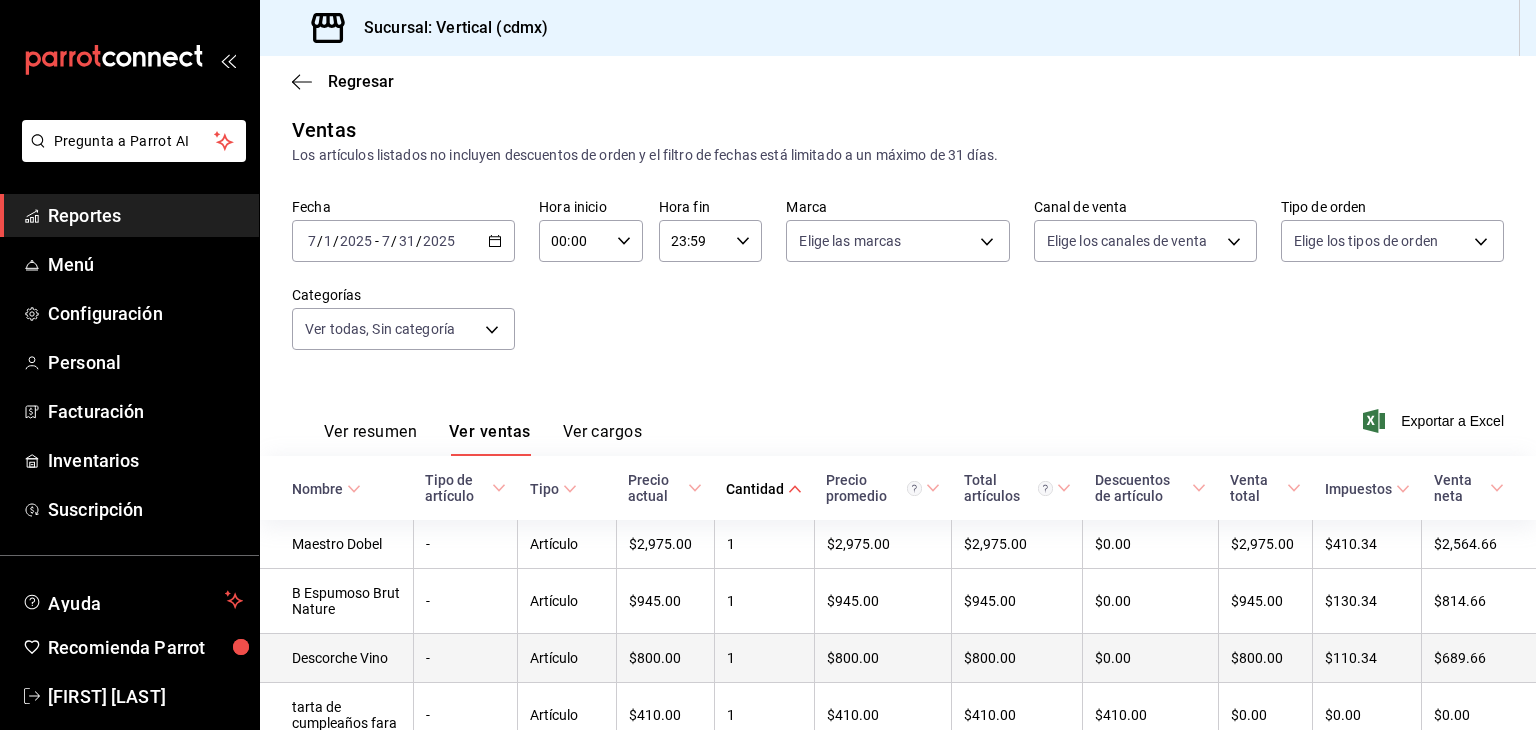 scroll, scrollTop: 198, scrollLeft: 0, axis: vertical 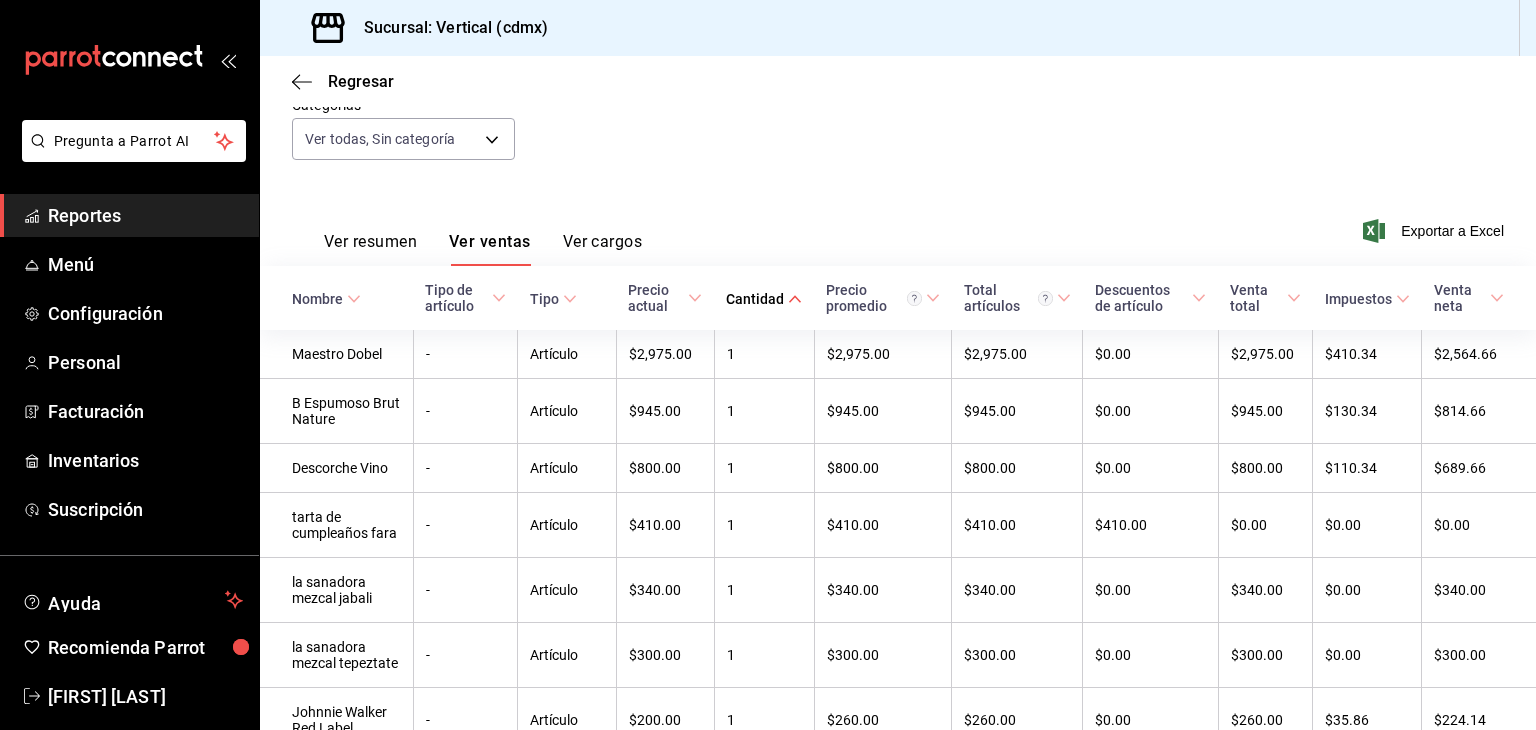 click on "Cantidad" at bounding box center [764, 298] 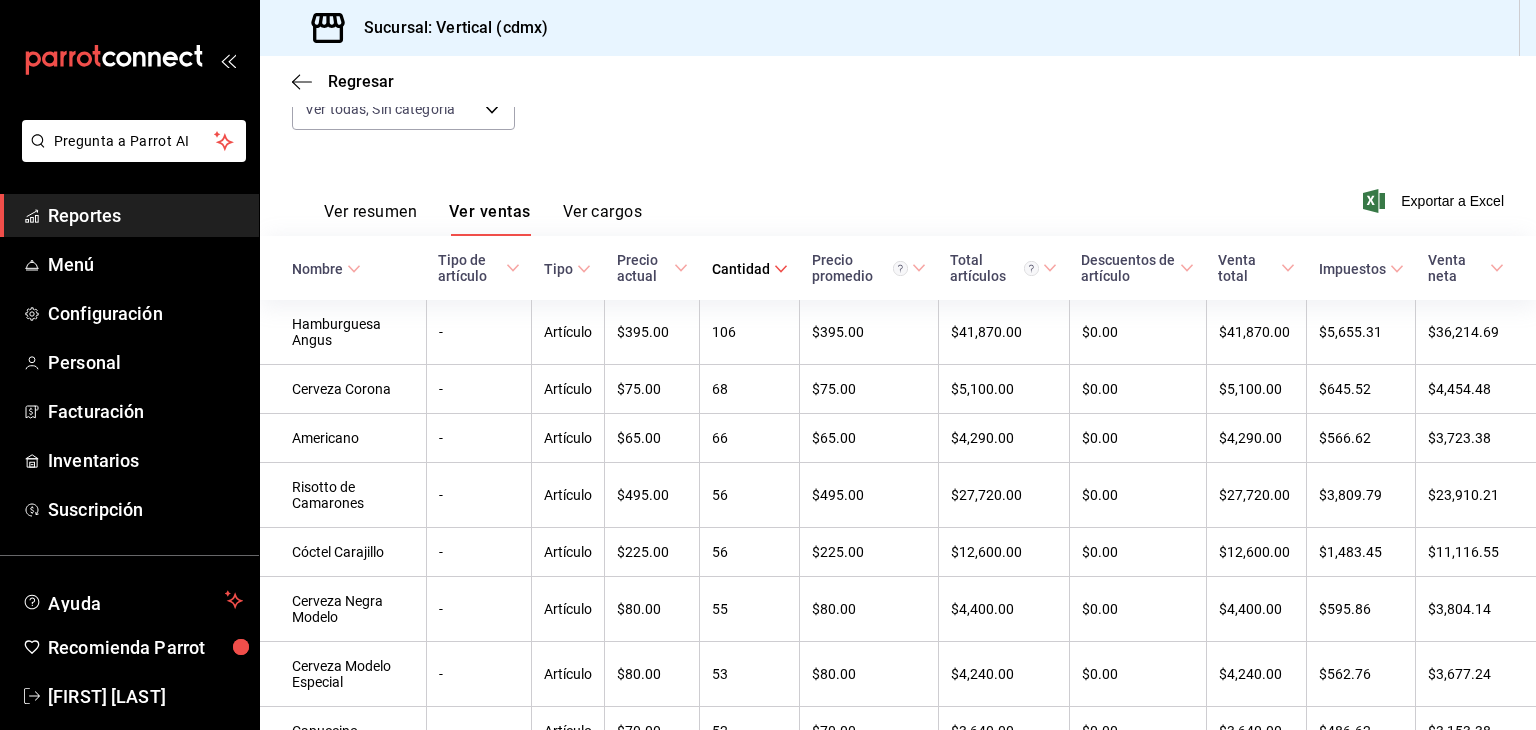 scroll, scrollTop: 0, scrollLeft: 0, axis: both 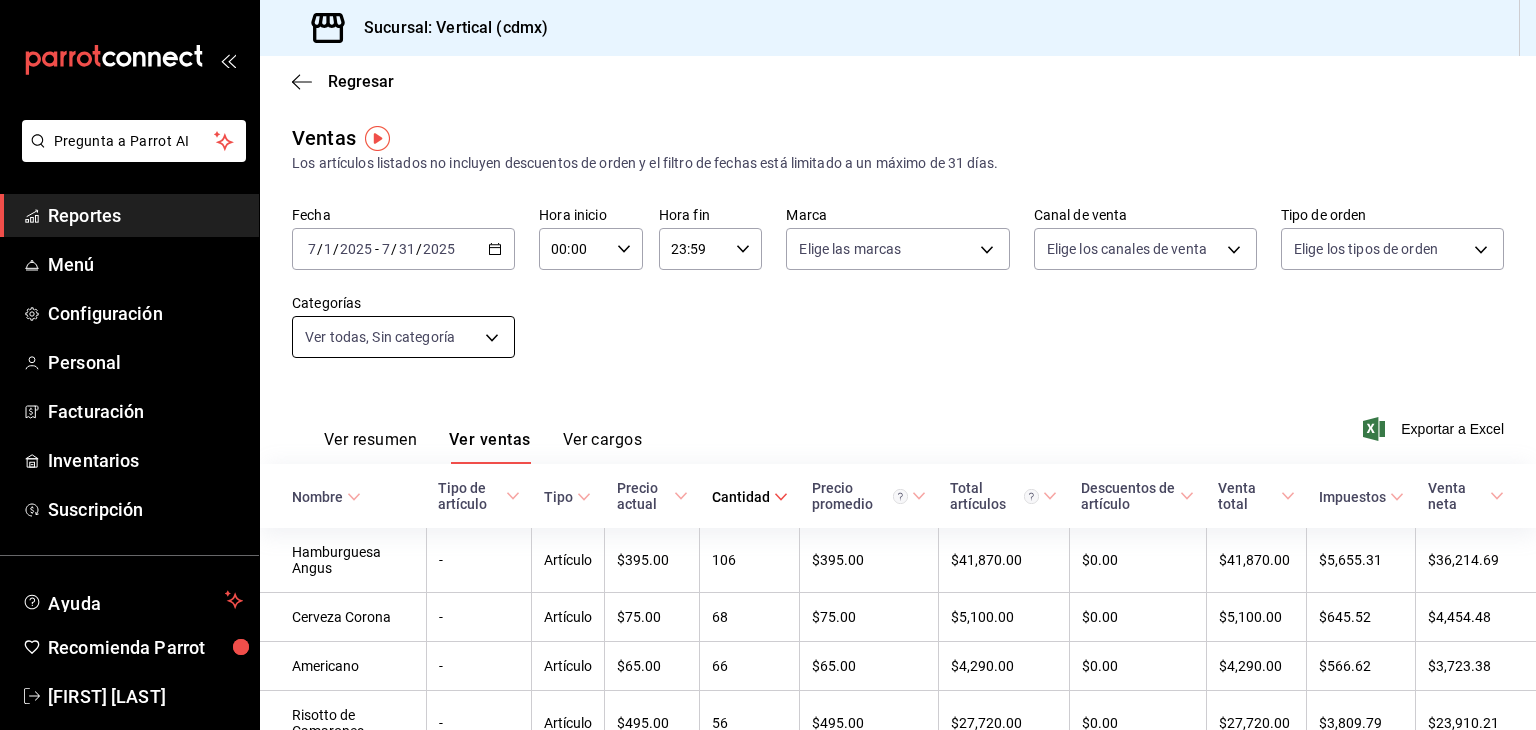 click on "Pregunta a Parrot AI Reportes   Menú   Configuración   Personal   Facturación   Inventarios   Suscripción   Ayuda Recomienda Parrot   [FIRST] [LAST]   Sugerir nueva función   Sucursal: Vertical ([CITY]) Regresar Ventas Los artículos listados no incluyen descuentos de orden y el filtro de fechas está limitado a un máximo de 31 días. Fecha [DATE] [DATE] - [DATE] [DATE] Hora inicio 00:00 Hora inicio Hora fin 23:59 Hora fin Marca Elige las marcas Canal de venta Elige los canales de venta Tipo de orden Elige los tipos de orden Categorías Ver todas, Sin categoría Ver resumen Ver ventas Ver cargos Exportar a Excel Nombre Tipo de artículo Tipo Precio actual Cantidad Precio promedio   Total artículos   Descuentos de artículo Venta total Impuestos Venta neta Hamburguesa Angus - Artículo $395.00 106 $395.00 $41,870.00 $0.00 $41,870.00 $5,655.31 $36,214.69 Cerveza Corona - Artículo $75.00 68 $75.00 $5,100.00 $0.00 $5,100.00 $645.52 $4,454.48 Americano - Artículo $65.00 66 $65.00 $0.00 -" at bounding box center (768, 365) 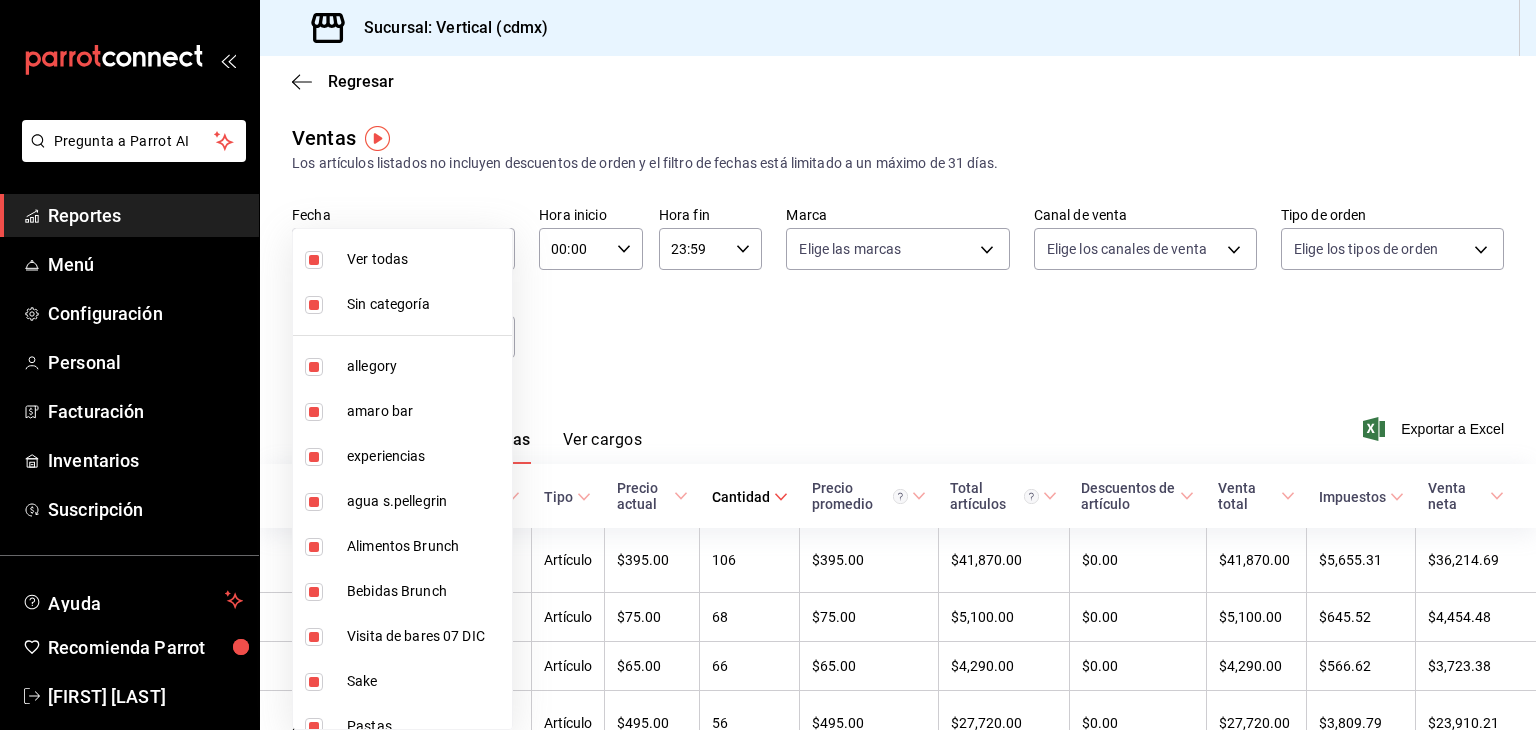 click at bounding box center (768, 365) 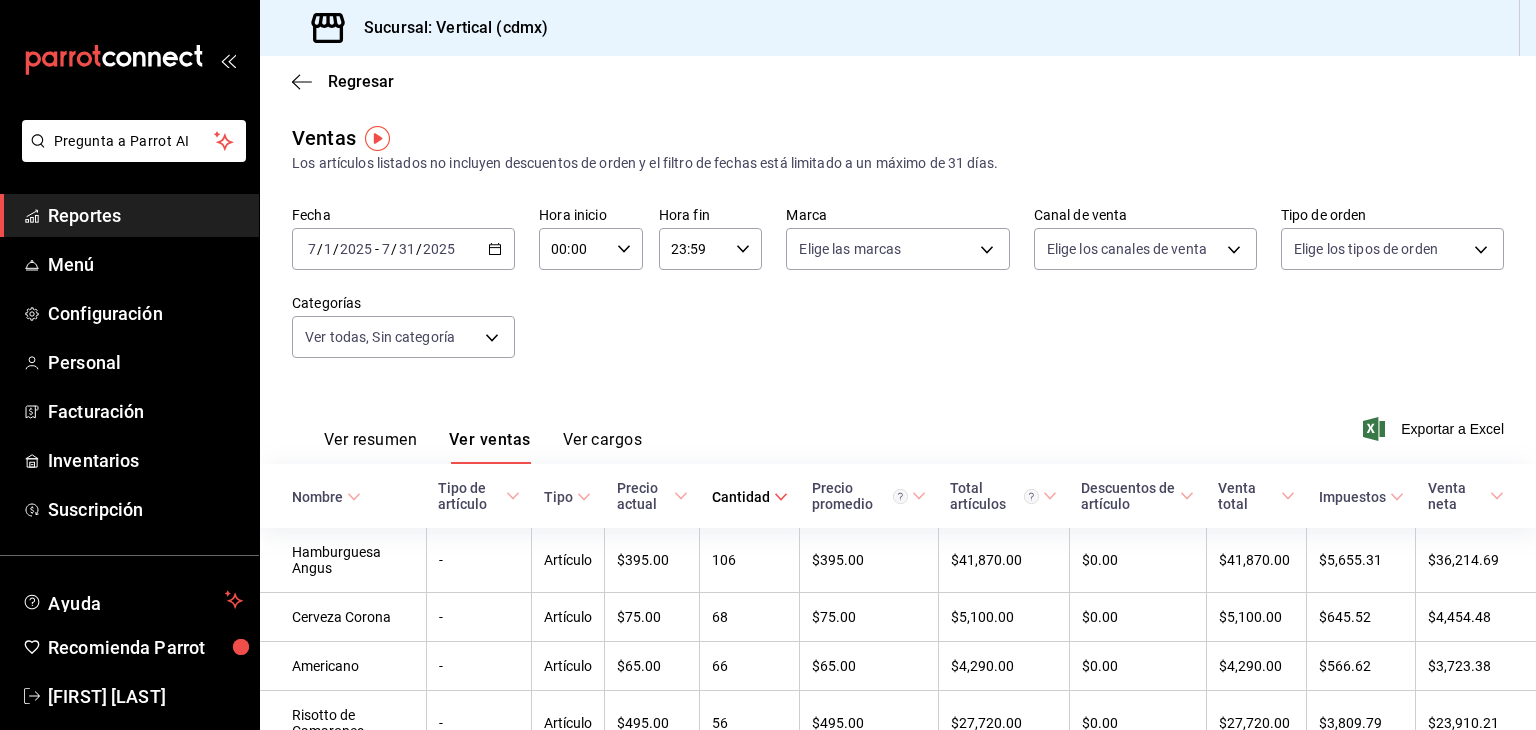 click on "2025-07-01 7 / 1 / 2025 - 2025-07-31 7 / 31 / 2025" at bounding box center (403, 249) 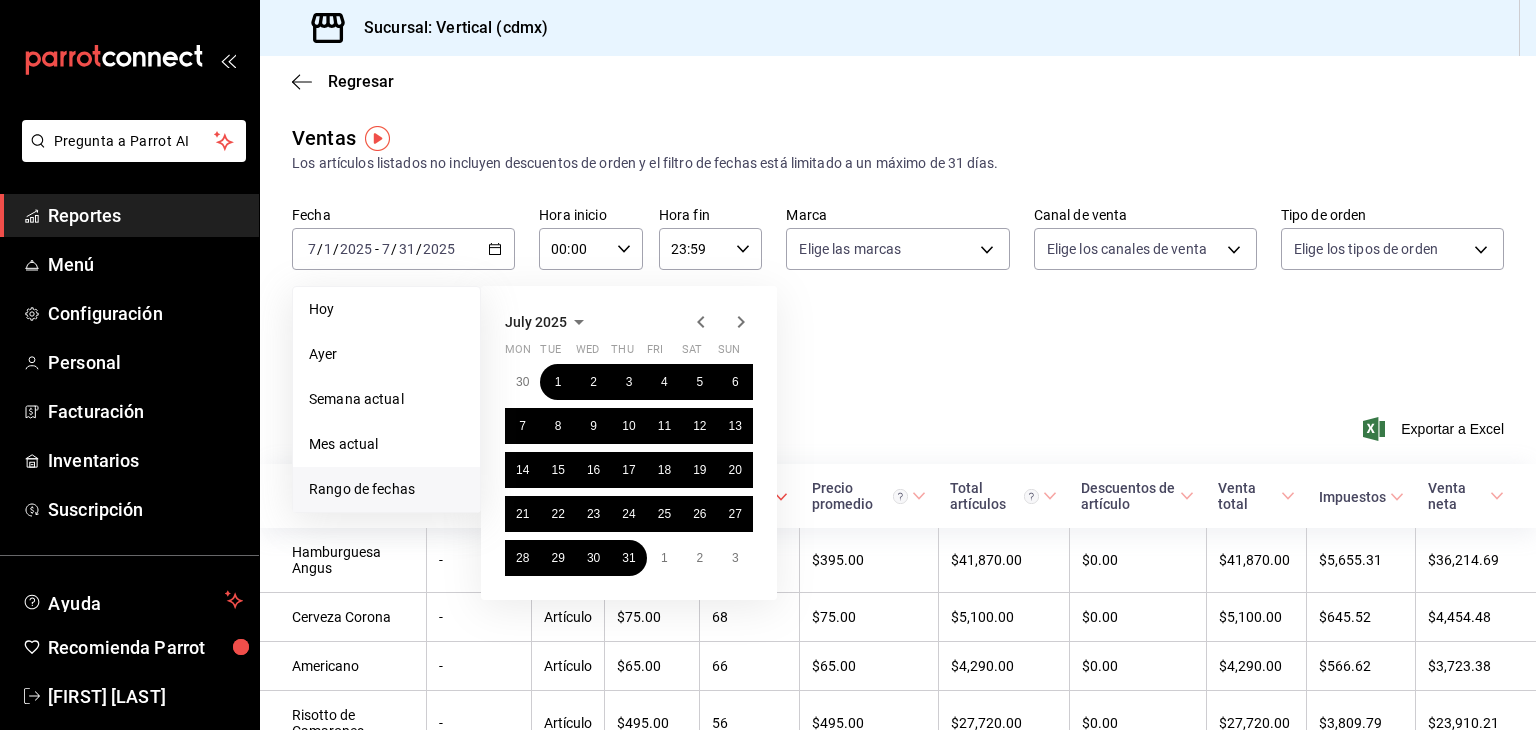 click 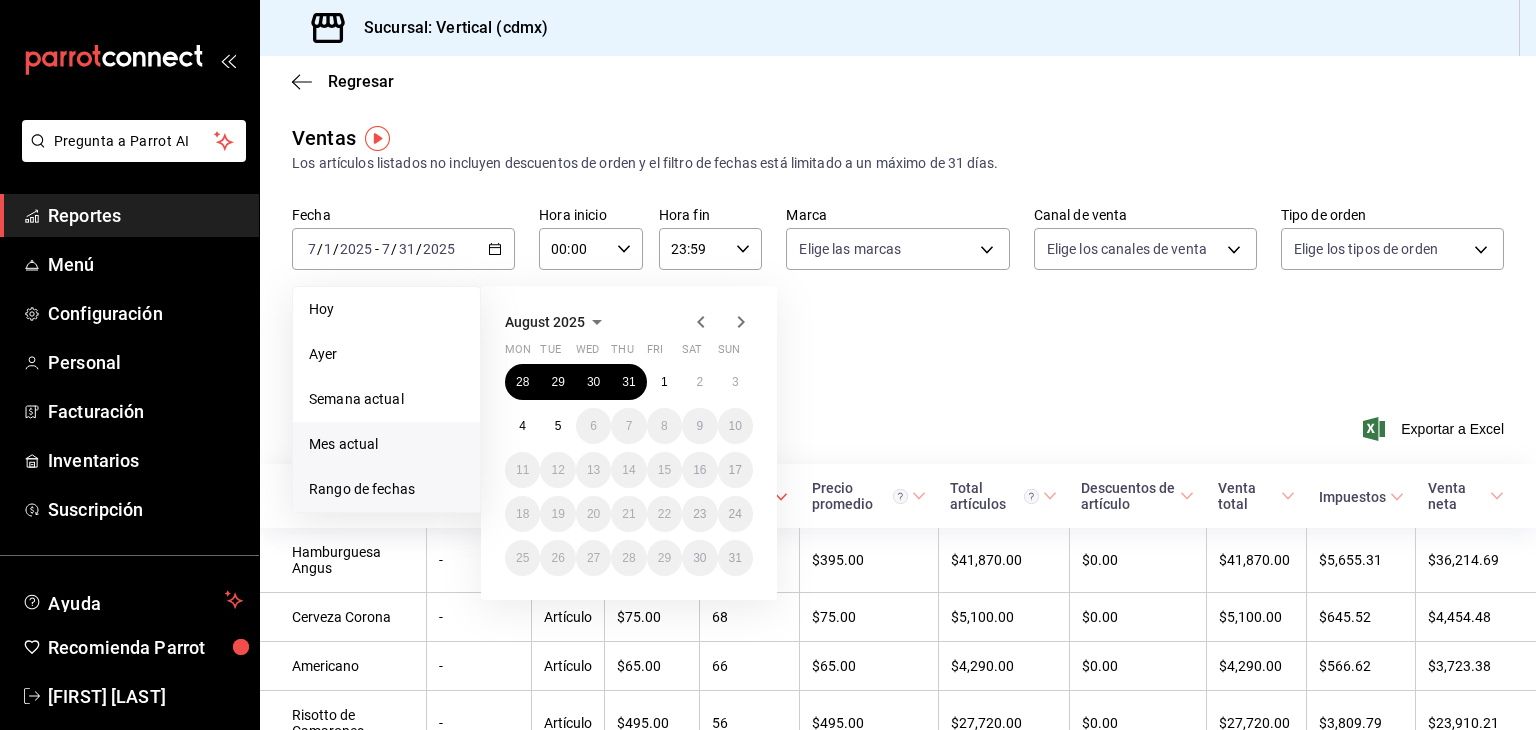 click on "Mes actual" at bounding box center (386, 444) 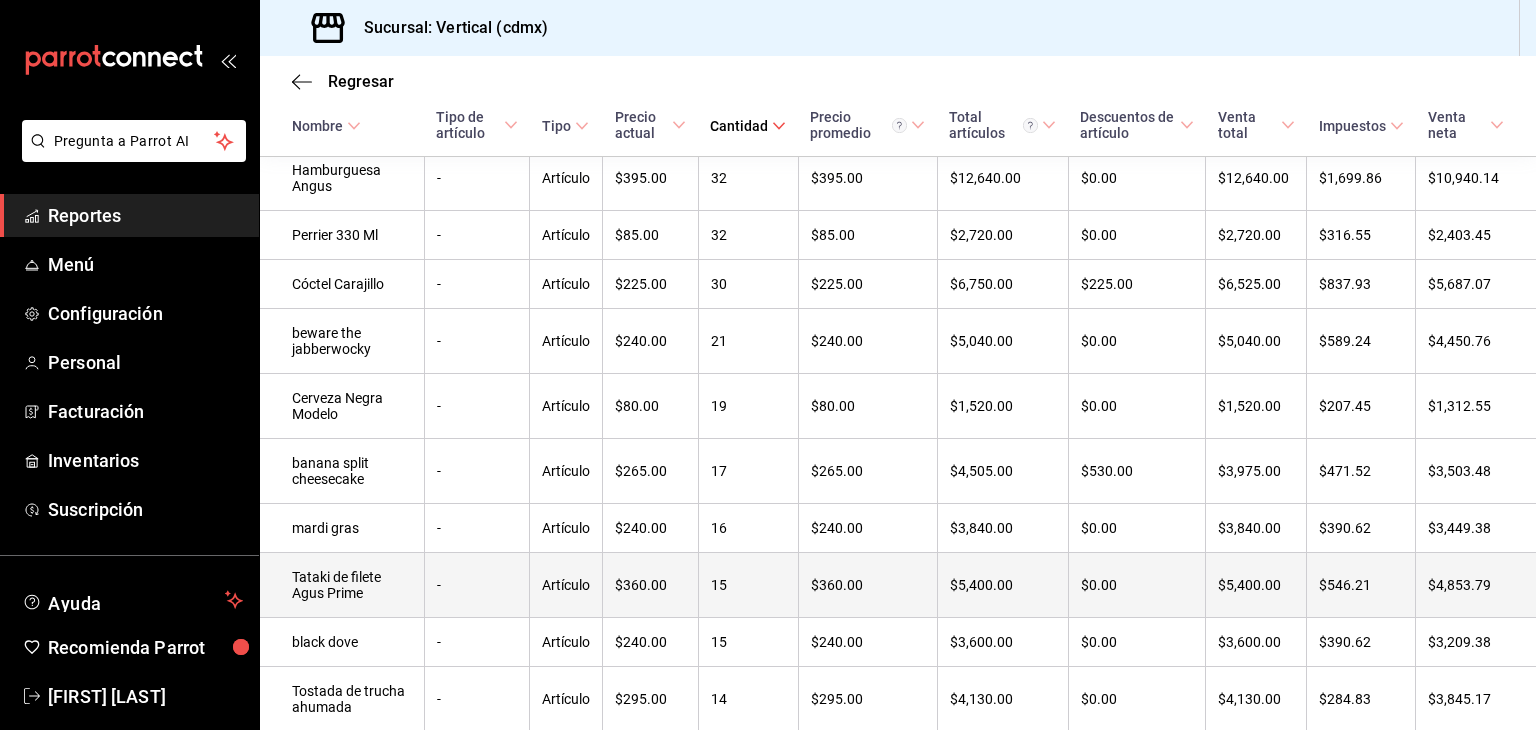 scroll, scrollTop: 432, scrollLeft: 0, axis: vertical 